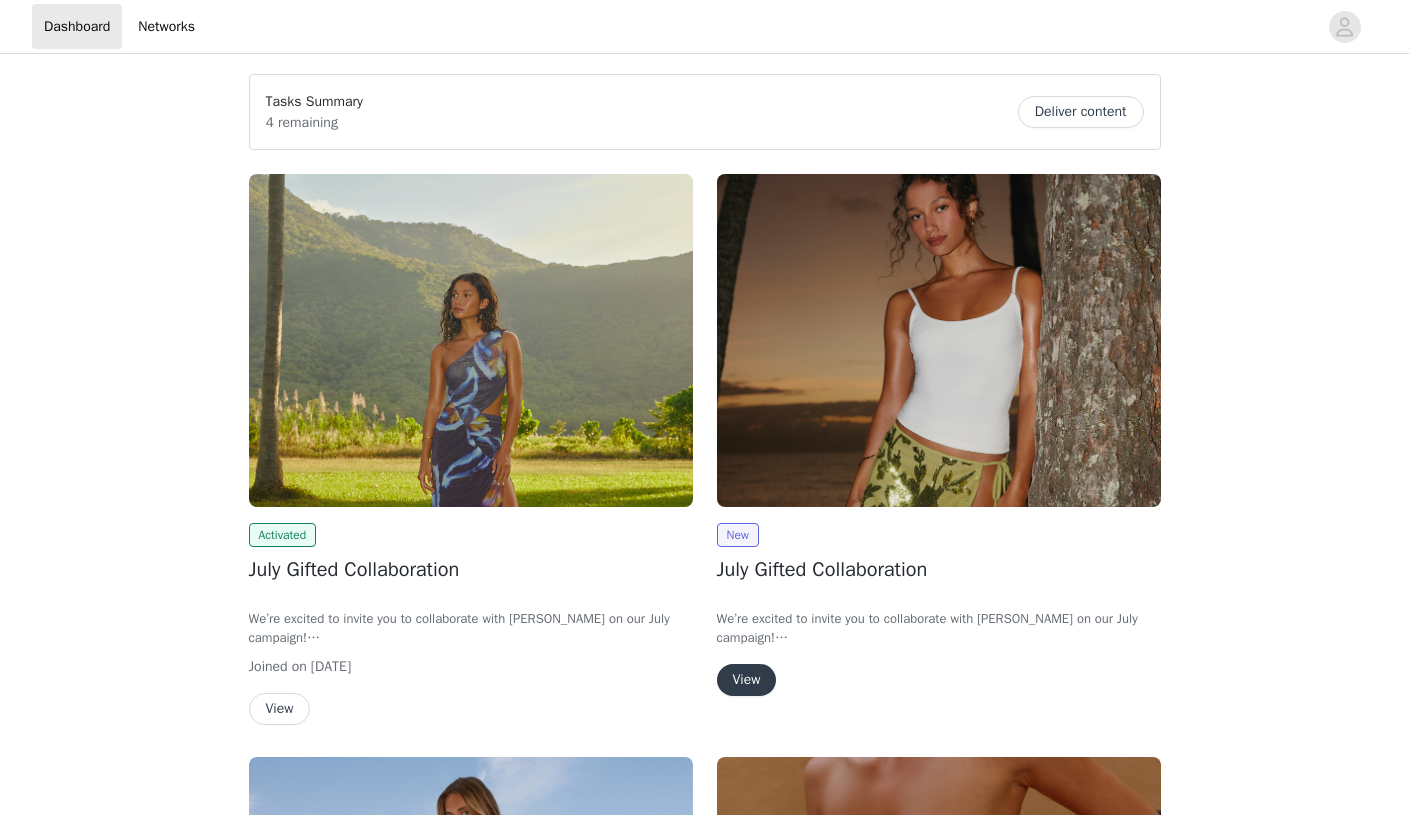 scroll, scrollTop: 0, scrollLeft: 0, axis: both 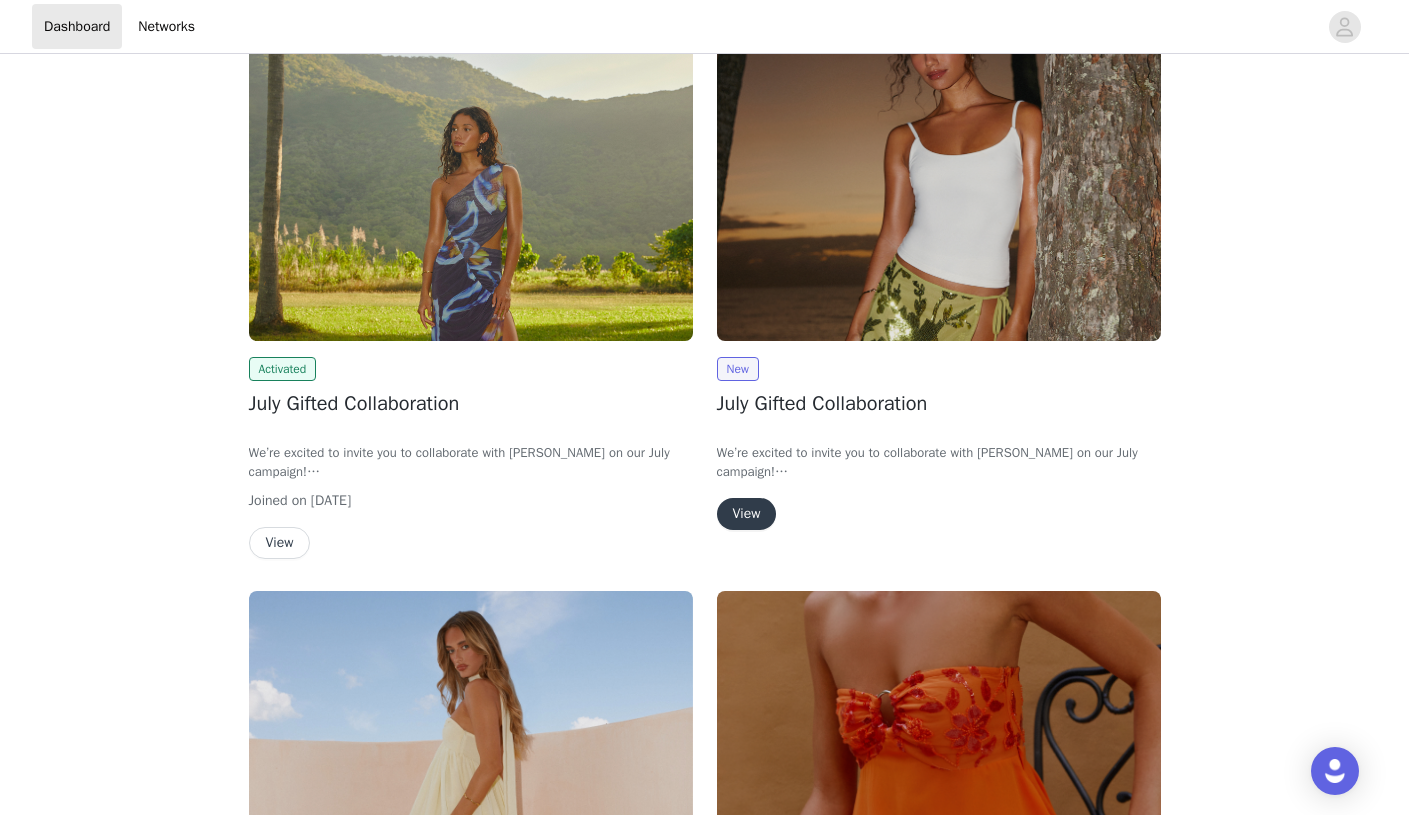 click on "View" at bounding box center (747, 514) 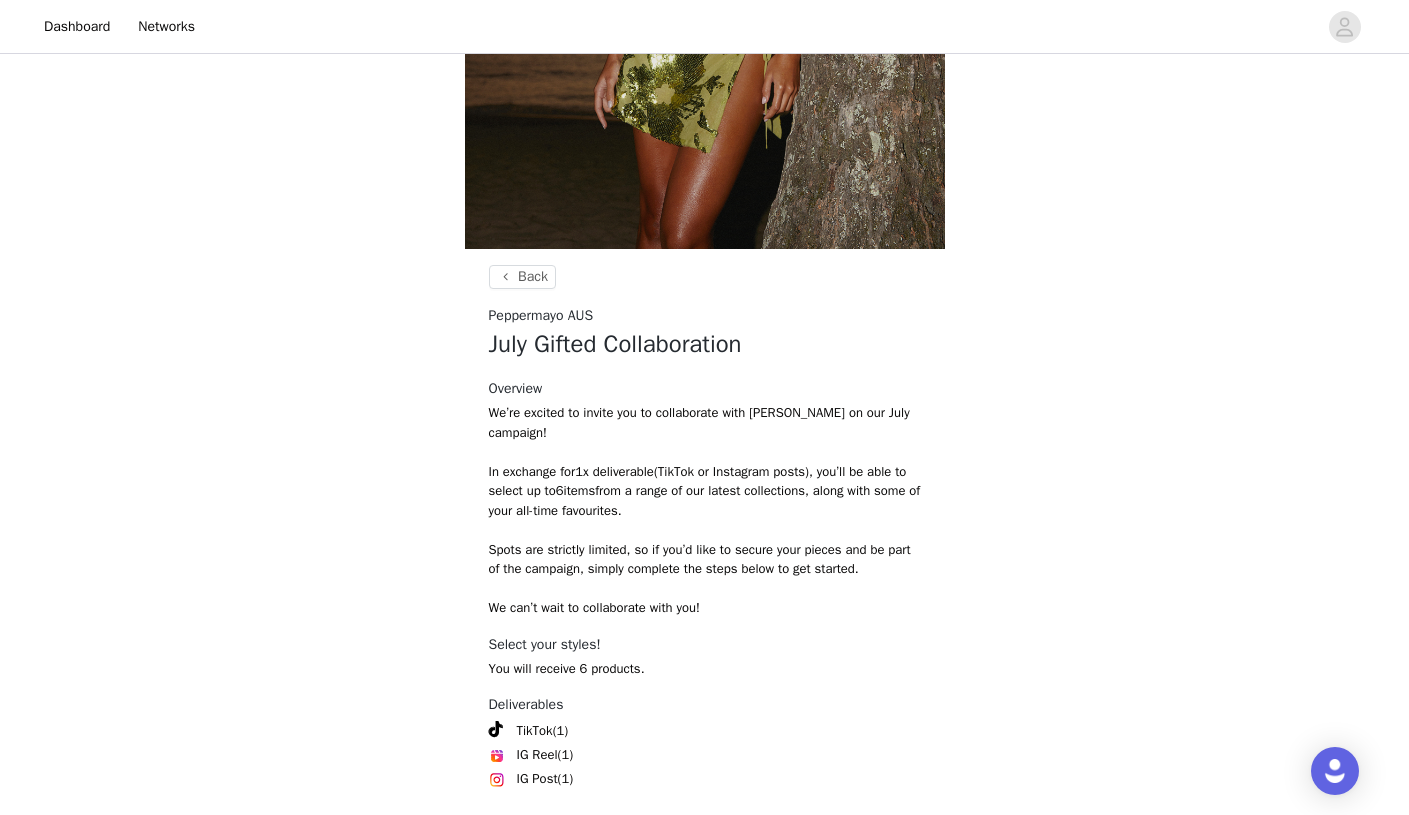 scroll, scrollTop: 641, scrollLeft: 0, axis: vertical 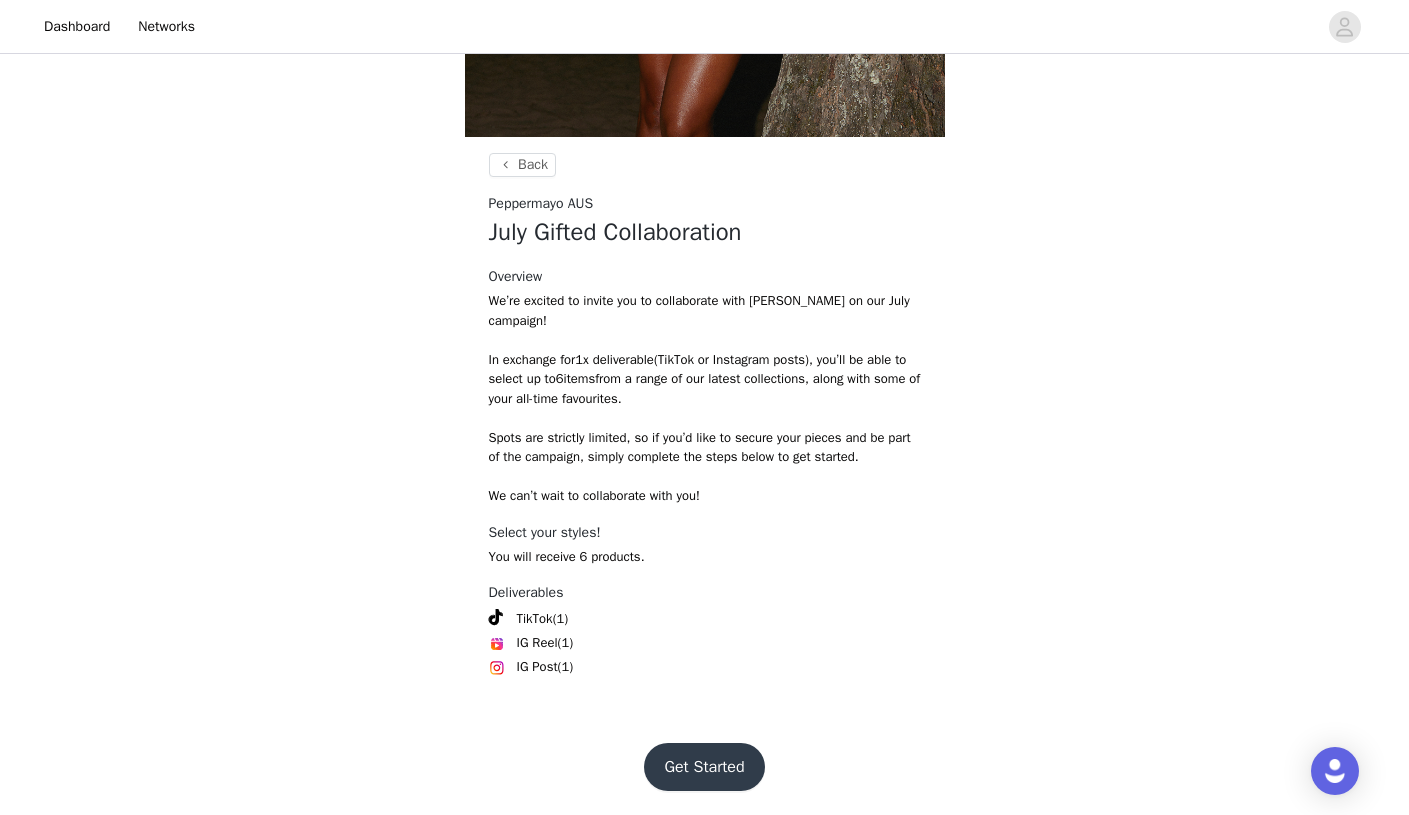 click on "Get Started" at bounding box center [704, 767] 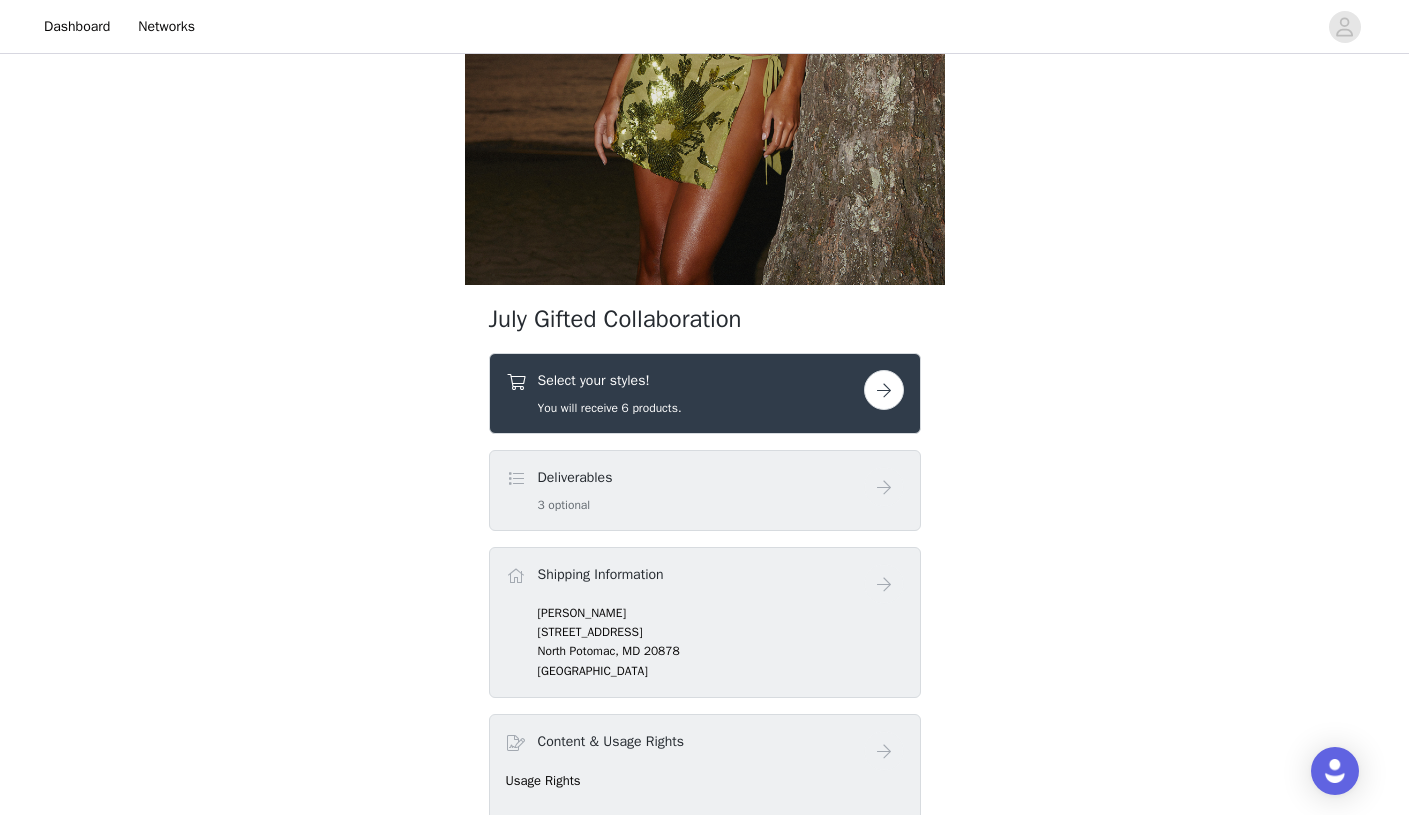 scroll, scrollTop: 588, scrollLeft: 0, axis: vertical 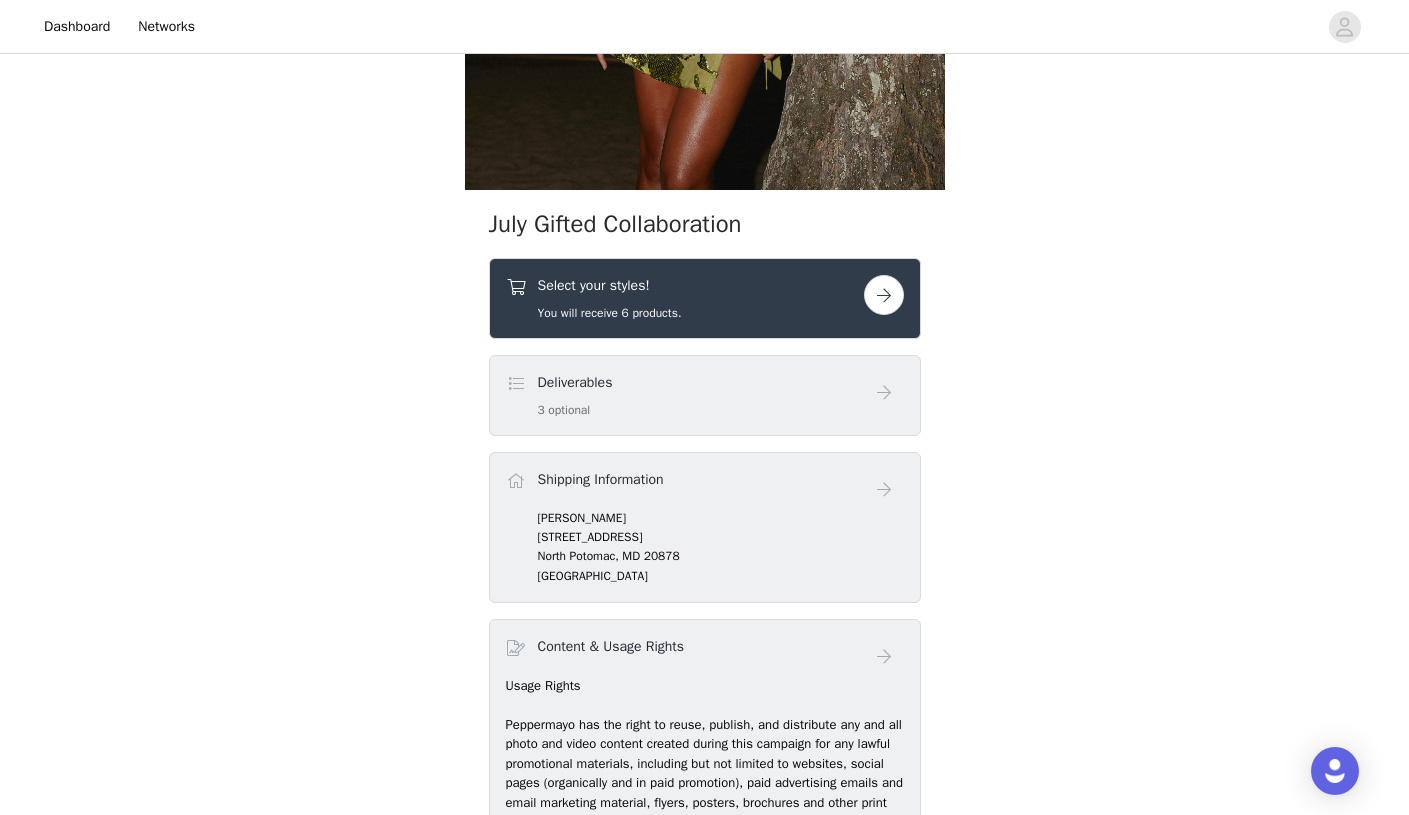 click on "Select your styles!   You will receive 6 products." at bounding box center (685, 298) 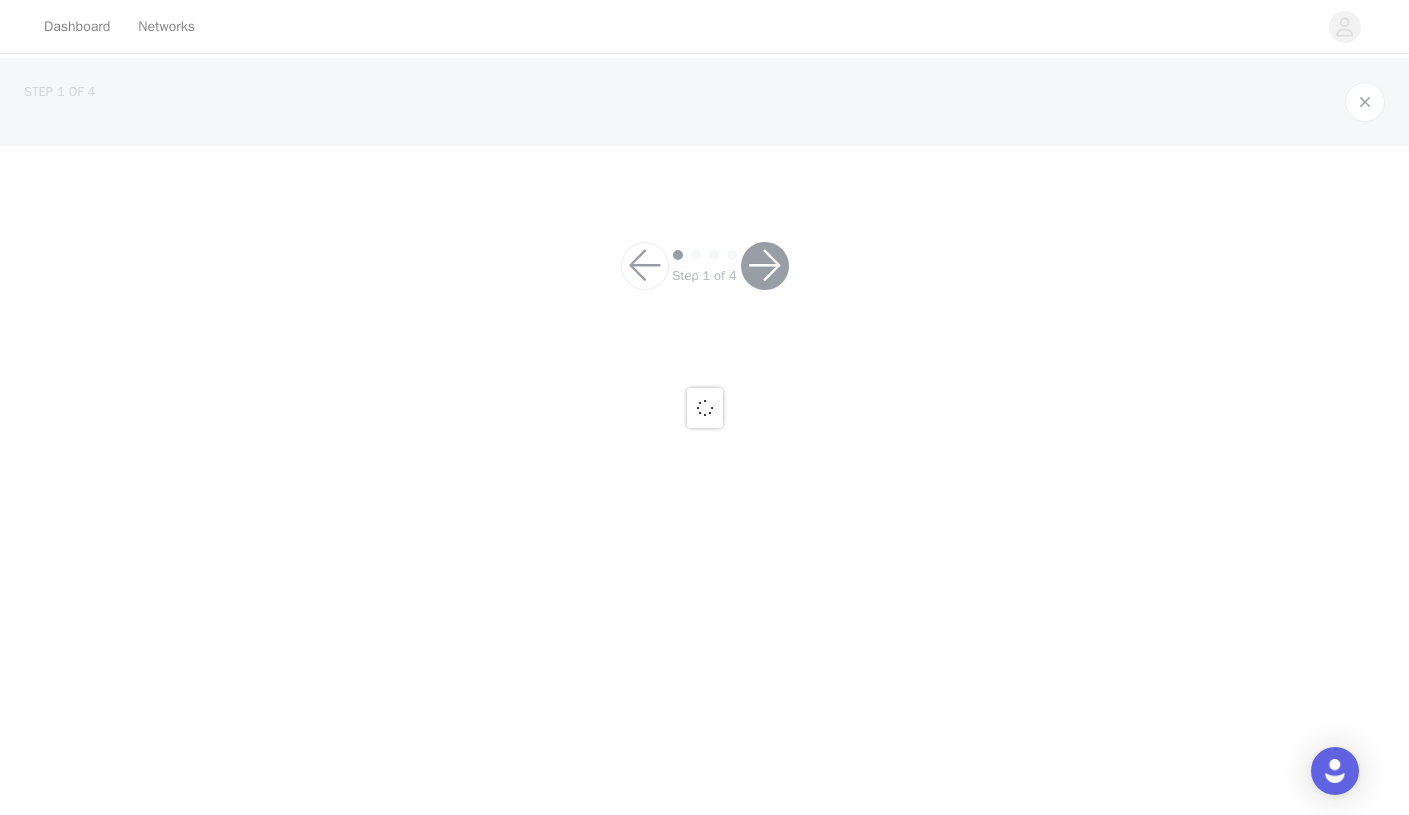 scroll, scrollTop: 0, scrollLeft: 0, axis: both 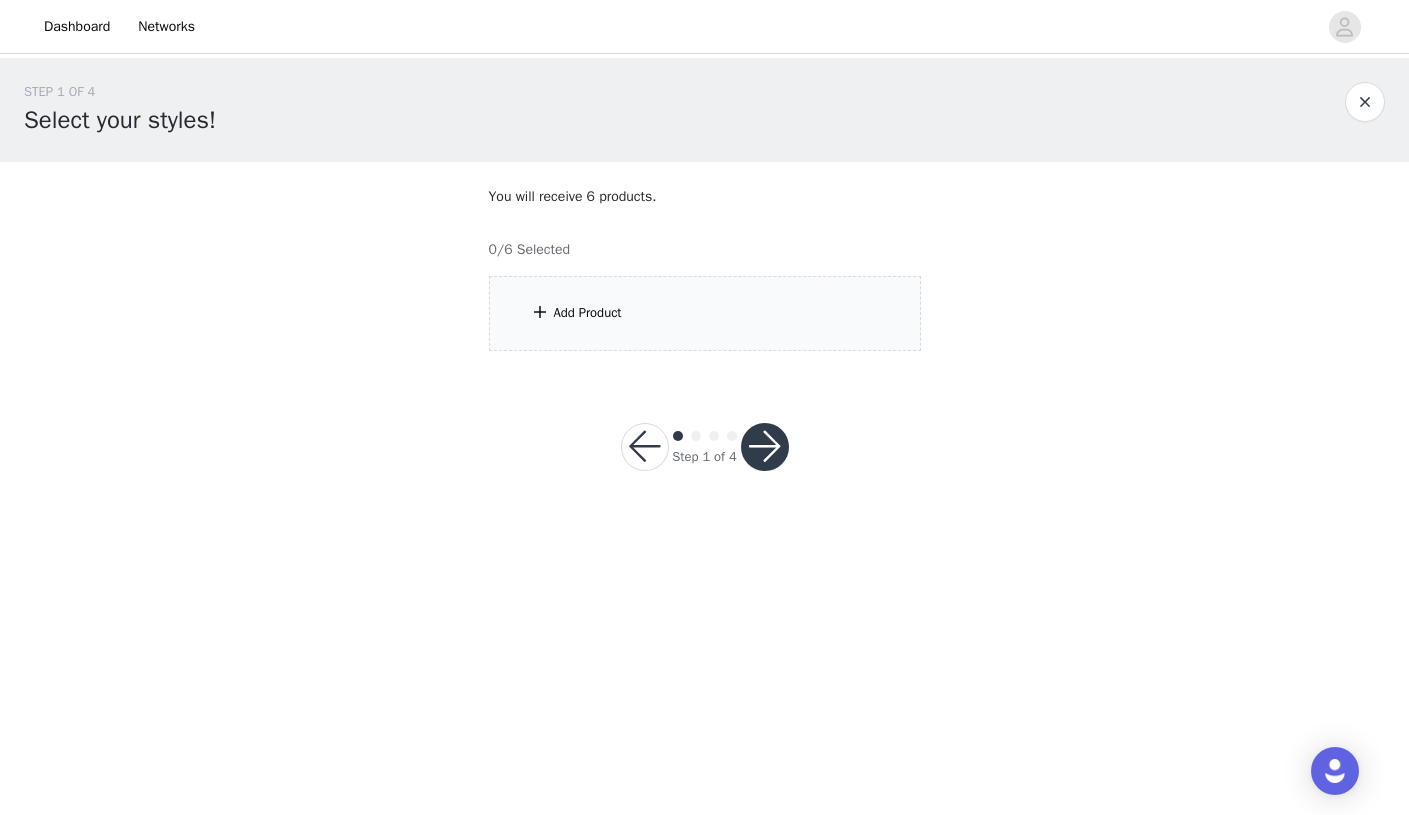 click on "Add Product" at bounding box center [705, 313] 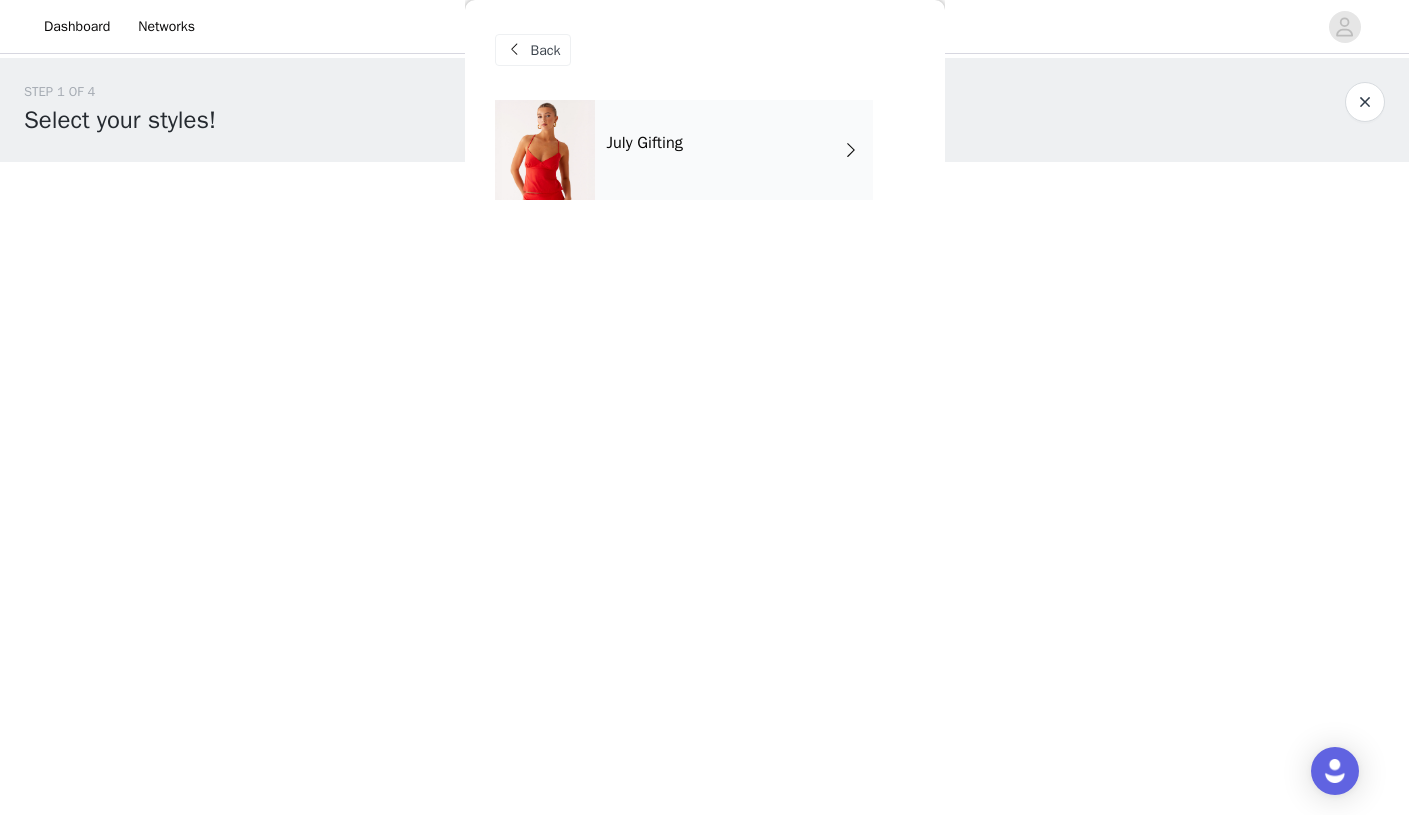 click on "July Gifting" at bounding box center [734, 150] 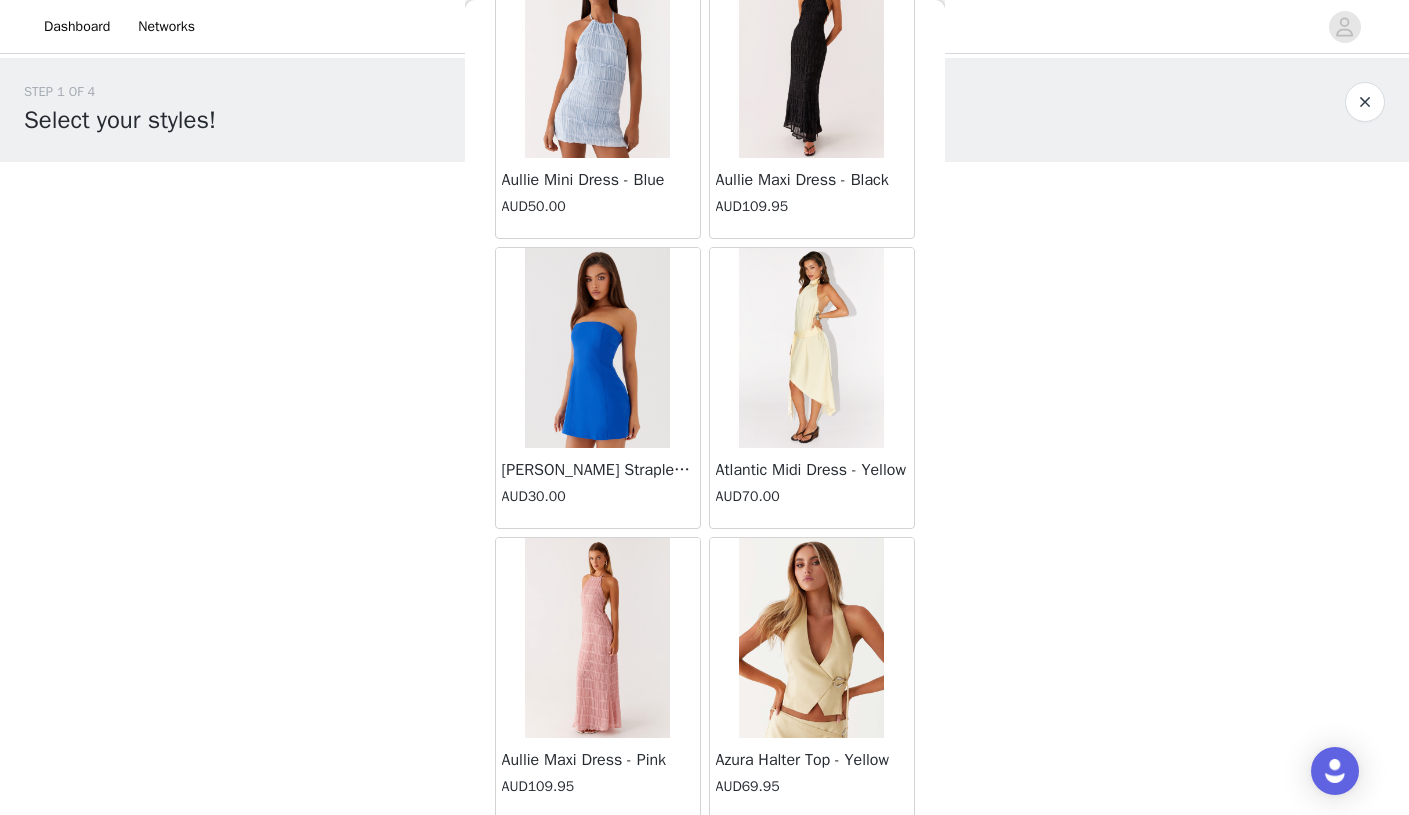 scroll, scrollTop: 2245, scrollLeft: 0, axis: vertical 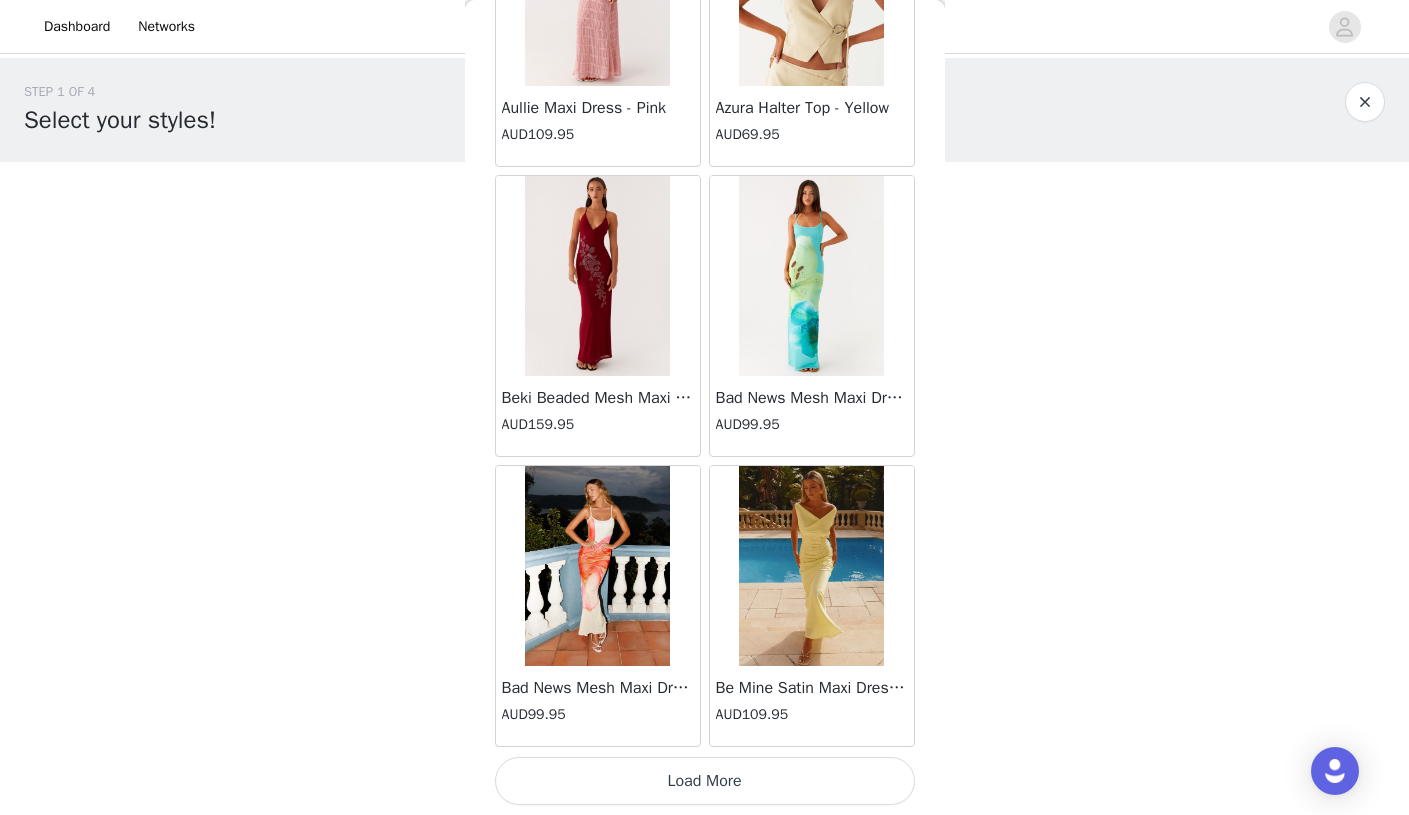 click on "Load More" at bounding box center [705, 781] 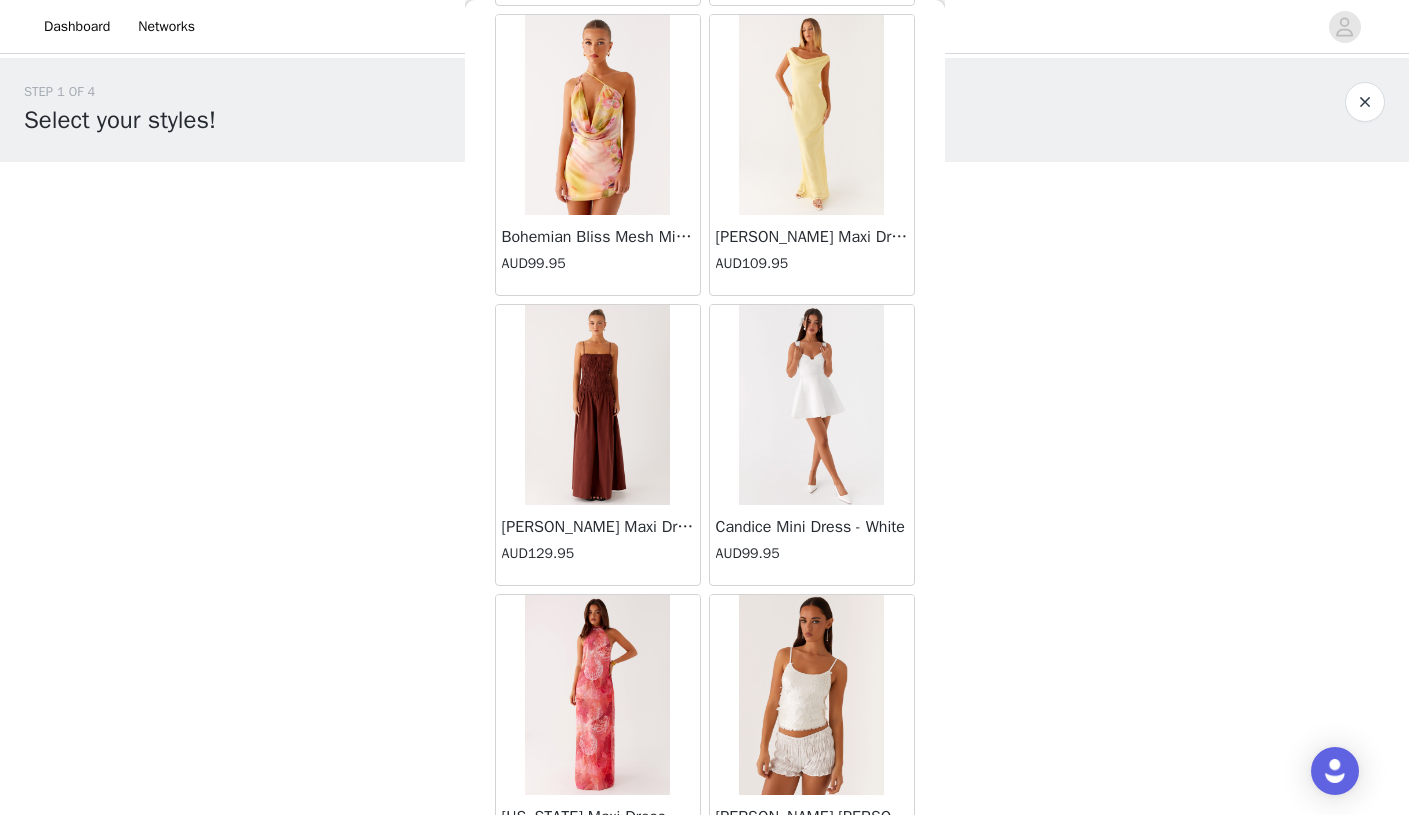 scroll, scrollTop: 5145, scrollLeft: 0, axis: vertical 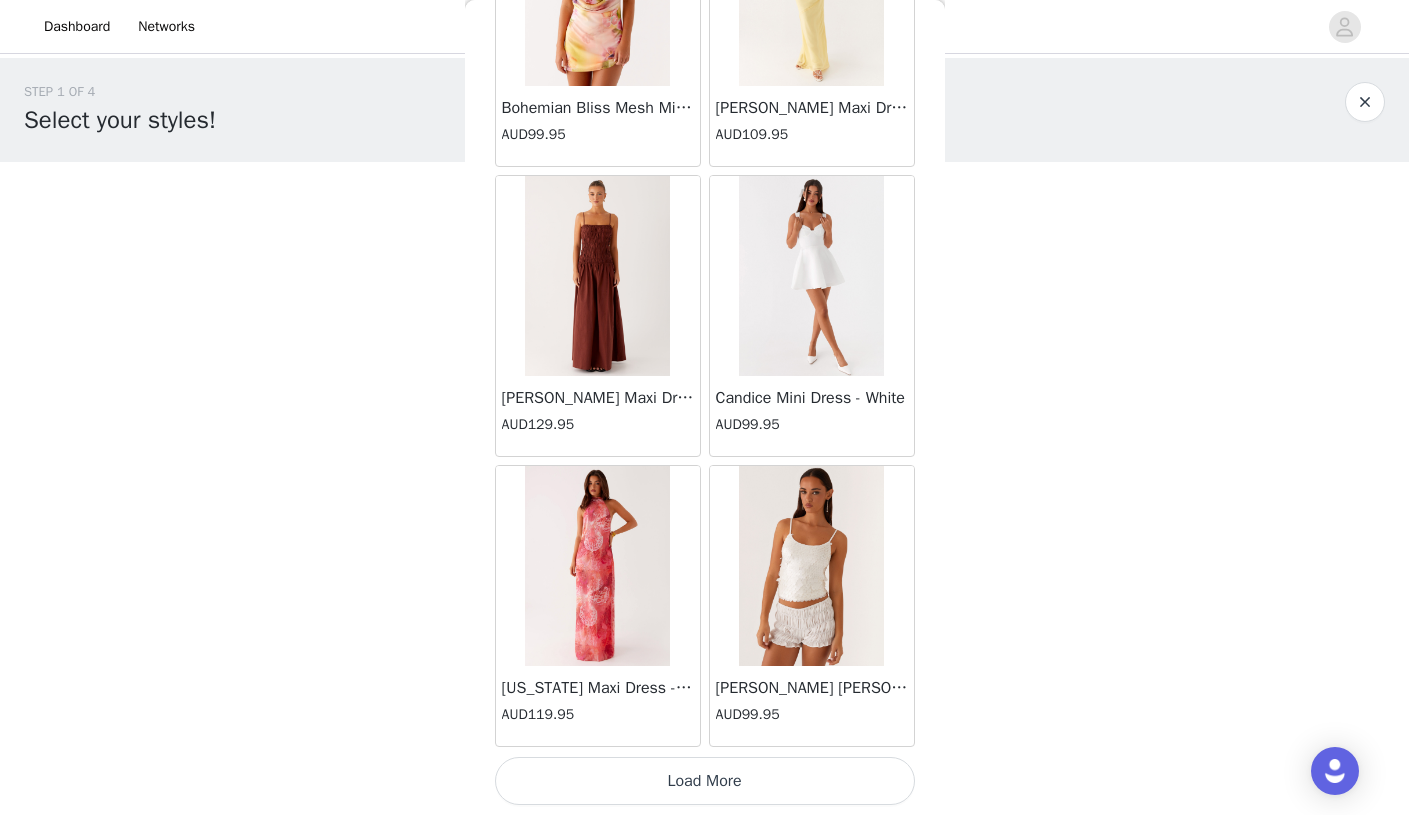 click on "Load More" at bounding box center [705, 781] 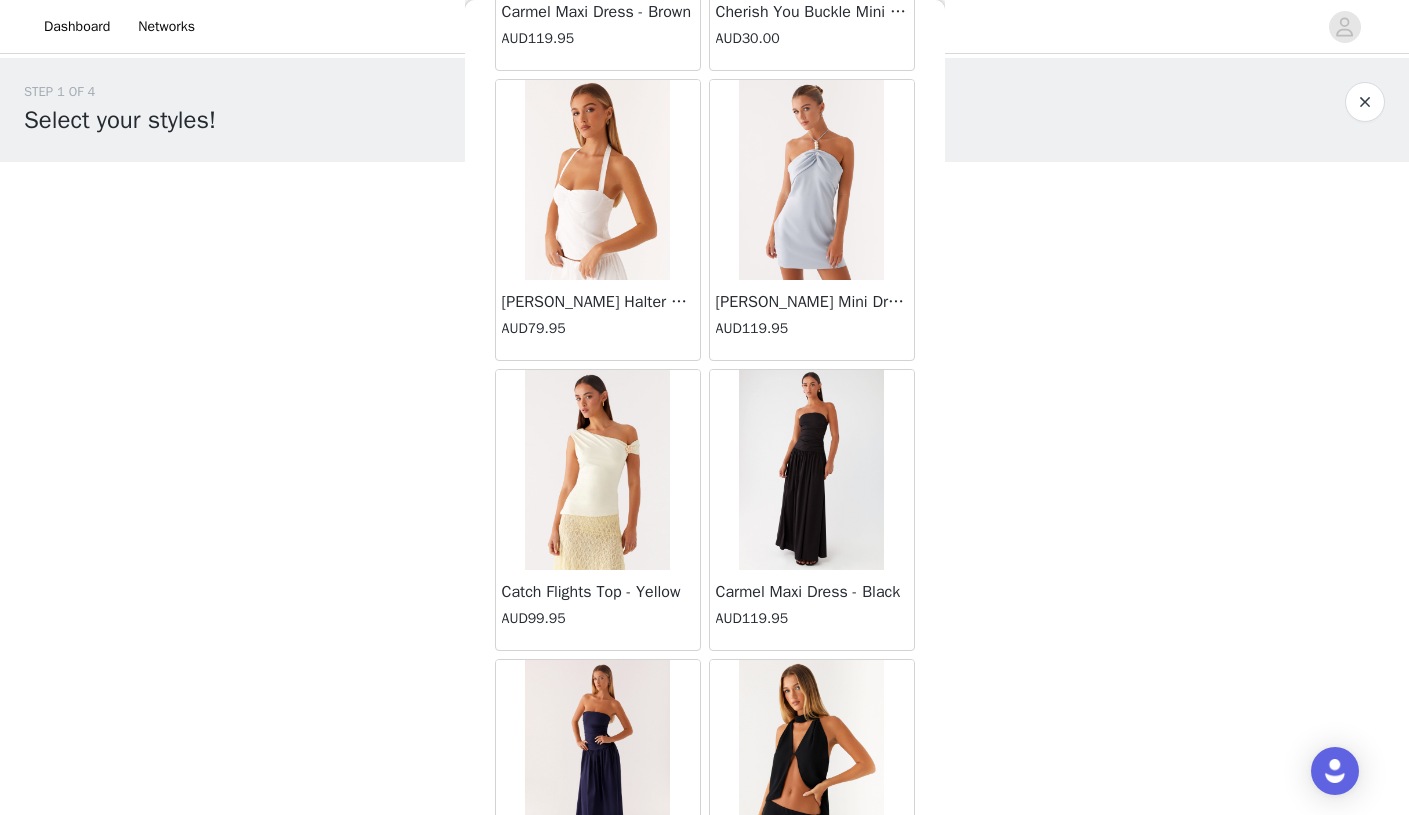 scroll, scrollTop: 8045, scrollLeft: 0, axis: vertical 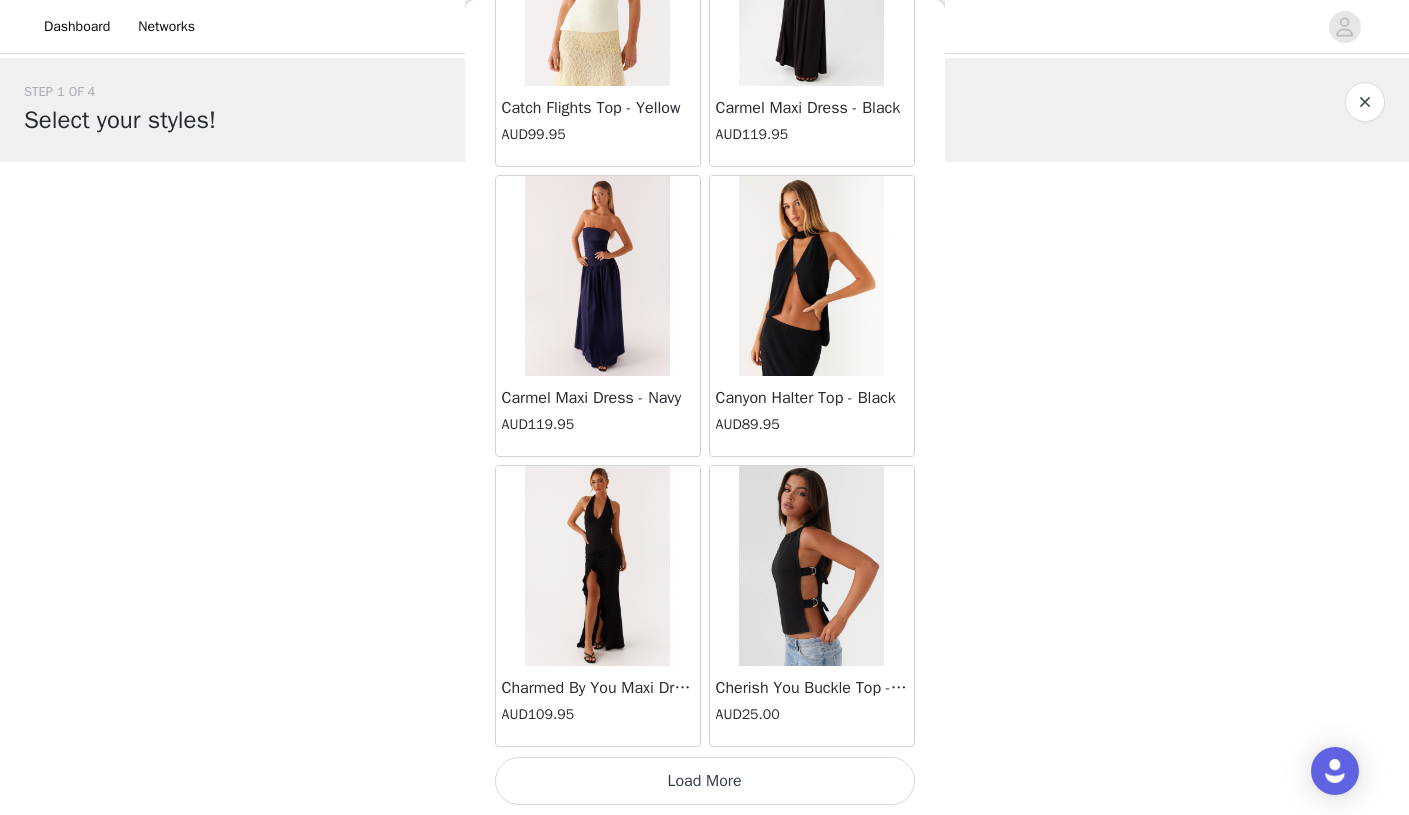 click on "Load More" at bounding box center [705, 781] 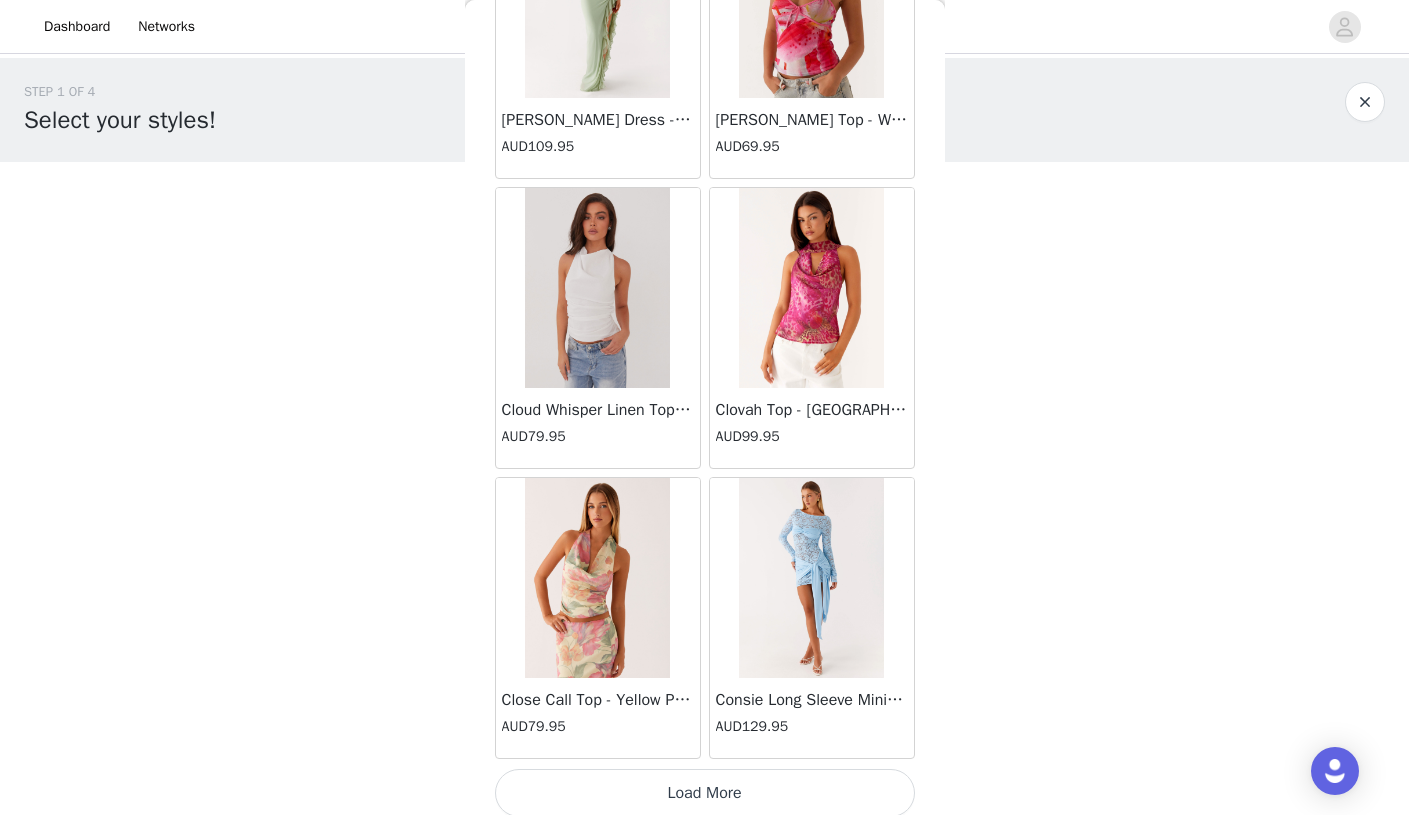 scroll, scrollTop: 10945, scrollLeft: 0, axis: vertical 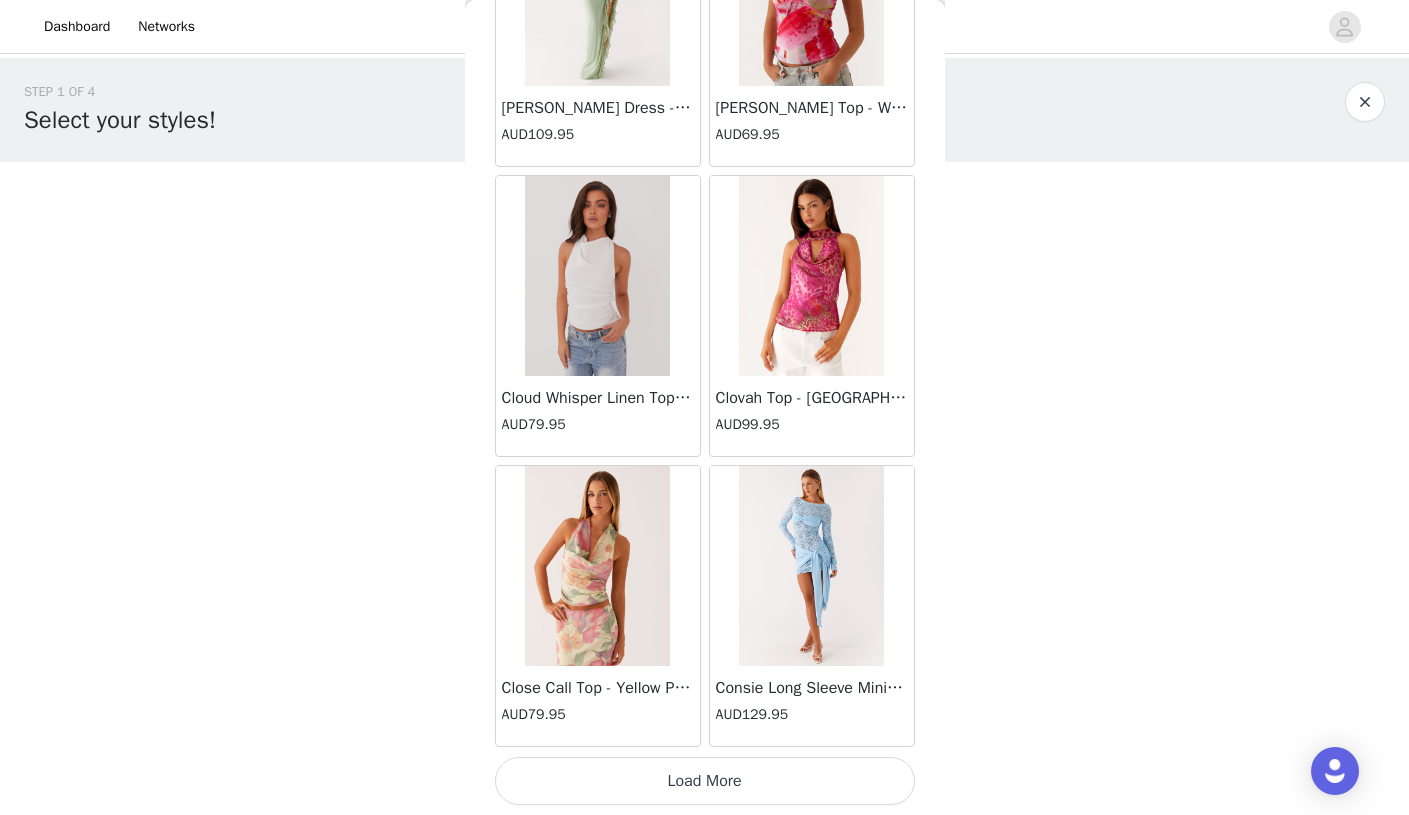 click on "Load More" at bounding box center (705, 781) 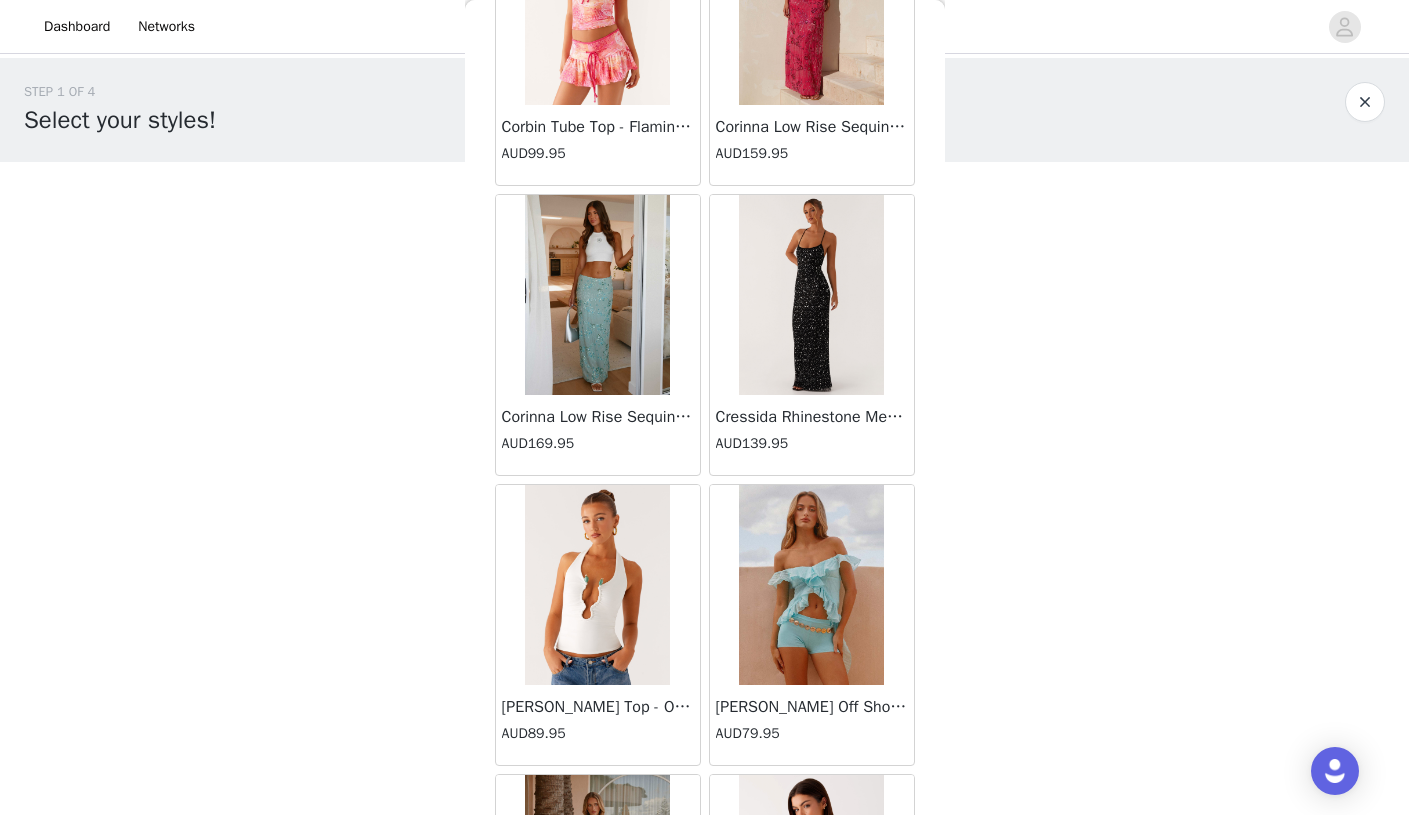 scroll, scrollTop: 12084, scrollLeft: 0, axis: vertical 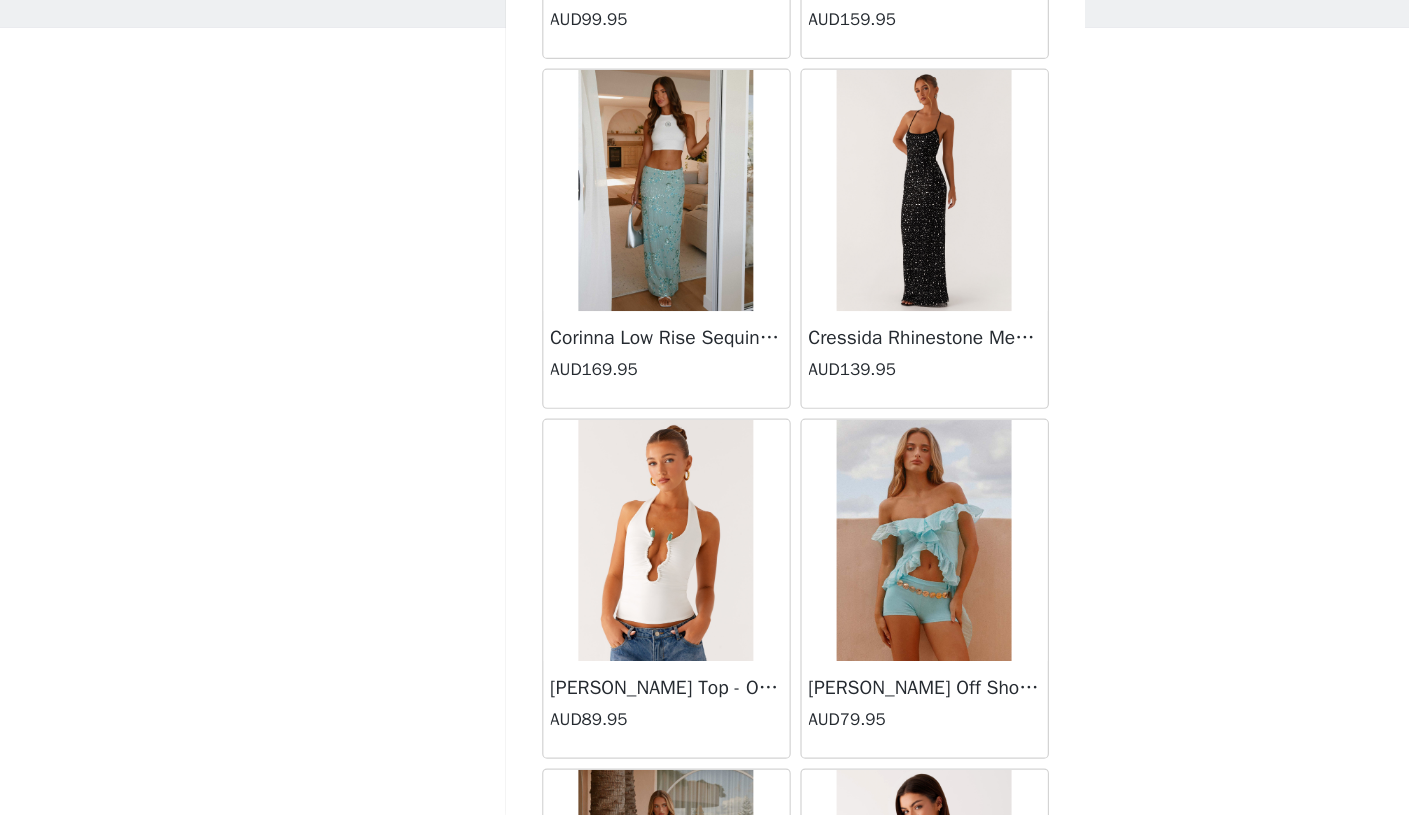 click at bounding box center (597, 587) 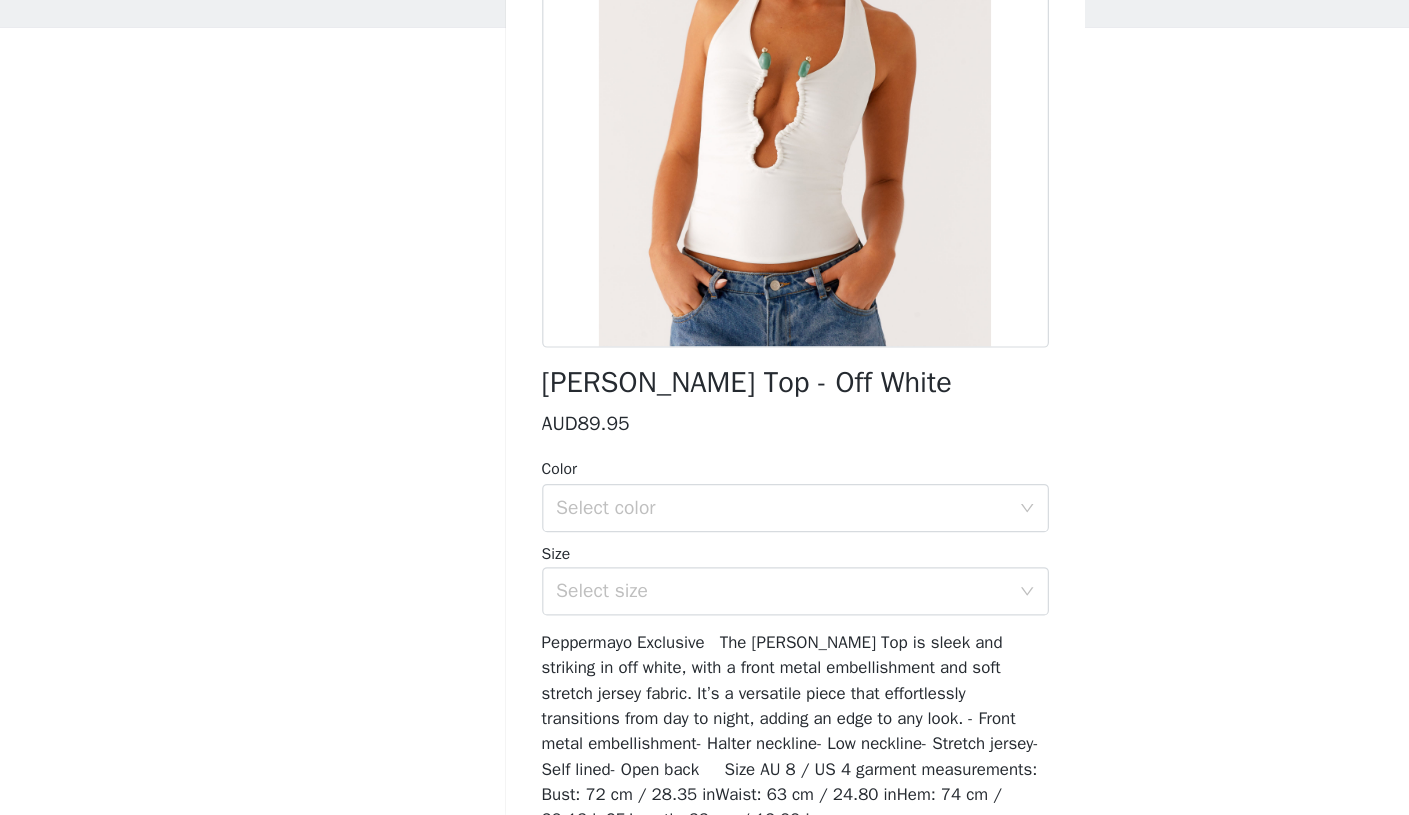 scroll, scrollTop: 0, scrollLeft: 0, axis: both 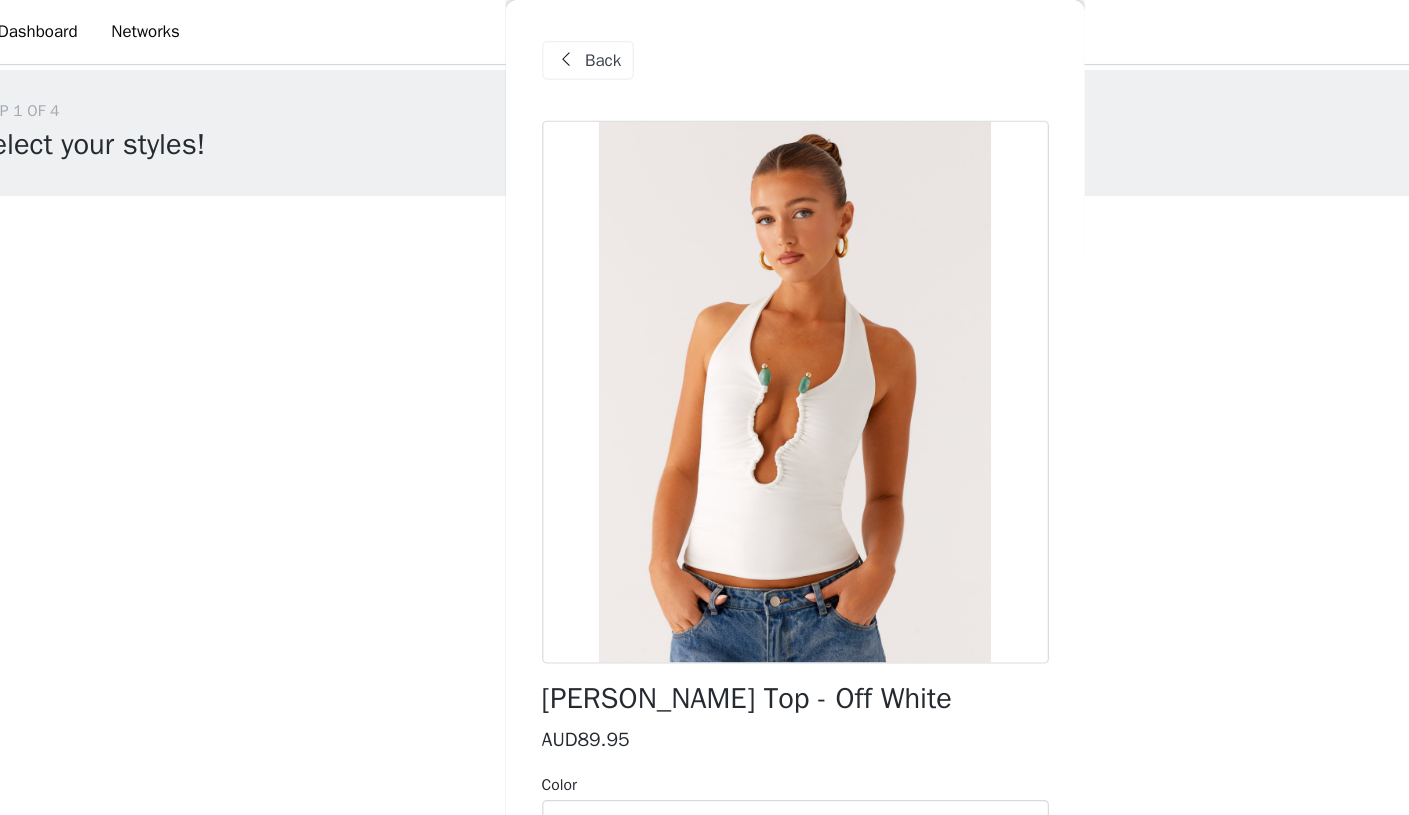 click on "Back" at bounding box center (546, 50) 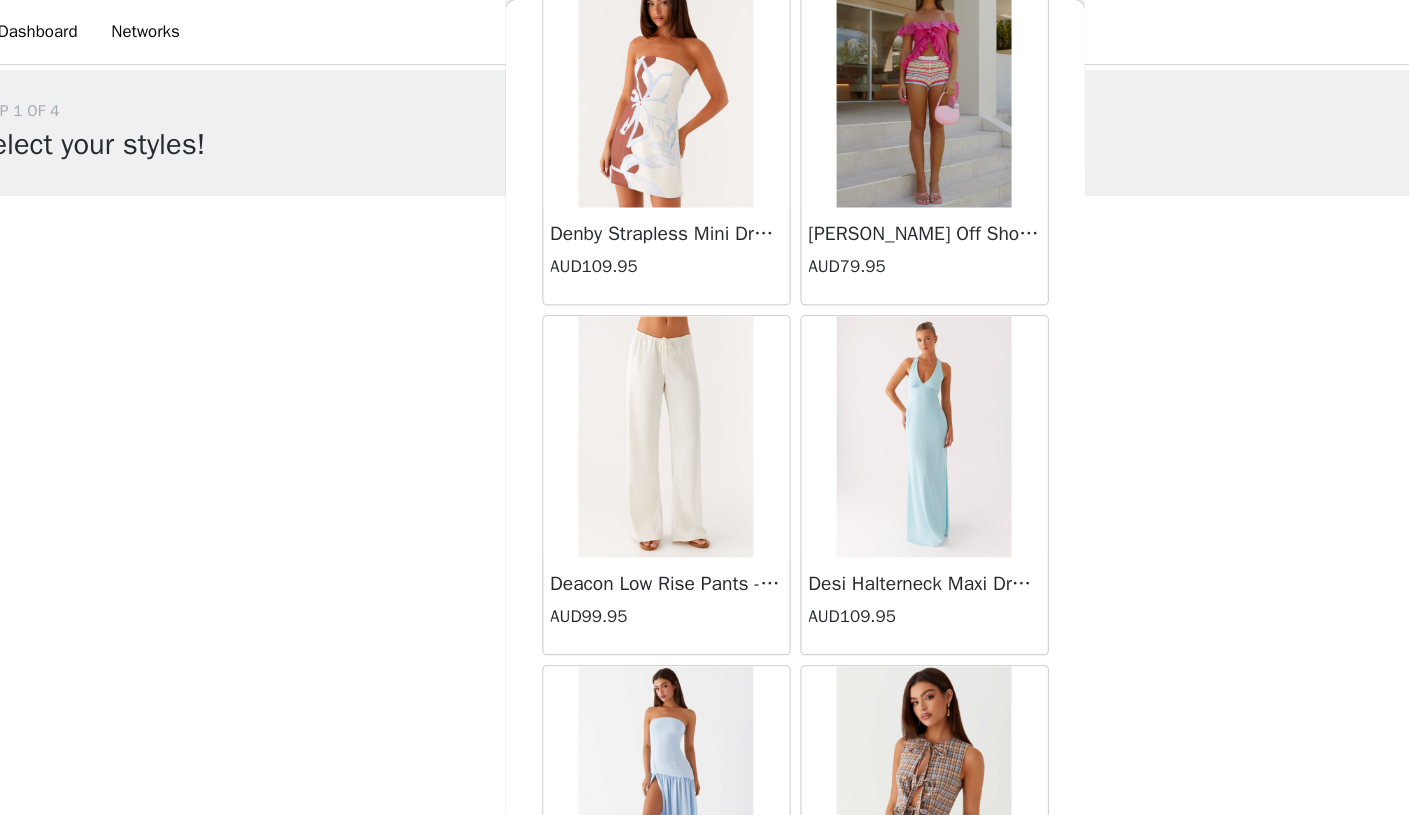 scroll, scrollTop: 13845, scrollLeft: 0, axis: vertical 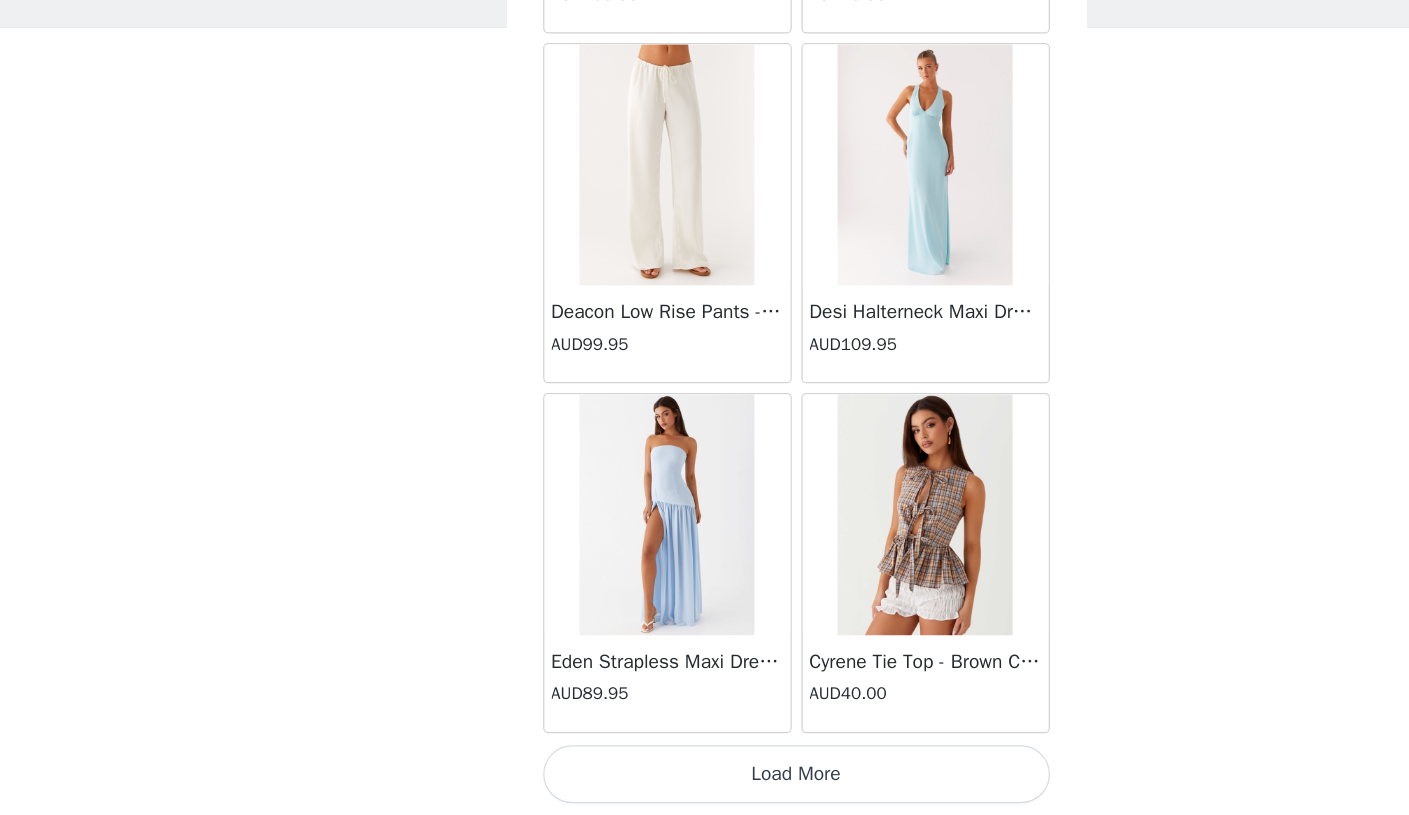 click on "Load More" at bounding box center [705, 781] 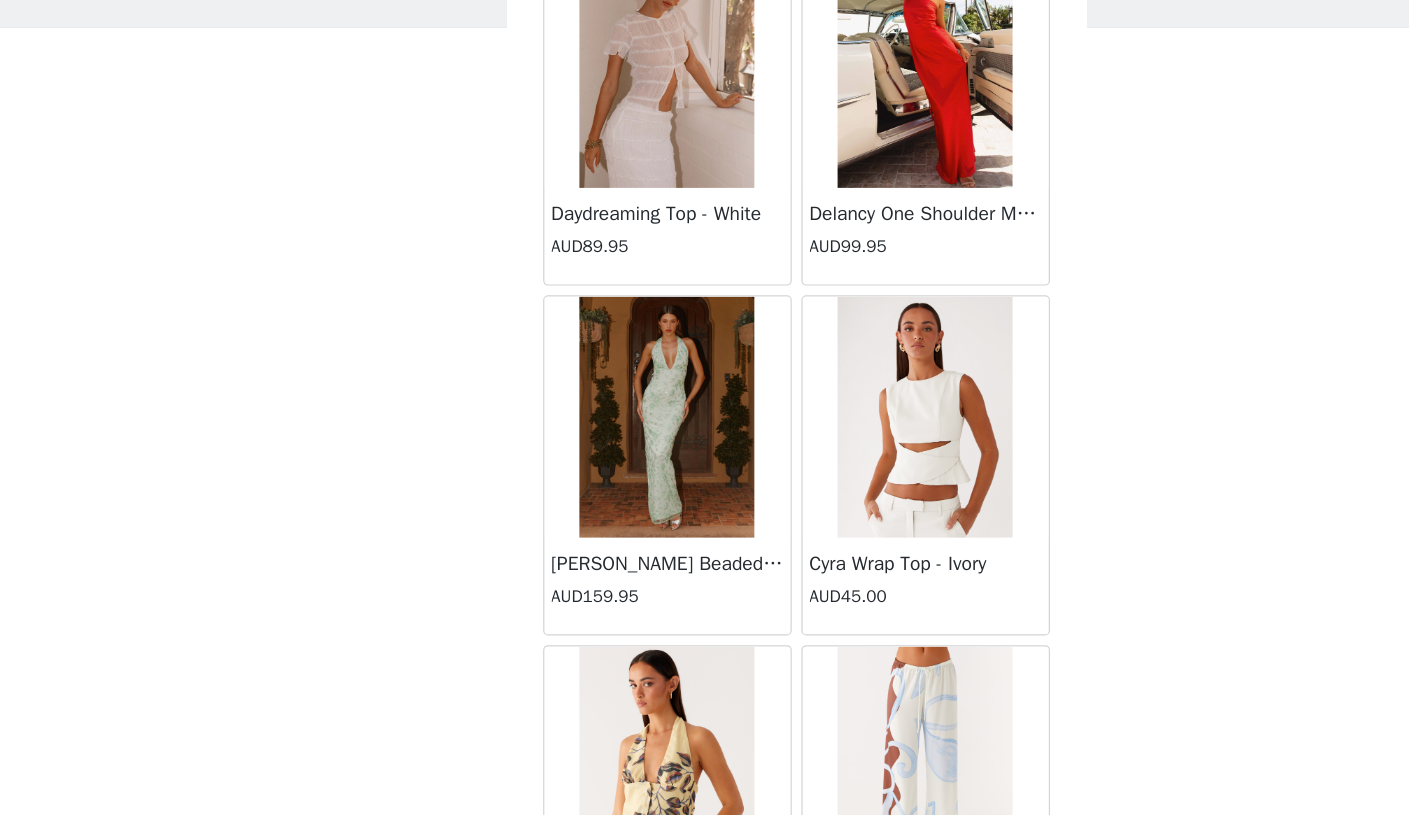 scroll, scrollTop: 16745, scrollLeft: 0, axis: vertical 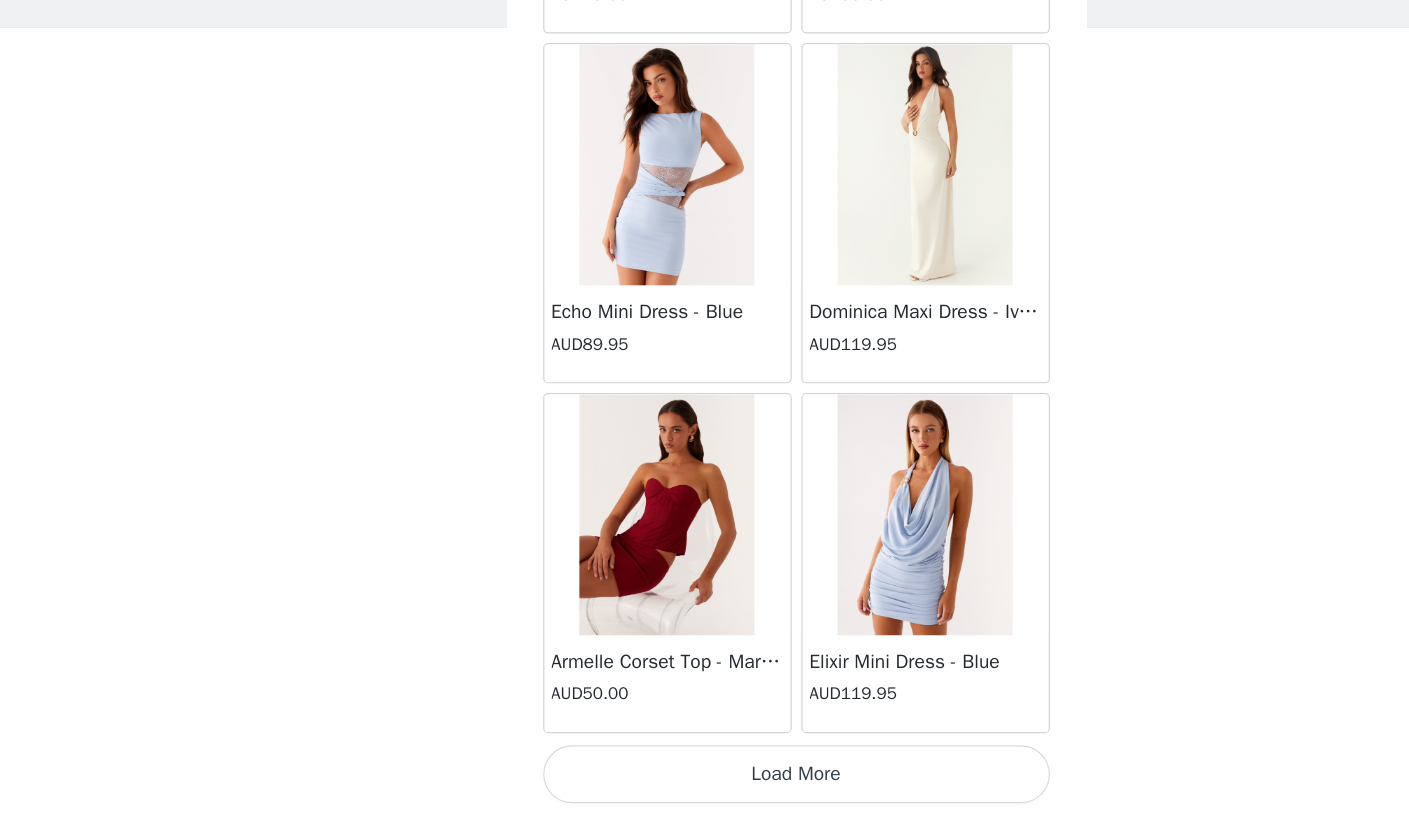 click on "Load More" at bounding box center (705, 781) 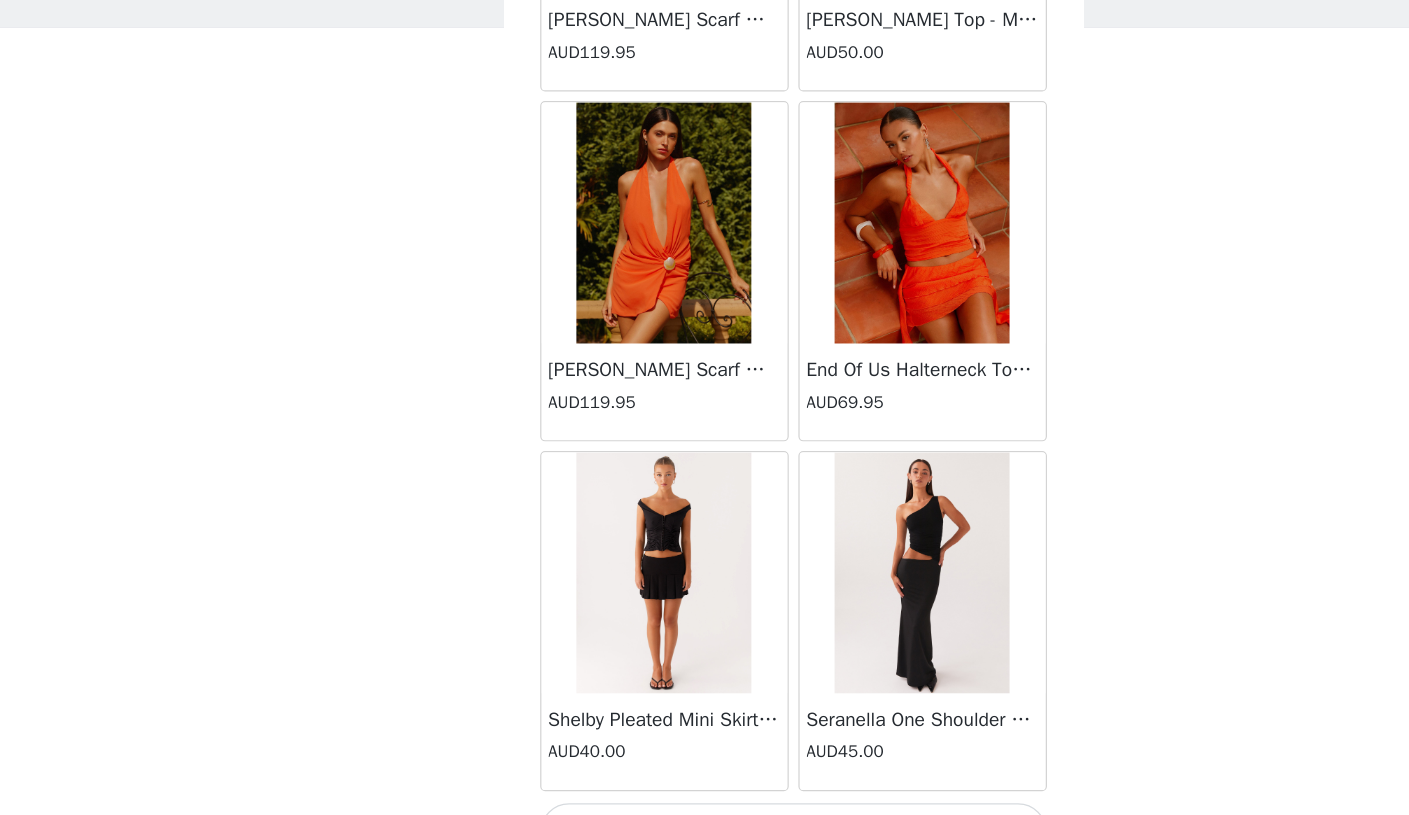 scroll, scrollTop: 19645, scrollLeft: 0, axis: vertical 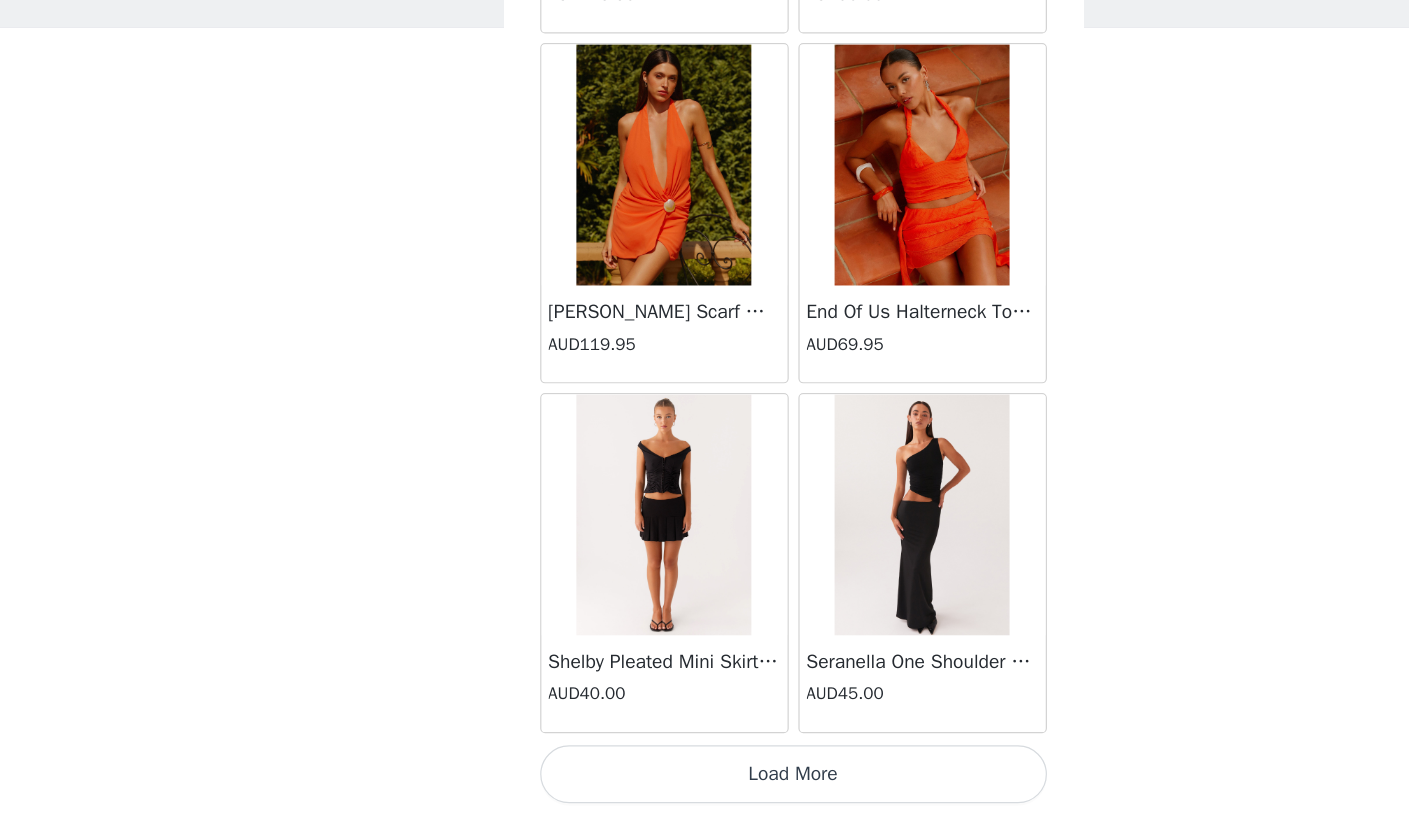 click on "Load More" at bounding box center [705, 781] 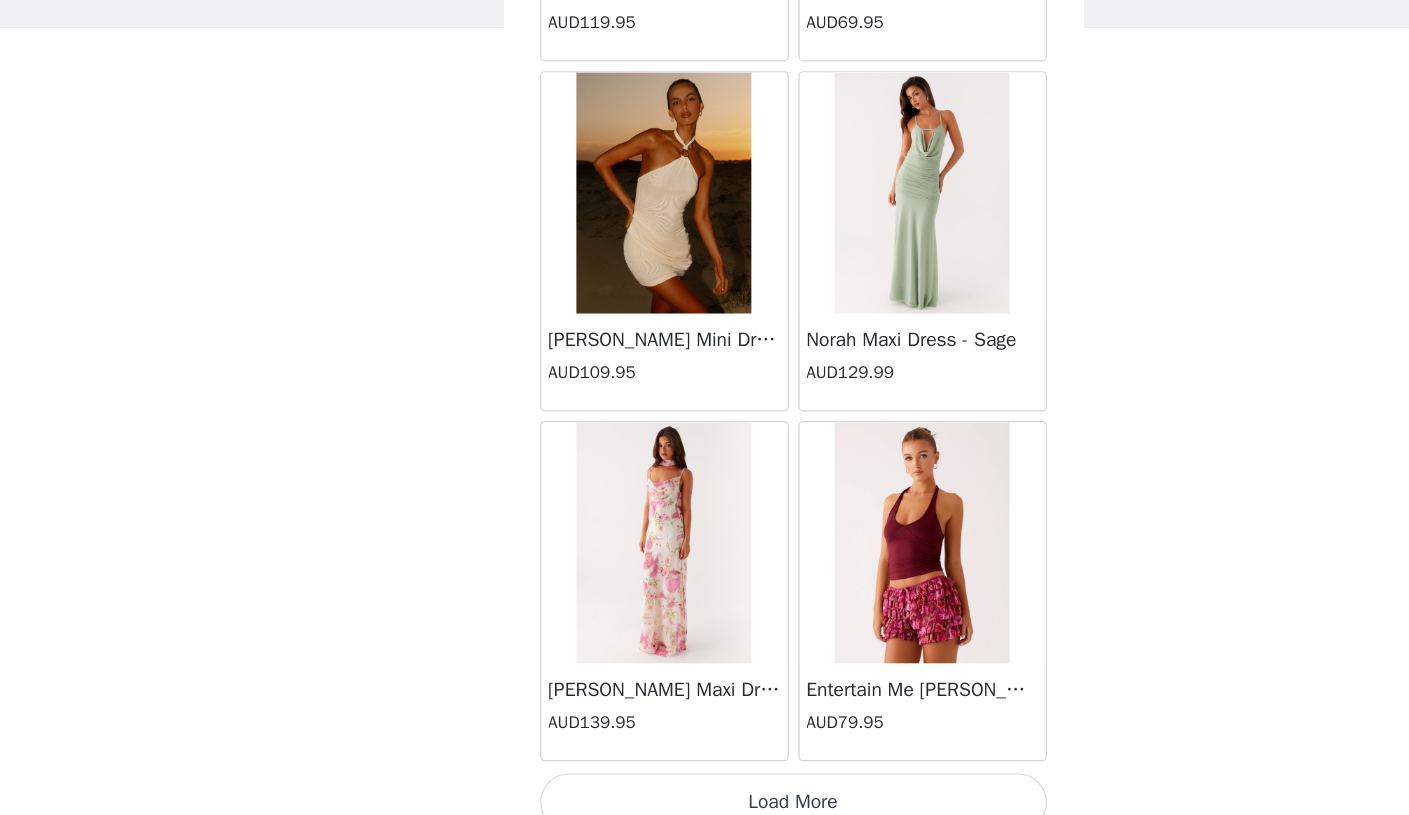 scroll, scrollTop: 22545, scrollLeft: 0, axis: vertical 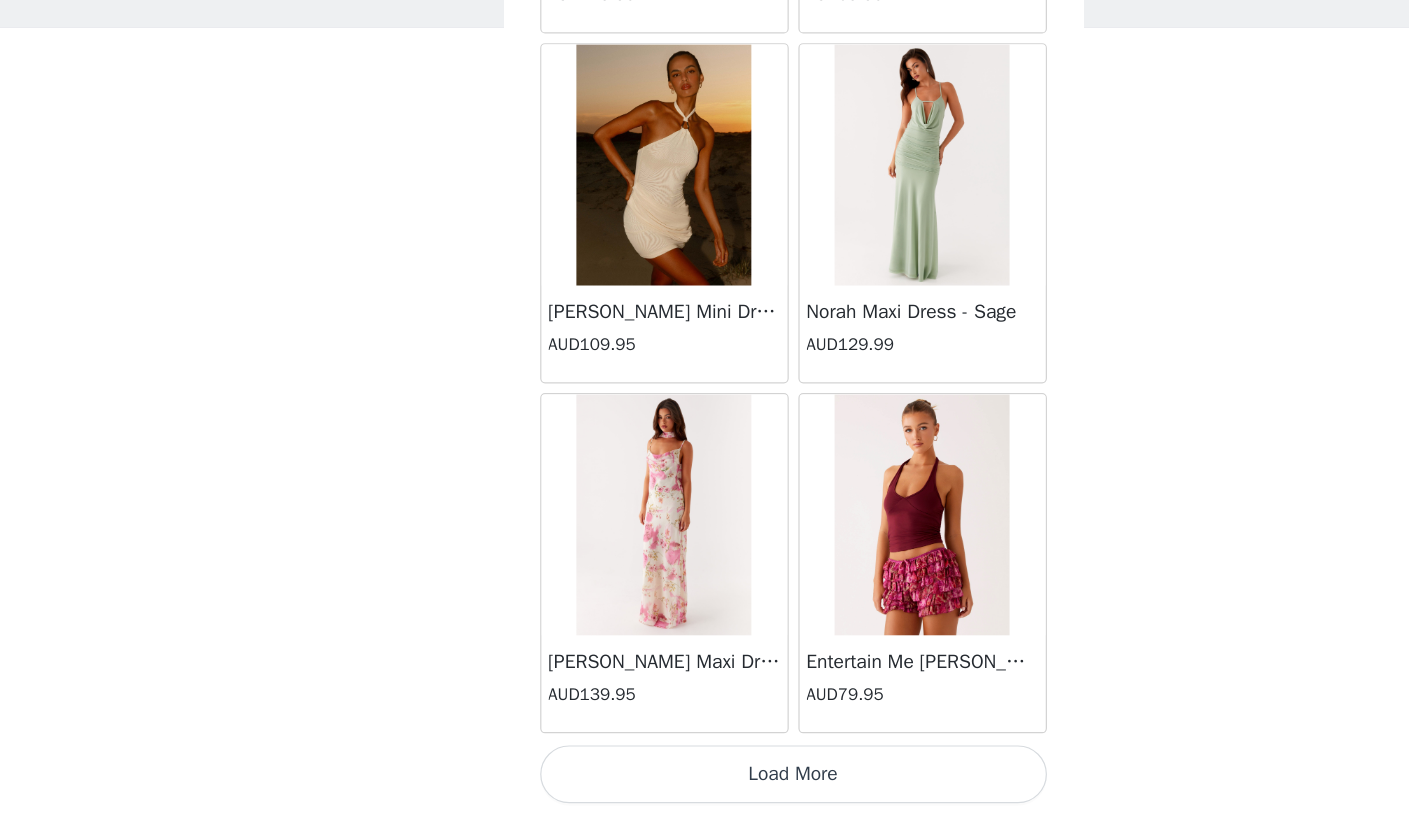 click on "Load More" at bounding box center (705, 781) 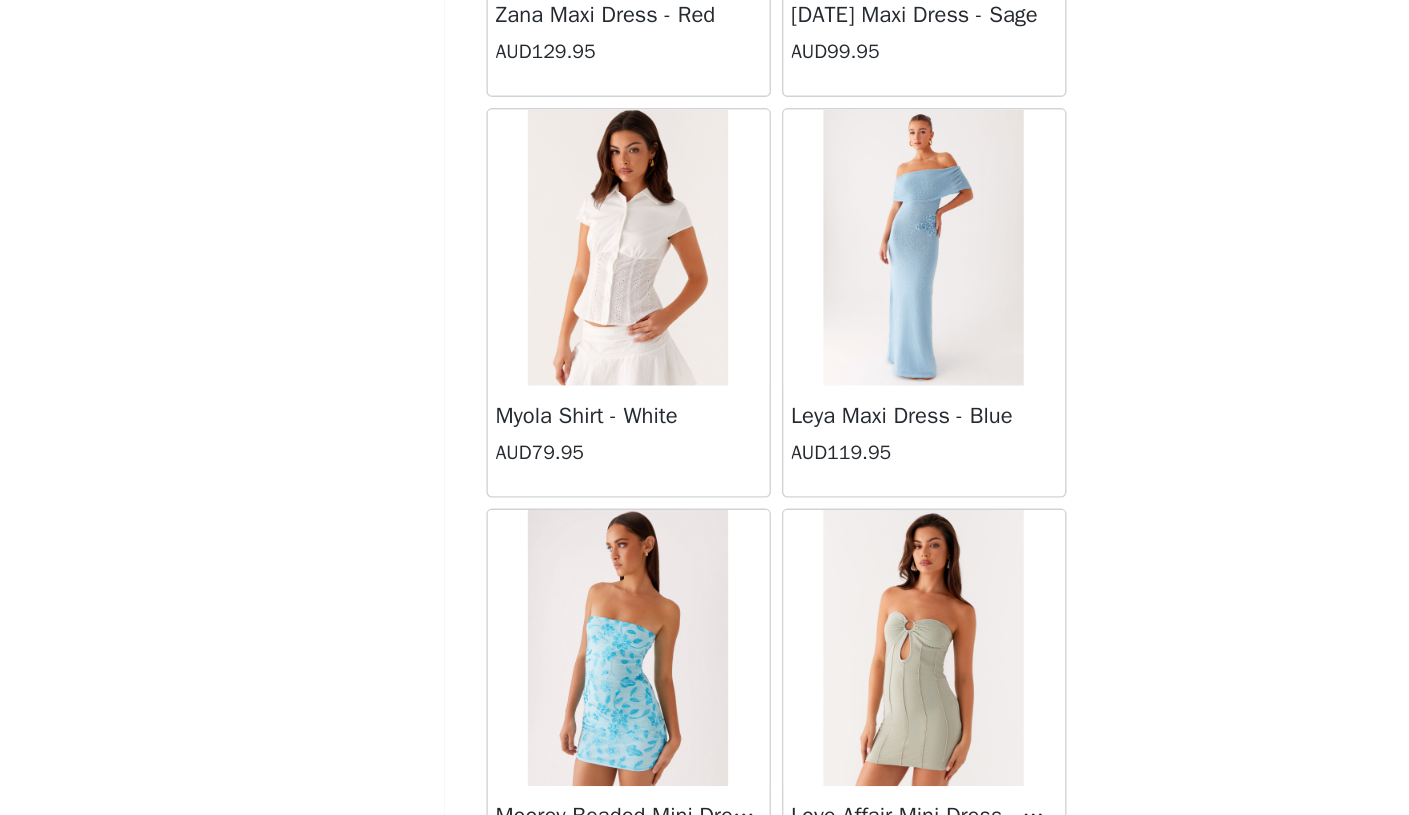 scroll, scrollTop: 24781, scrollLeft: 0, axis: vertical 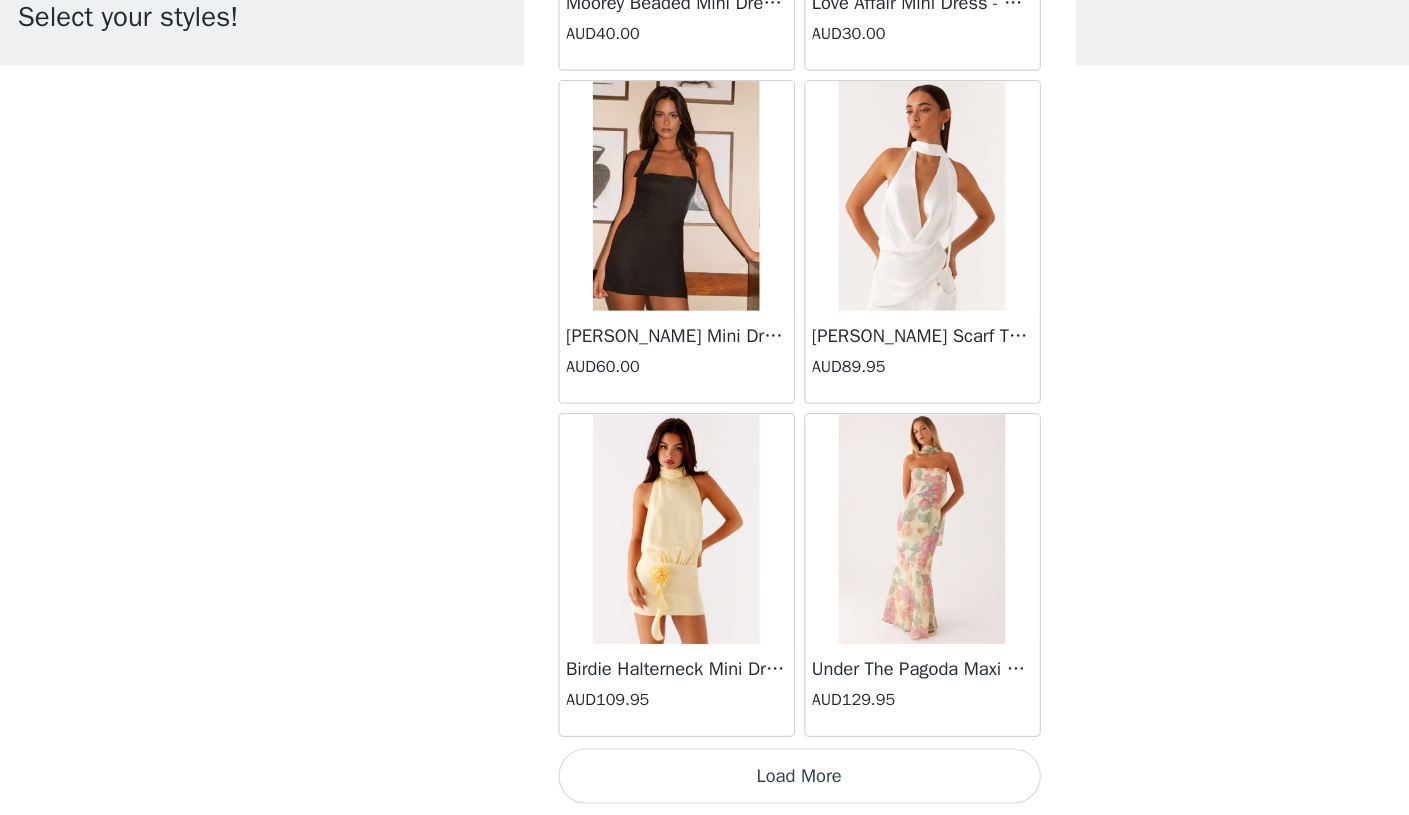 click on "Load More" at bounding box center (705, 781) 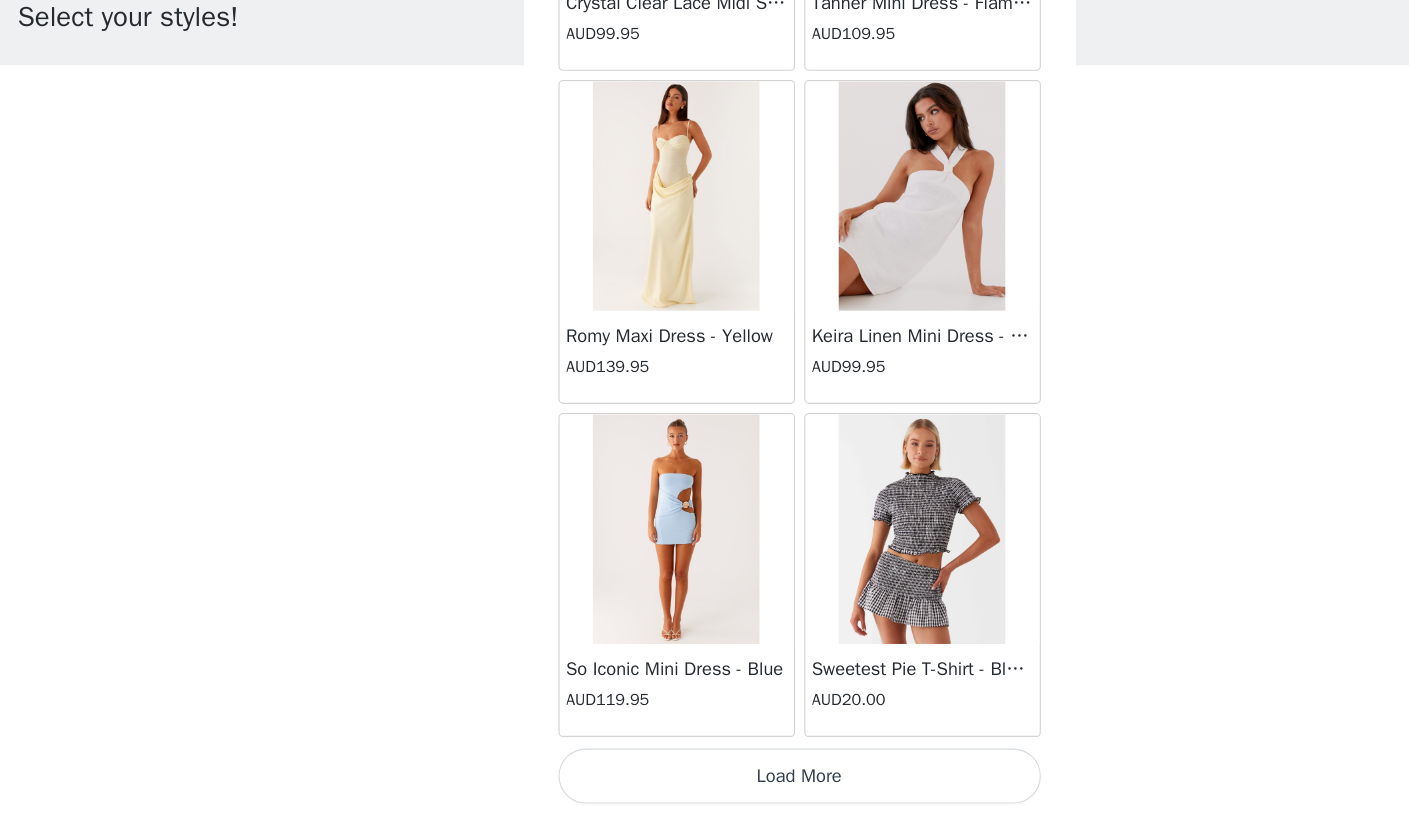 scroll, scrollTop: 28345, scrollLeft: 0, axis: vertical 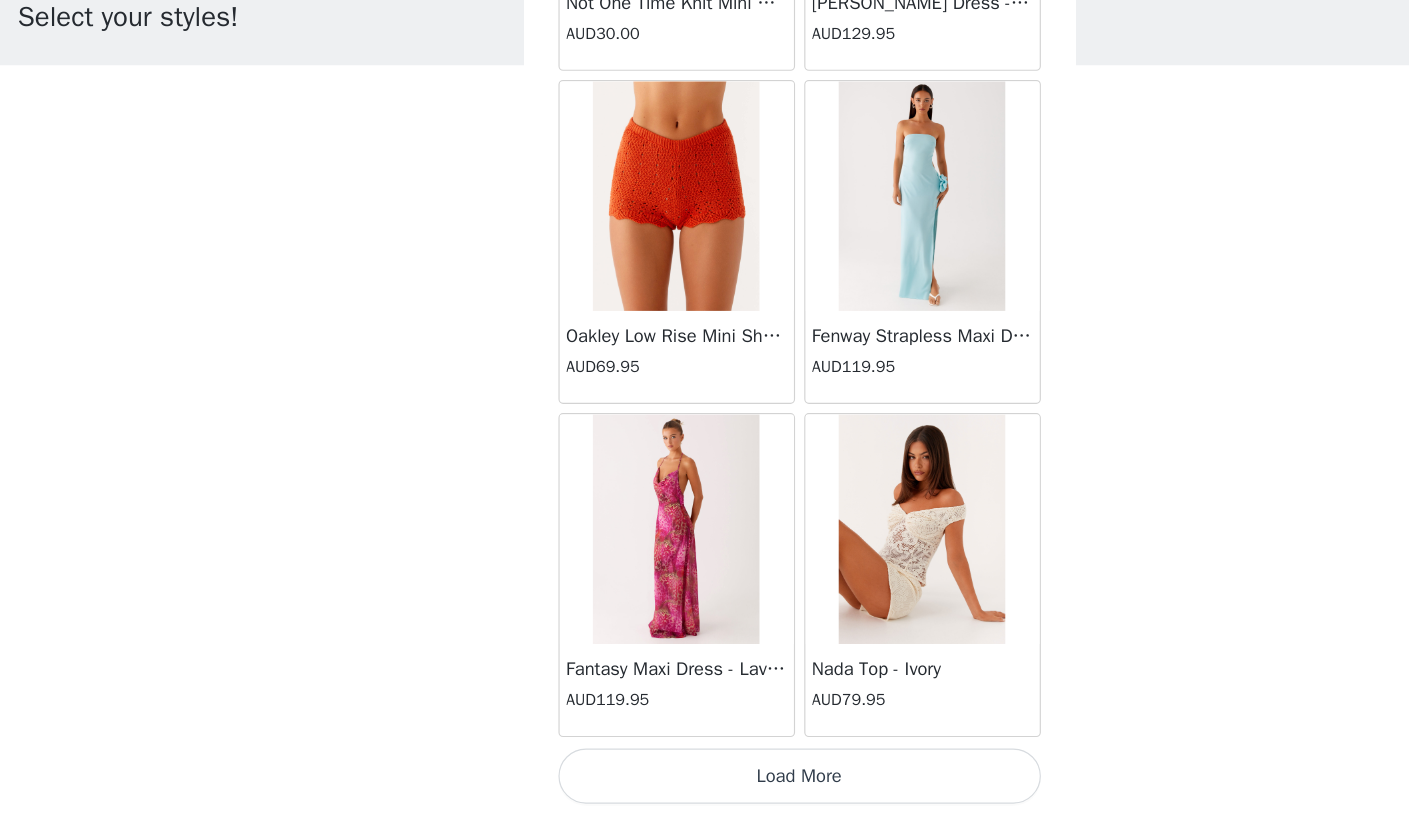 click on "Load More" at bounding box center [705, 781] 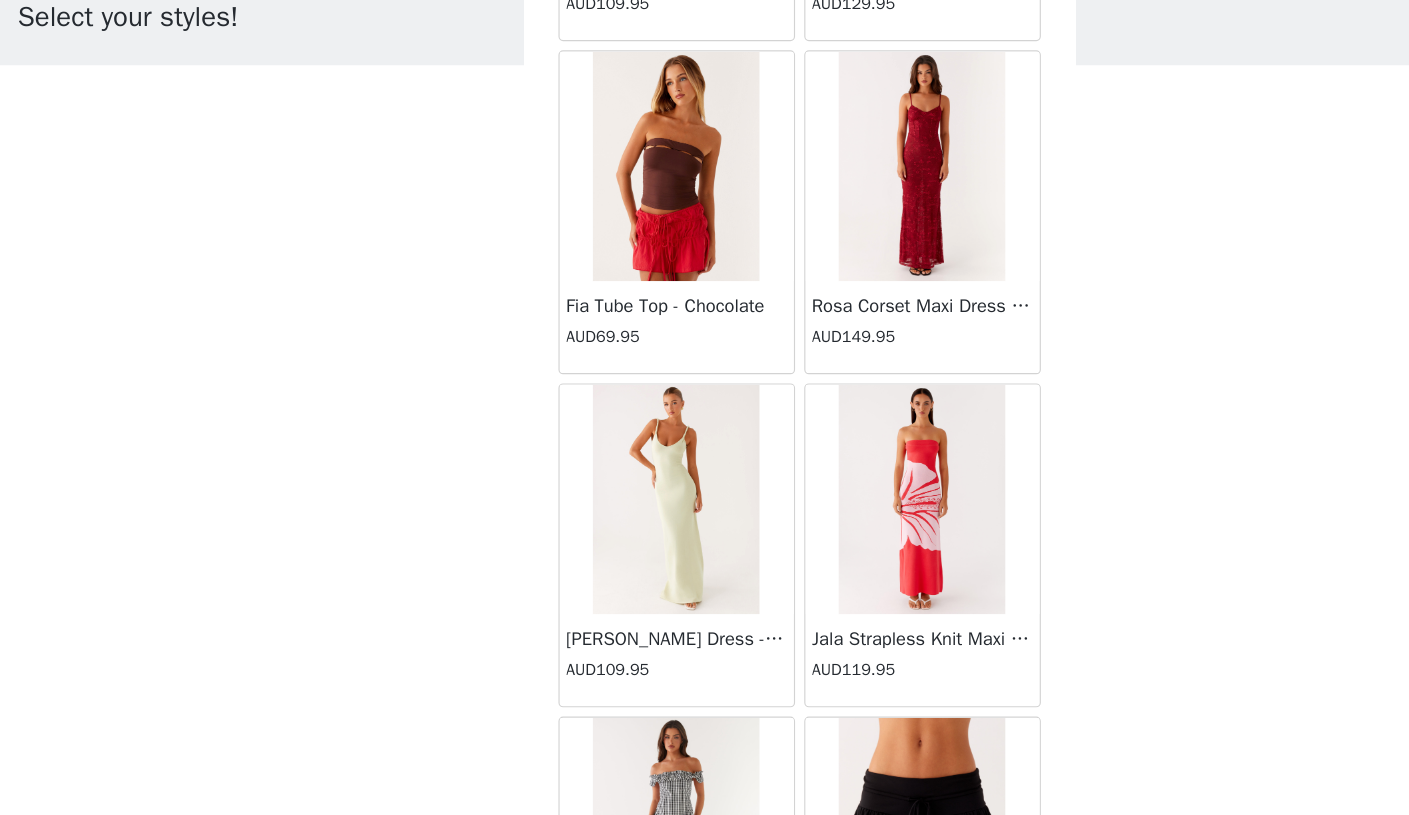 scroll, scrollTop: 32143, scrollLeft: 0, axis: vertical 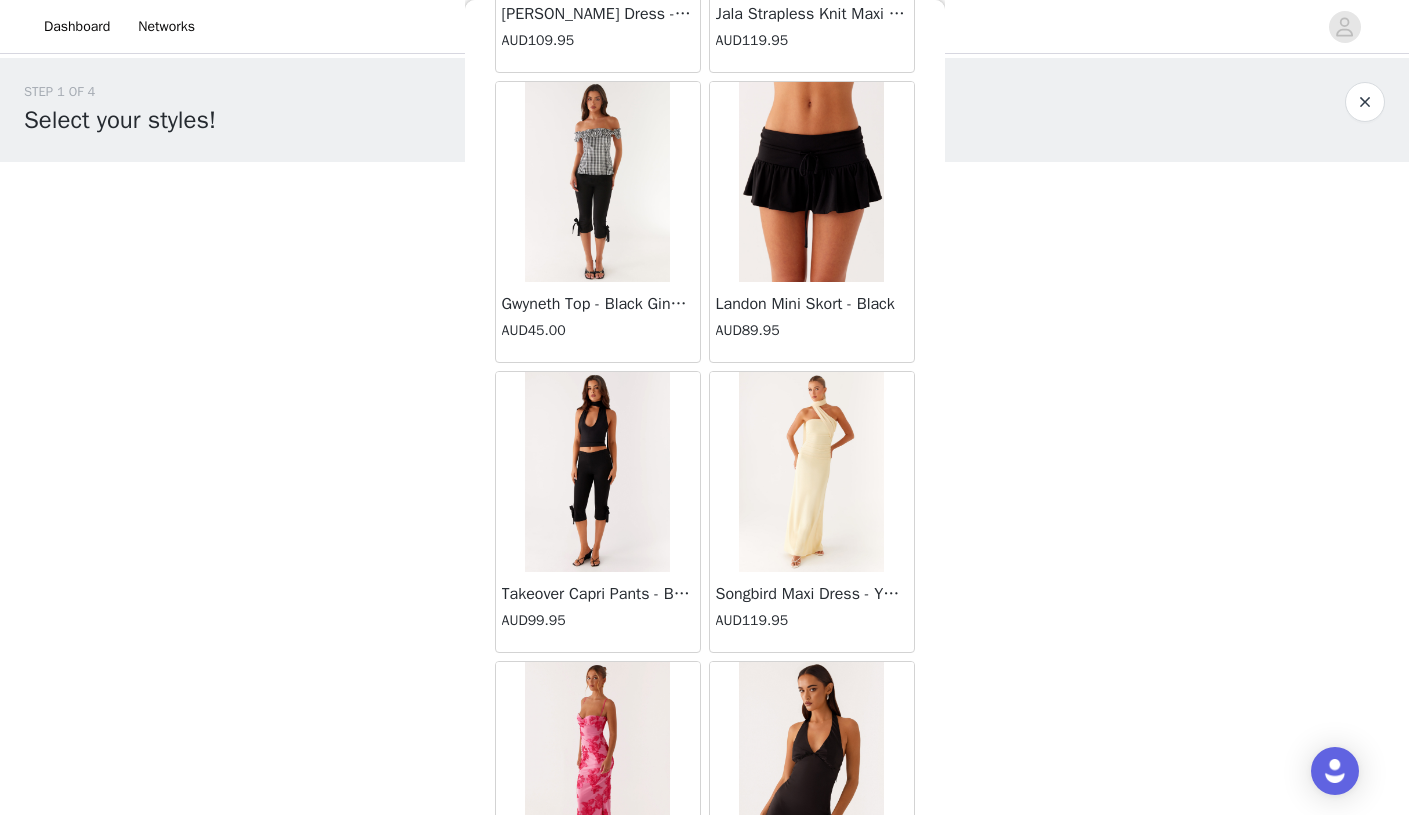 click on "Landon Mini Skort - Black" at bounding box center [812, 304] 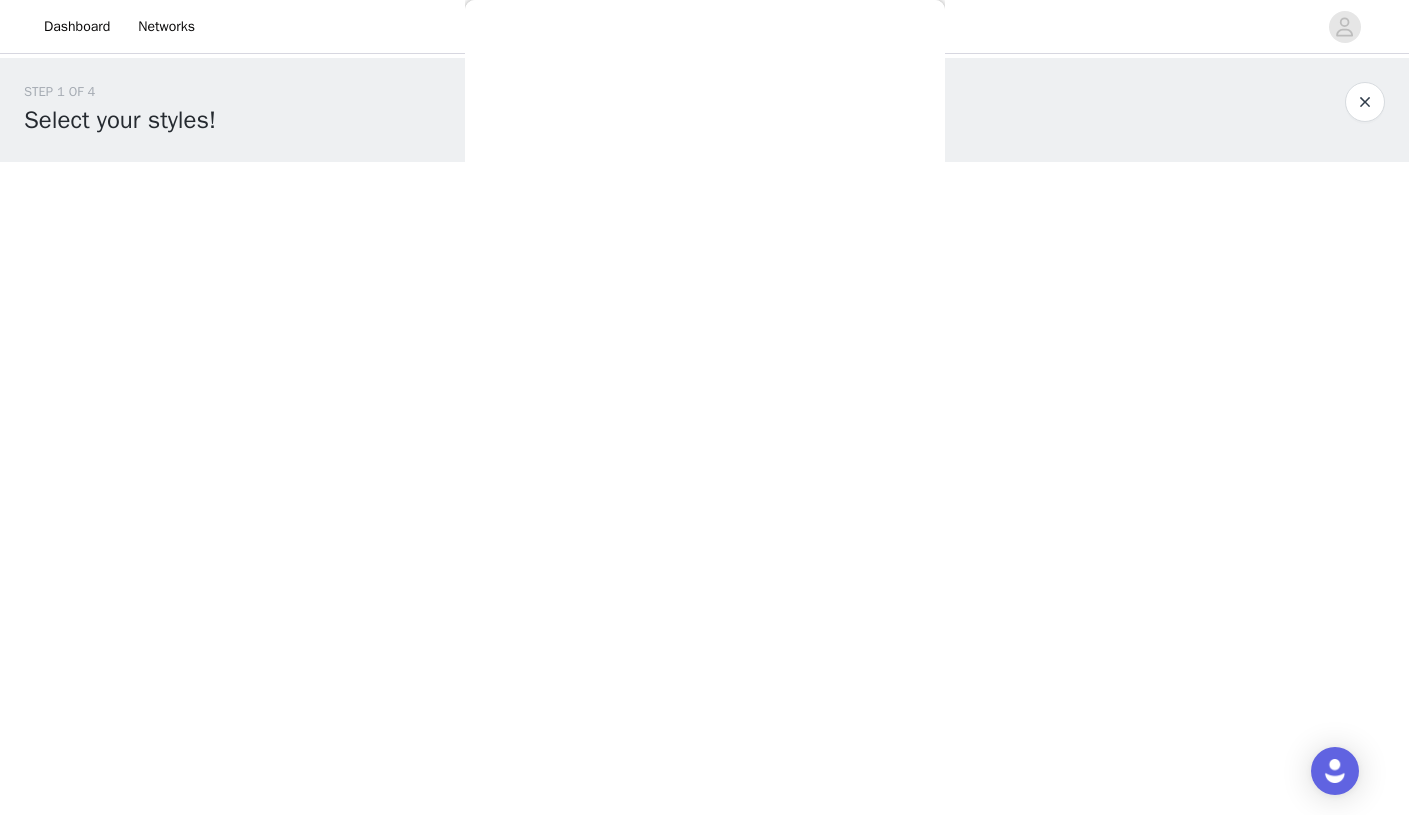 click on "Back       [PERSON_NAME] Strapless Mini Dress - Yellow   AUD45.00       [PERSON_NAME] Maxi Dress - Orange Blue Floral   AUD109.95       Avenue Mini Dress - Plum   AUD109.95       Aullie Maxi Dress - Yellow   AUD109.95       Aullie Maxi Dress - Ivory   AUD109.95       Aullie Mini Dress - Black   AUD99.95       Avalia Backless Scarf Mini Dress - White Polka Dot   AUD89.95       Aullie Maxi Dress - Blue   AUD109.95       [PERSON_NAME] Maxi Dress - Bloom Wave Print   AUD119.95       Athens One Shoulder Top - Floral   AUD79.95       Aullie Mini Dress - Blue   AUD50.00       Aullie Maxi Dress - Black   AUD109.95       [PERSON_NAME] Strapless Mini Dress - Cobalt   AUD30.00       Atlantic Midi Dress - Yellow   AUD70.00       Aullie Maxi Dress - Pink   AUD109.95       Azura Halter Top - Yellow   AUD69.95       Beki Beaded Mesh Maxi Dress - Deep Red   AUD159.95       Bad News Mesh Maxi Dress - Turquoise Floral   AUD99.95       Bad News Mesh Maxi Dress - Yellow Floral   AUD99.95       Be Mine Satin Maxi Dress - Canary   AUD109.95" at bounding box center (705, 407) 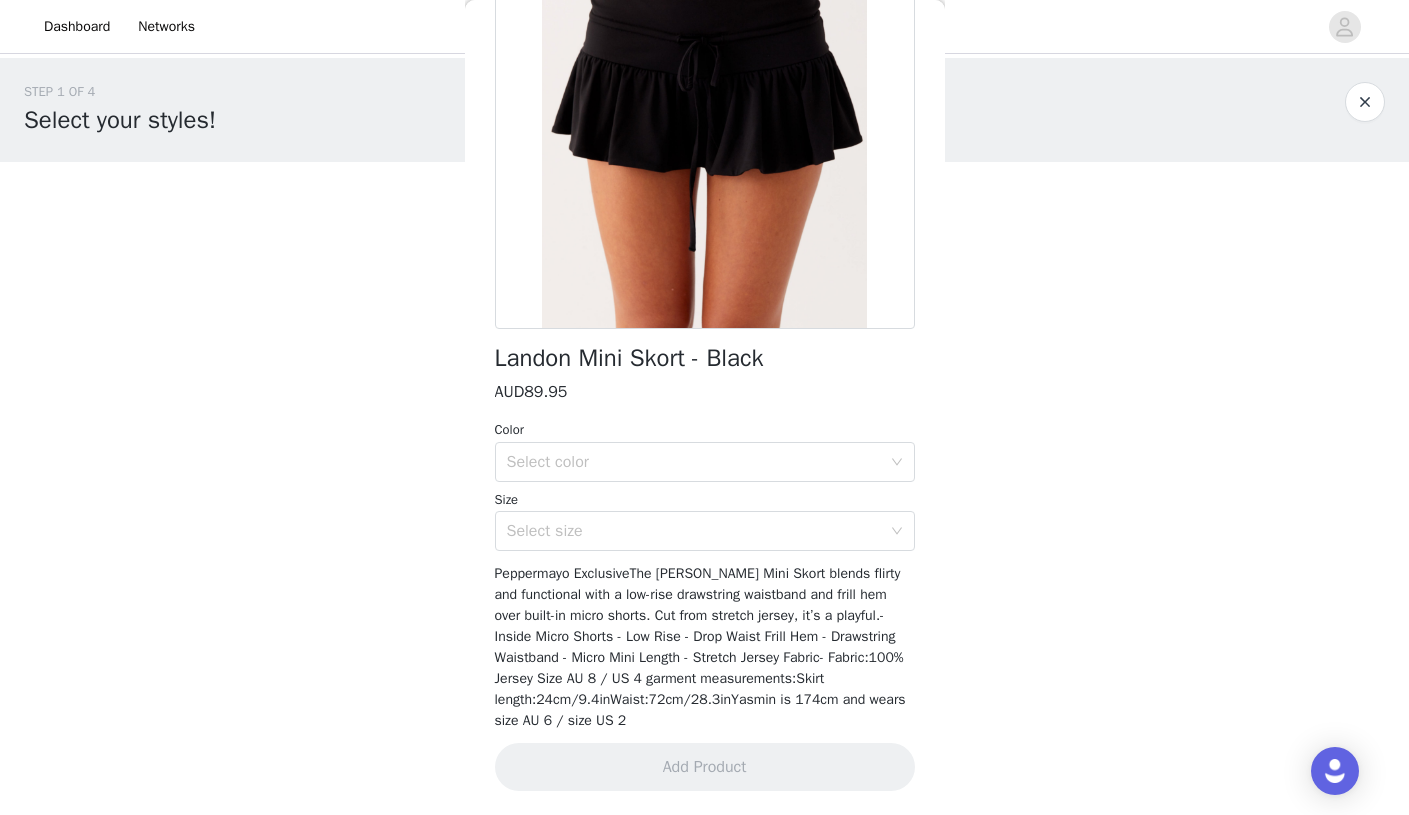 click on "Back     [PERSON_NAME] Mini Skort - Black       AUD89.95         Color   Select color Size   Select size   Peppermayo ExclusiveThe [PERSON_NAME] Mini Skort blends flirty and functional with a low-rise drawstring waistband and frill hem over built-in micro shorts. Cut from stretch jersey, it’s a playful.- Inside Micro Shorts - Low Rise - Drop Waist Frill Hem - Drawstring Waistband - Micro Mini Length - Stretch Jersey Fabric- Fabric:100% Jersey Size AU 8 / US 4 garment measurements:Skirt length:24cm/9.4inWaist:72cm/28.3inYasmin is 174cm and wears size AU 6 / size US 2   Add Product" at bounding box center [705, 407] 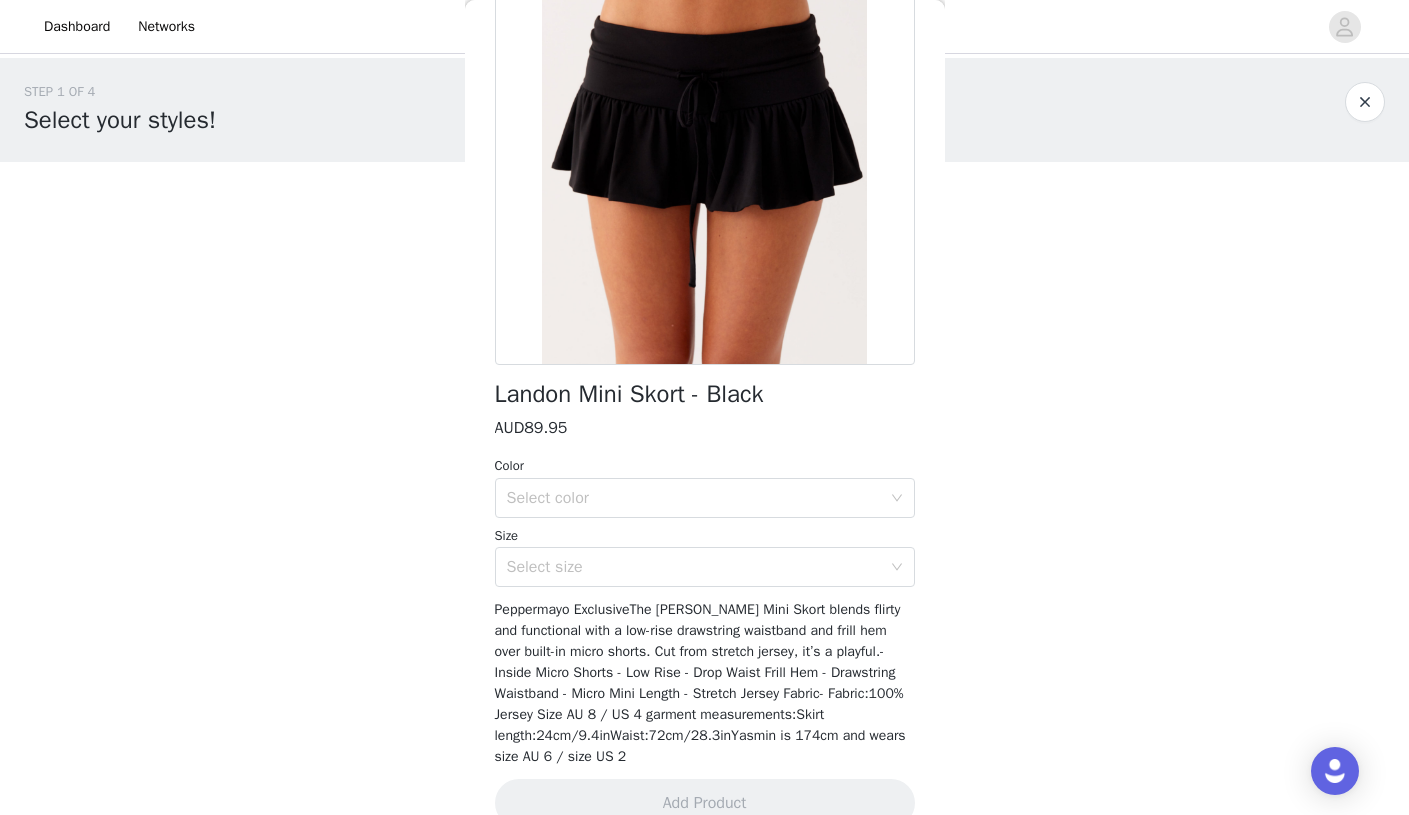 scroll, scrollTop: 203, scrollLeft: 0, axis: vertical 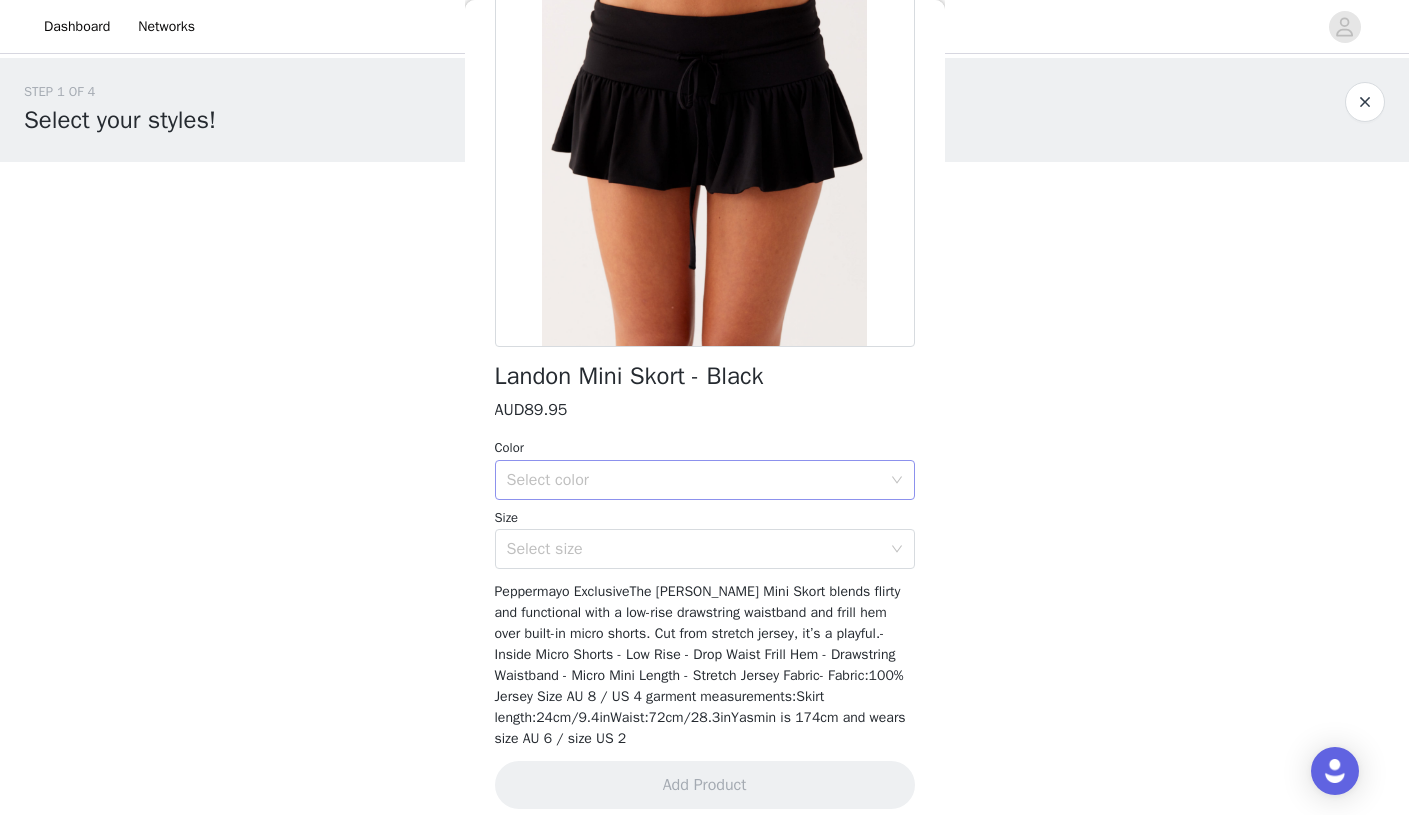 click on "Select color" at bounding box center [694, 480] 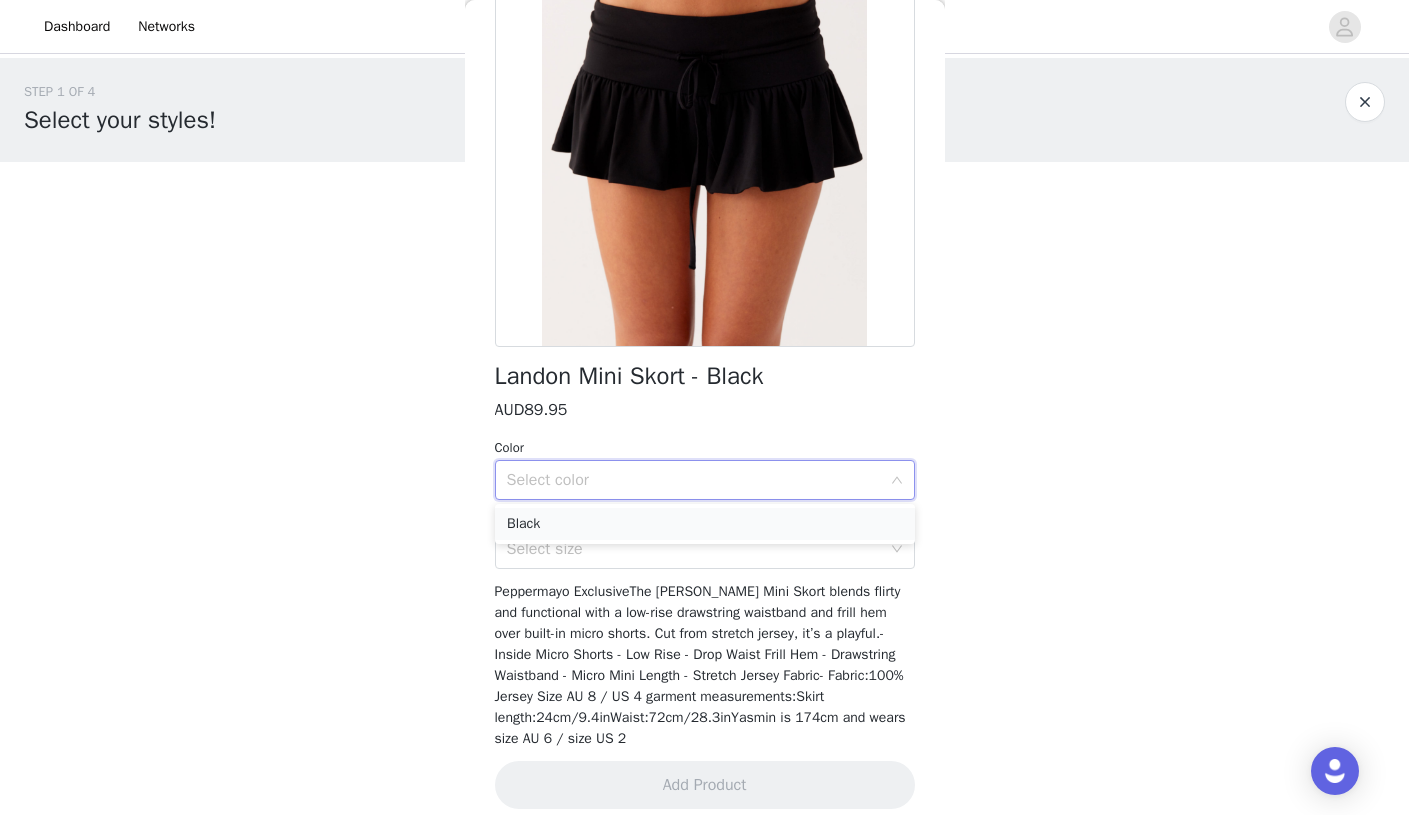 click on "Black" at bounding box center [705, 524] 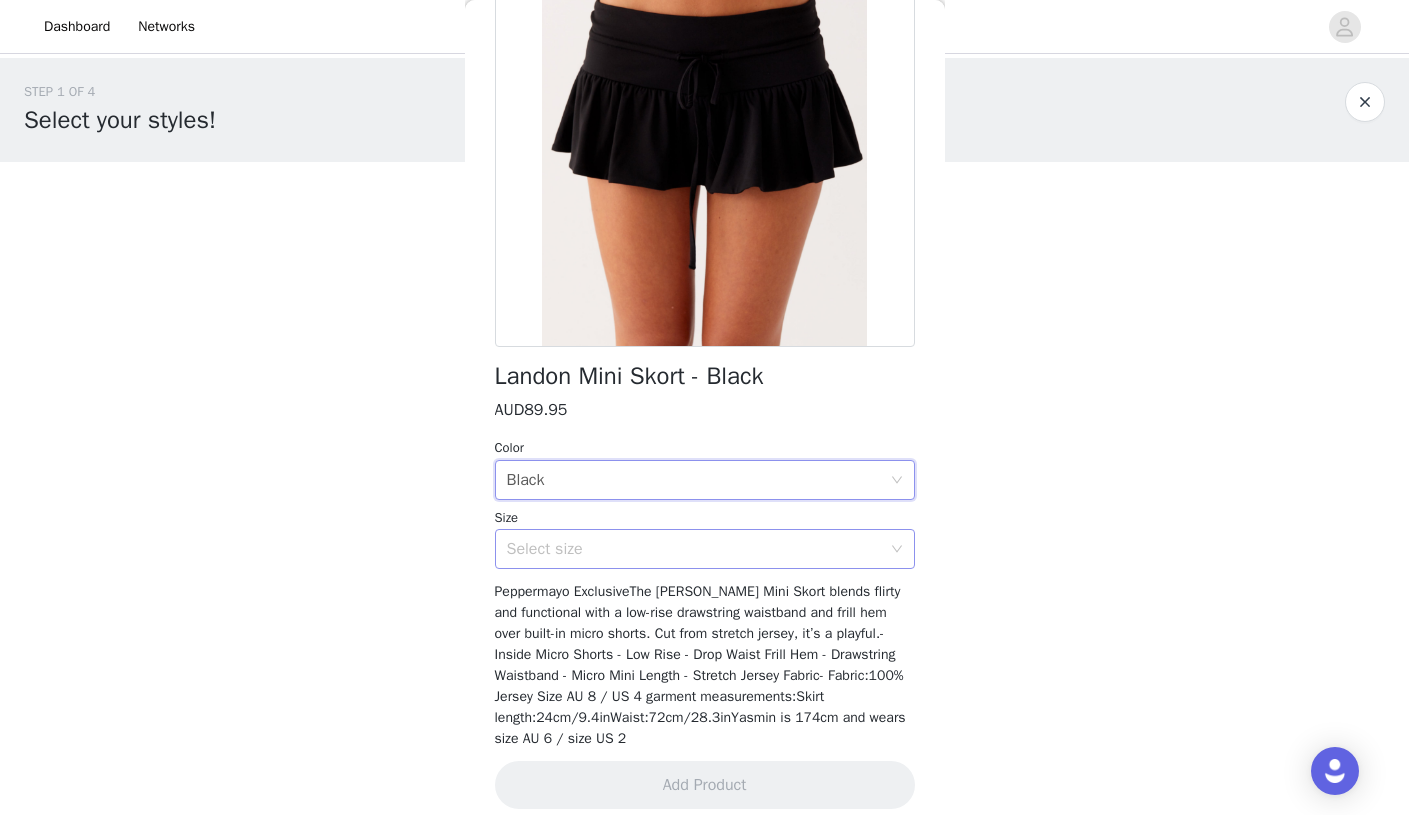 click on "Select size" at bounding box center [694, 549] 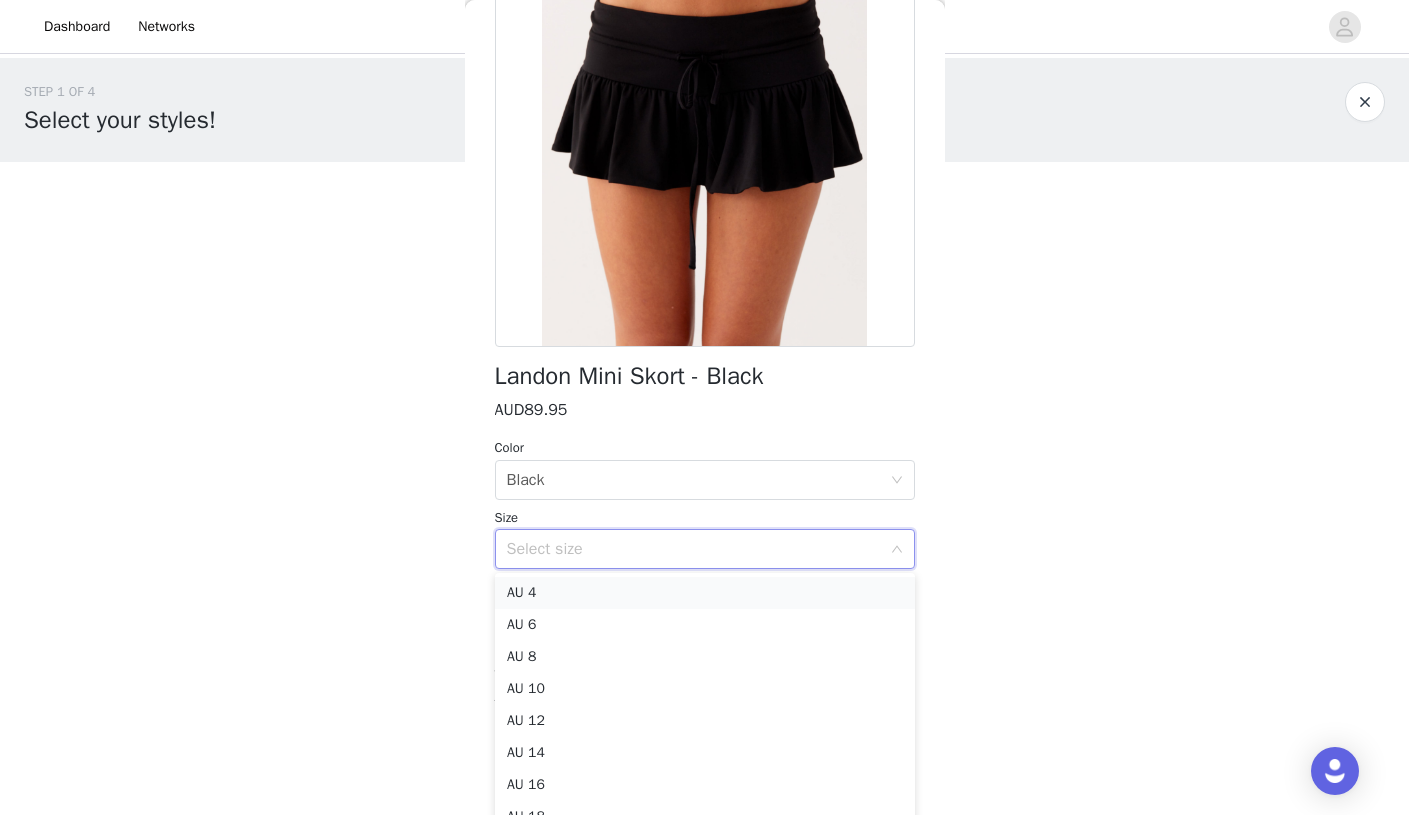click on "AU 4" at bounding box center (705, 593) 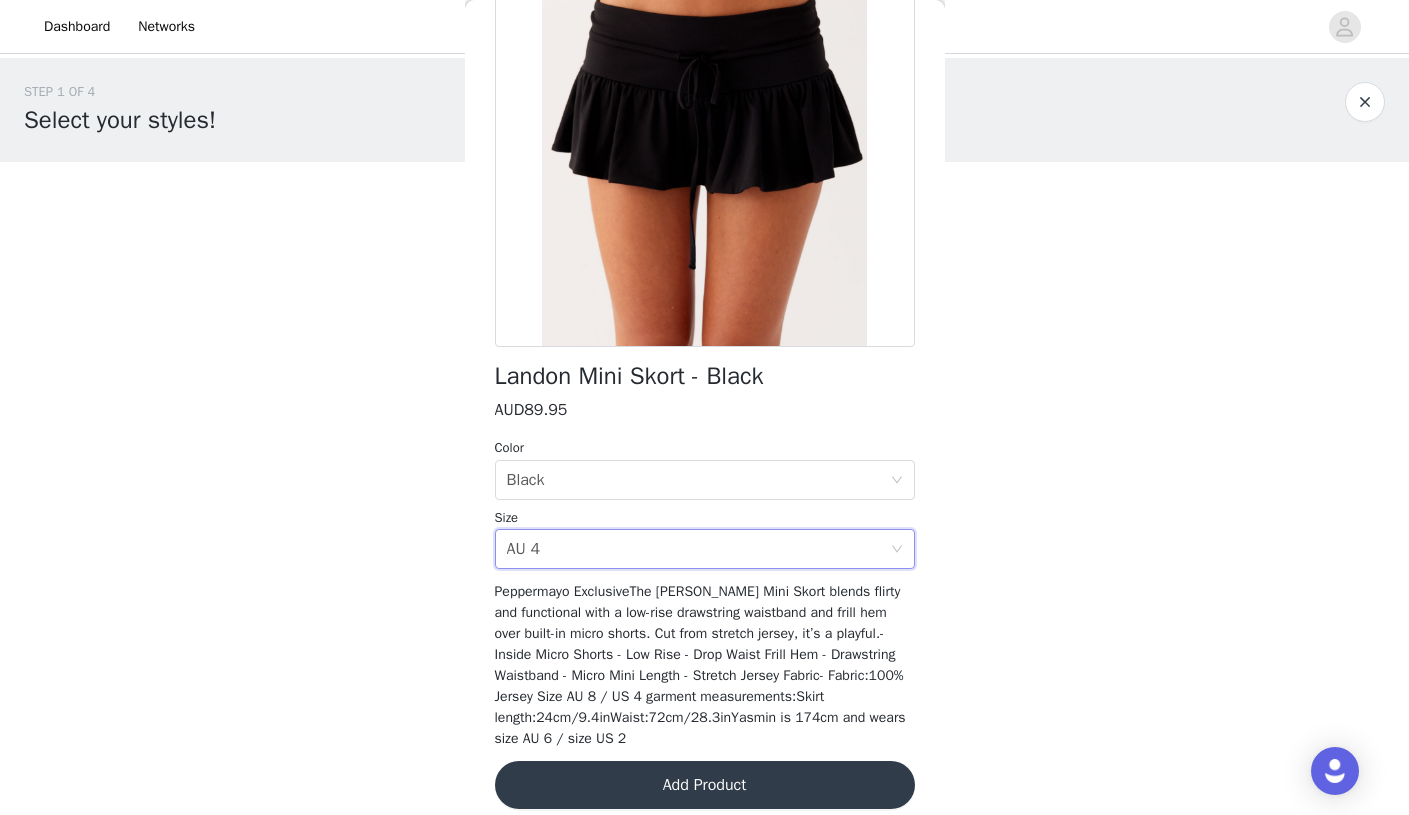 scroll, scrollTop: 221, scrollLeft: 0, axis: vertical 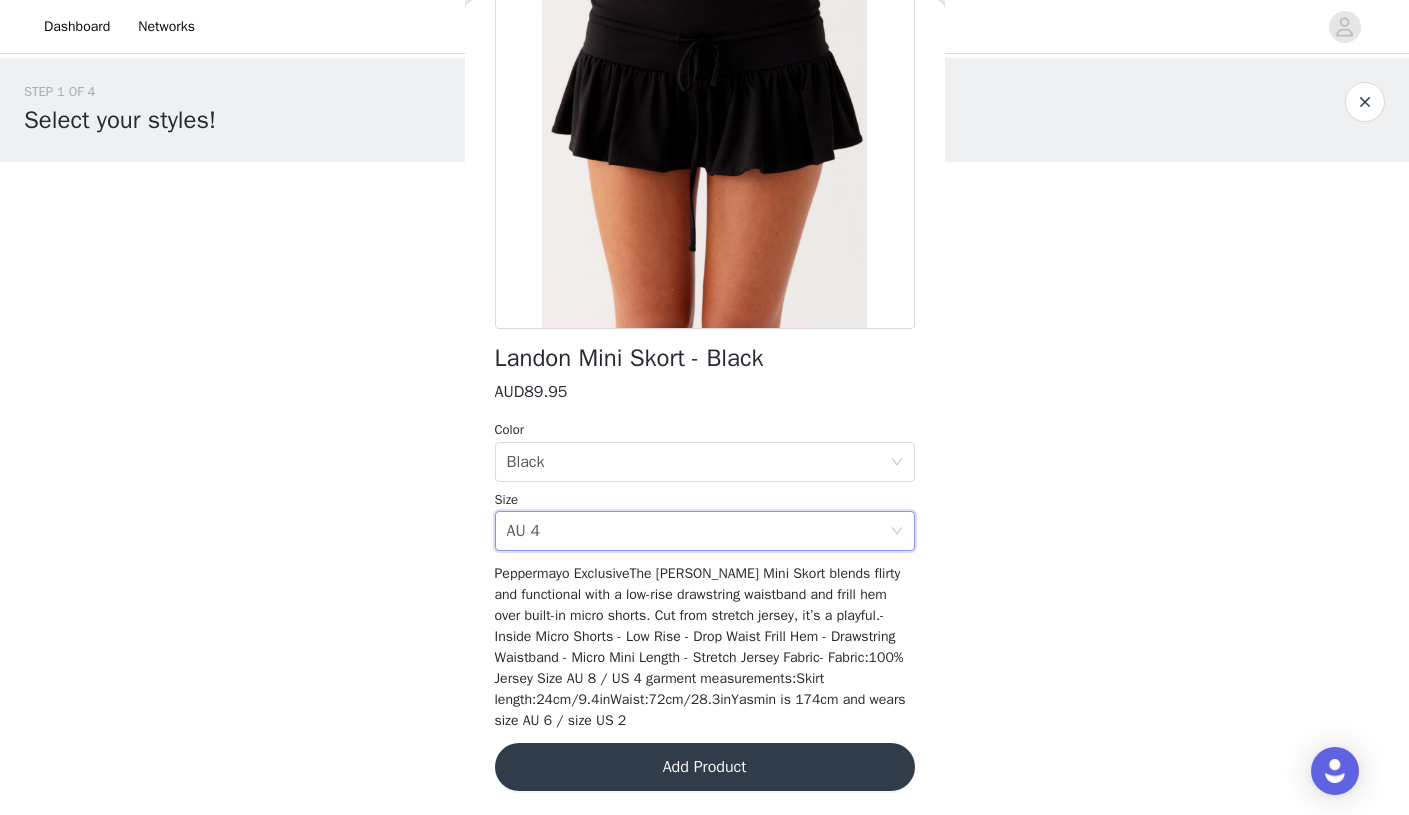 click on "Add Product" at bounding box center (705, 767) 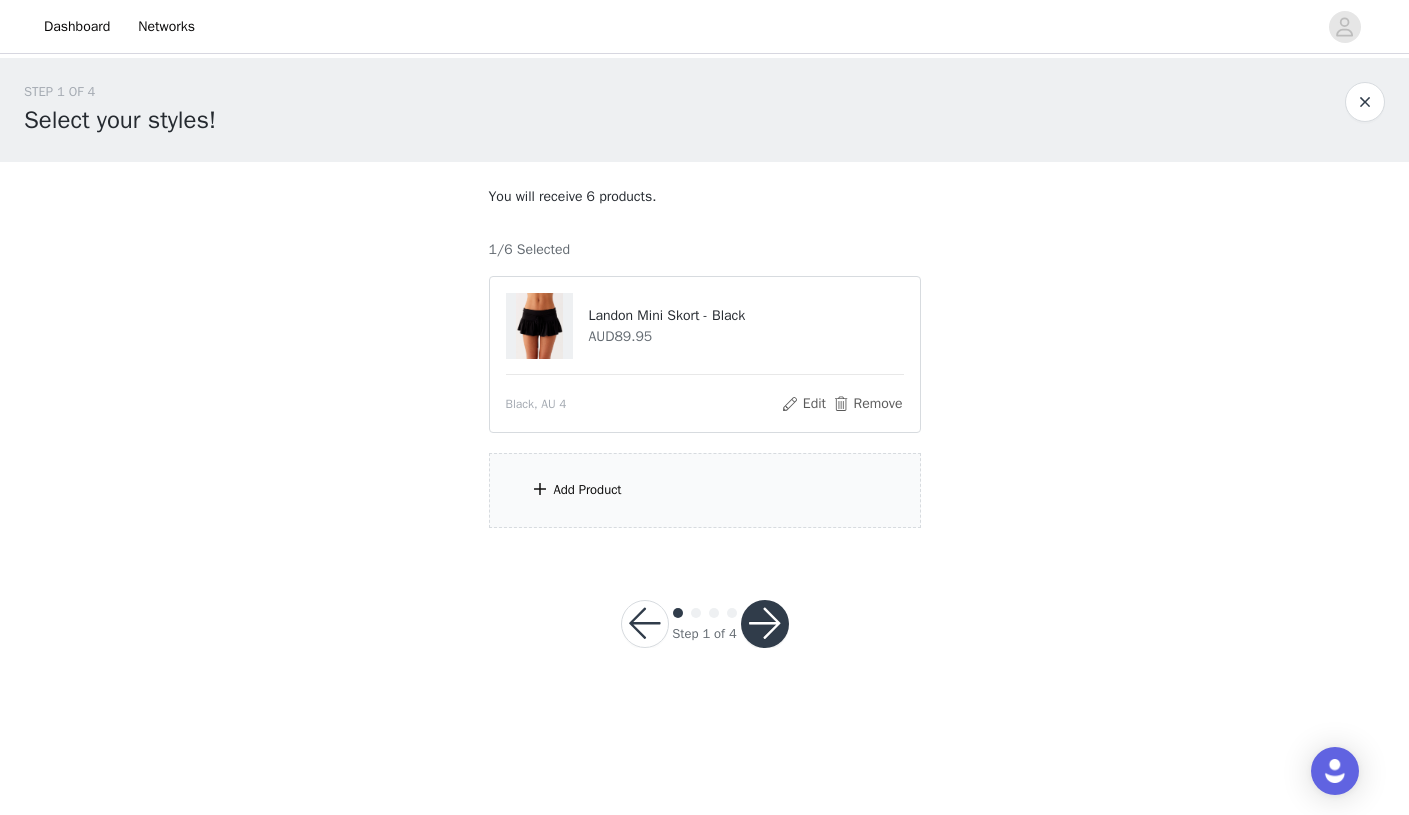 click on "Add Product" at bounding box center [705, 490] 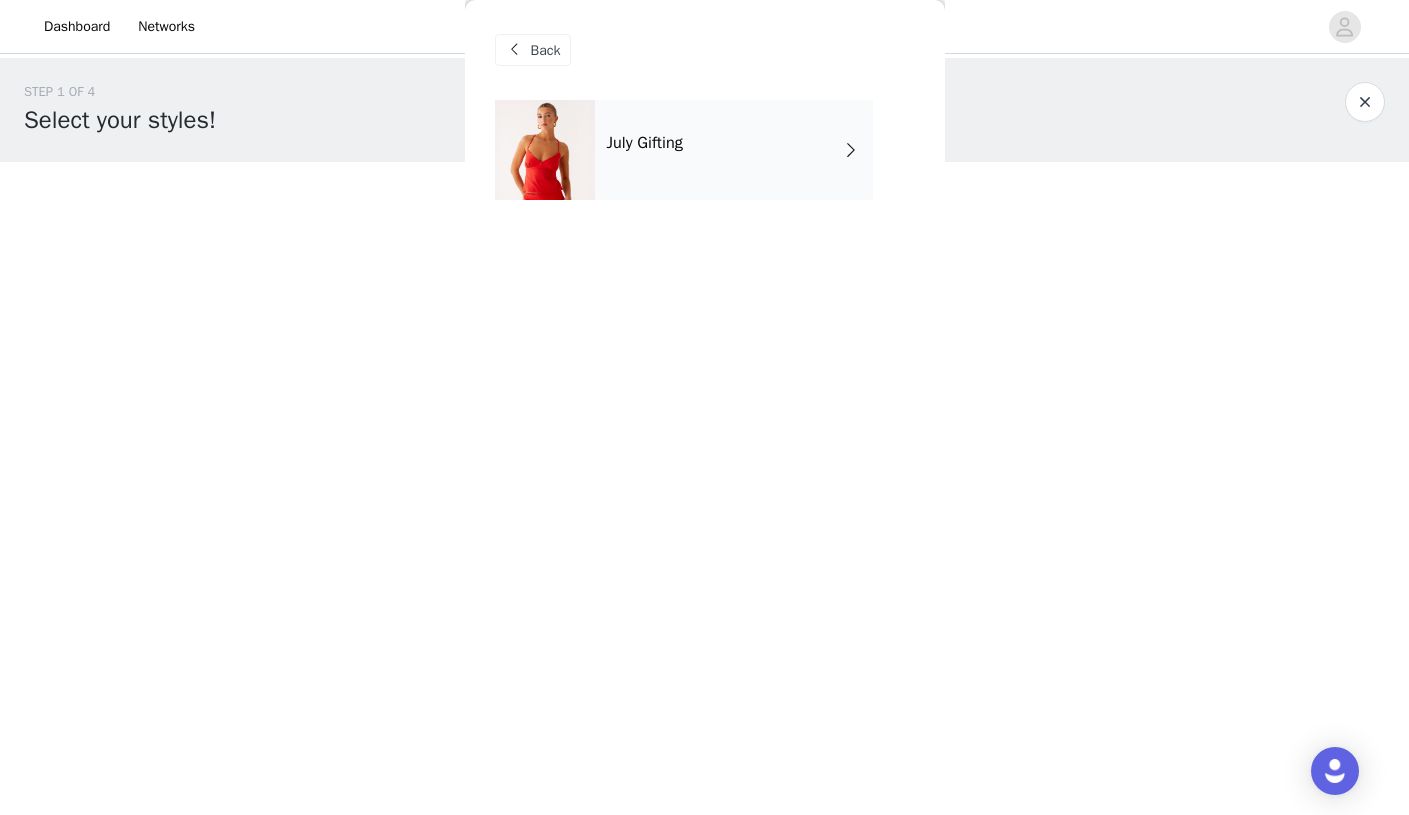 click on "July Gifting" at bounding box center (734, 150) 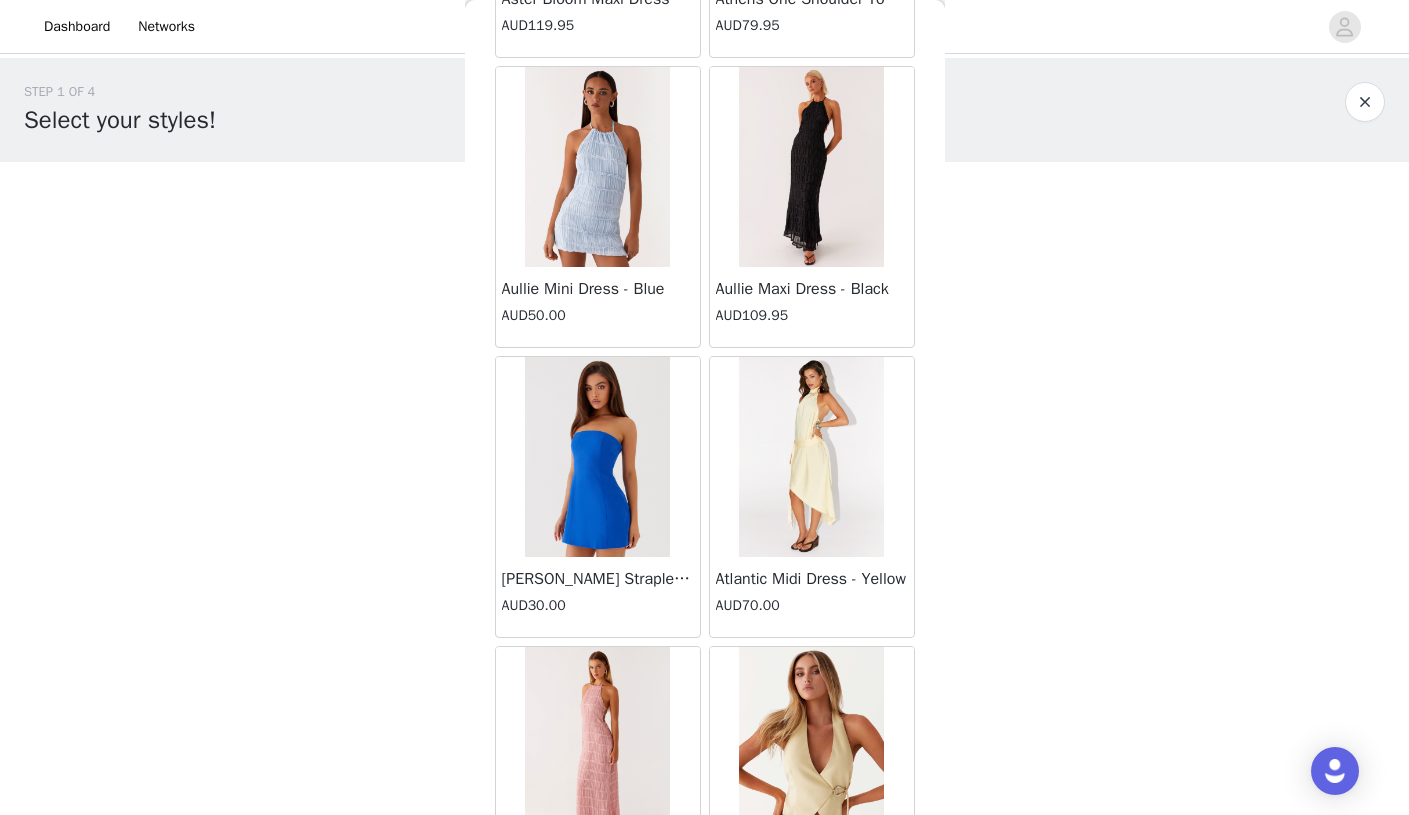 scroll, scrollTop: 2245, scrollLeft: 0, axis: vertical 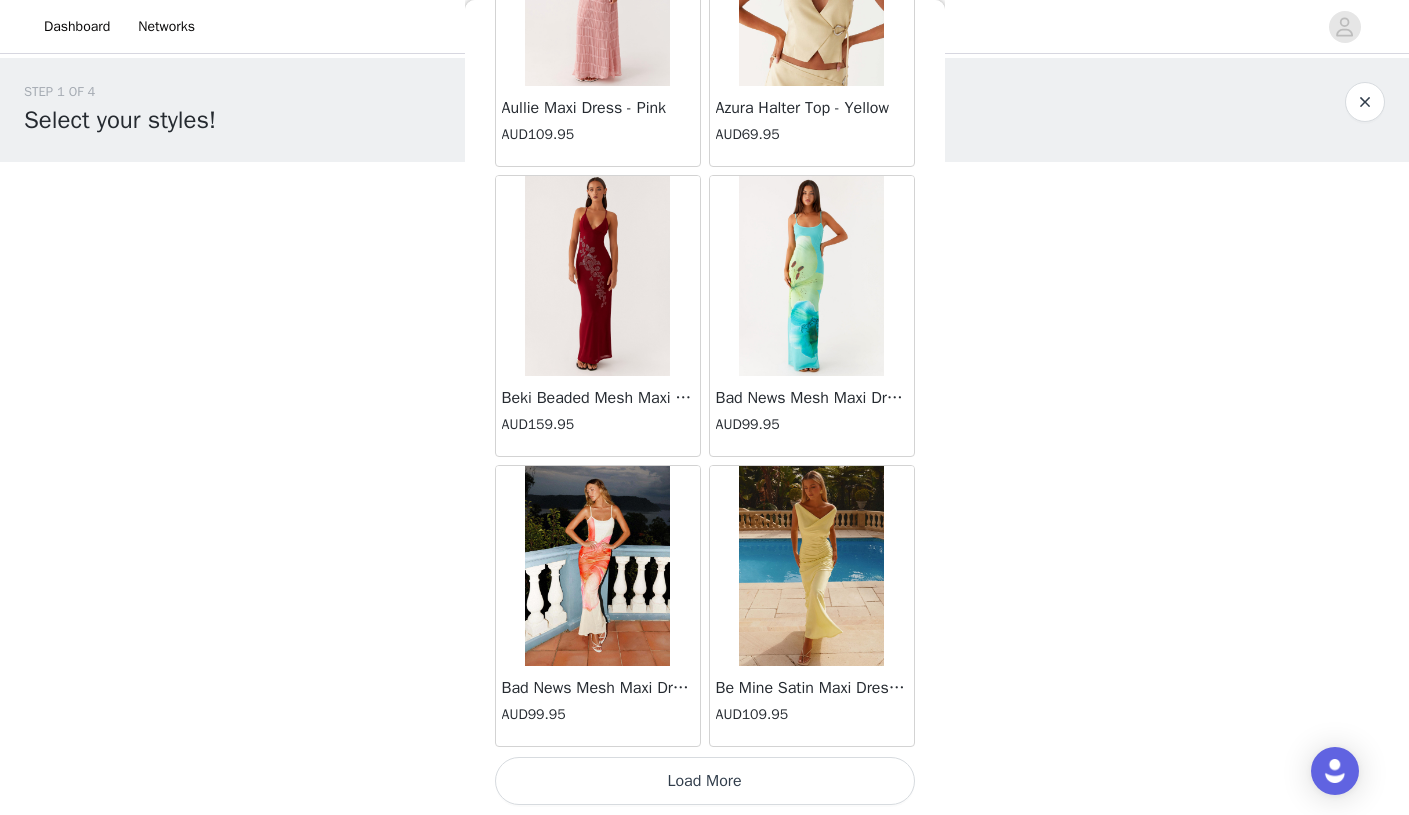 click on "Load More" at bounding box center [705, 781] 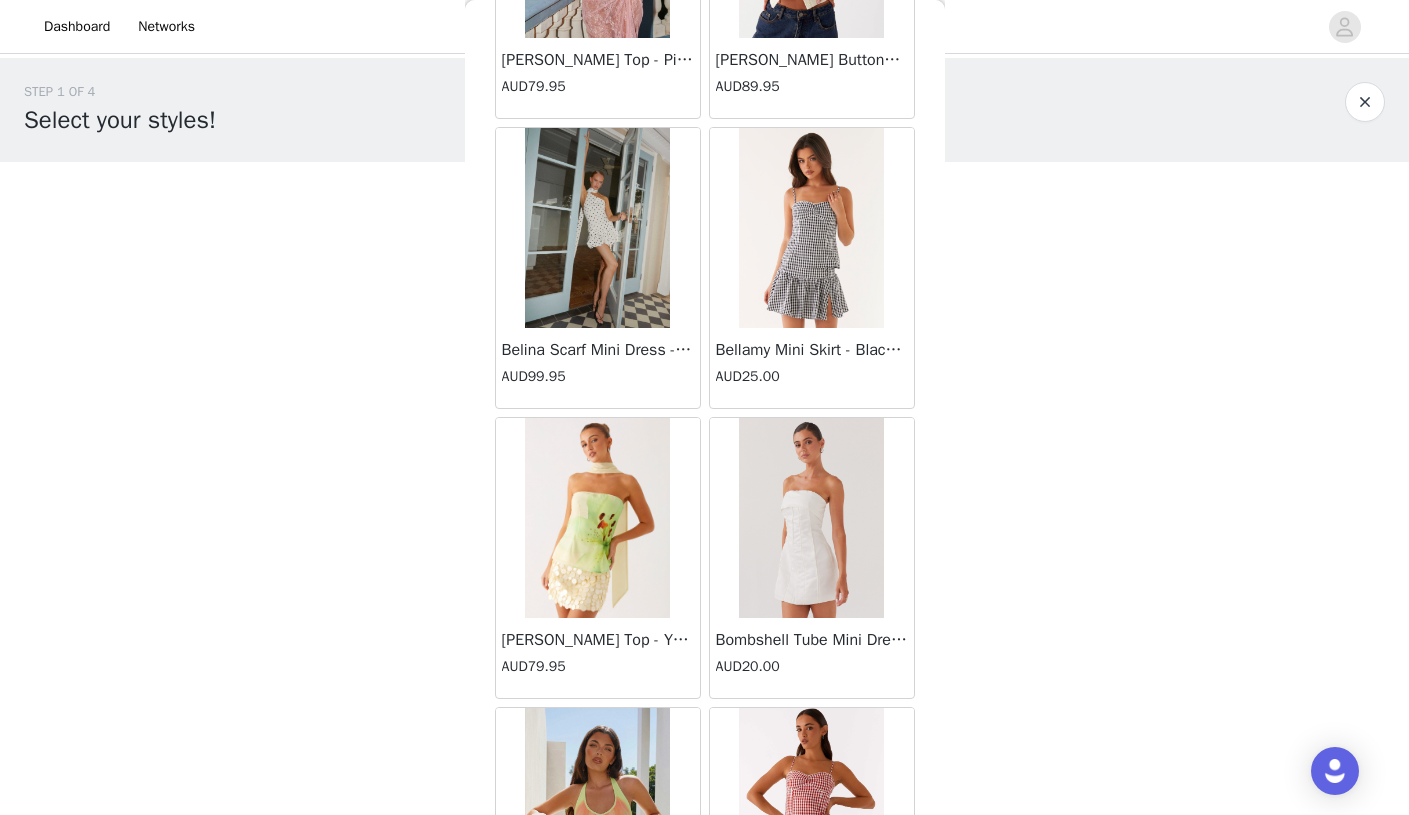 click at bounding box center (811, 518) 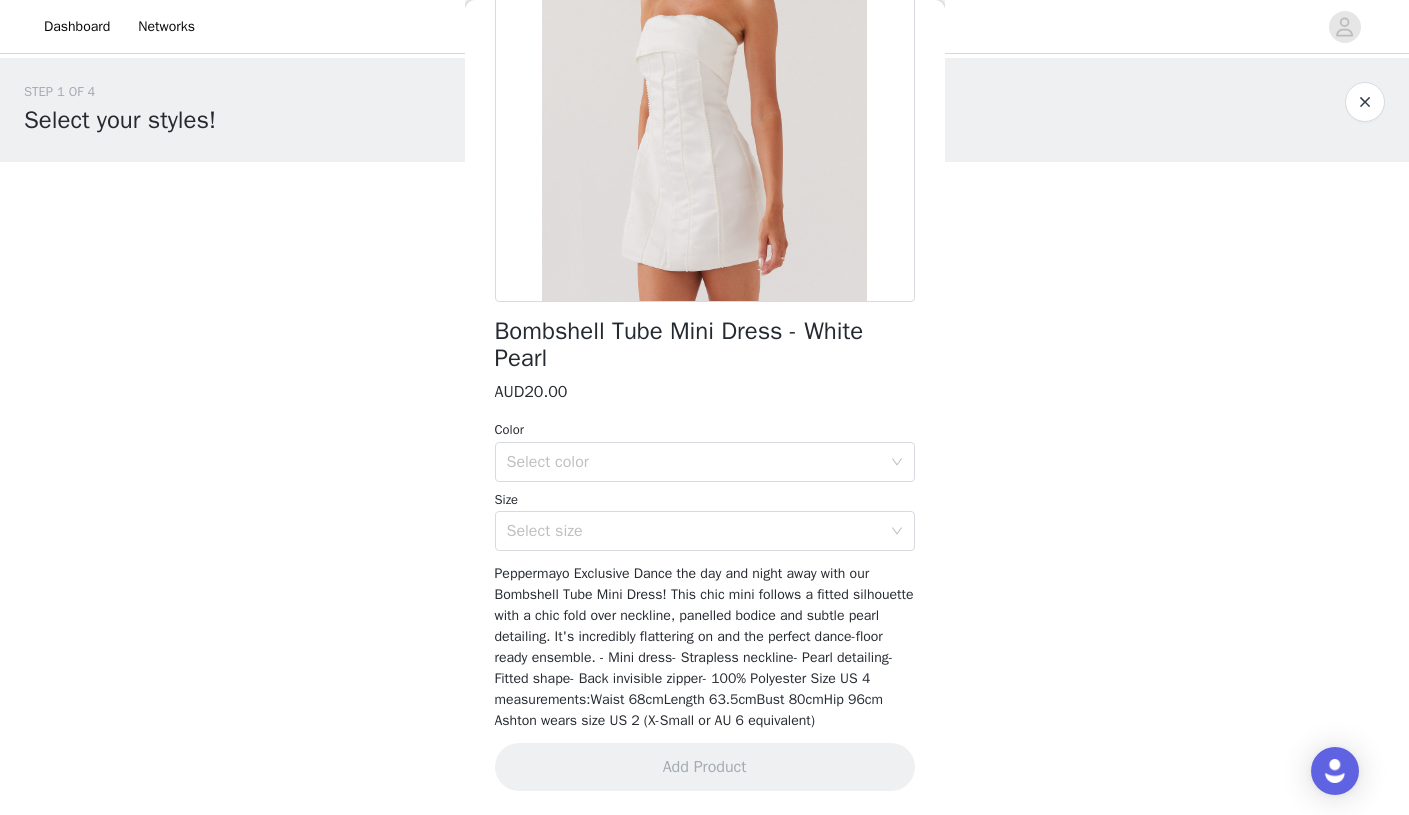 scroll, scrollTop: 0, scrollLeft: 0, axis: both 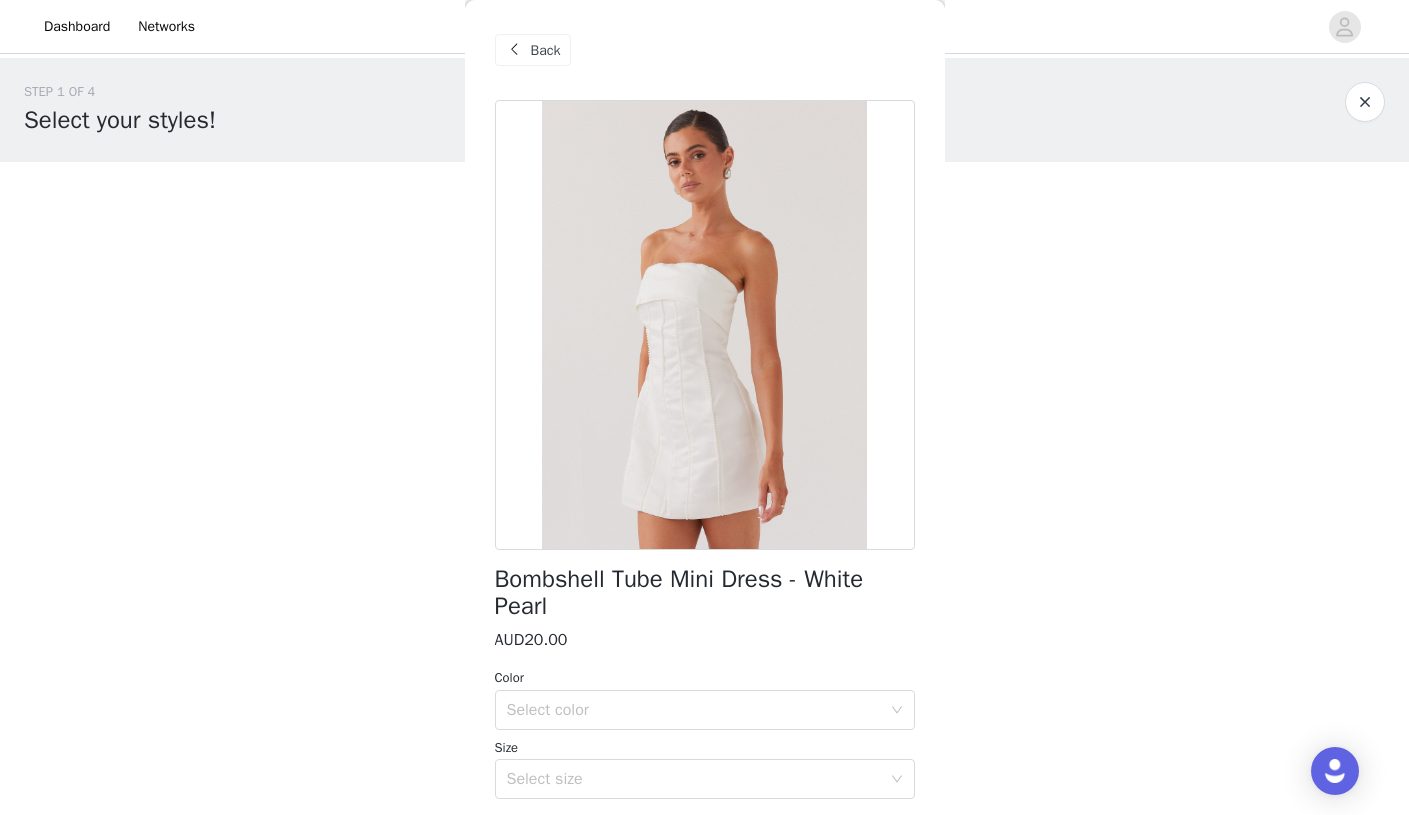 click at bounding box center (515, 50) 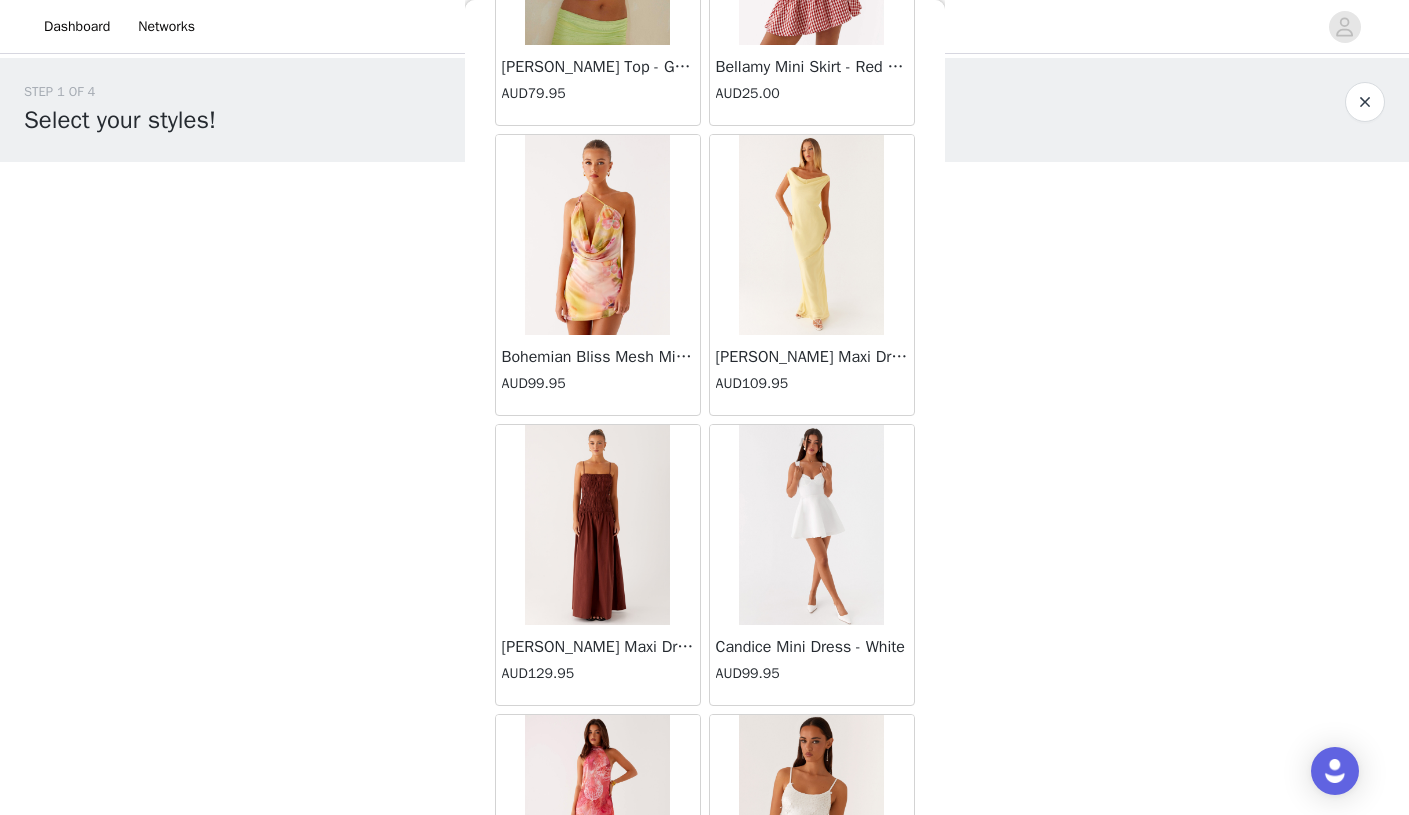 scroll, scrollTop: 5145, scrollLeft: 0, axis: vertical 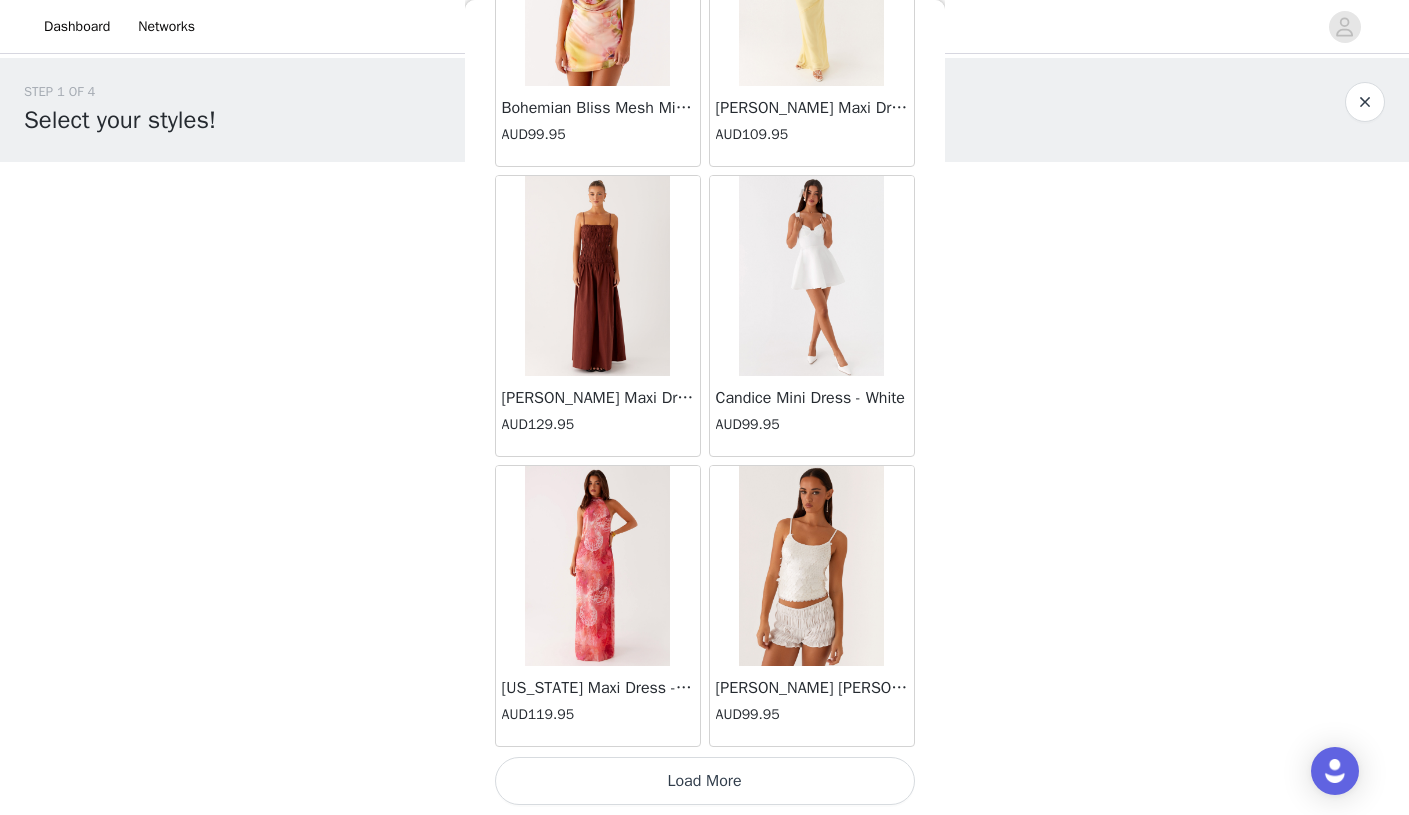 click on "Load More" at bounding box center (705, 781) 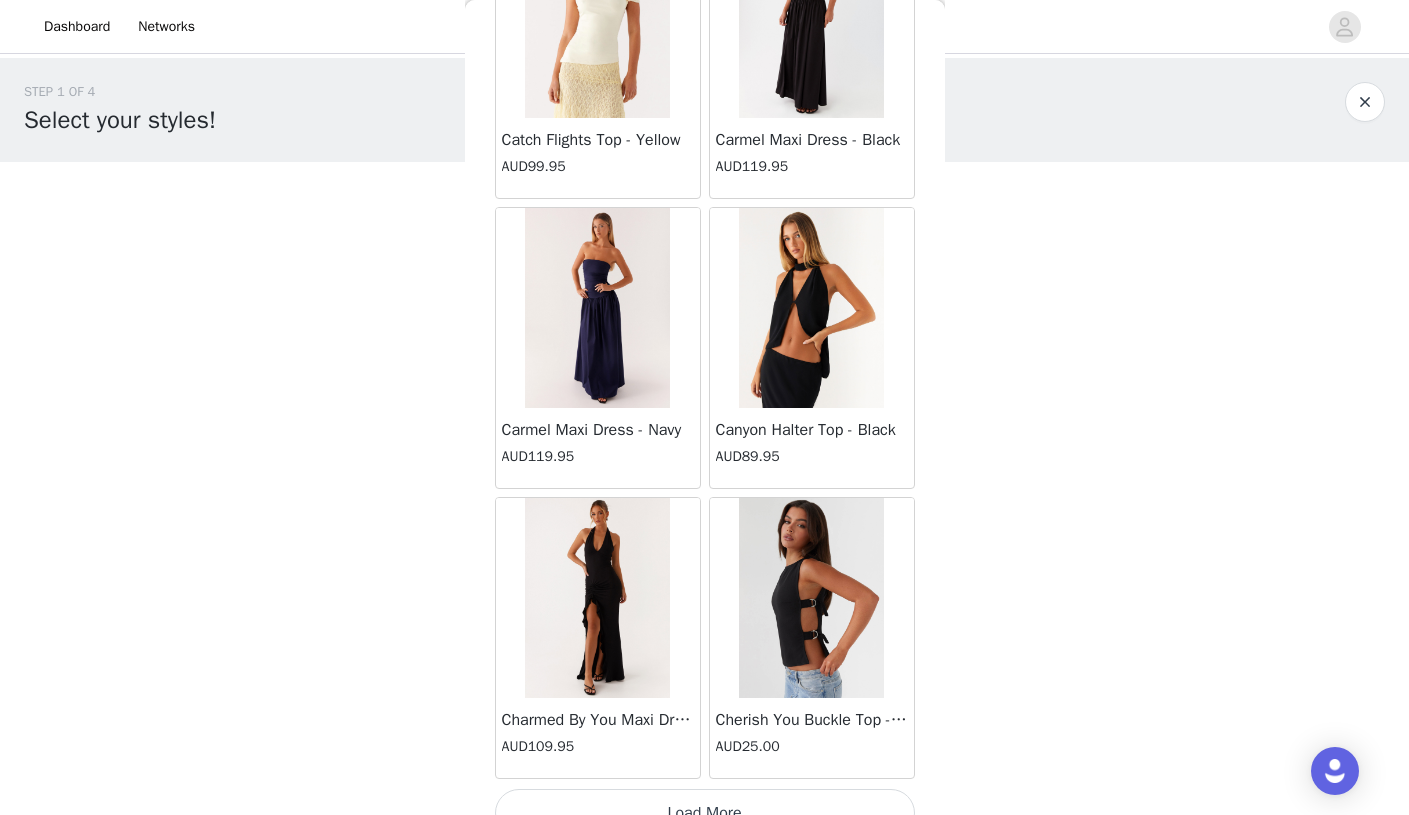 scroll, scrollTop: 8045, scrollLeft: 0, axis: vertical 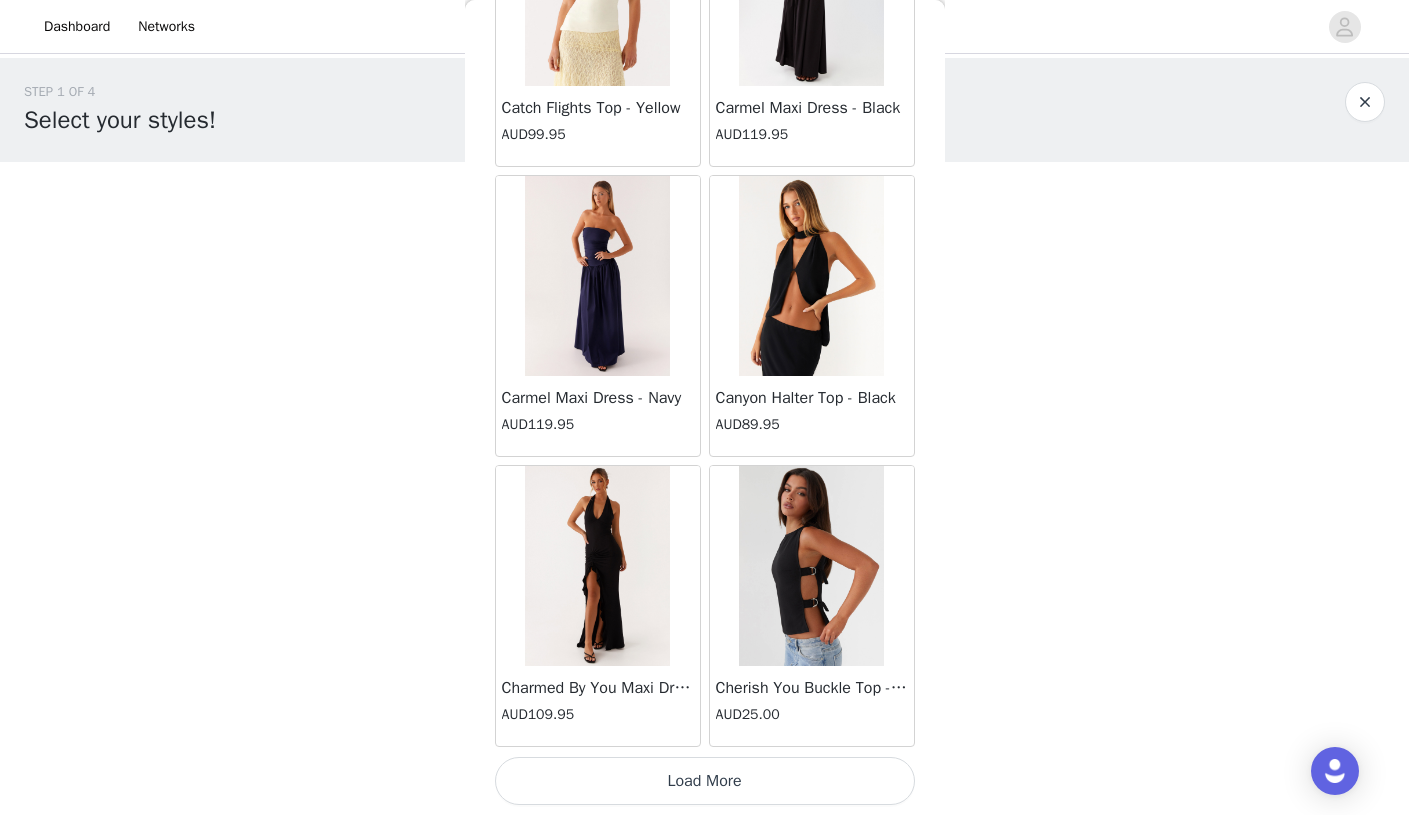 click on "Load More" at bounding box center [705, 781] 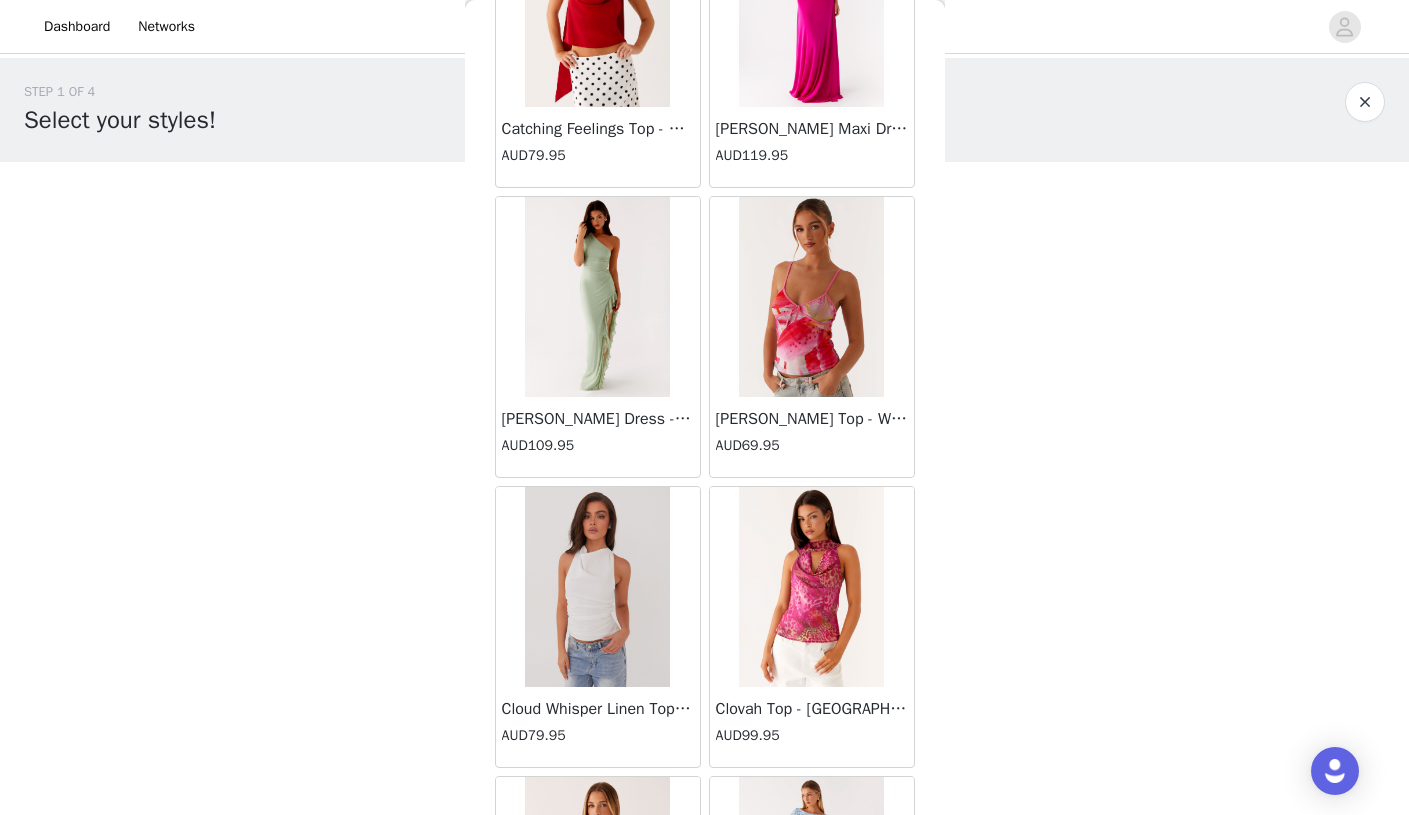 scroll, scrollTop: 10945, scrollLeft: 0, axis: vertical 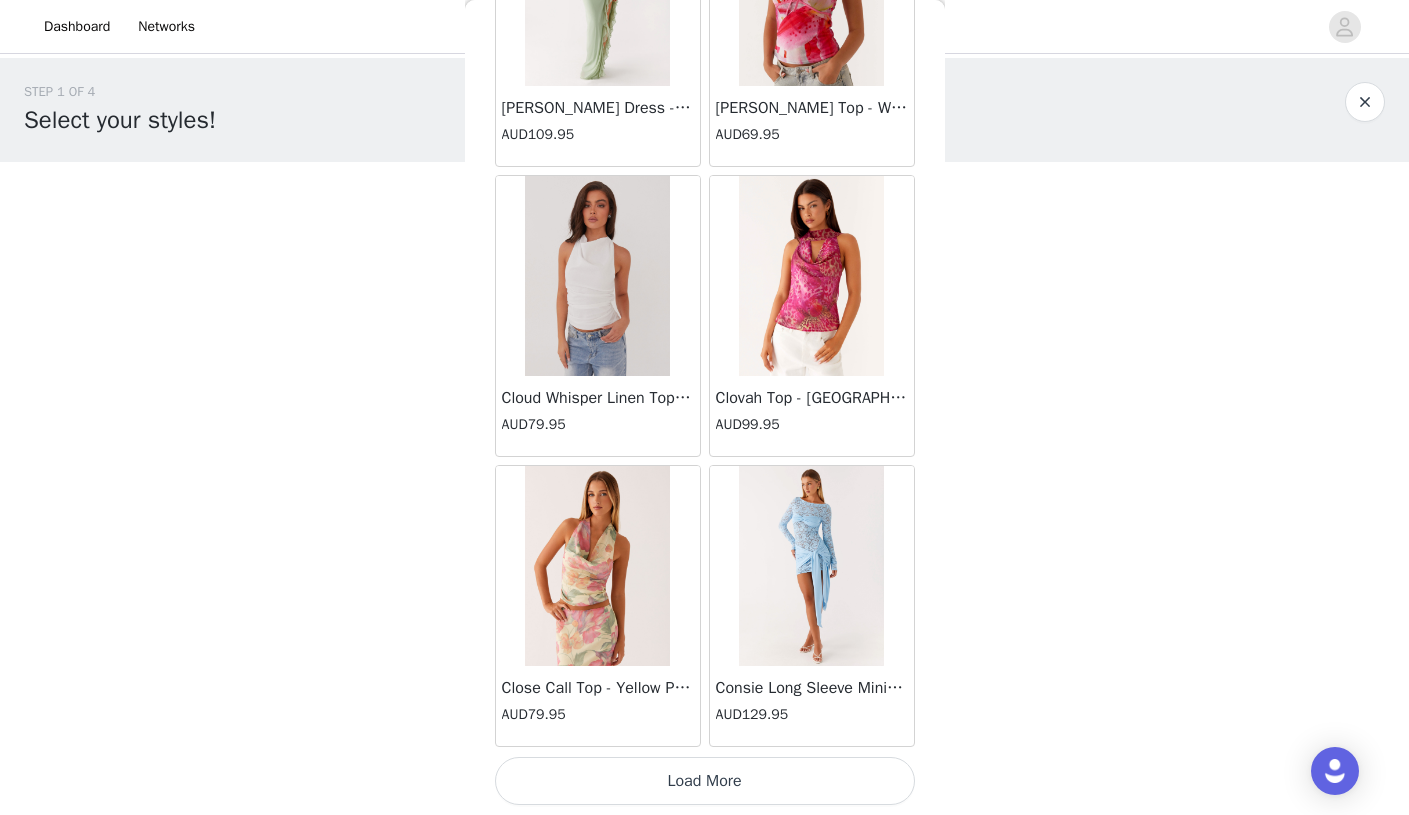 click on "Load More" at bounding box center (705, 781) 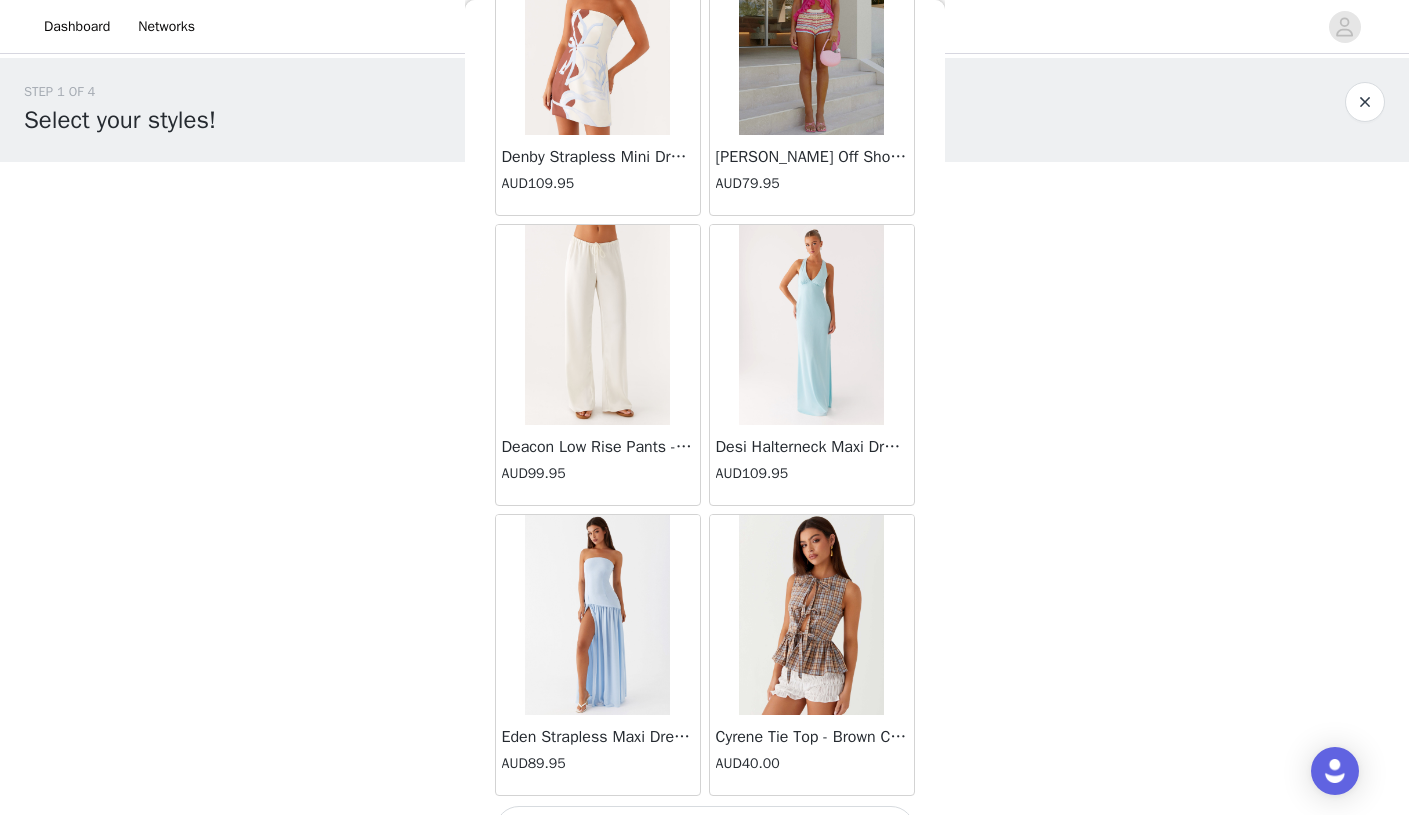 scroll, scrollTop: 13845, scrollLeft: 0, axis: vertical 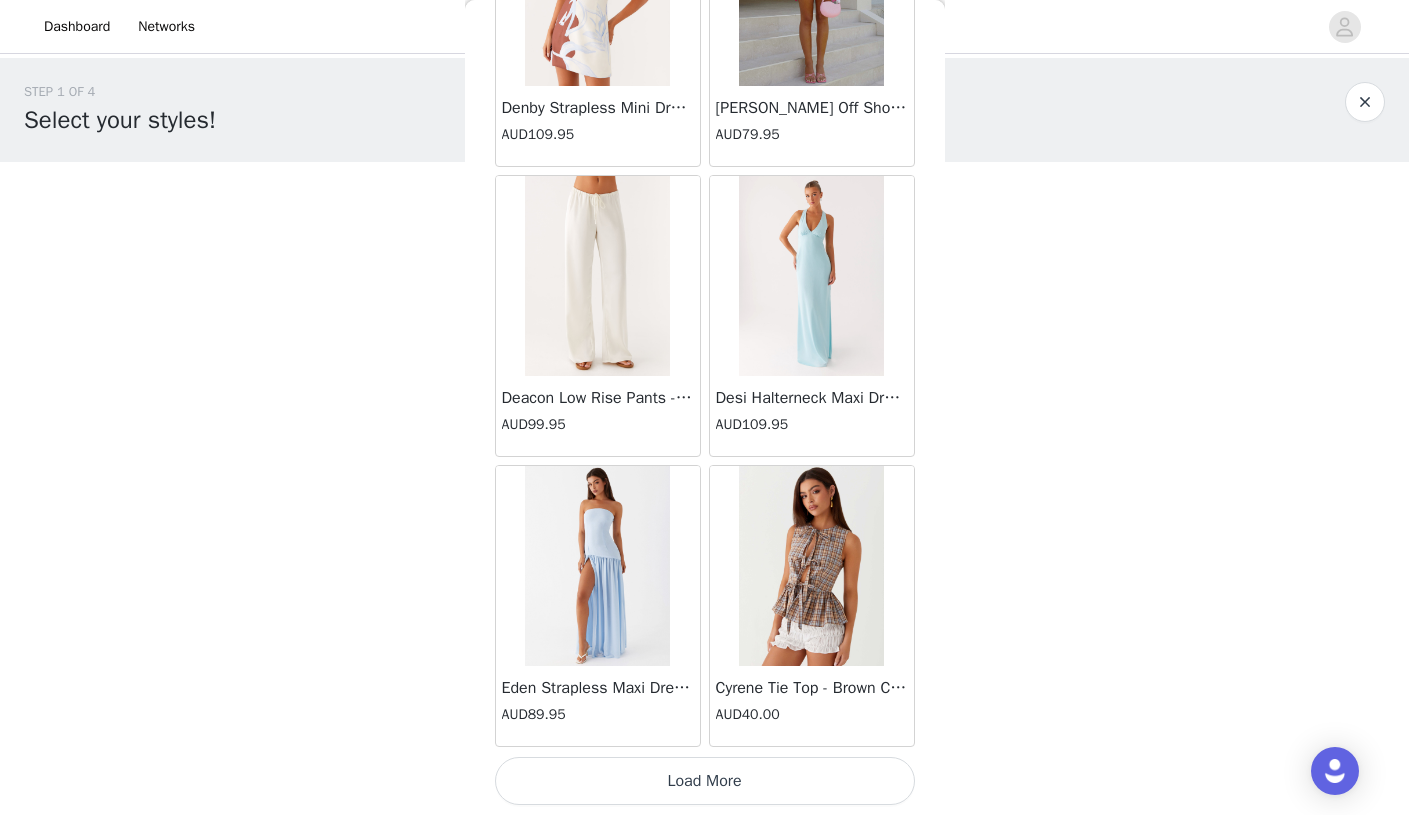 click on "Load More" at bounding box center (705, 781) 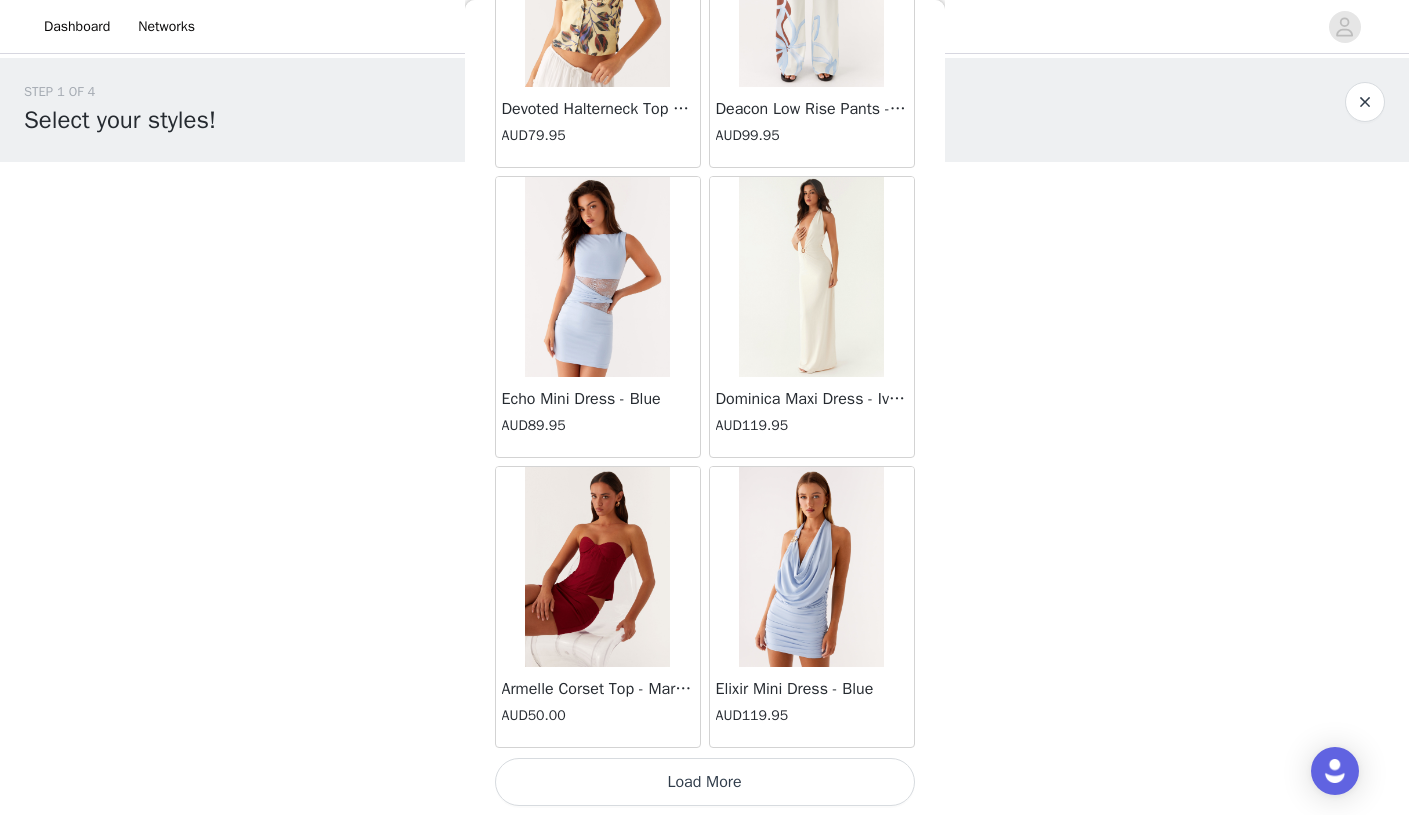 scroll, scrollTop: 16745, scrollLeft: 0, axis: vertical 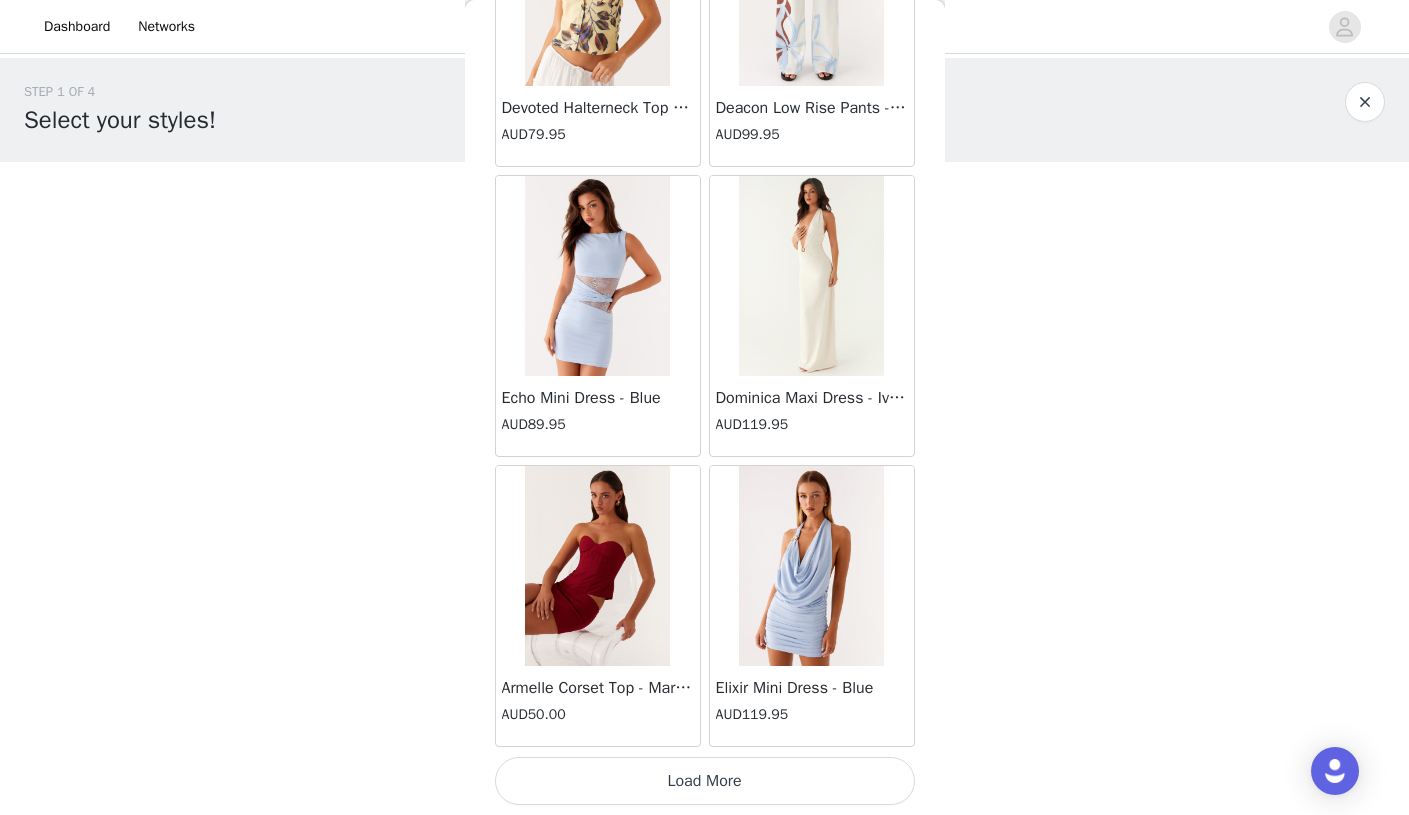 click on "Load More" at bounding box center [705, 781] 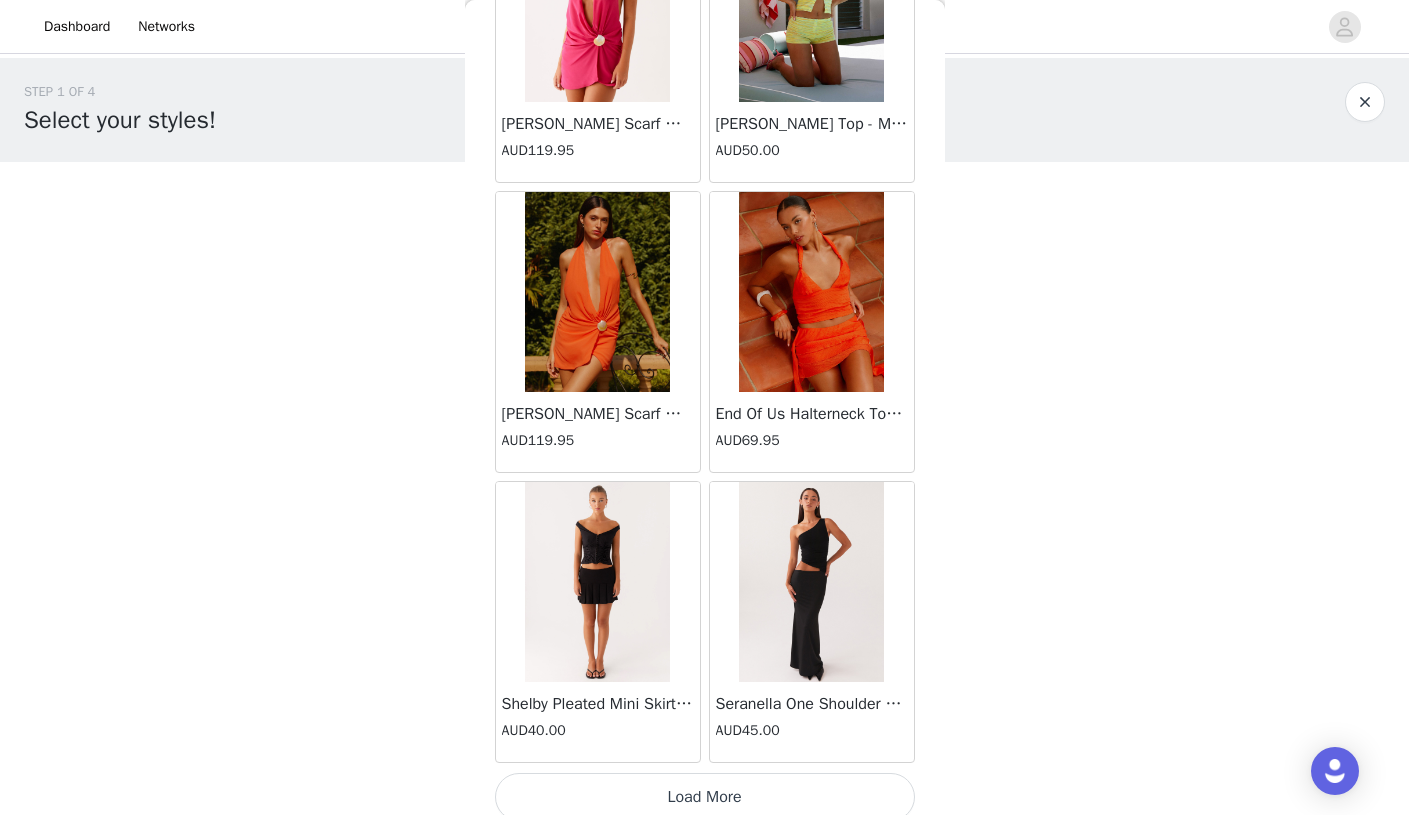 scroll, scrollTop: 19645, scrollLeft: 0, axis: vertical 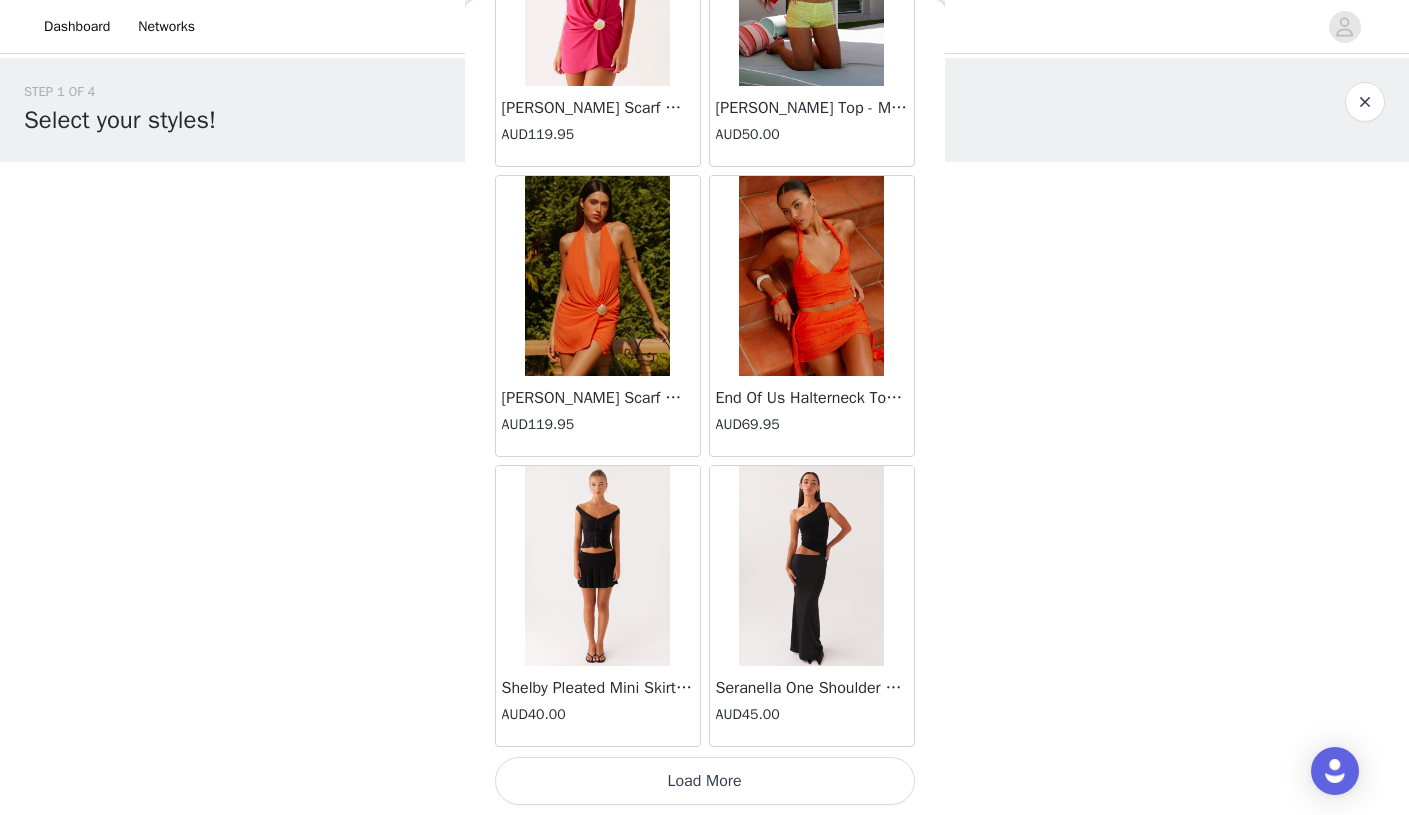 click on "Load More" at bounding box center [705, 781] 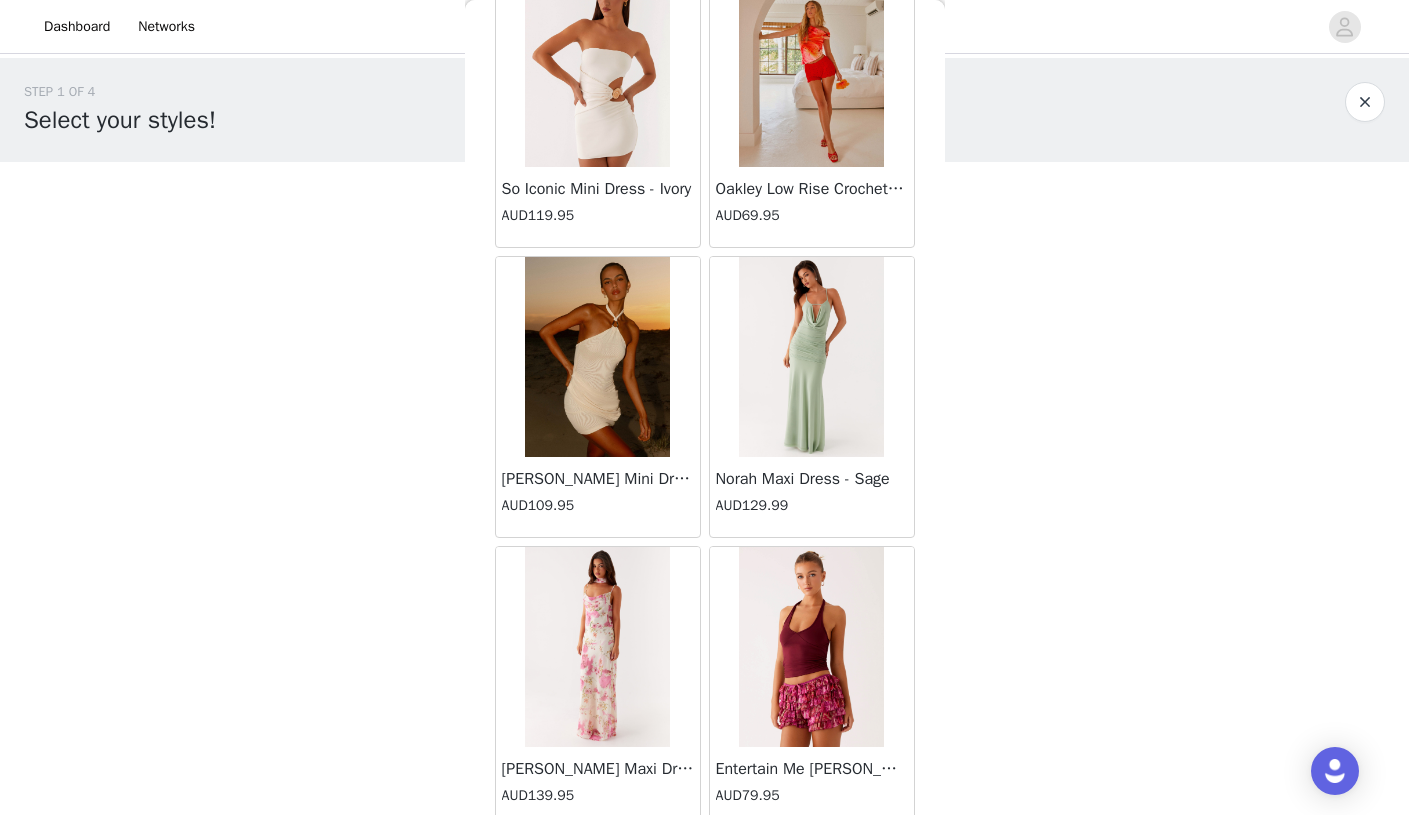 scroll, scrollTop: 22545, scrollLeft: 0, axis: vertical 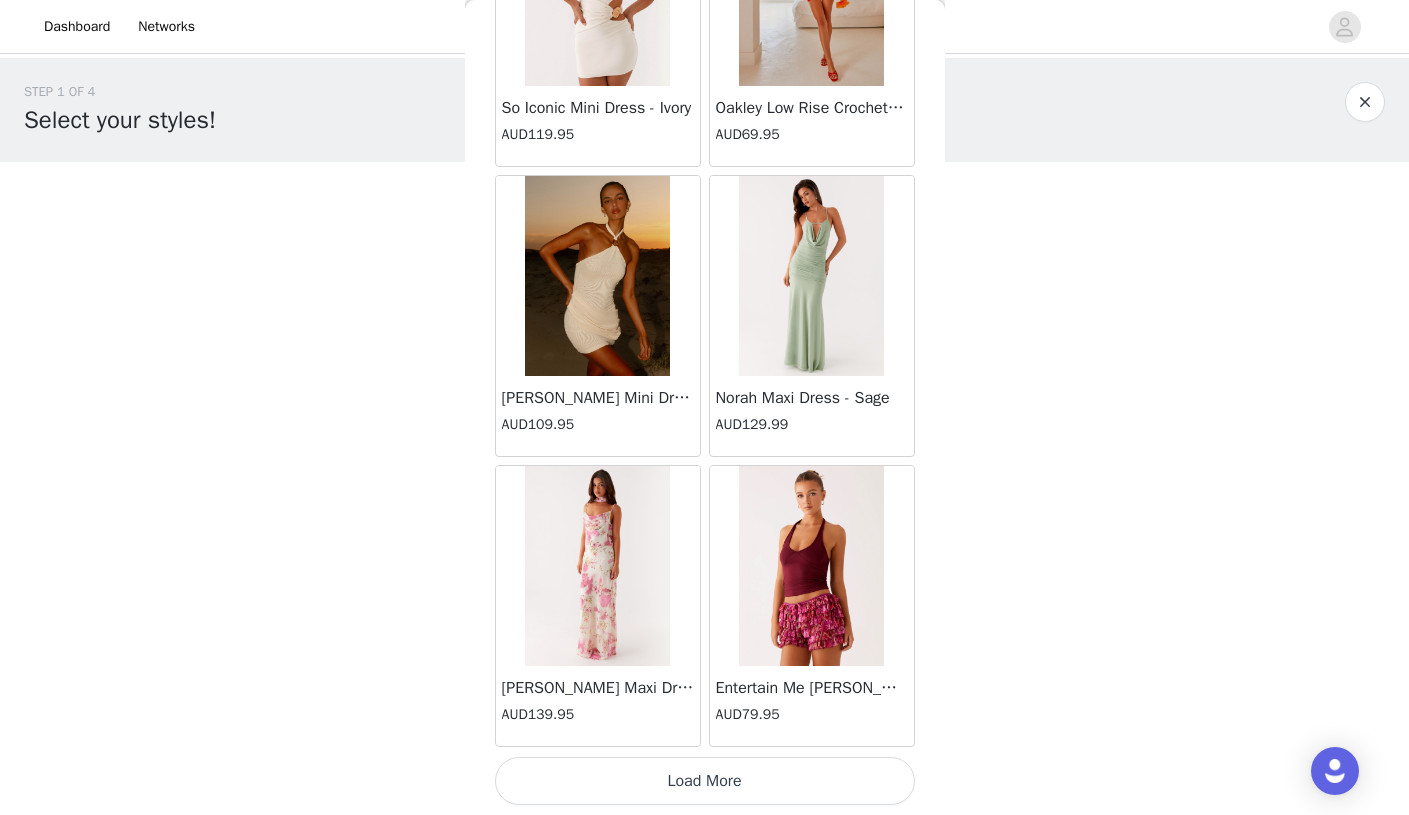 click on "Load More" at bounding box center (705, 781) 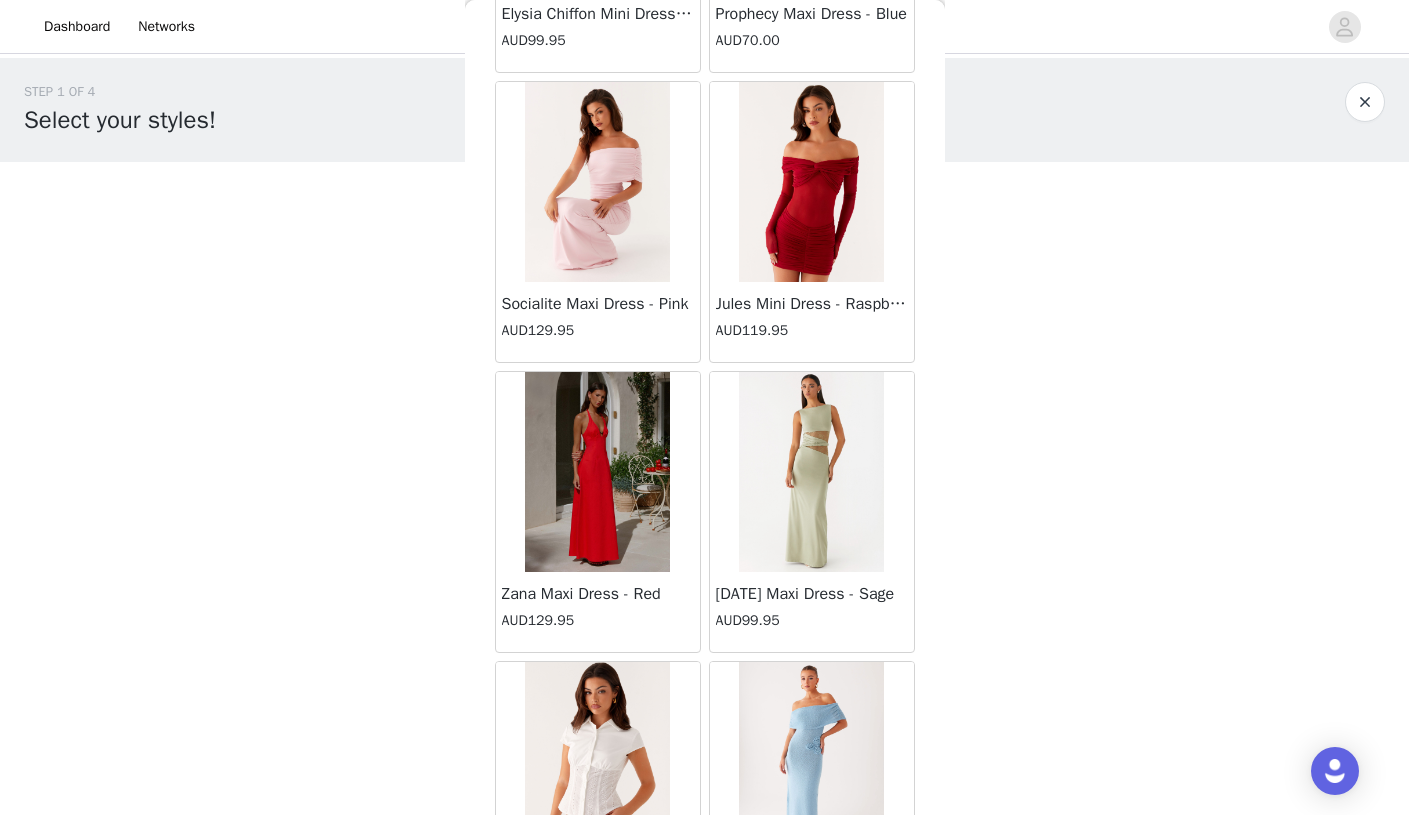 scroll, scrollTop: 24409, scrollLeft: 0, axis: vertical 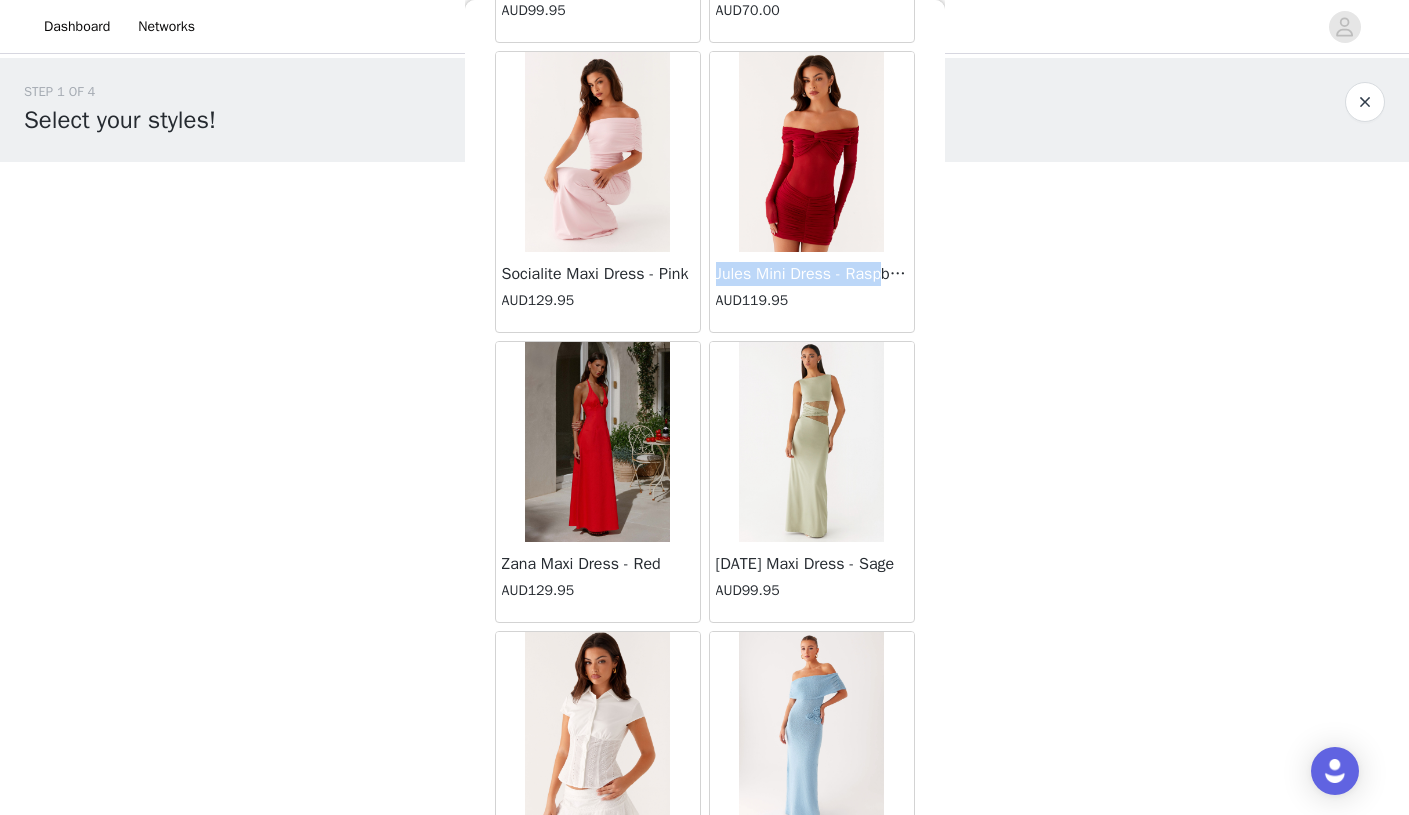 drag, startPoint x: 717, startPoint y: 273, endPoint x: 896, endPoint y: 282, distance: 179.22612 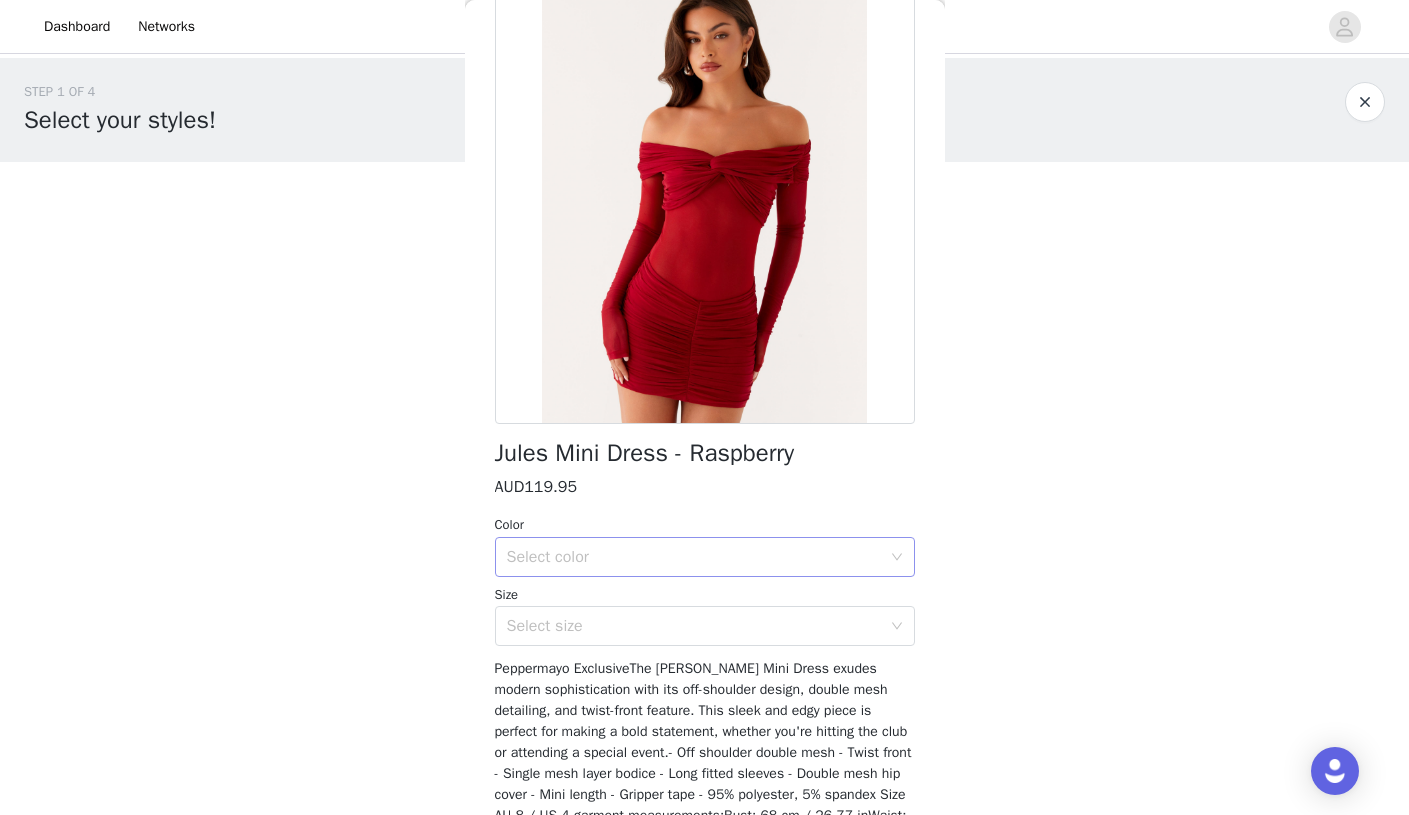 scroll, scrollTop: 128, scrollLeft: 0, axis: vertical 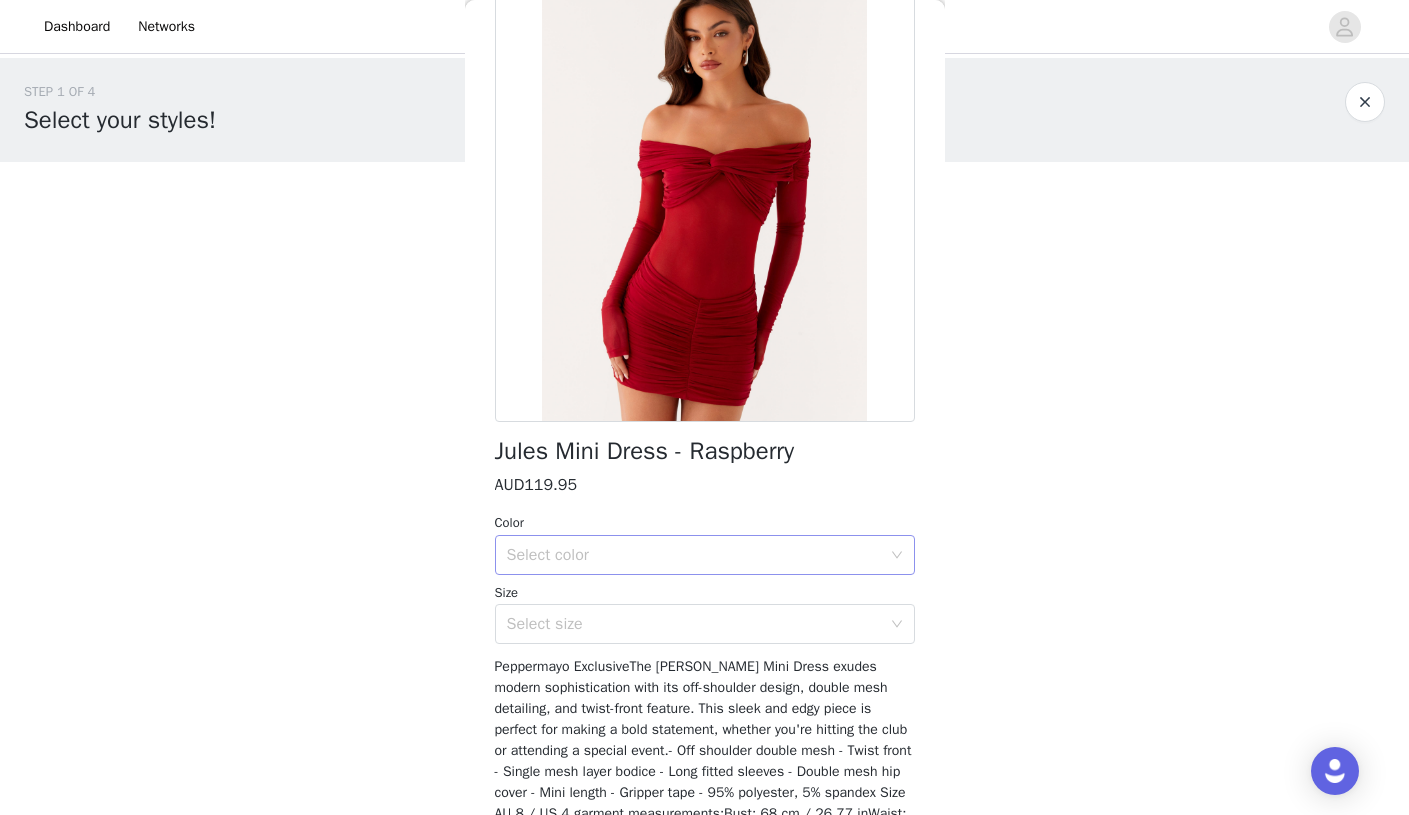 click on "Select color" at bounding box center (694, 555) 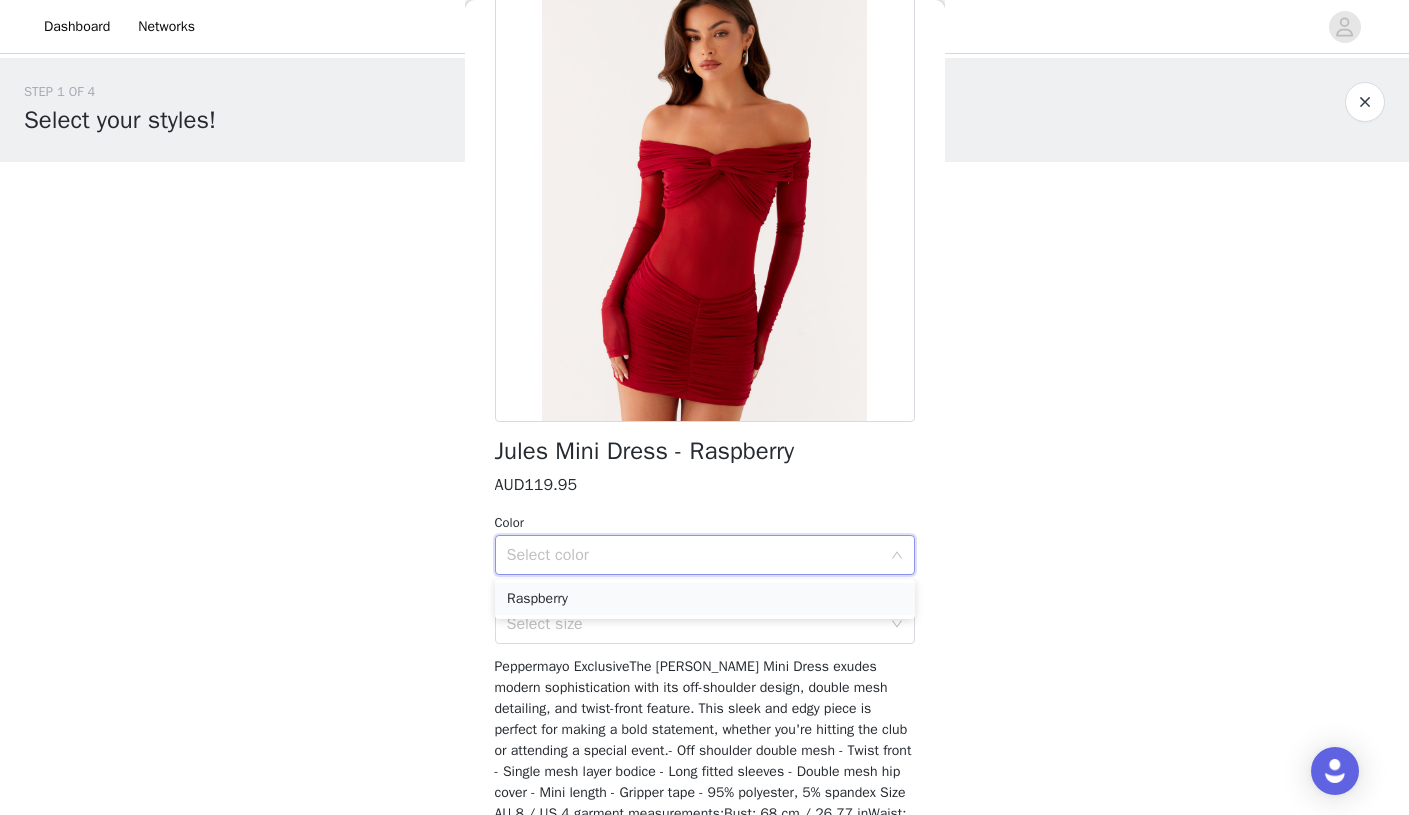 click on "Raspberry" at bounding box center [705, 599] 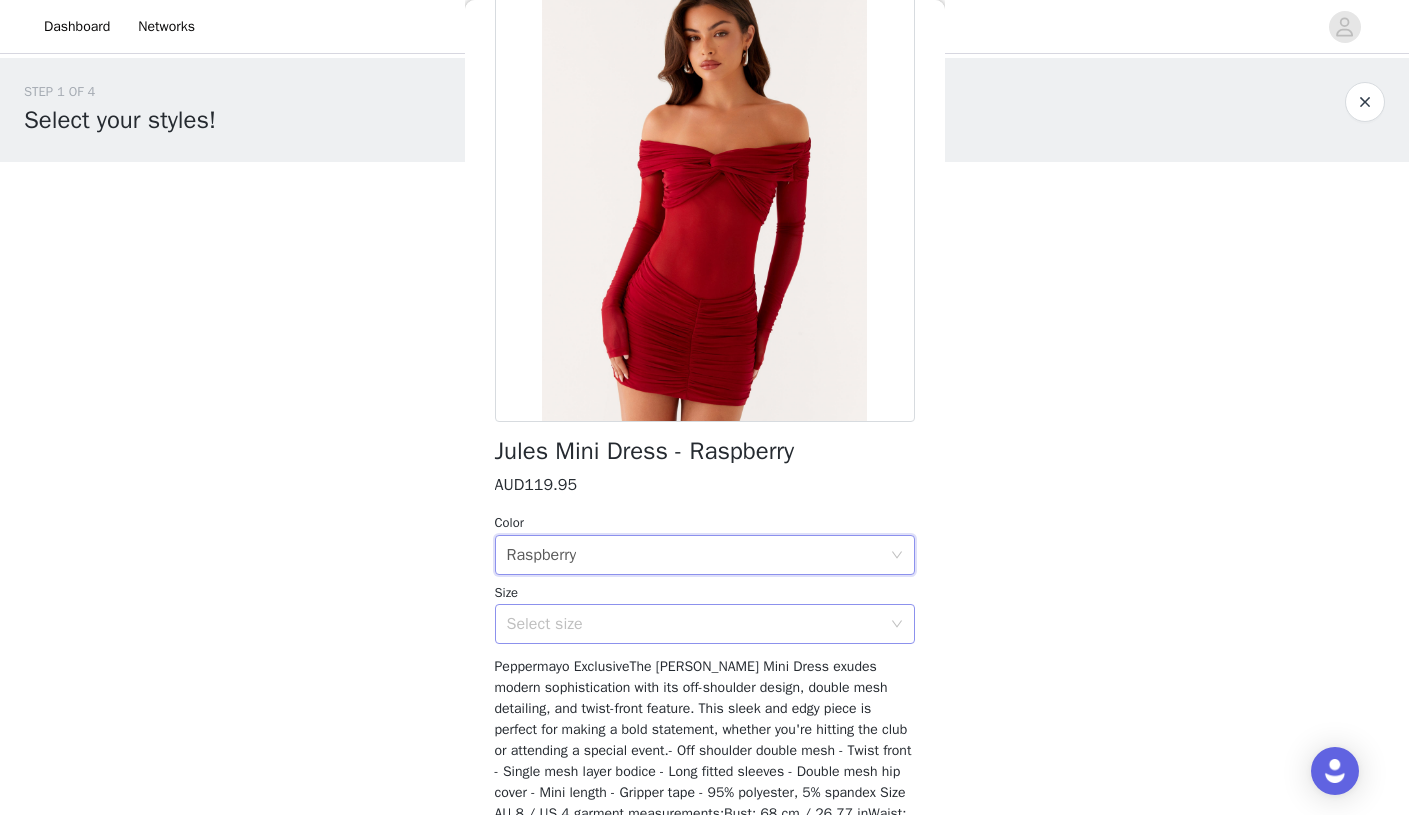 click on "Select size" at bounding box center (694, 624) 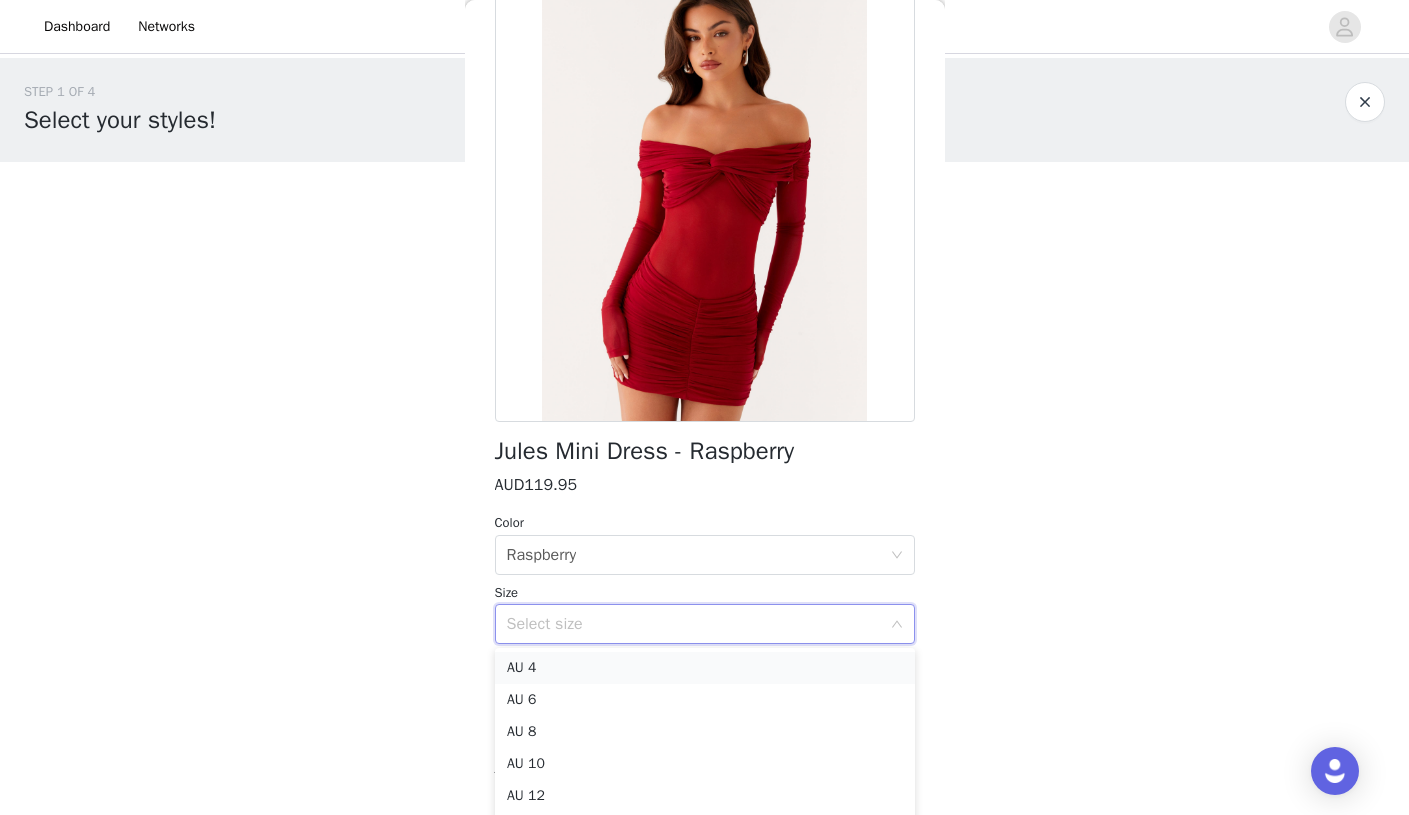 click on "AU 4" at bounding box center [705, 668] 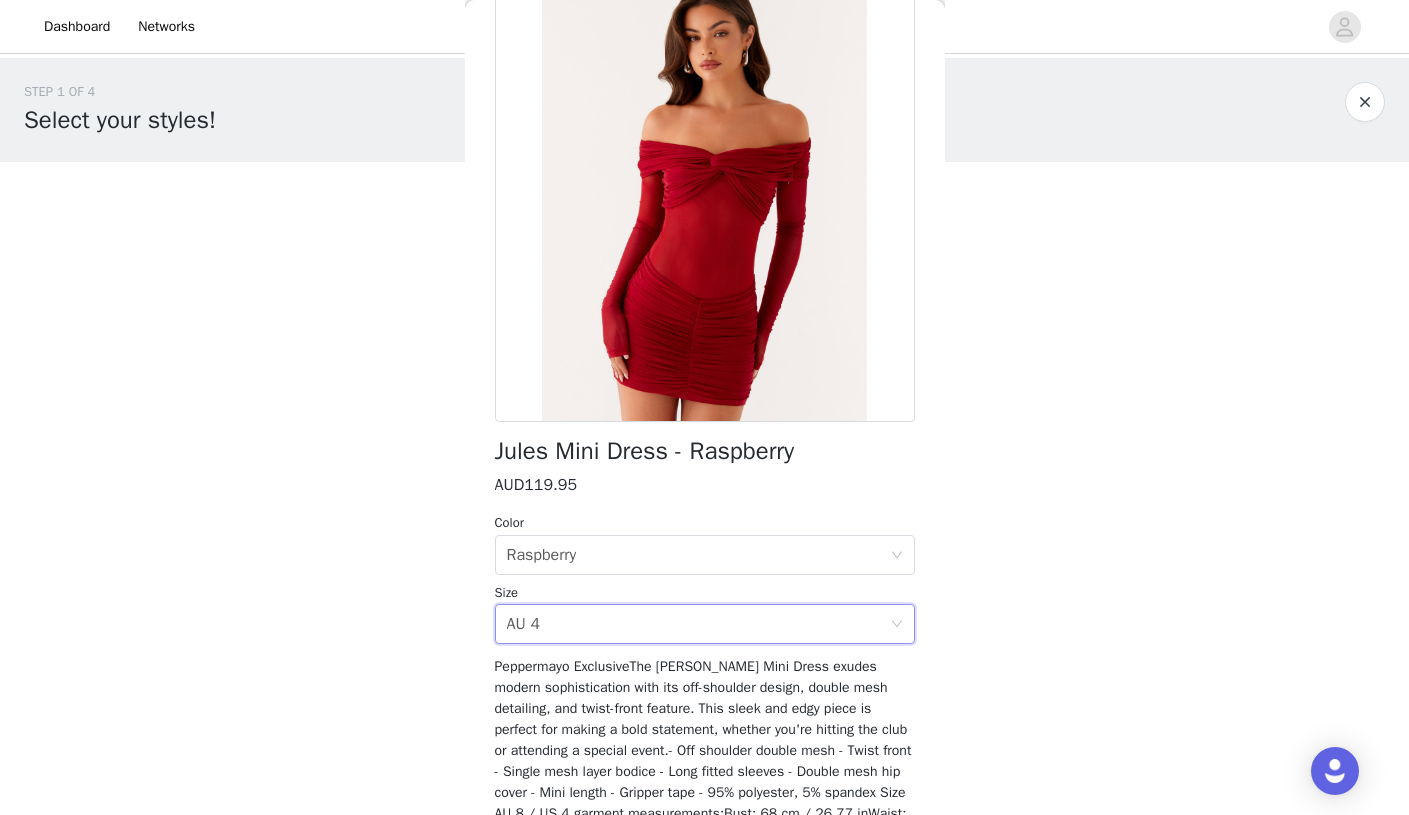 scroll, scrollTop: 284, scrollLeft: 0, axis: vertical 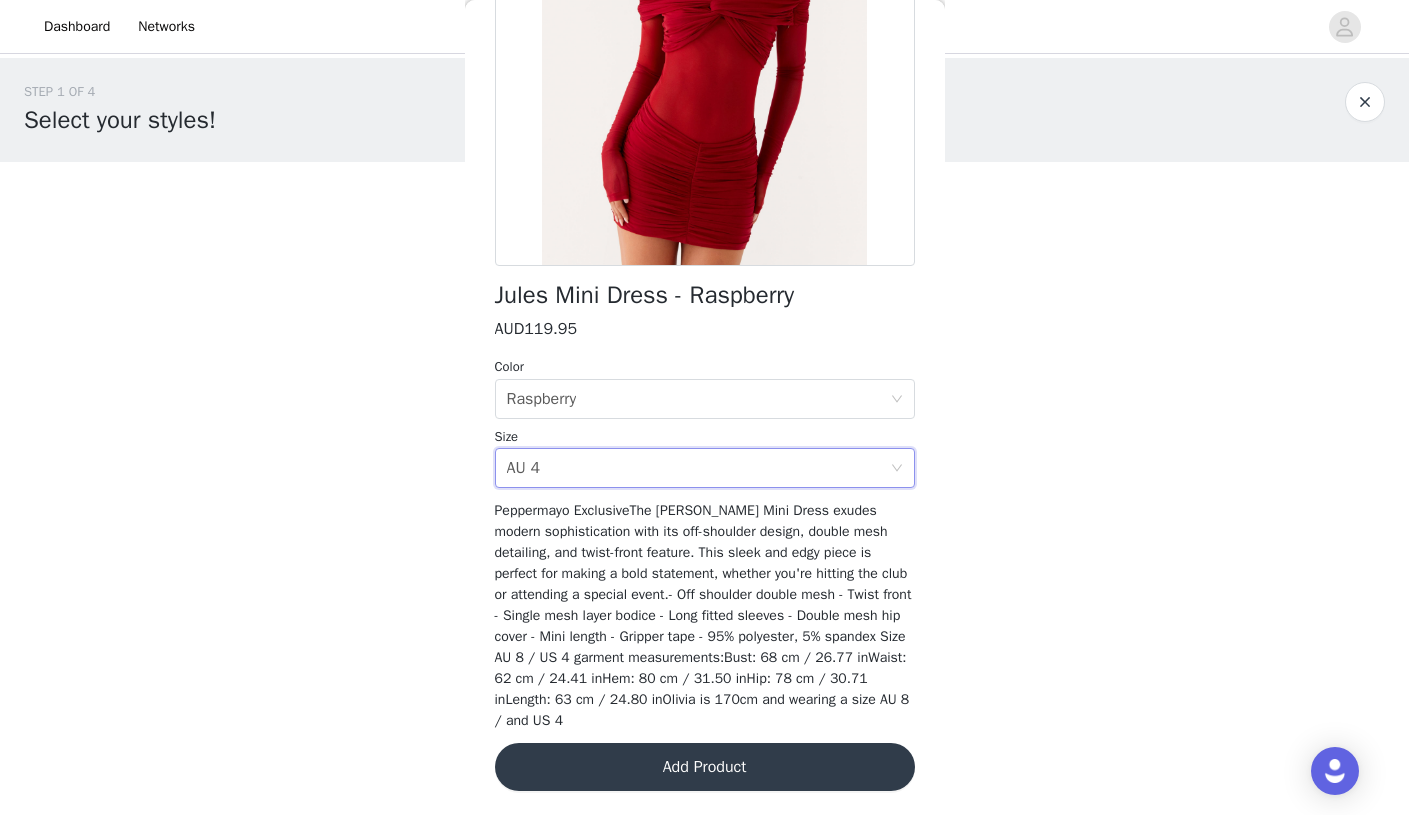 click on "Add Product" at bounding box center [705, 767] 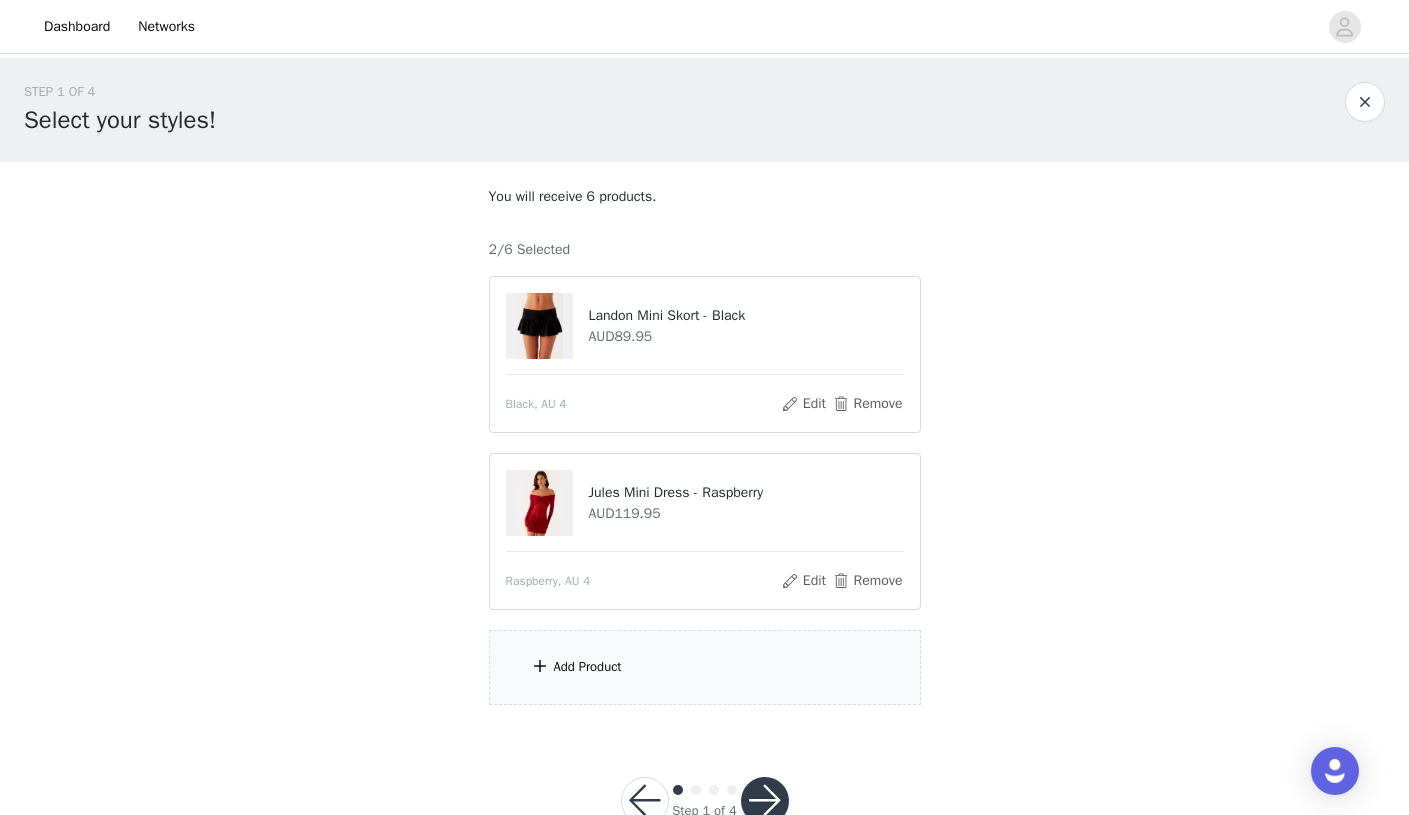 click on "Add Product" at bounding box center [588, 667] 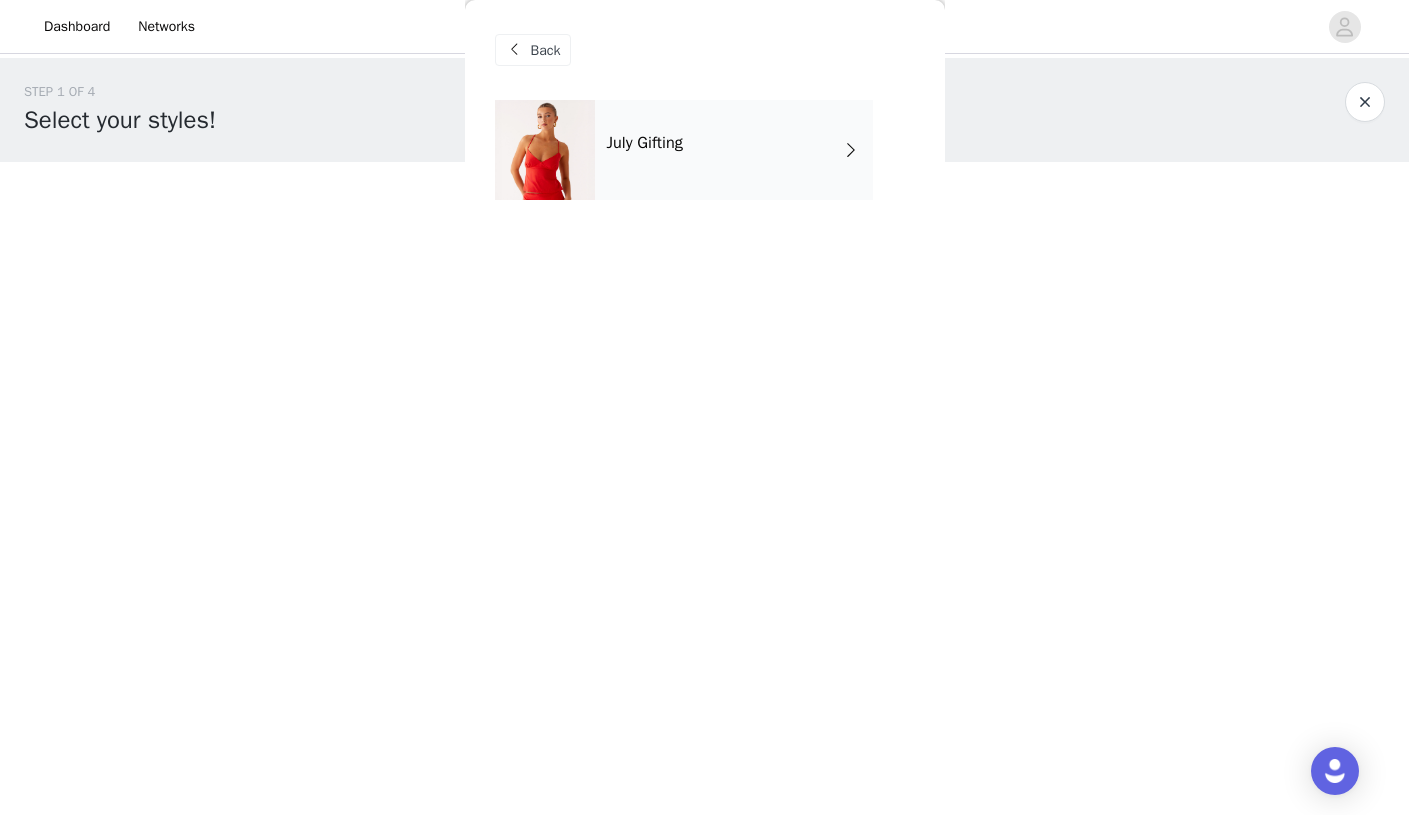 click on "July Gifting" at bounding box center [734, 150] 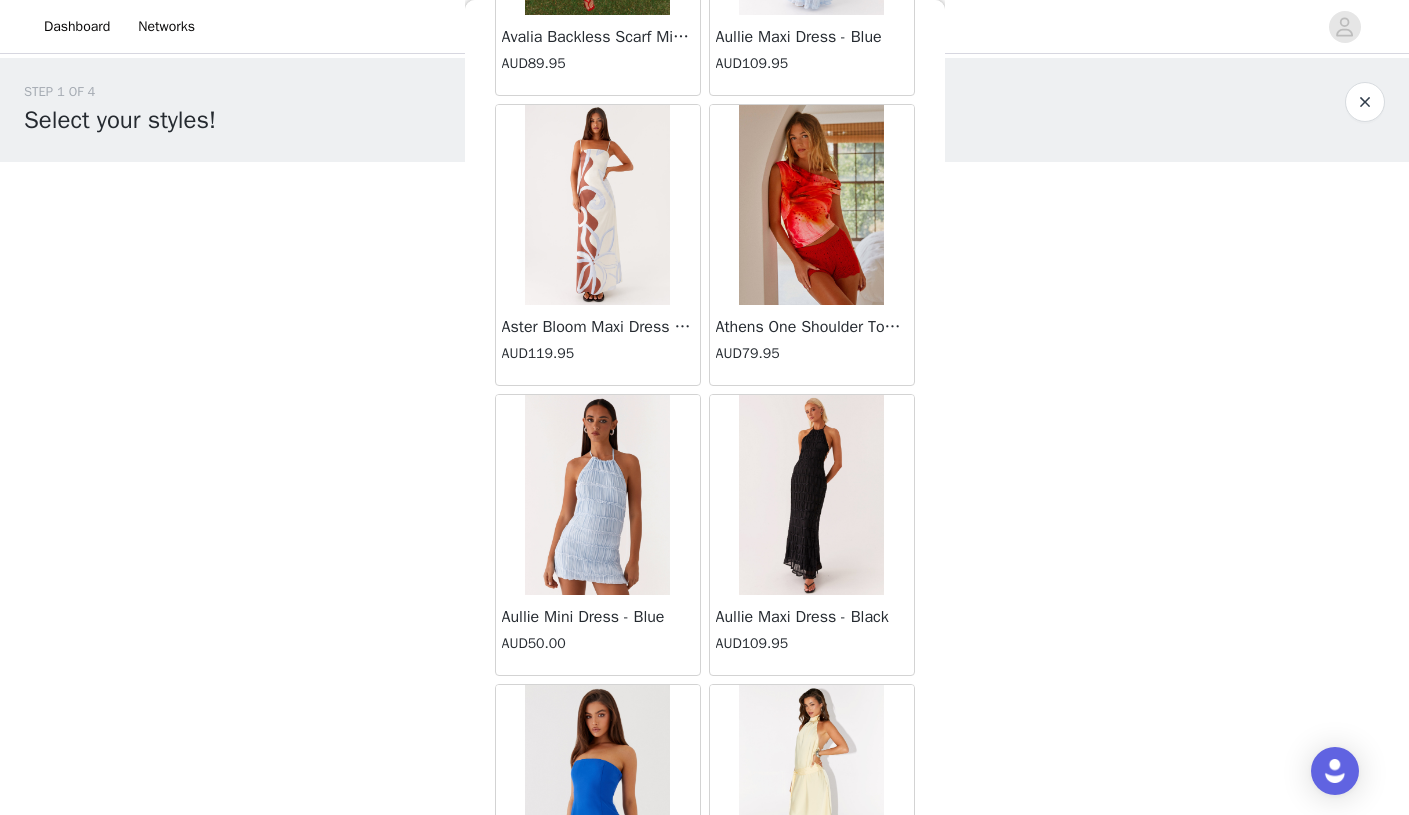 scroll, scrollTop: 2245, scrollLeft: 0, axis: vertical 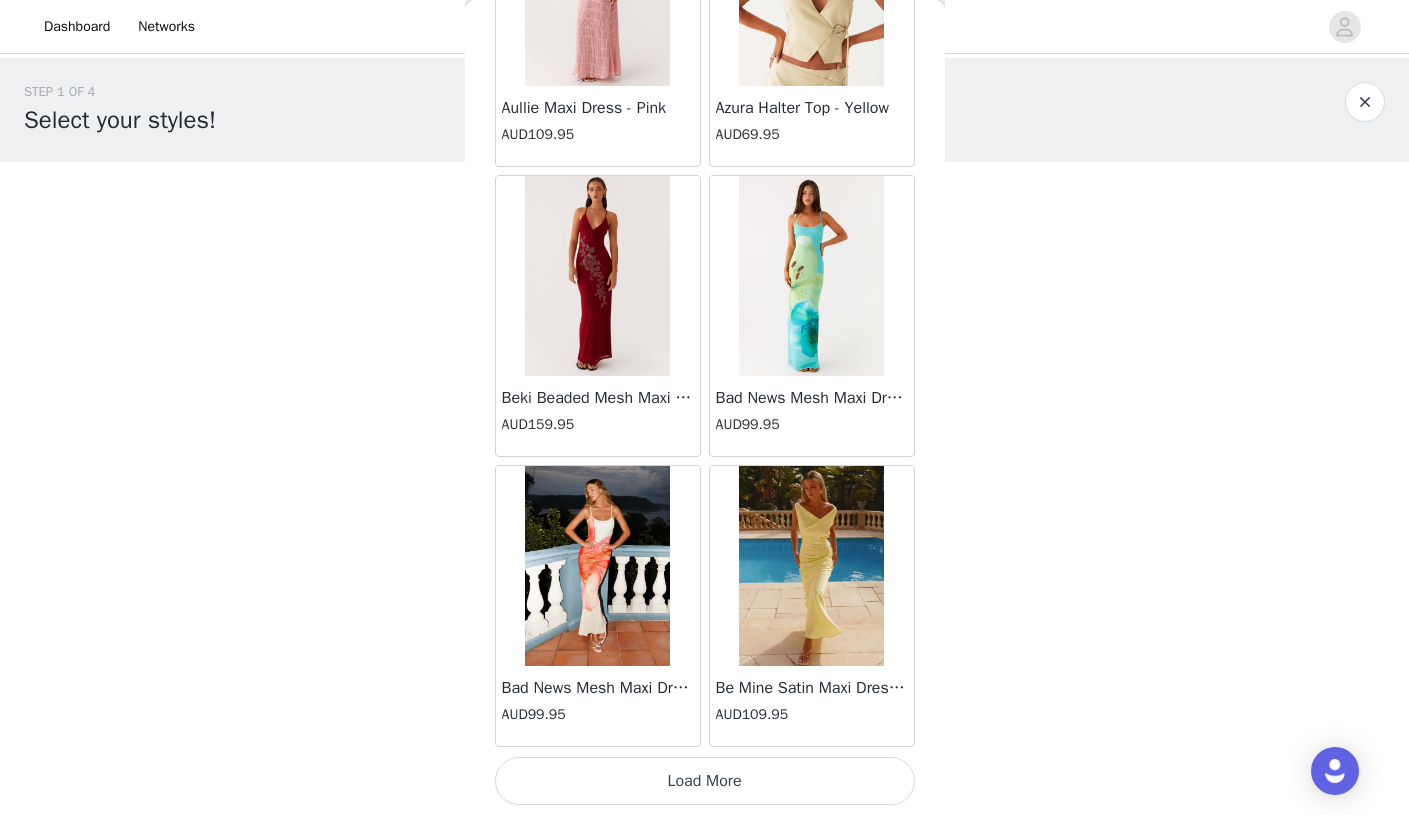 click on "Load More" at bounding box center [705, 781] 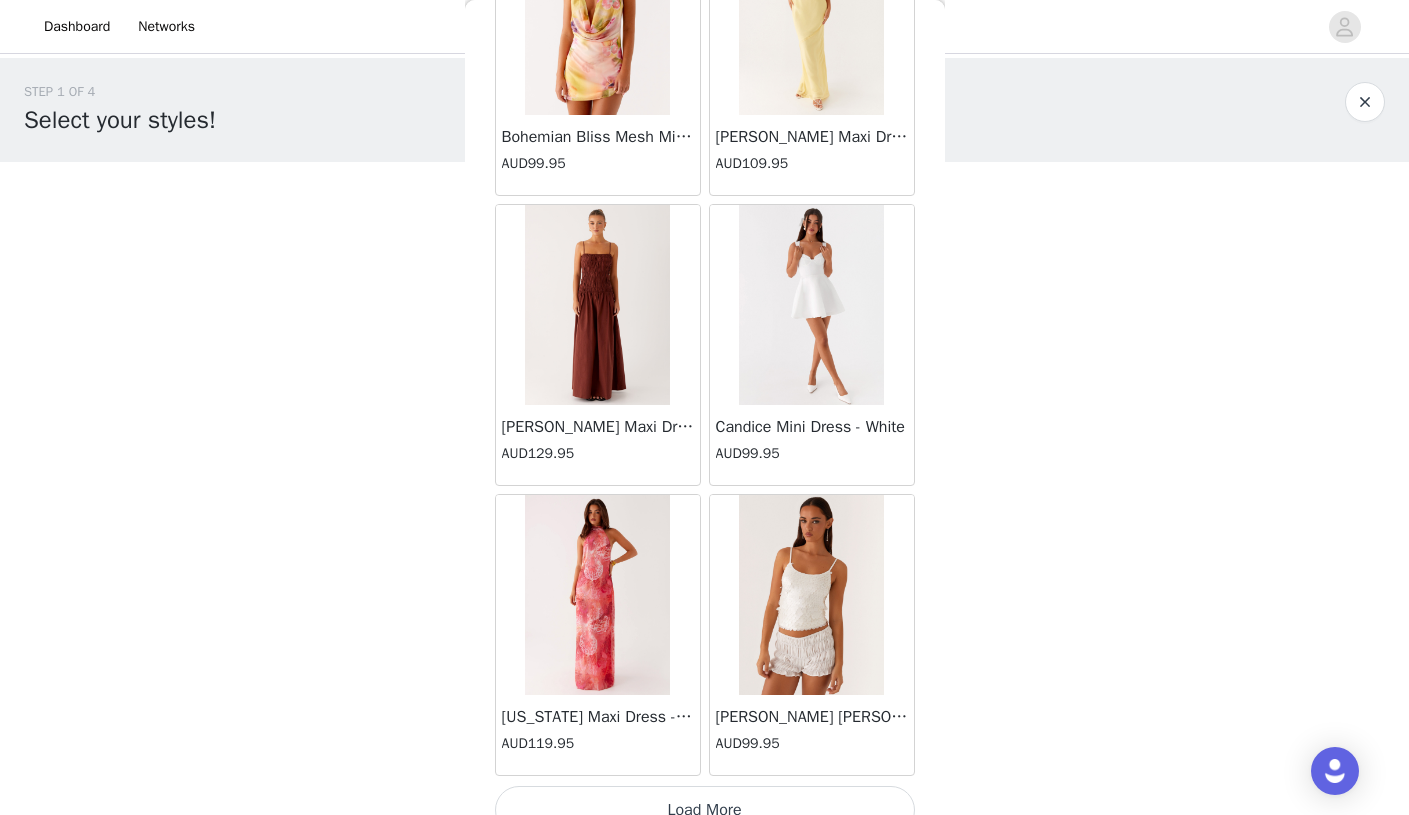scroll, scrollTop: 5145, scrollLeft: 0, axis: vertical 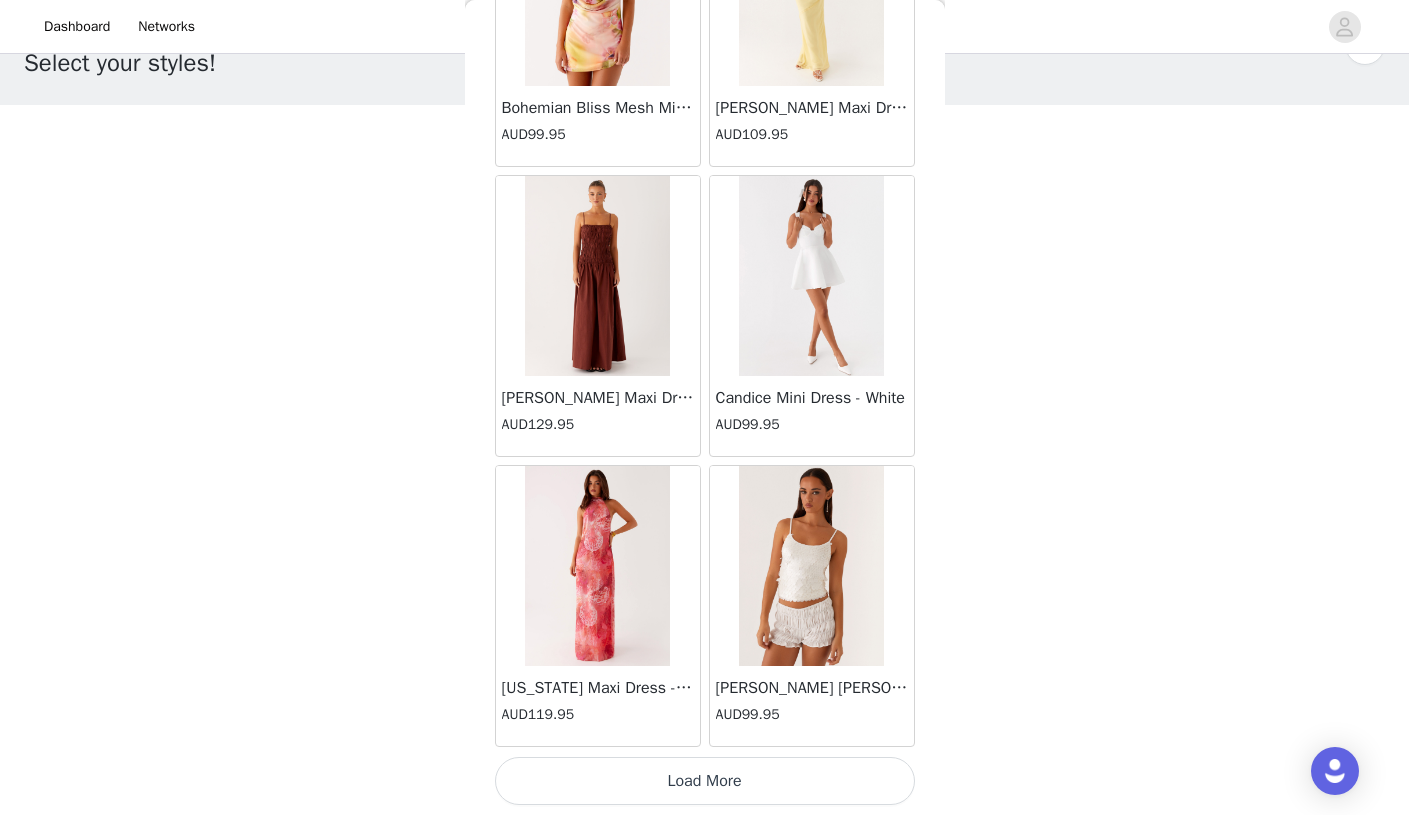 click on "Load More" at bounding box center (705, 781) 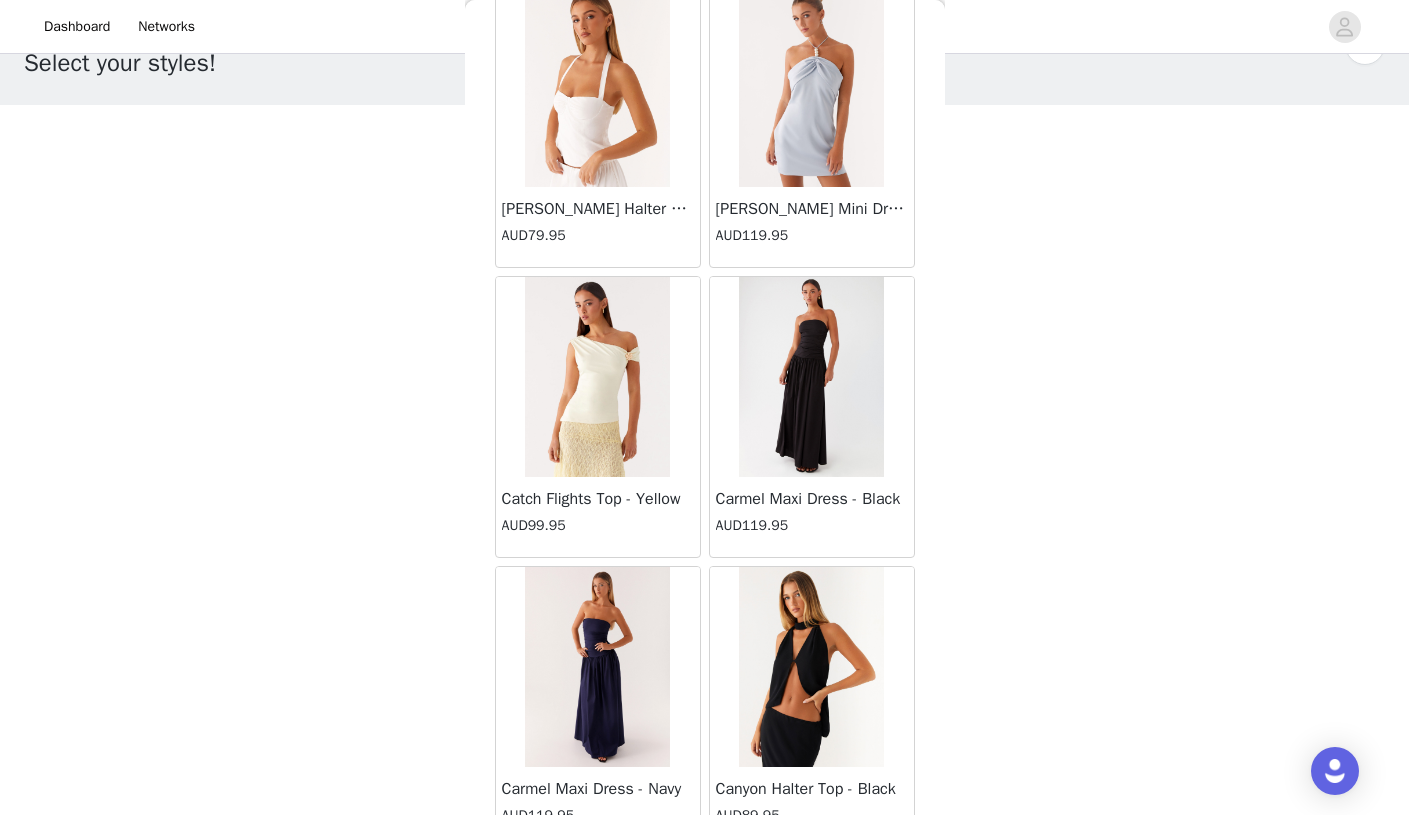 scroll, scrollTop: 8045, scrollLeft: 0, axis: vertical 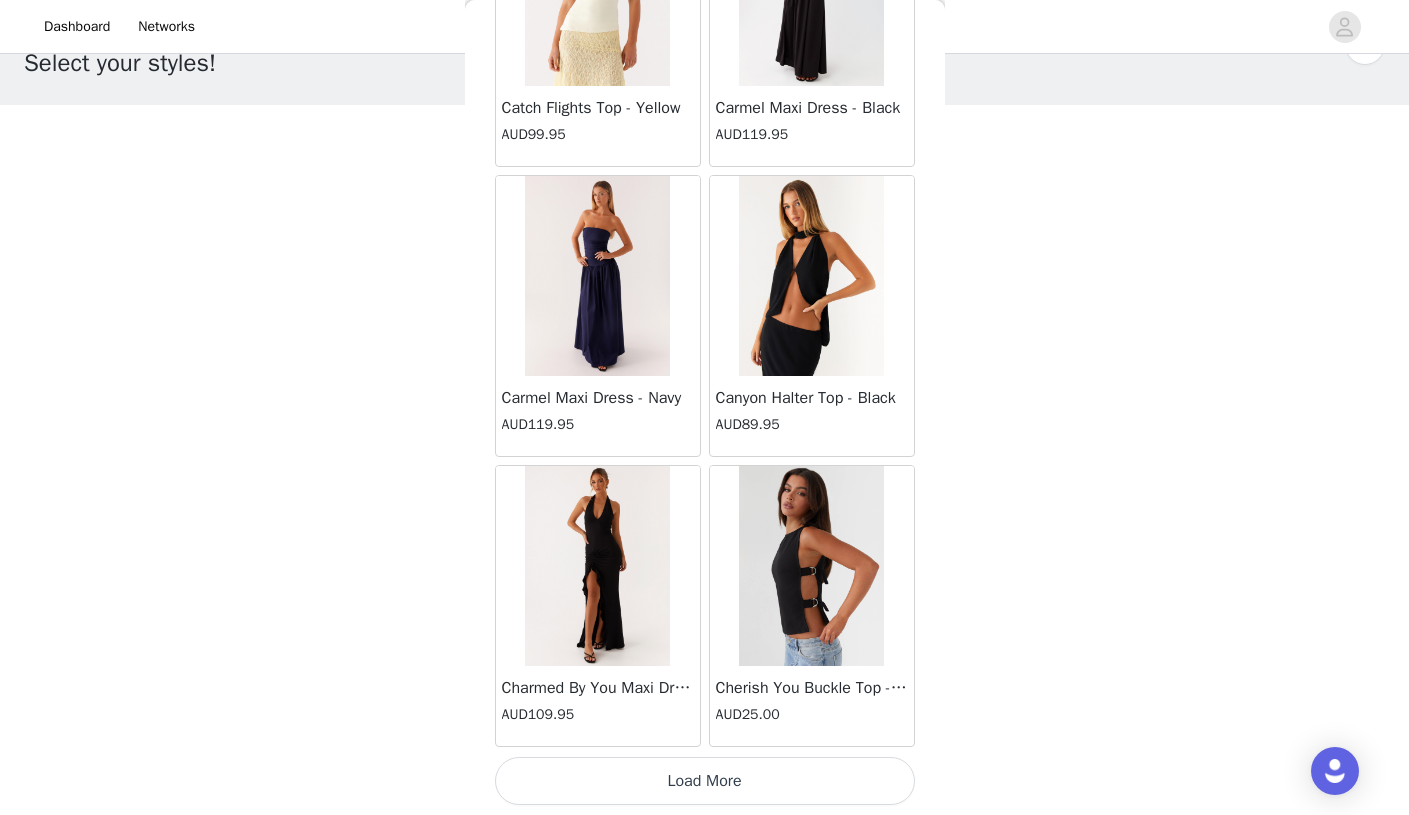 click on "Load More" at bounding box center (705, 781) 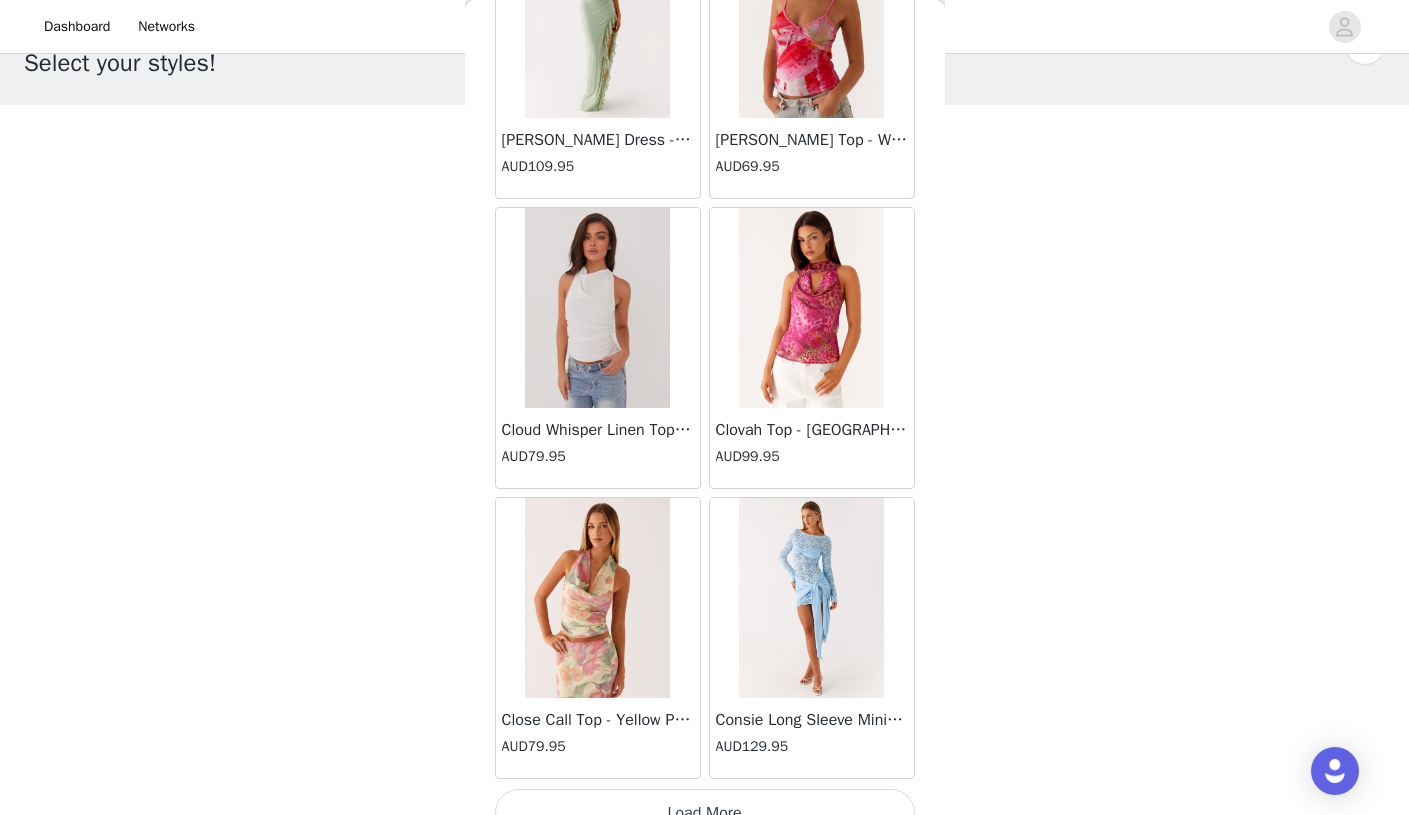 scroll, scrollTop: 10945, scrollLeft: 0, axis: vertical 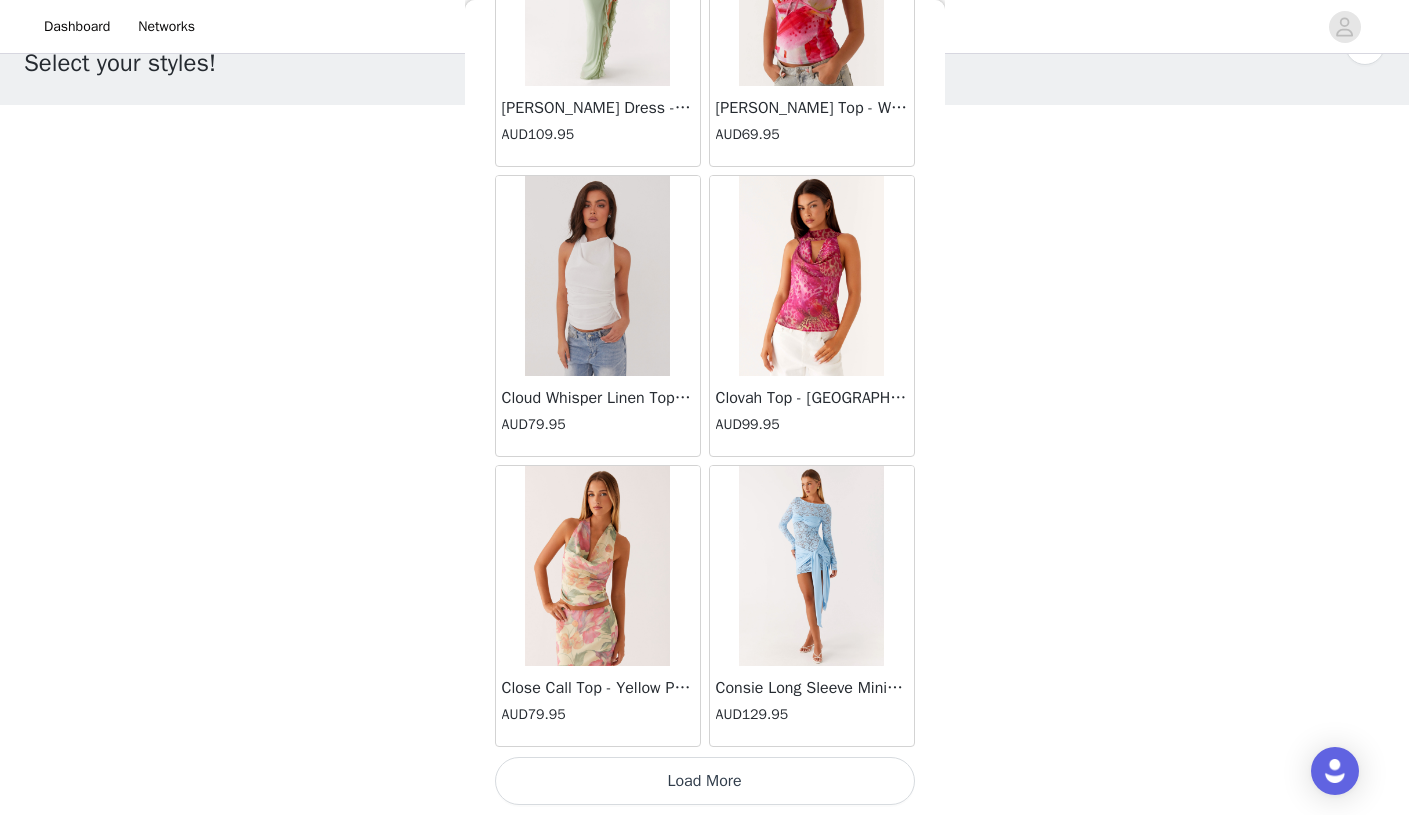 click on "Load More" at bounding box center [705, 781] 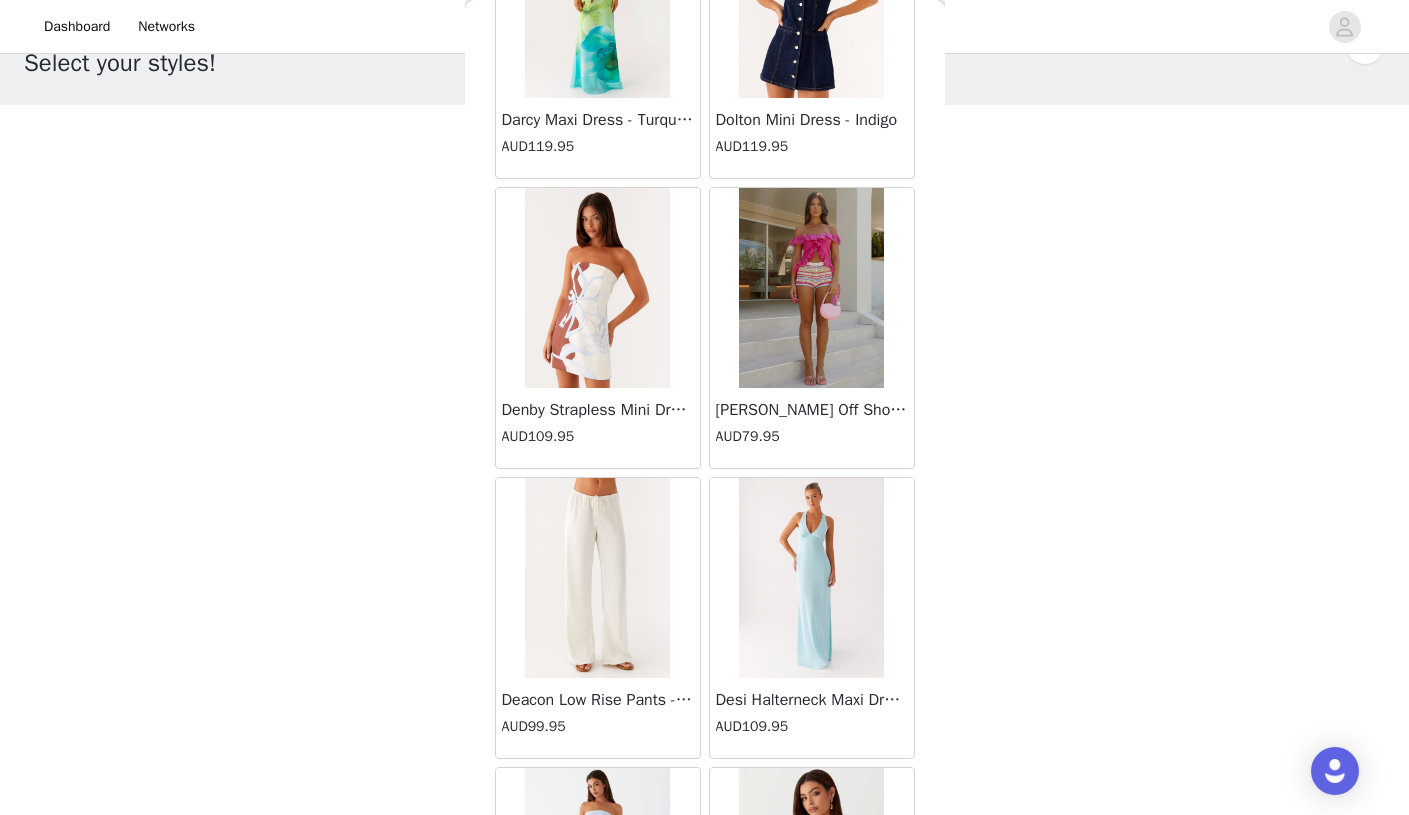 scroll, scrollTop: 13845, scrollLeft: 0, axis: vertical 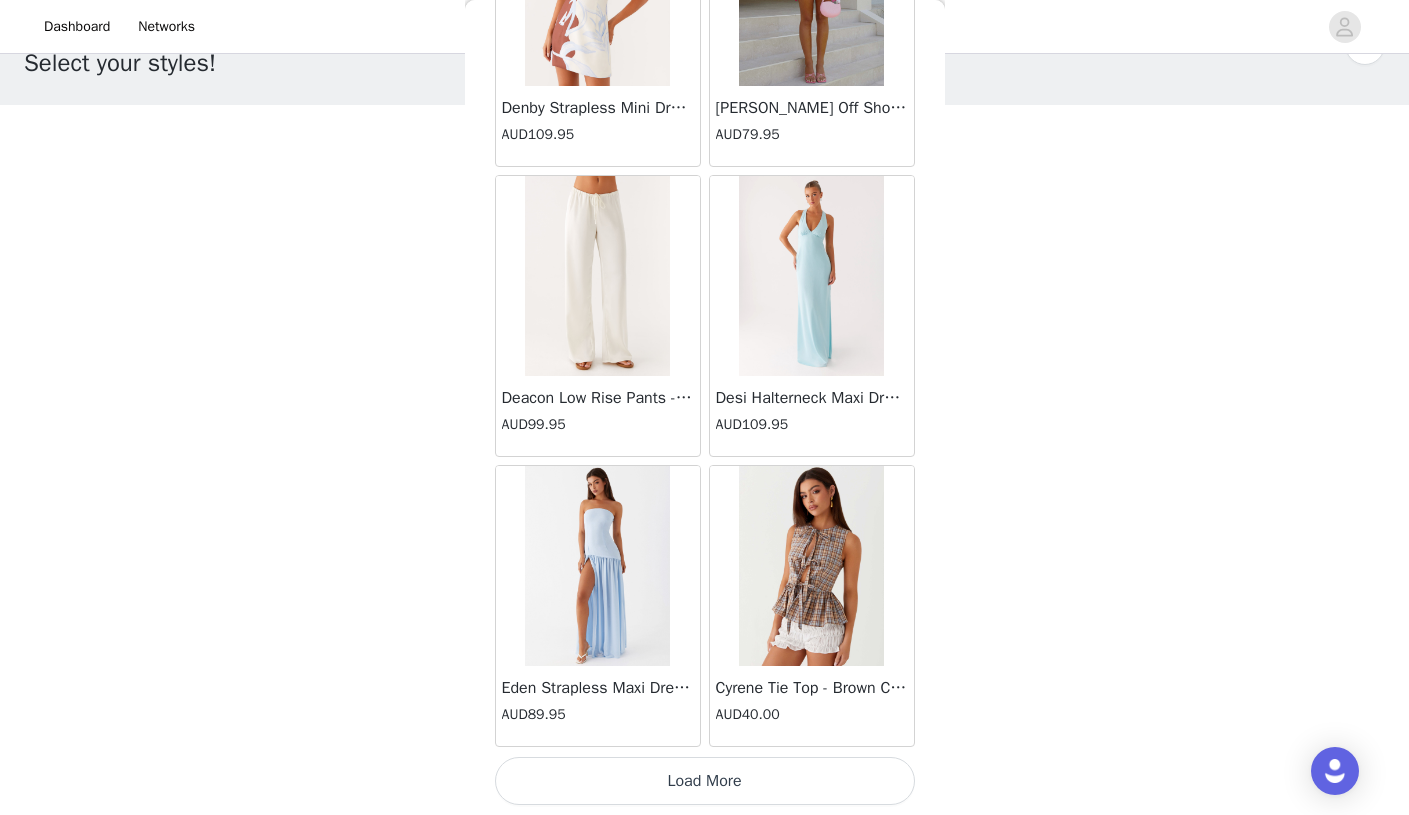 click on "Load More" at bounding box center (705, 781) 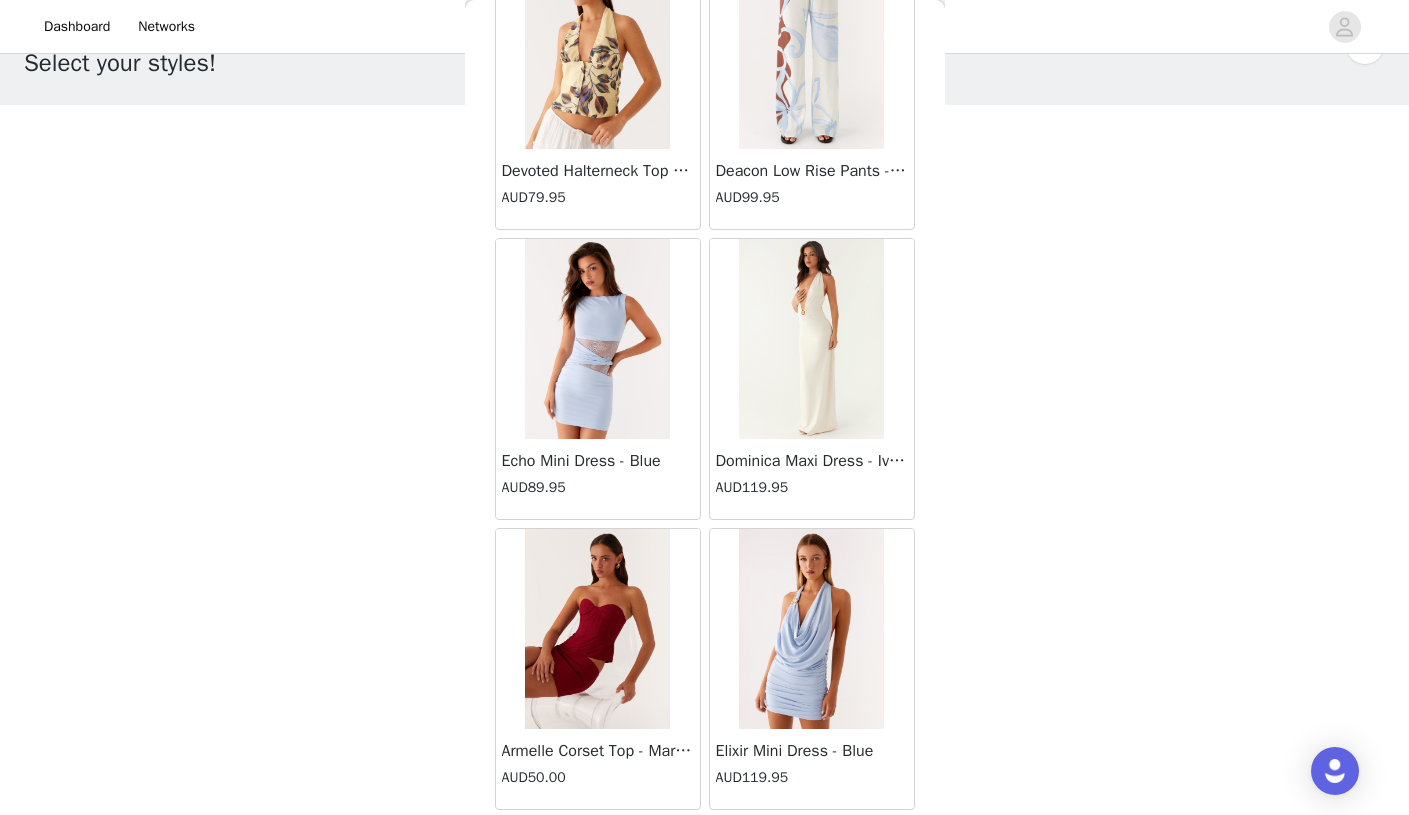 scroll, scrollTop: 16745, scrollLeft: 0, axis: vertical 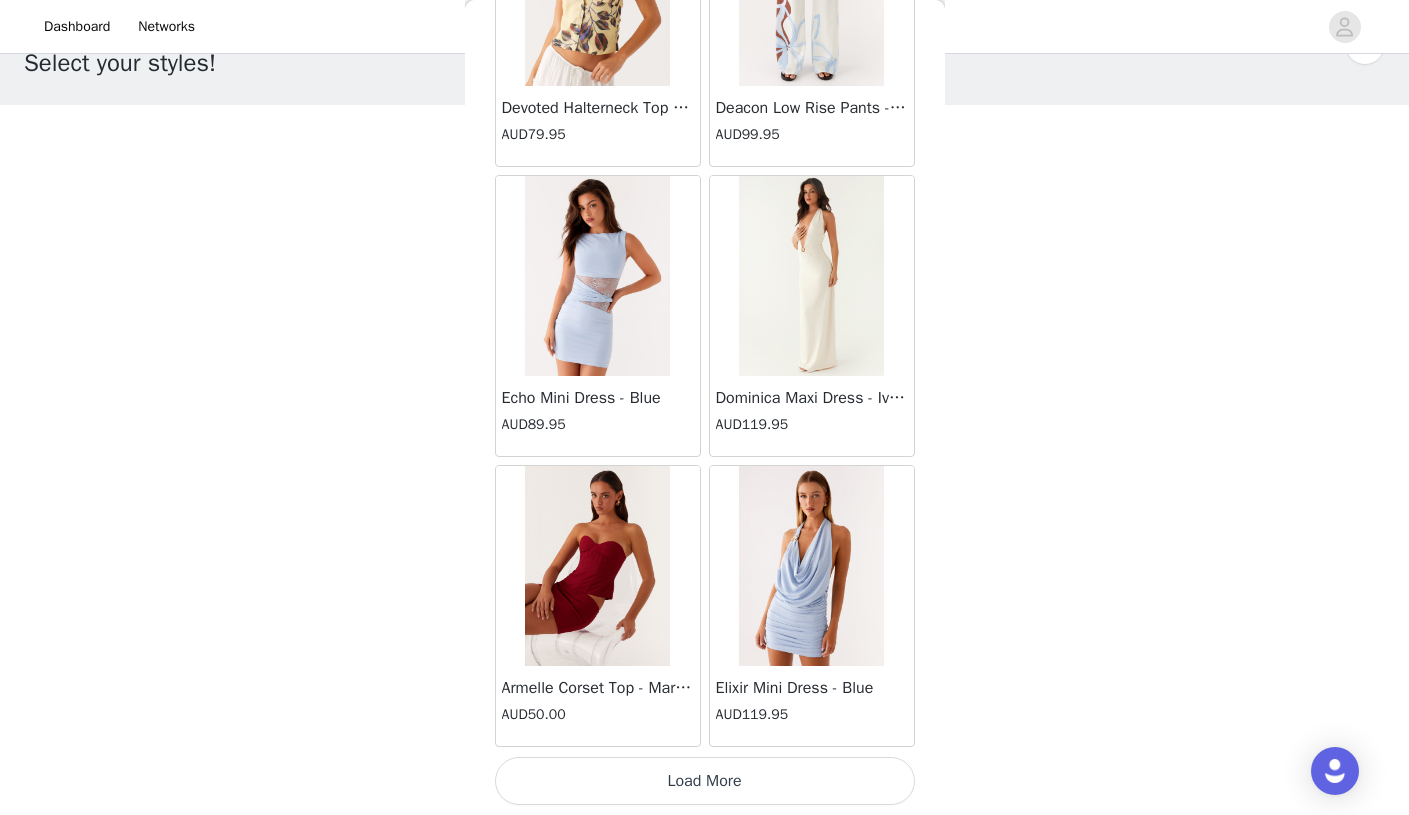 click on "Load More" at bounding box center (705, 781) 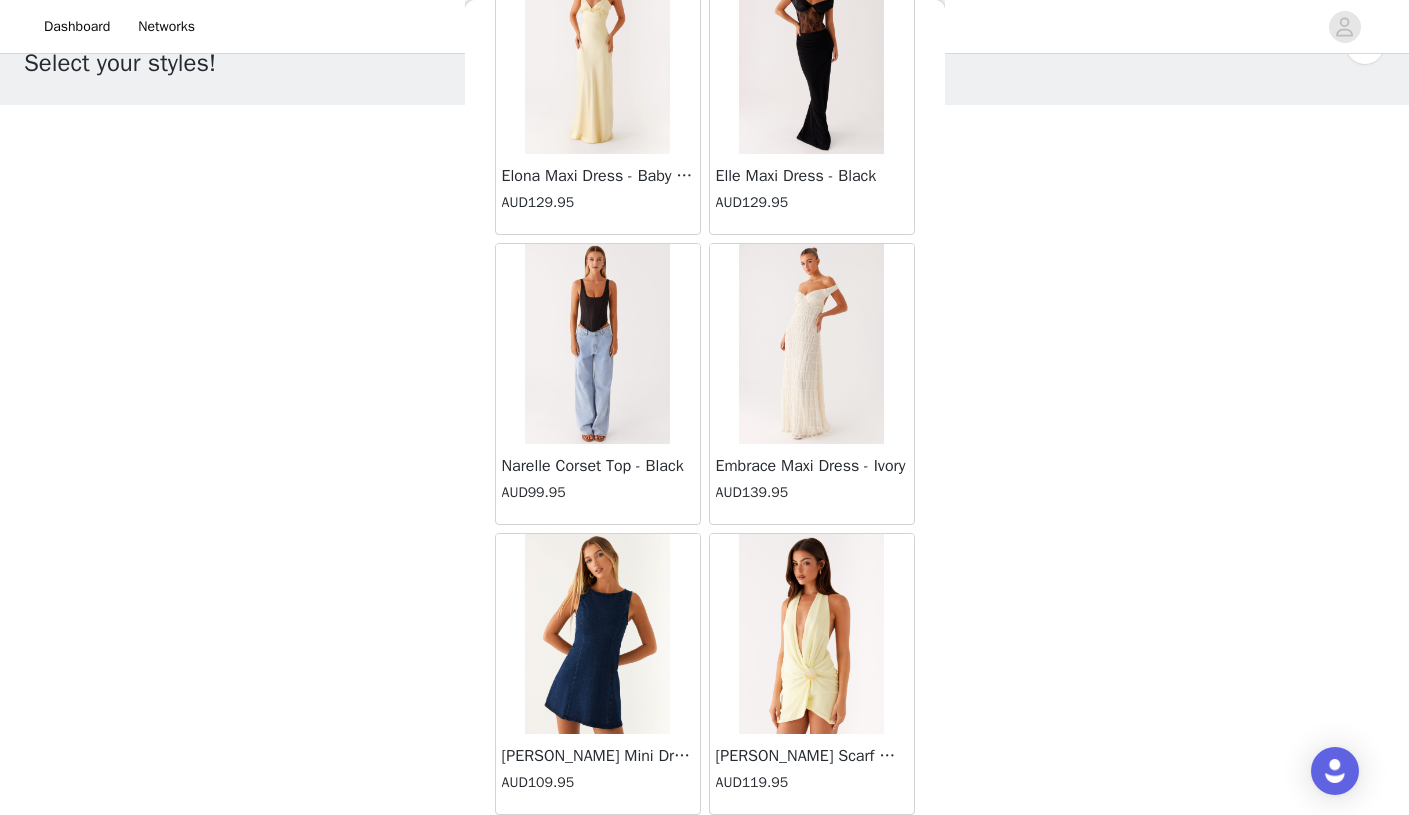 scroll, scrollTop: 18427, scrollLeft: 0, axis: vertical 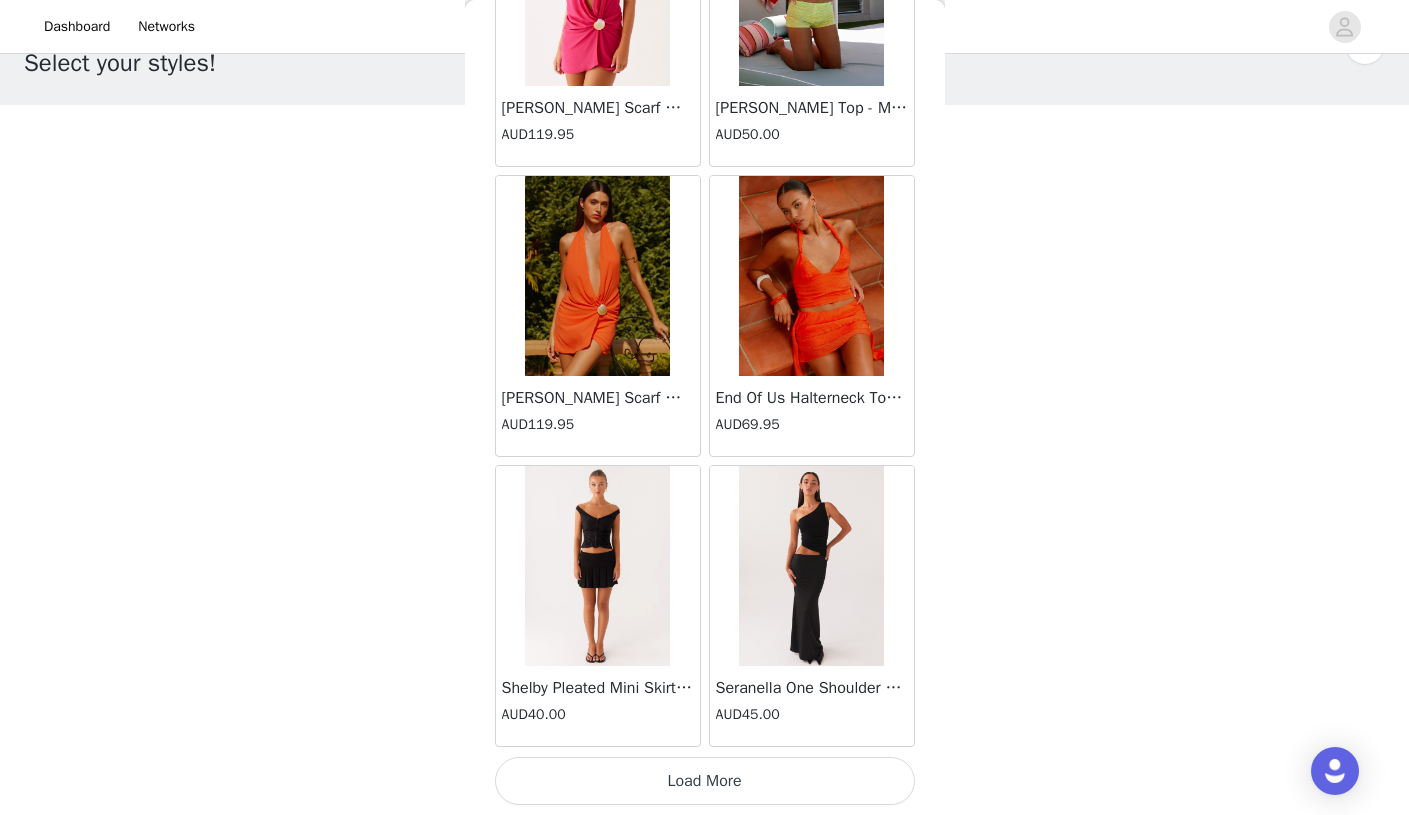 click on "Load More" at bounding box center [705, 781] 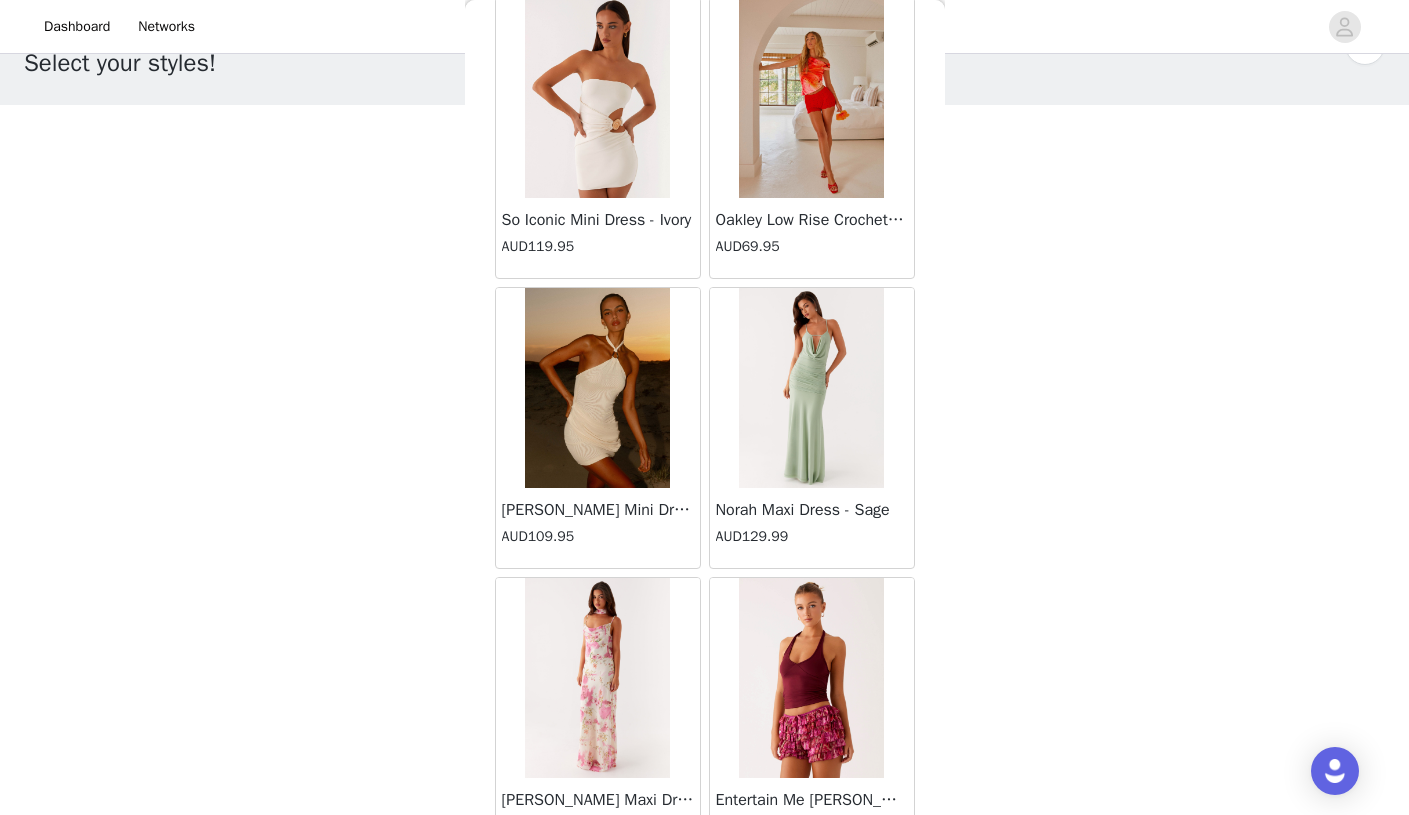 scroll, scrollTop: 22545, scrollLeft: 0, axis: vertical 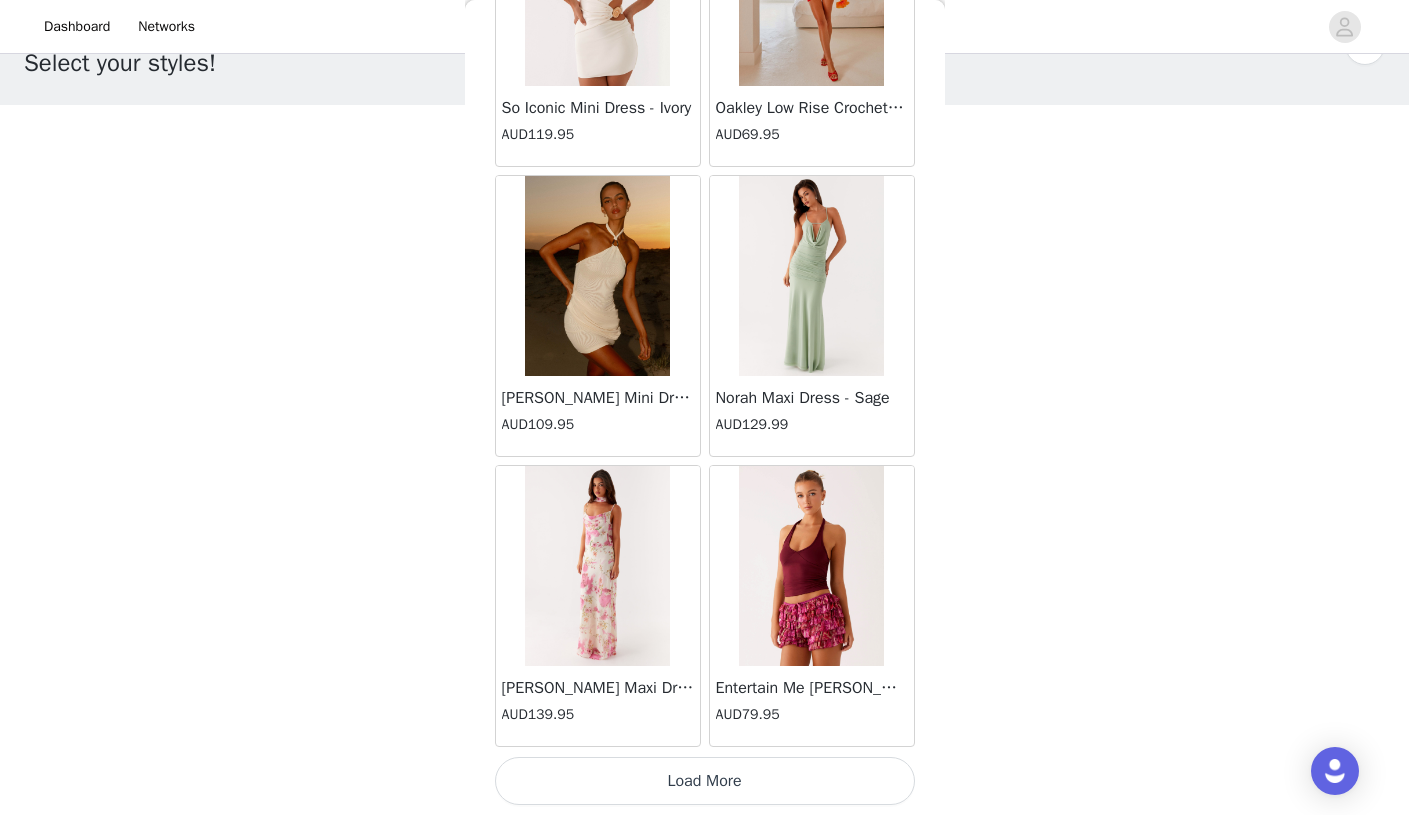click on "Load More" at bounding box center (705, 781) 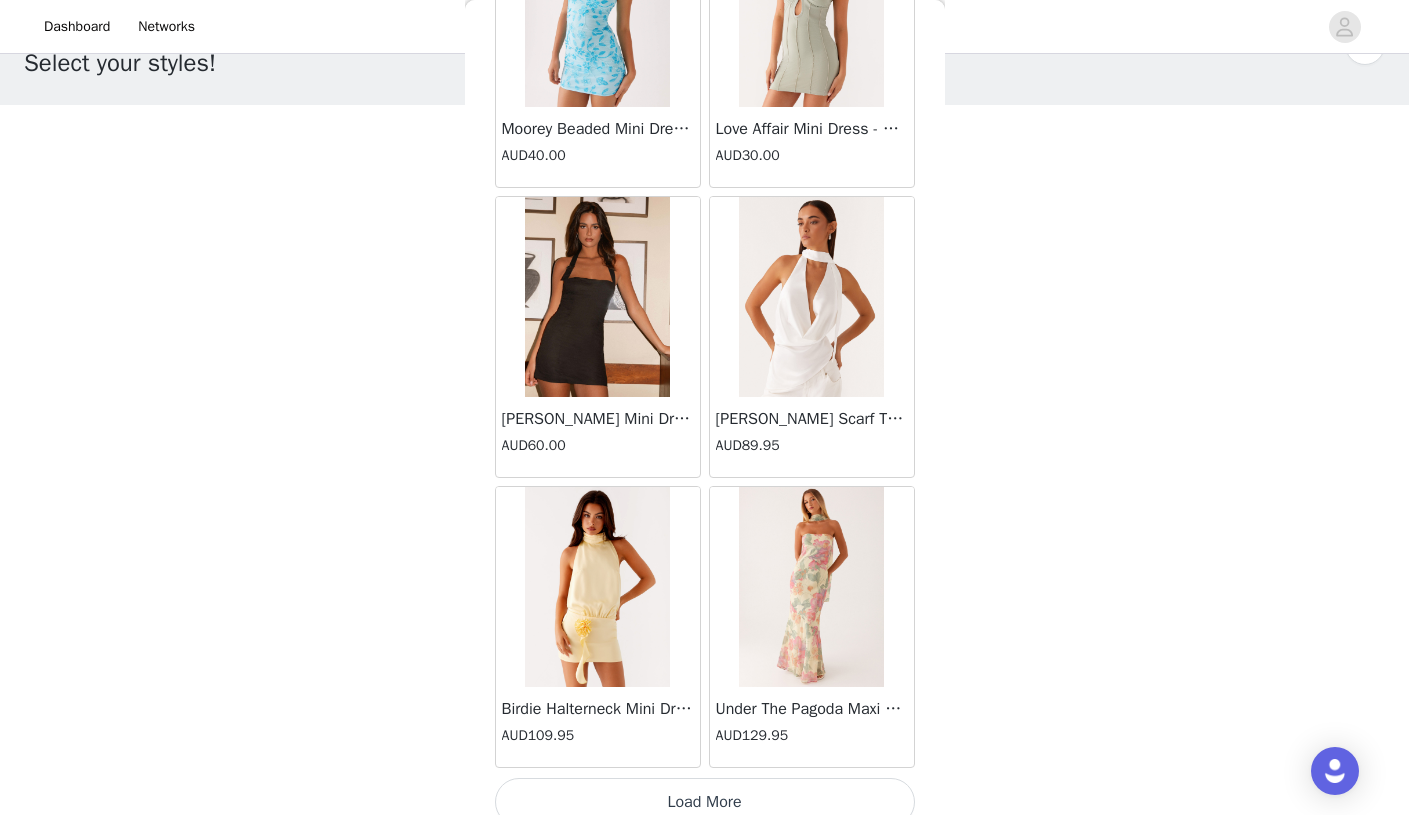 scroll, scrollTop: 25445, scrollLeft: 0, axis: vertical 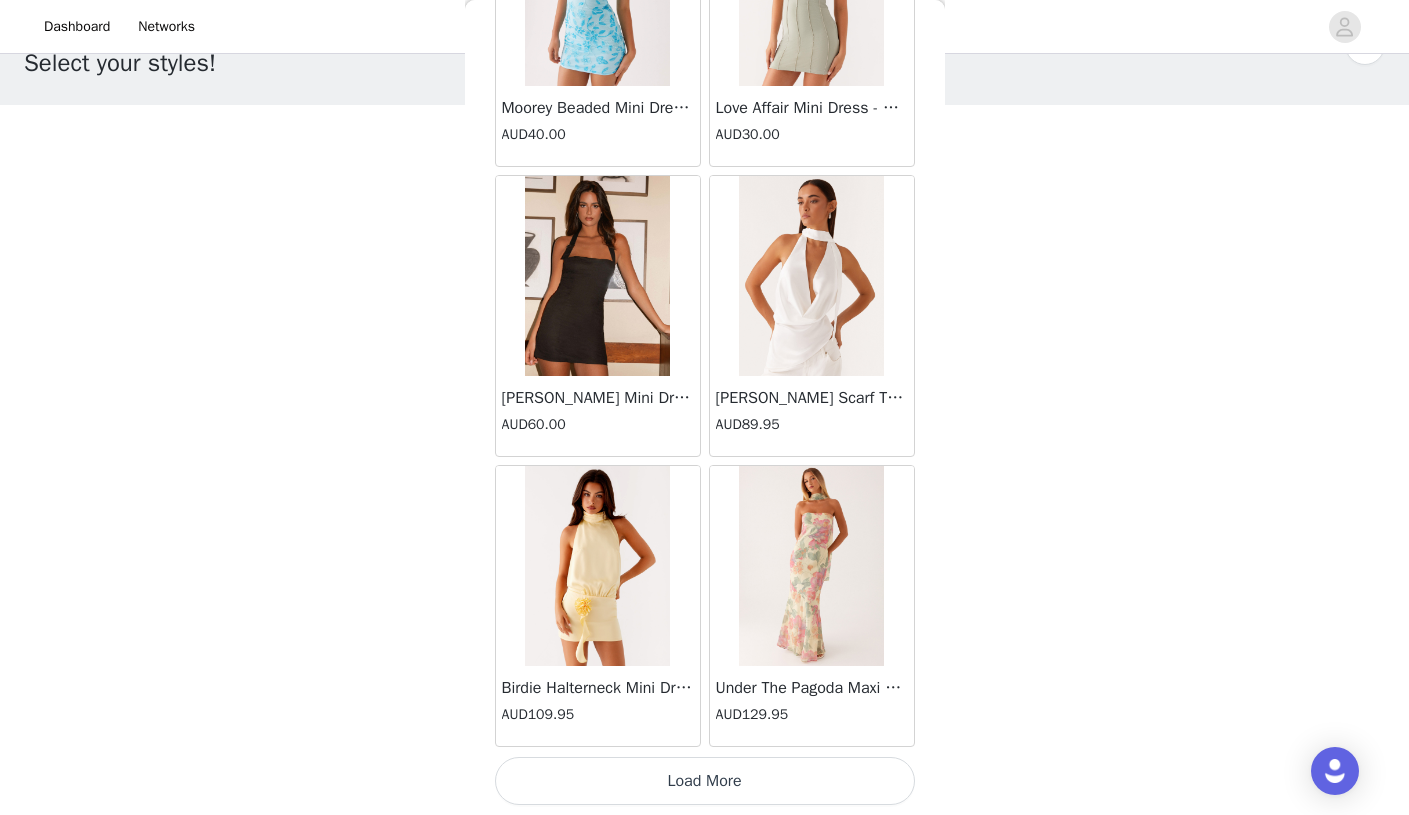 click on "Load More" at bounding box center [705, 781] 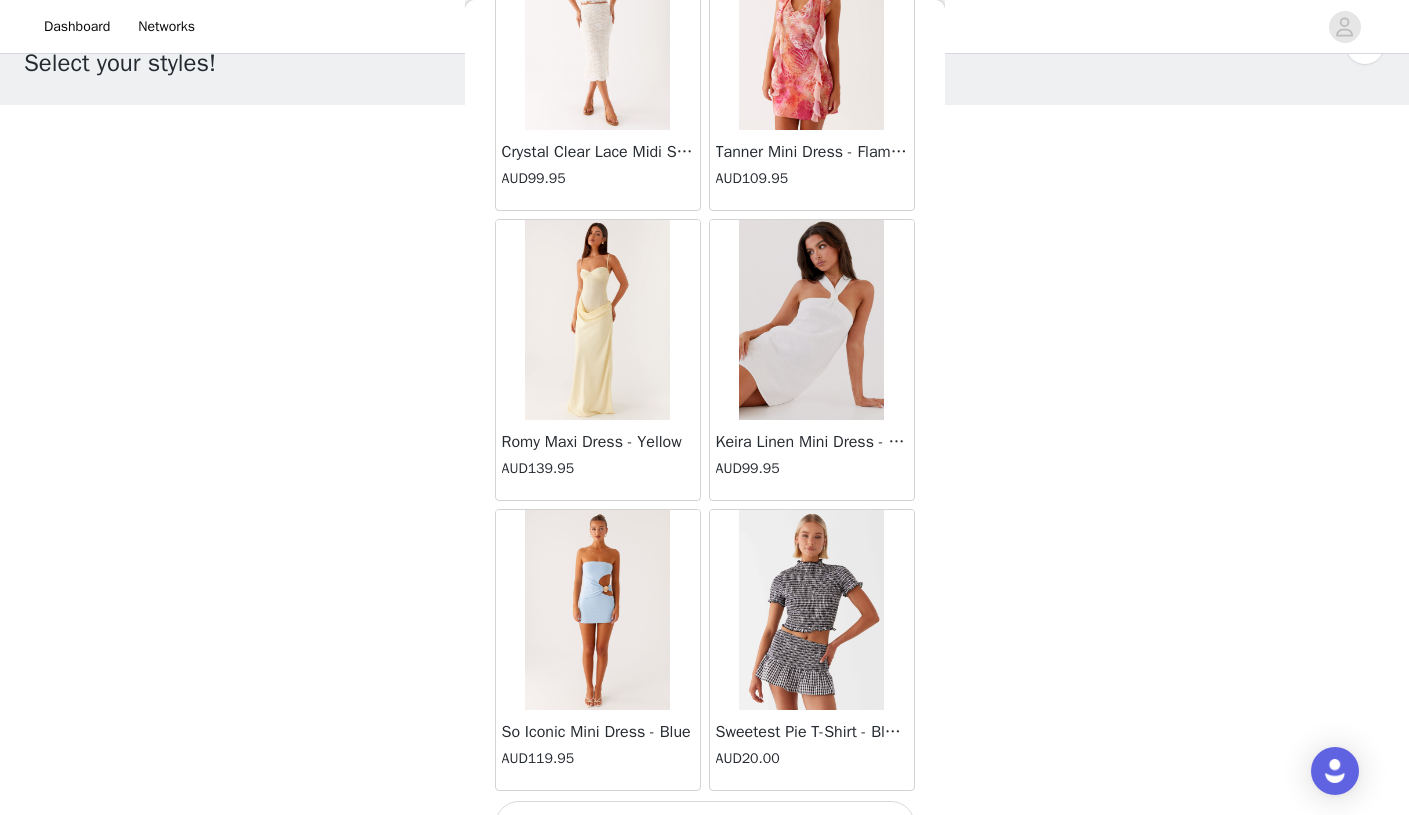 scroll, scrollTop: 28345, scrollLeft: 0, axis: vertical 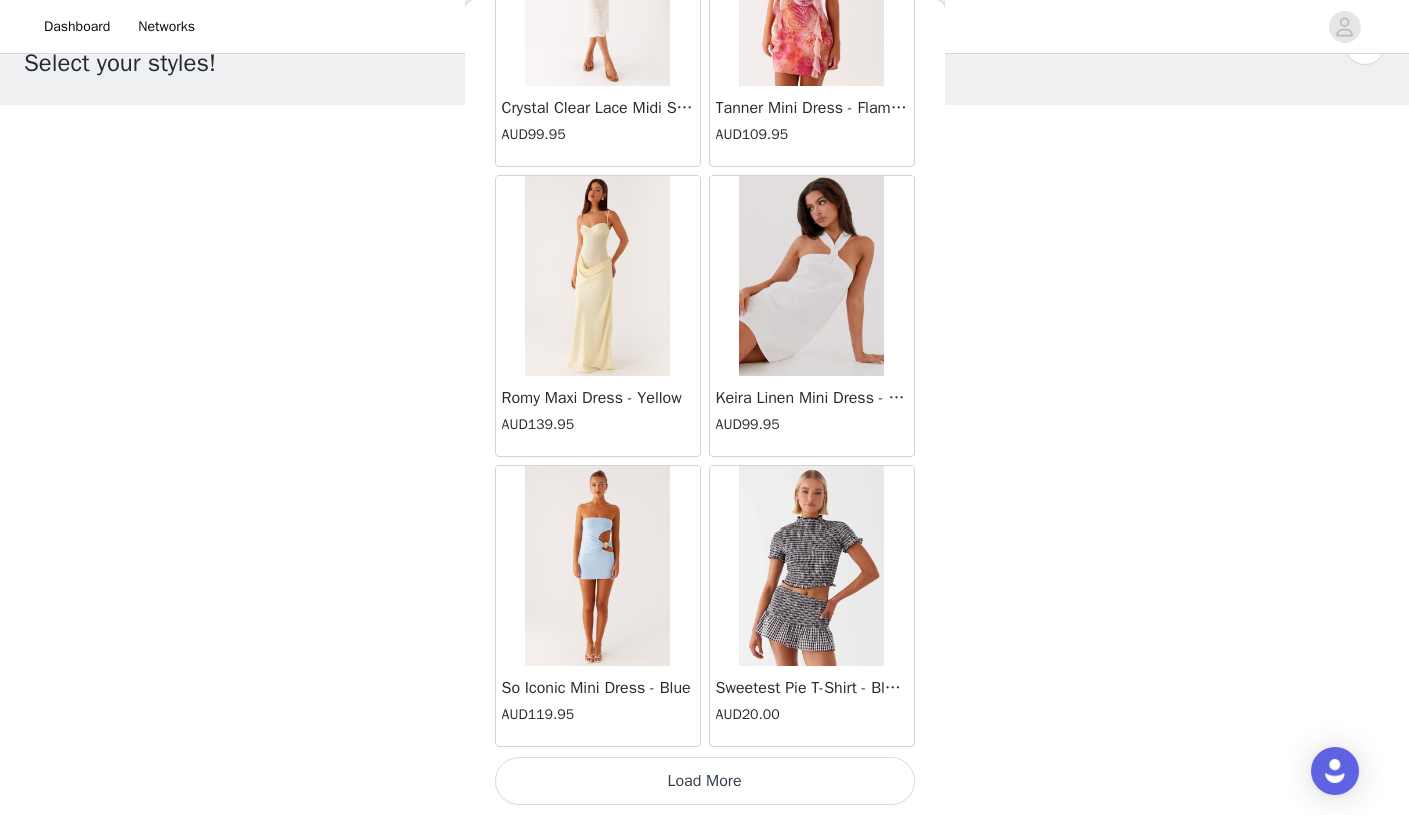 click on "Load More" at bounding box center [705, 781] 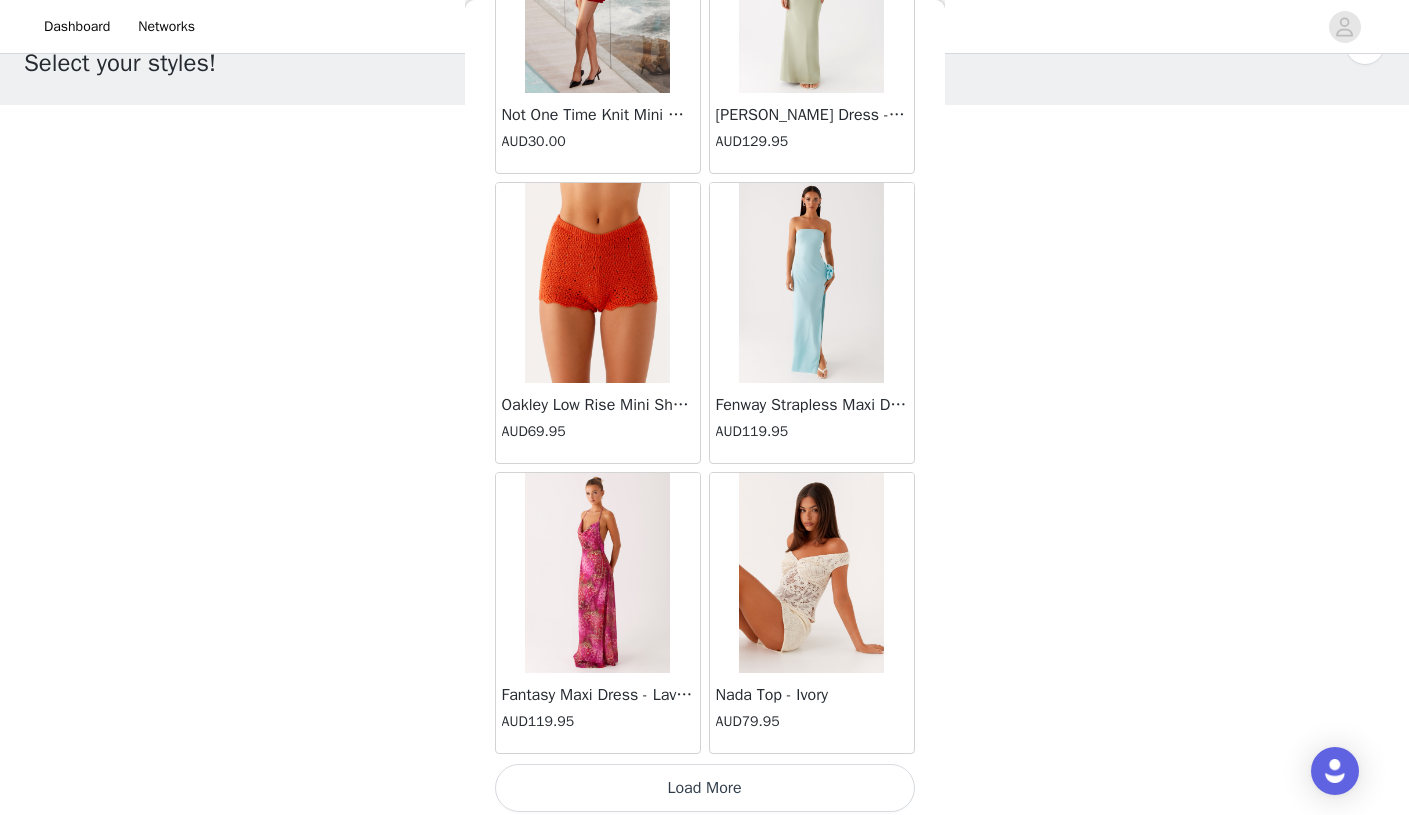 scroll, scrollTop: 31245, scrollLeft: 0, axis: vertical 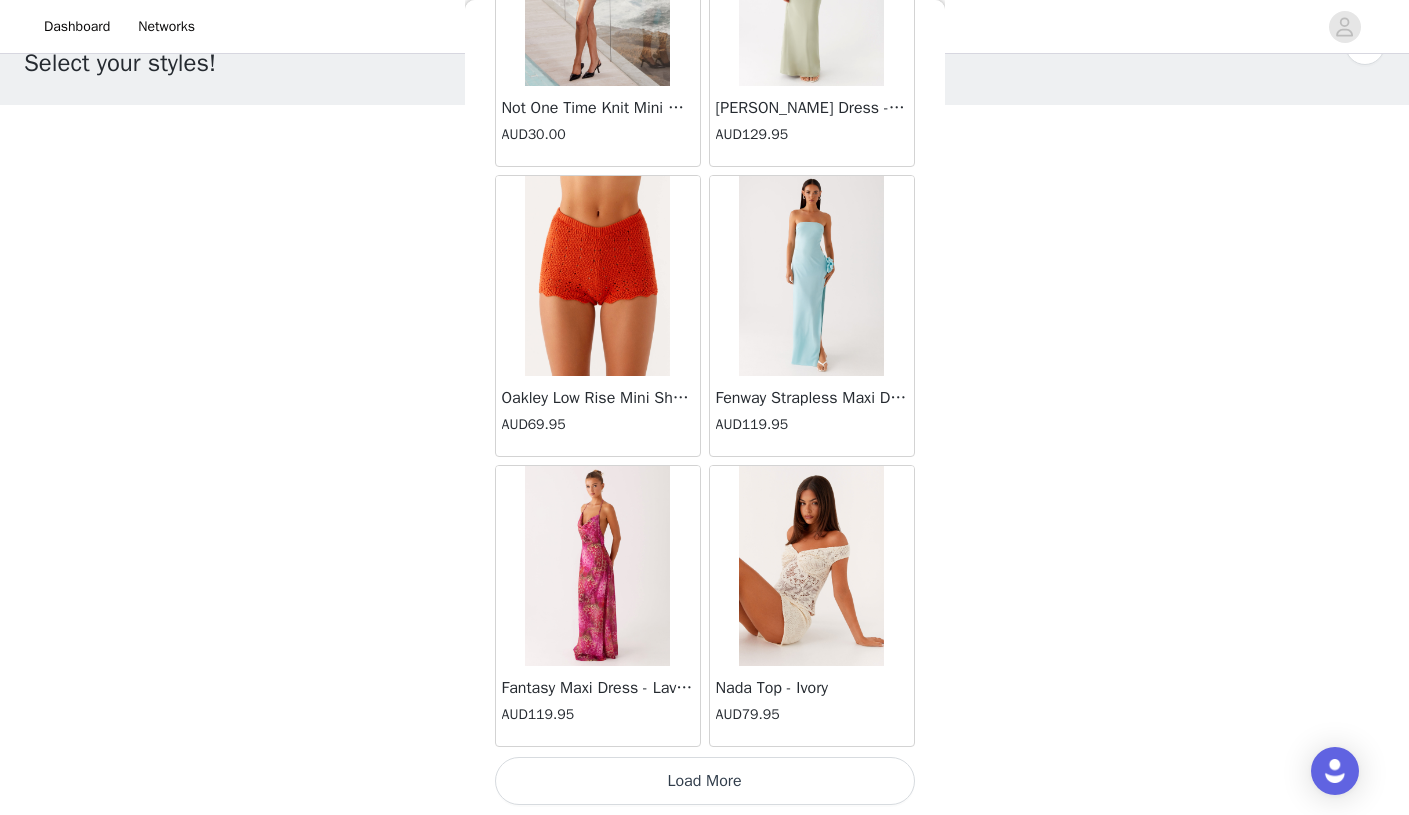 click on "Load More" at bounding box center (705, 781) 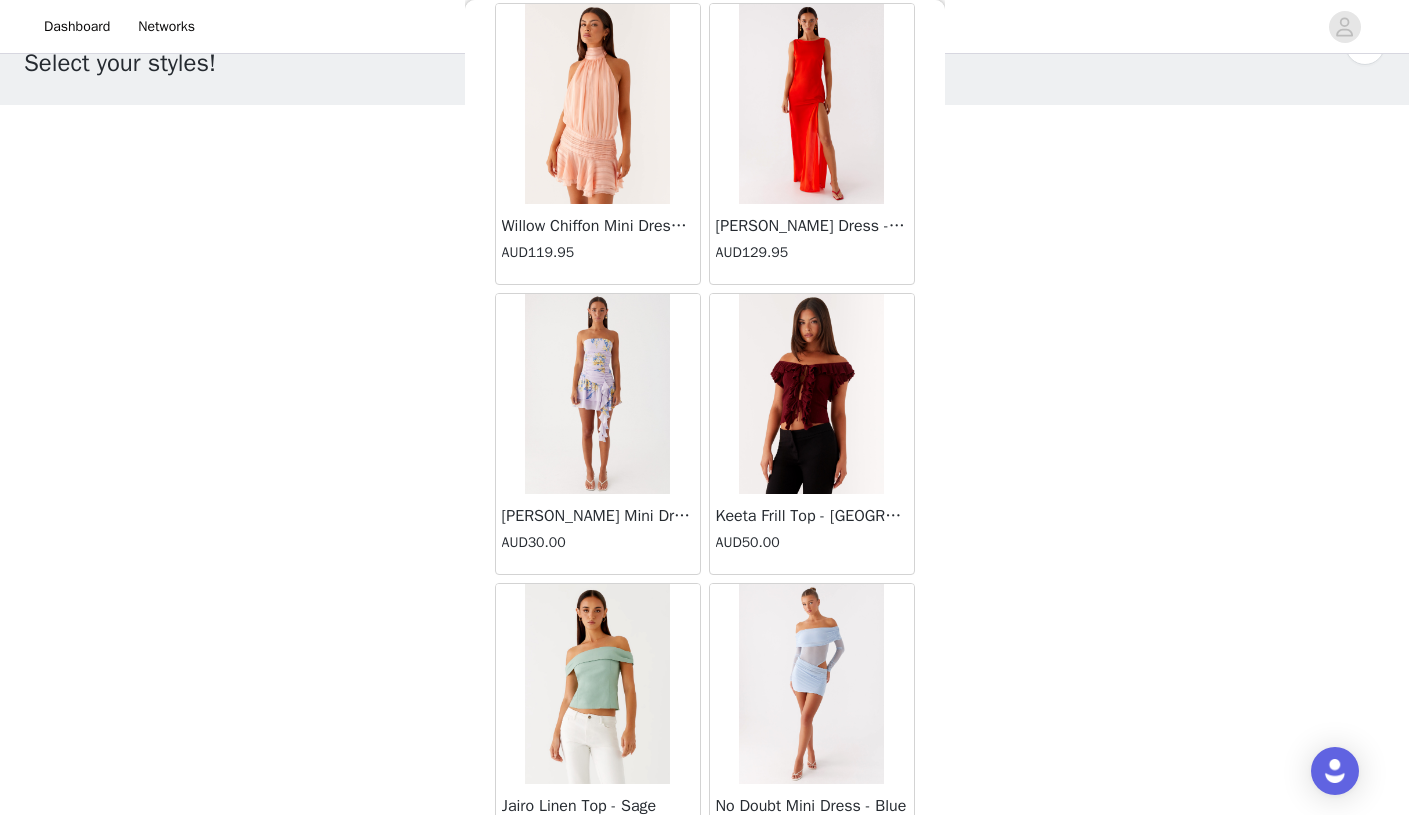 scroll, scrollTop: 34145, scrollLeft: 0, axis: vertical 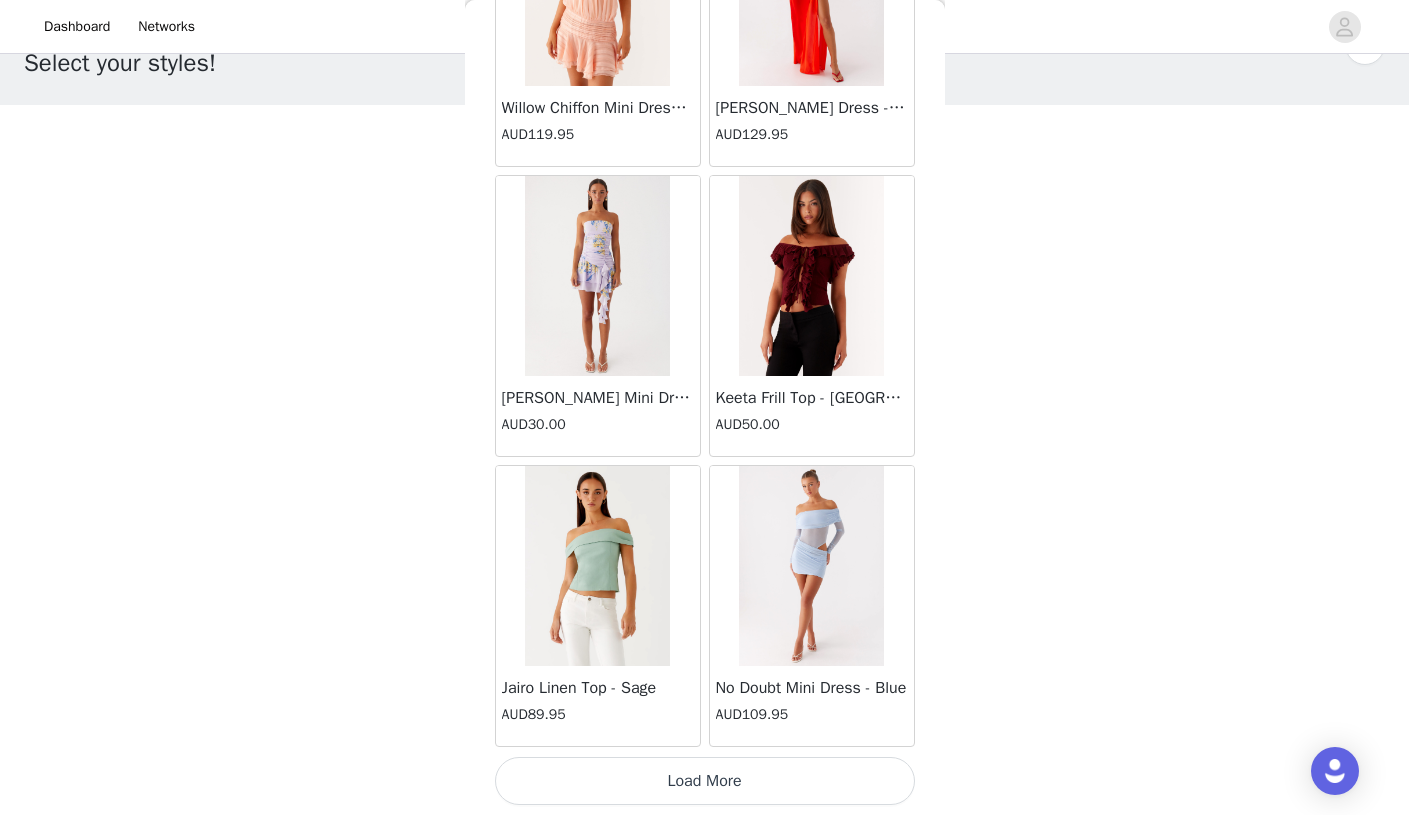 click on "Load More" at bounding box center [705, 781] 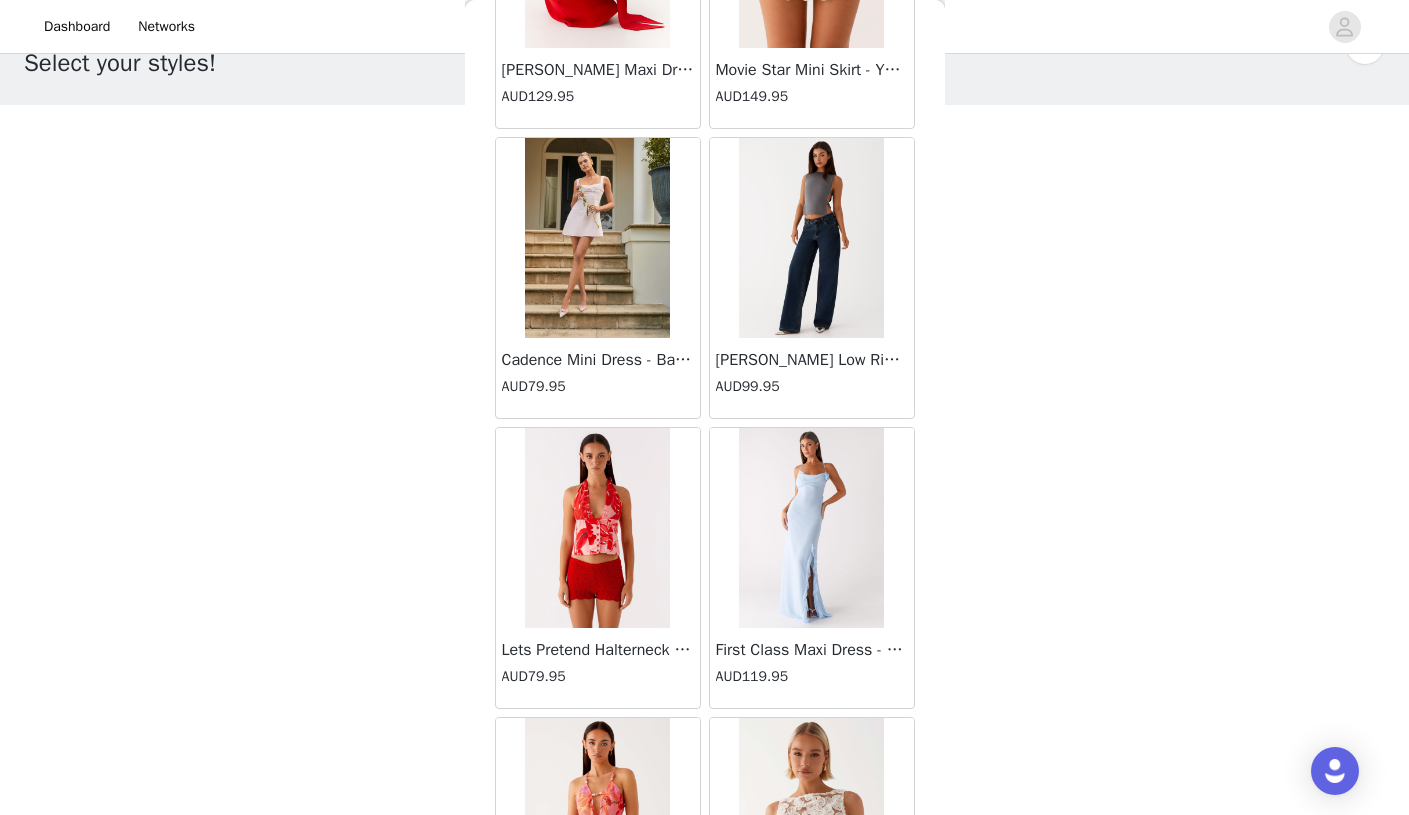 scroll, scrollTop: 35339, scrollLeft: 0, axis: vertical 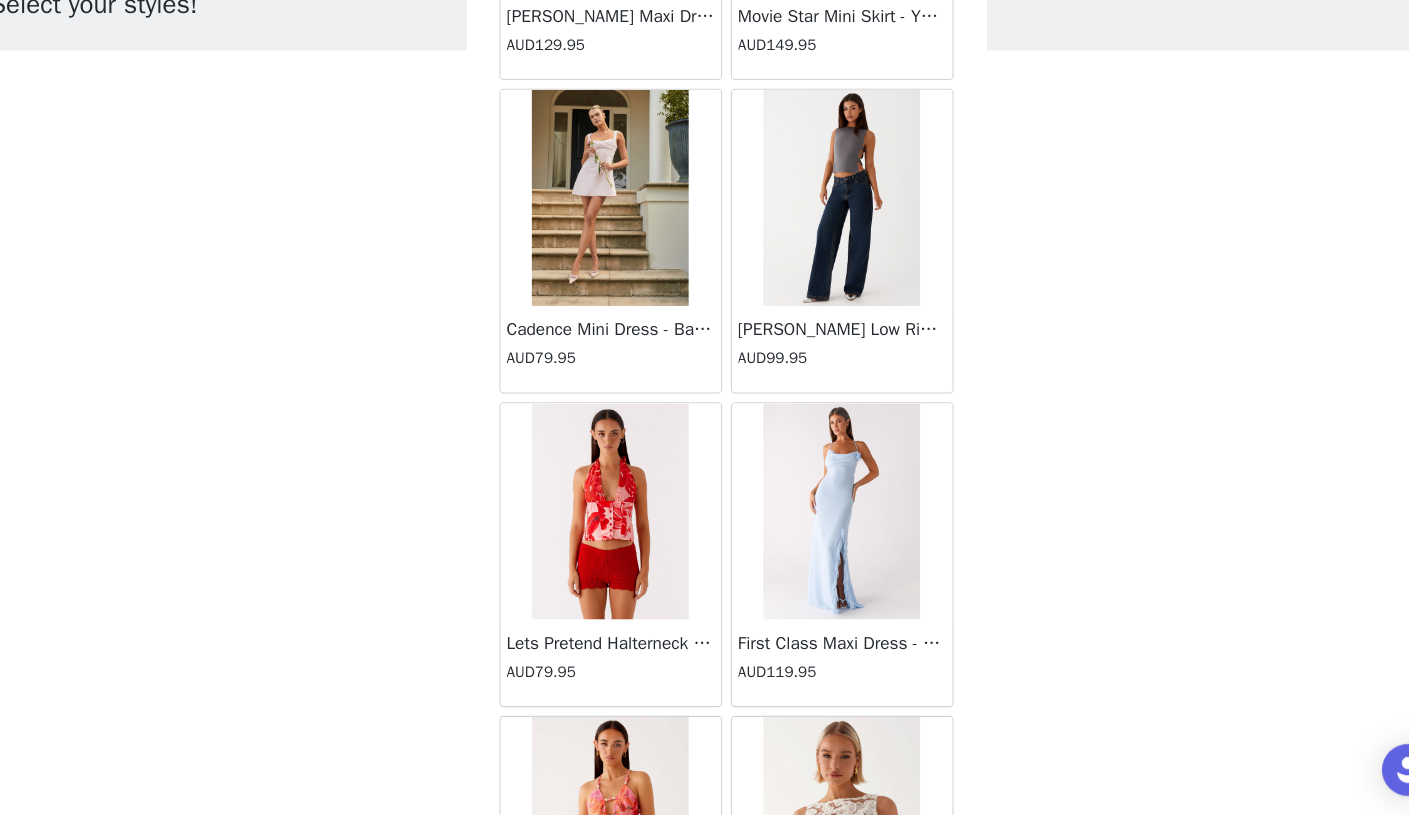 click at bounding box center (811, 242) 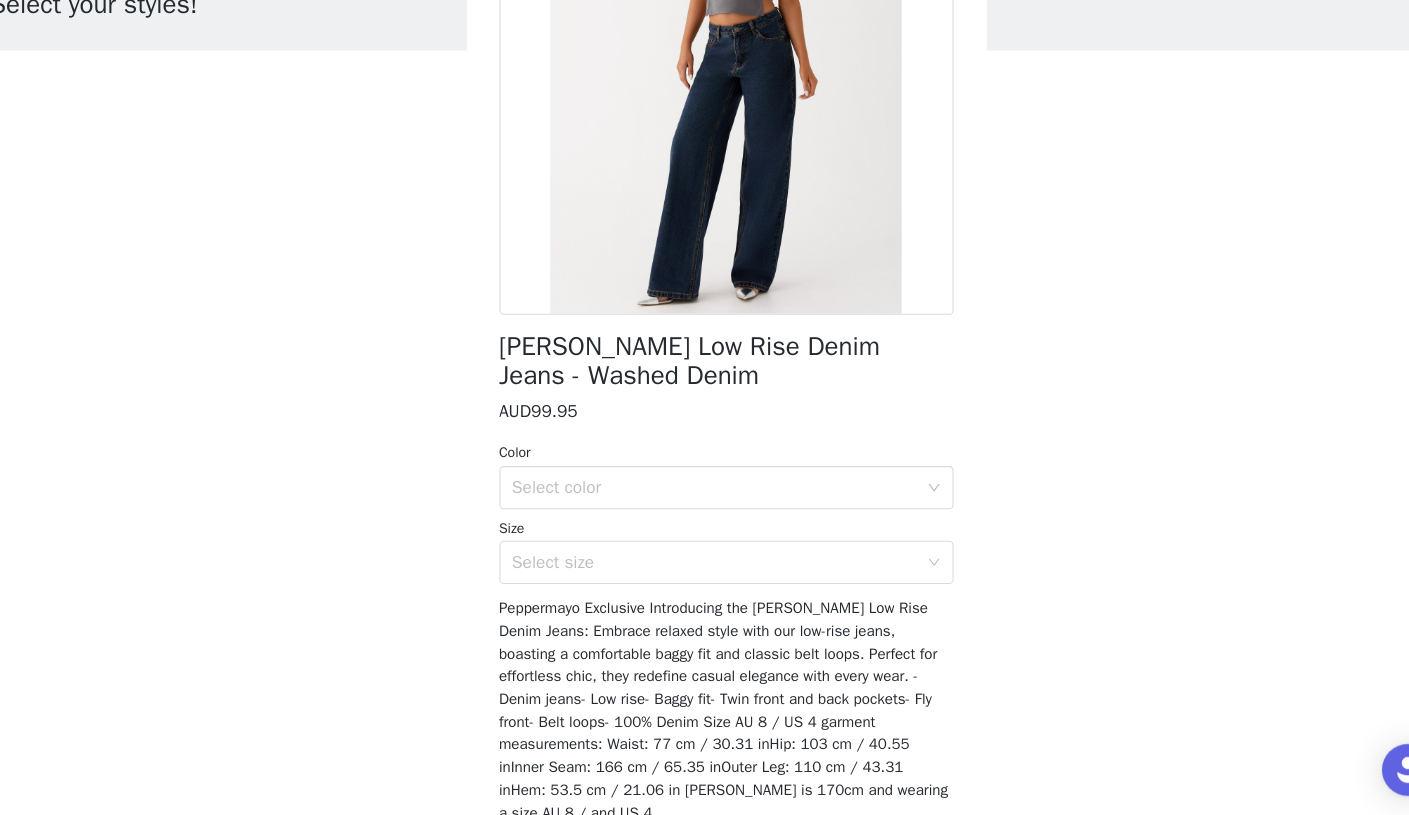 scroll, scrollTop: 225, scrollLeft: 0, axis: vertical 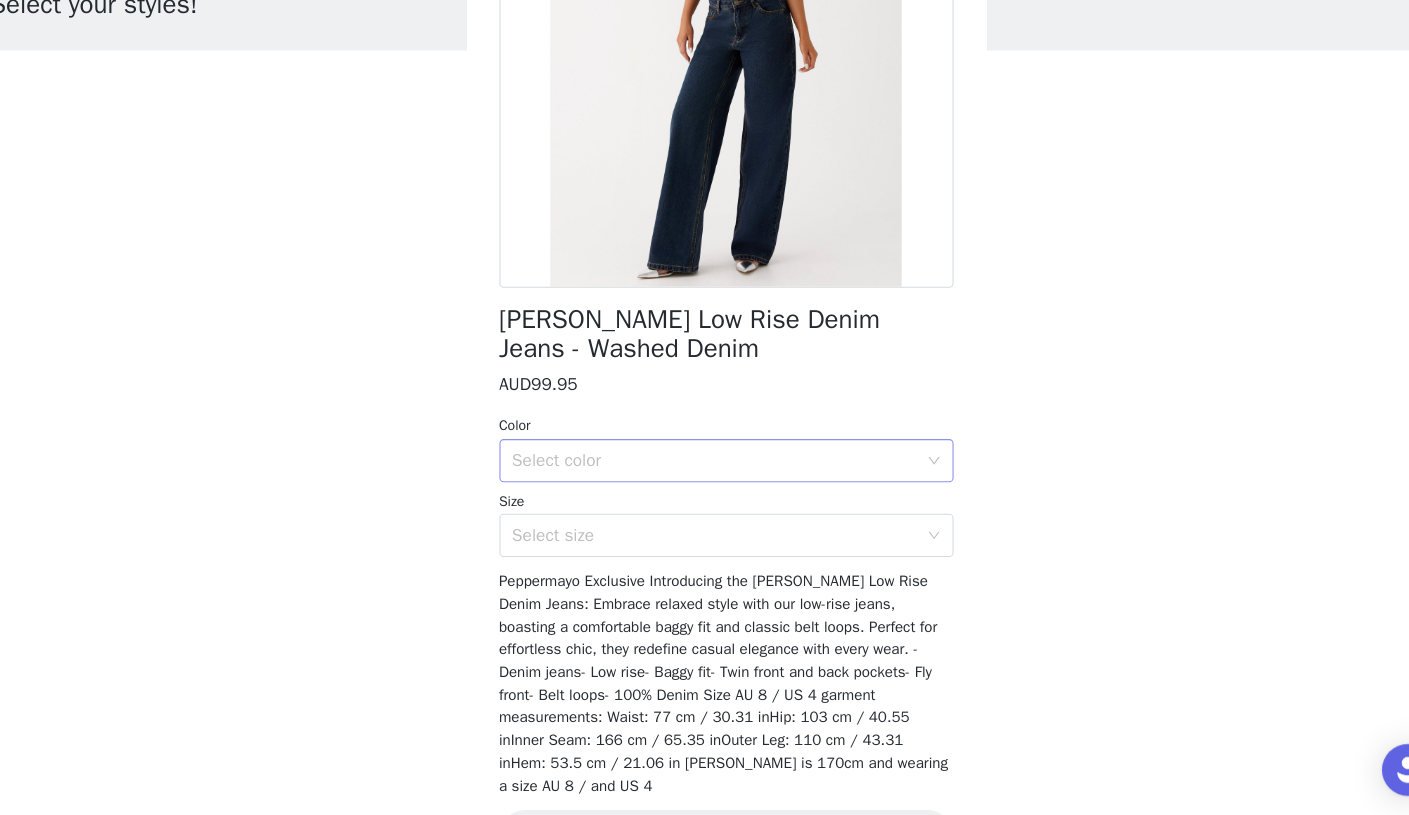 click on "Select color" at bounding box center [694, 485] 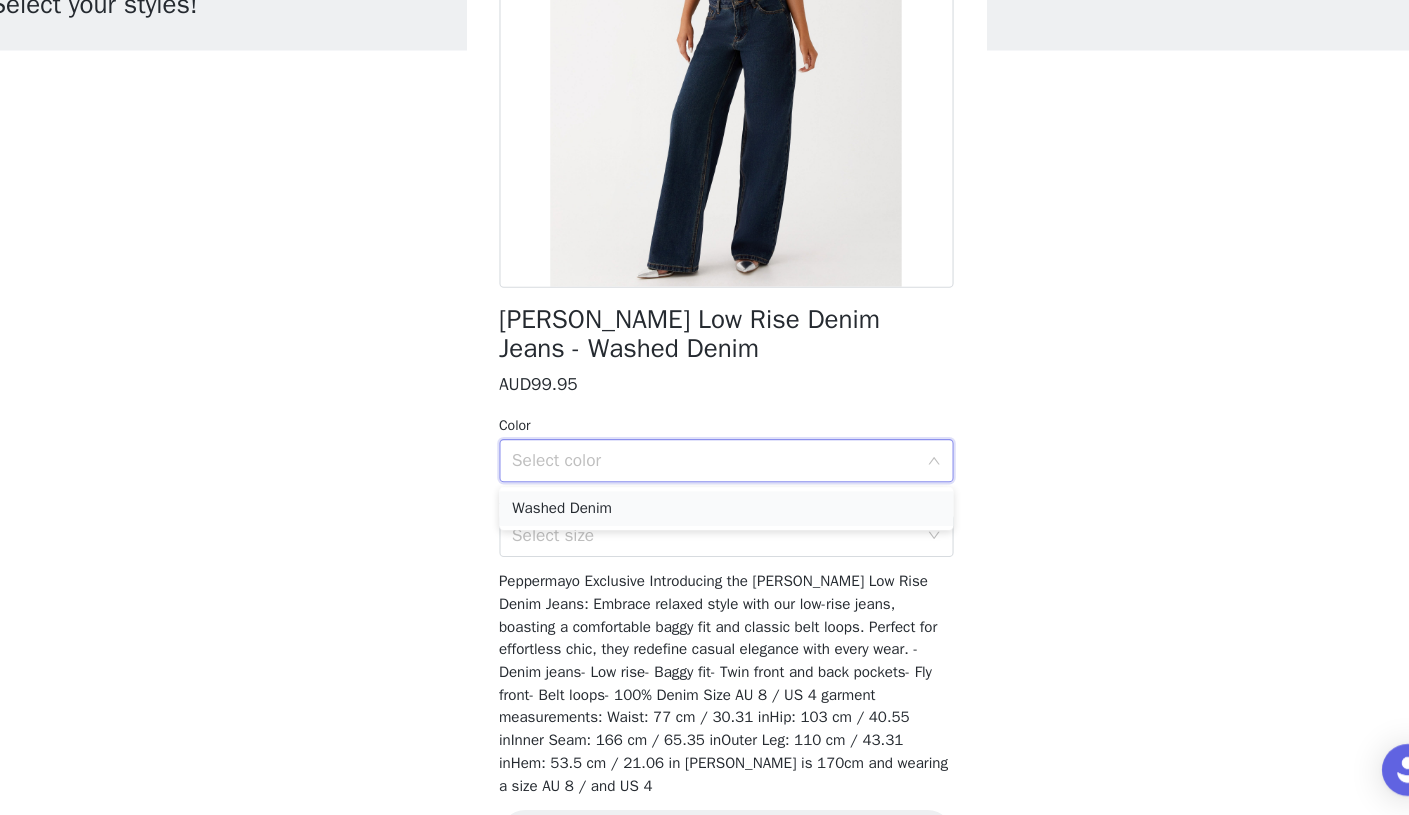 click on "Washed Denim" at bounding box center [705, 529] 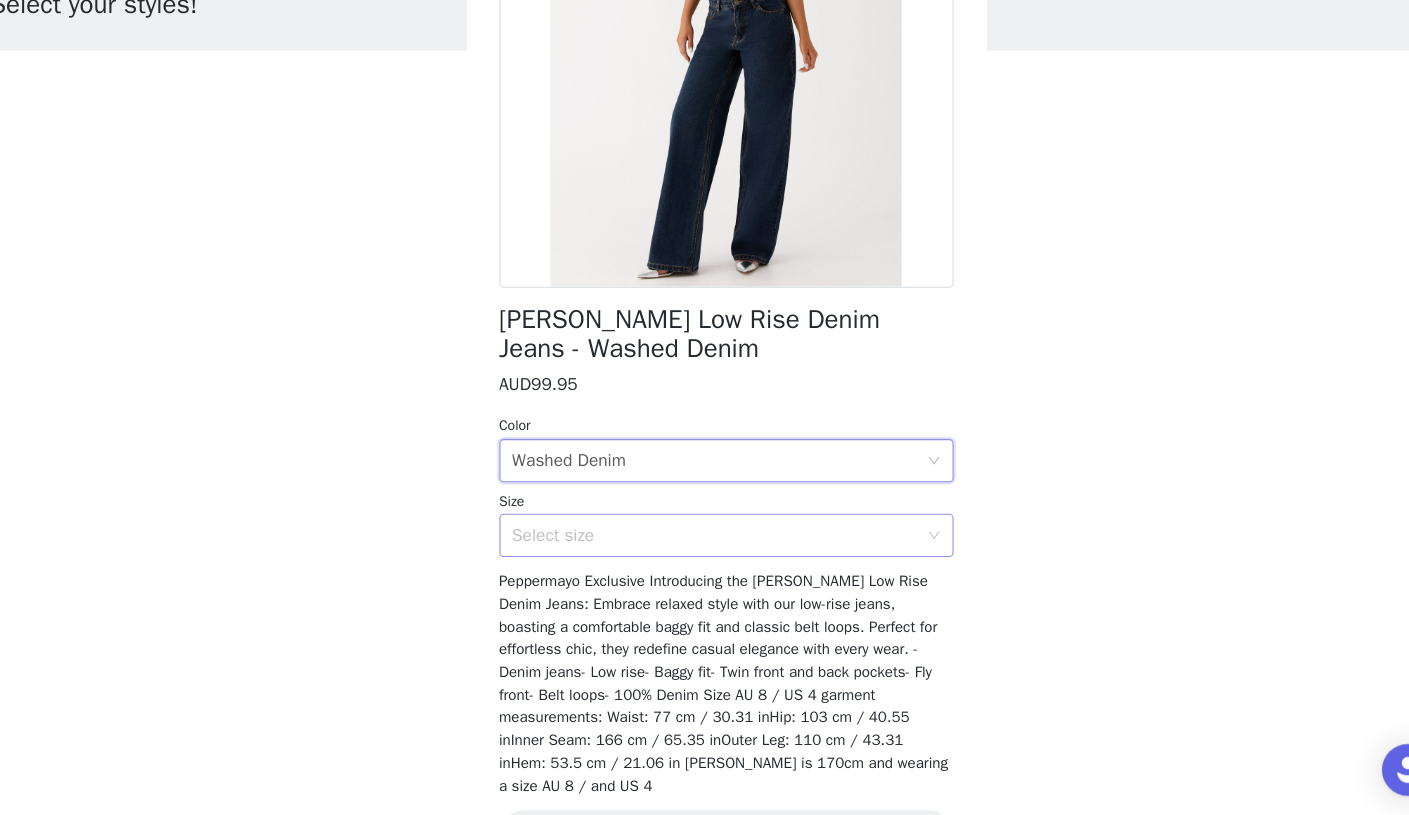 click on "Select size" at bounding box center [694, 554] 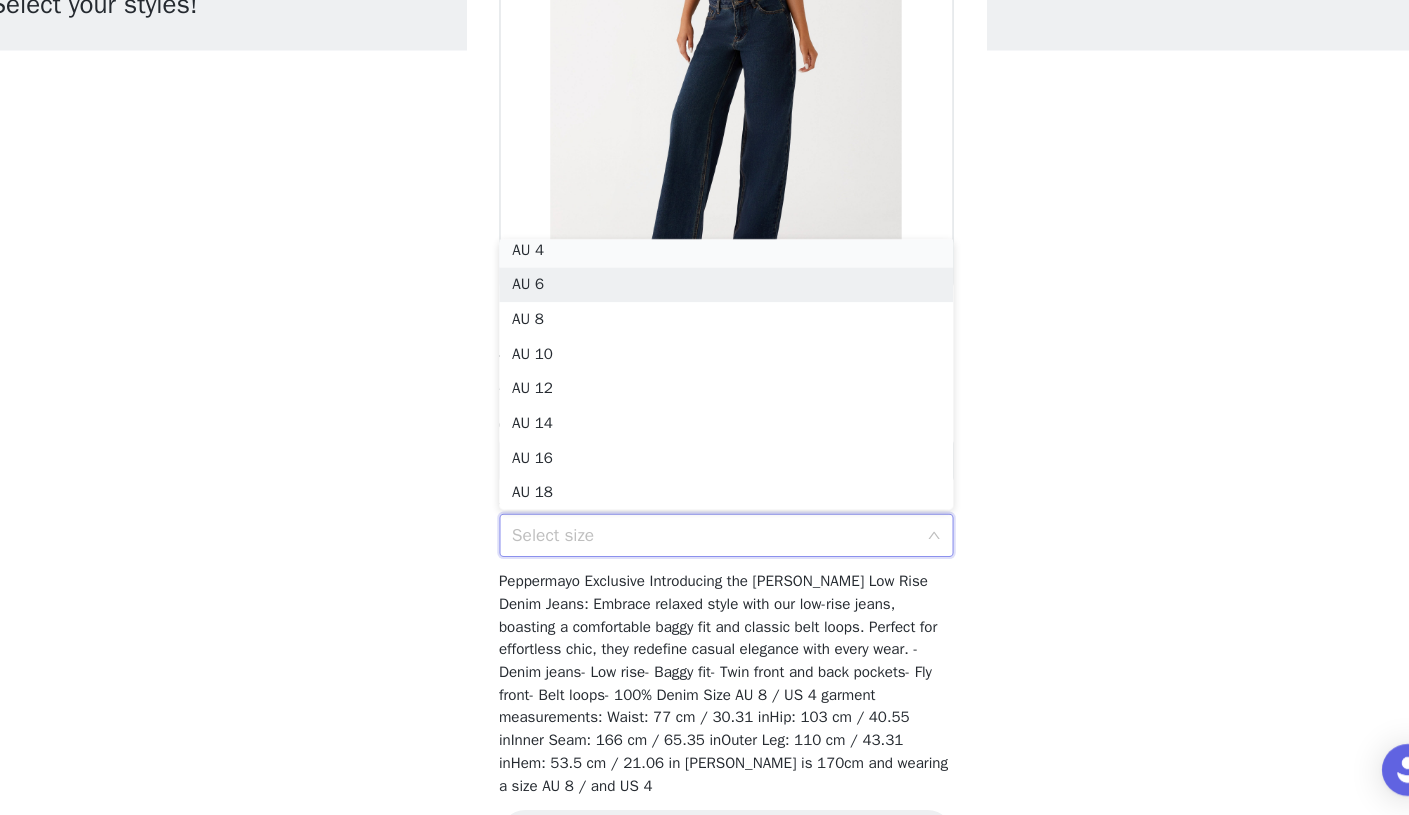 scroll, scrollTop: 4, scrollLeft: 0, axis: vertical 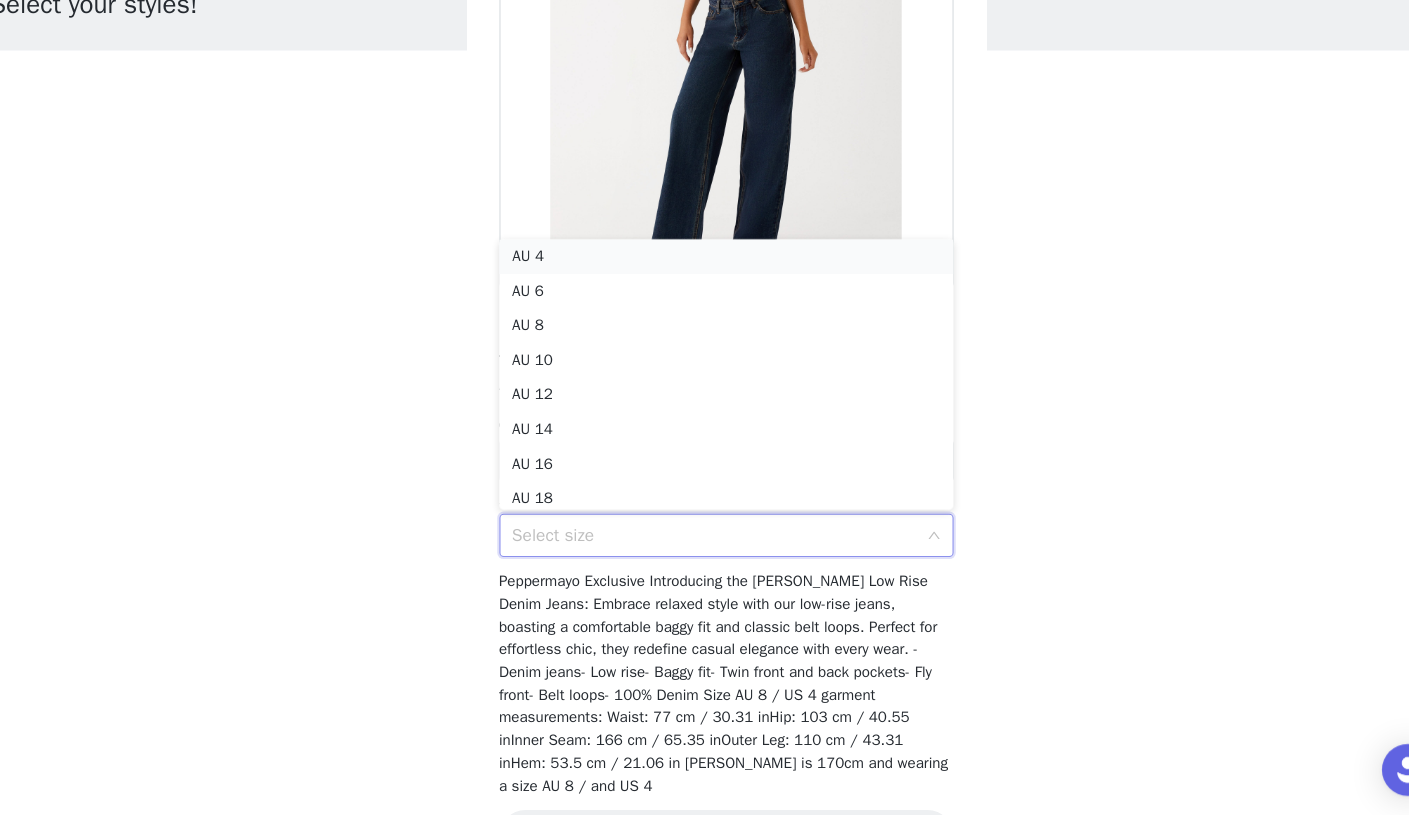 click on "AU 4" at bounding box center [705, 296] 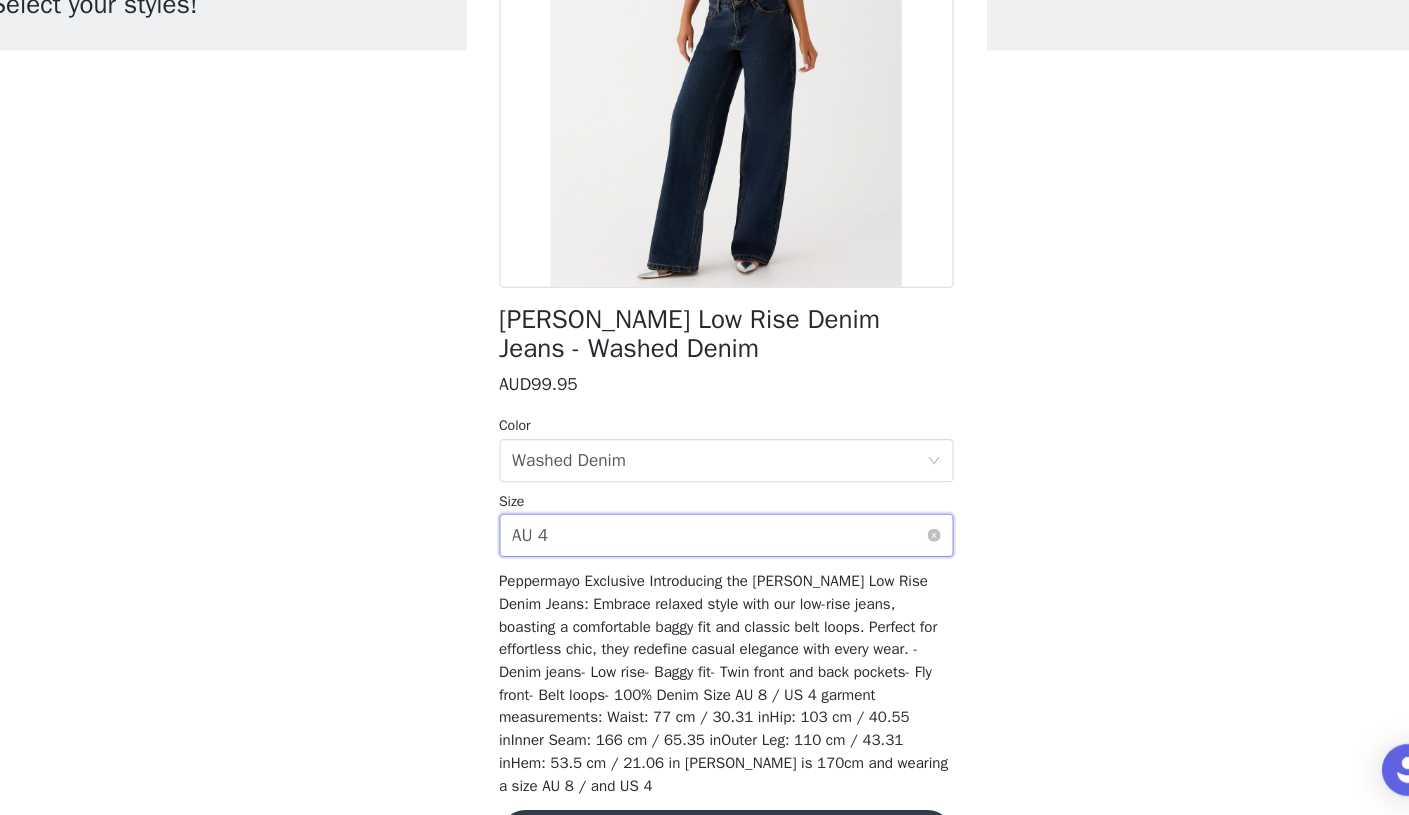 scroll, scrollTop: 290, scrollLeft: 0, axis: vertical 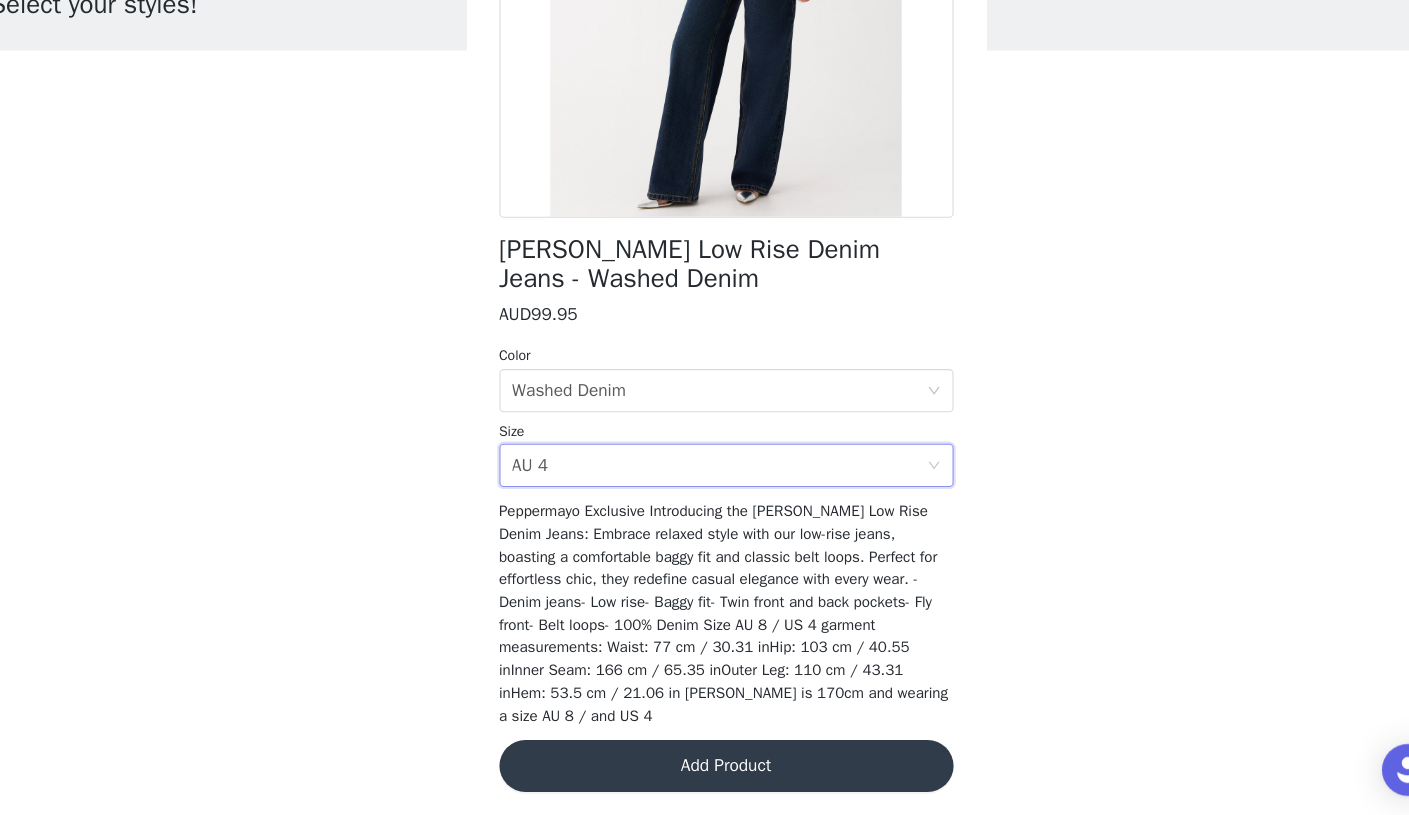 click on "Add Product" at bounding box center (705, 767) 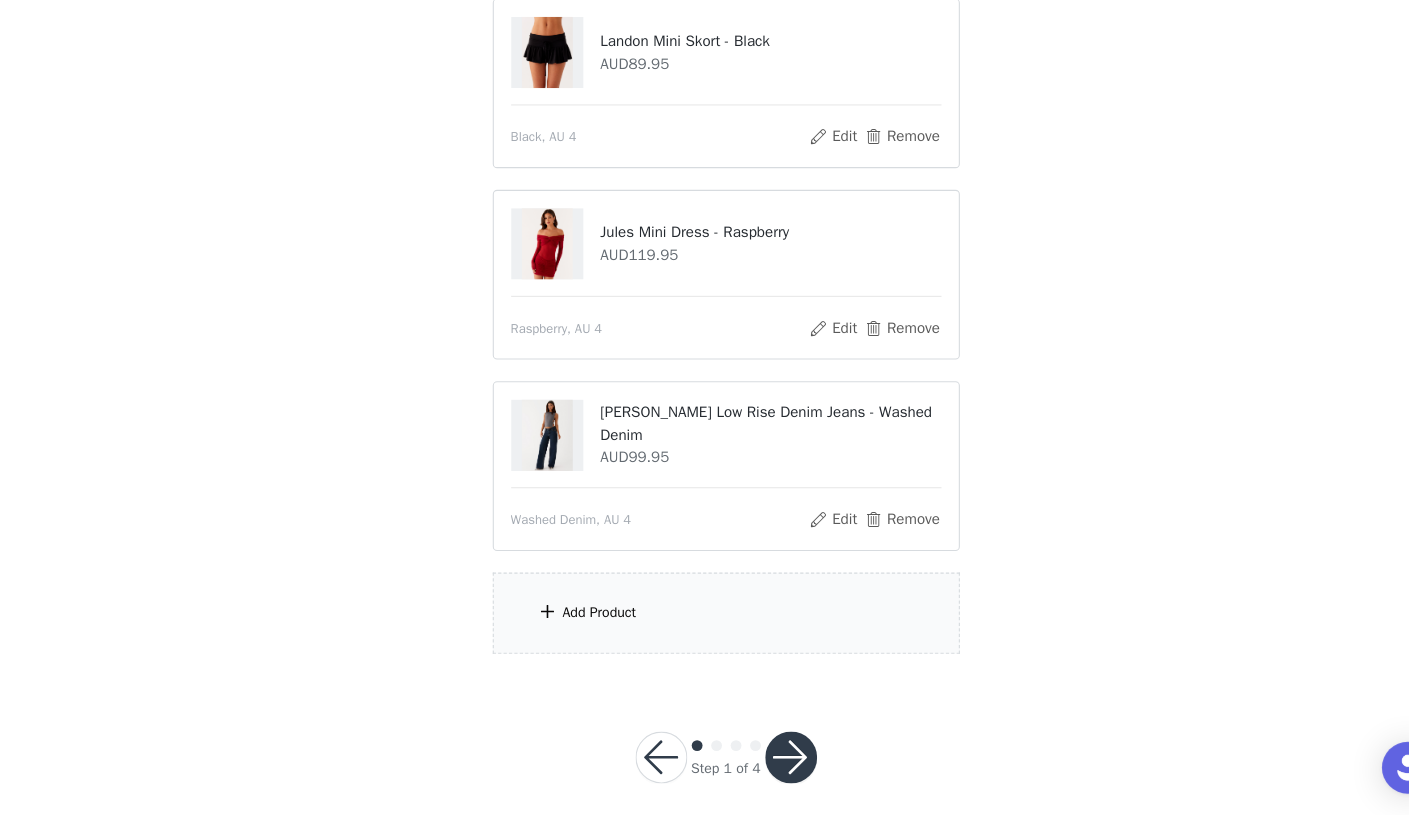 scroll, scrollTop: 222, scrollLeft: 0, axis: vertical 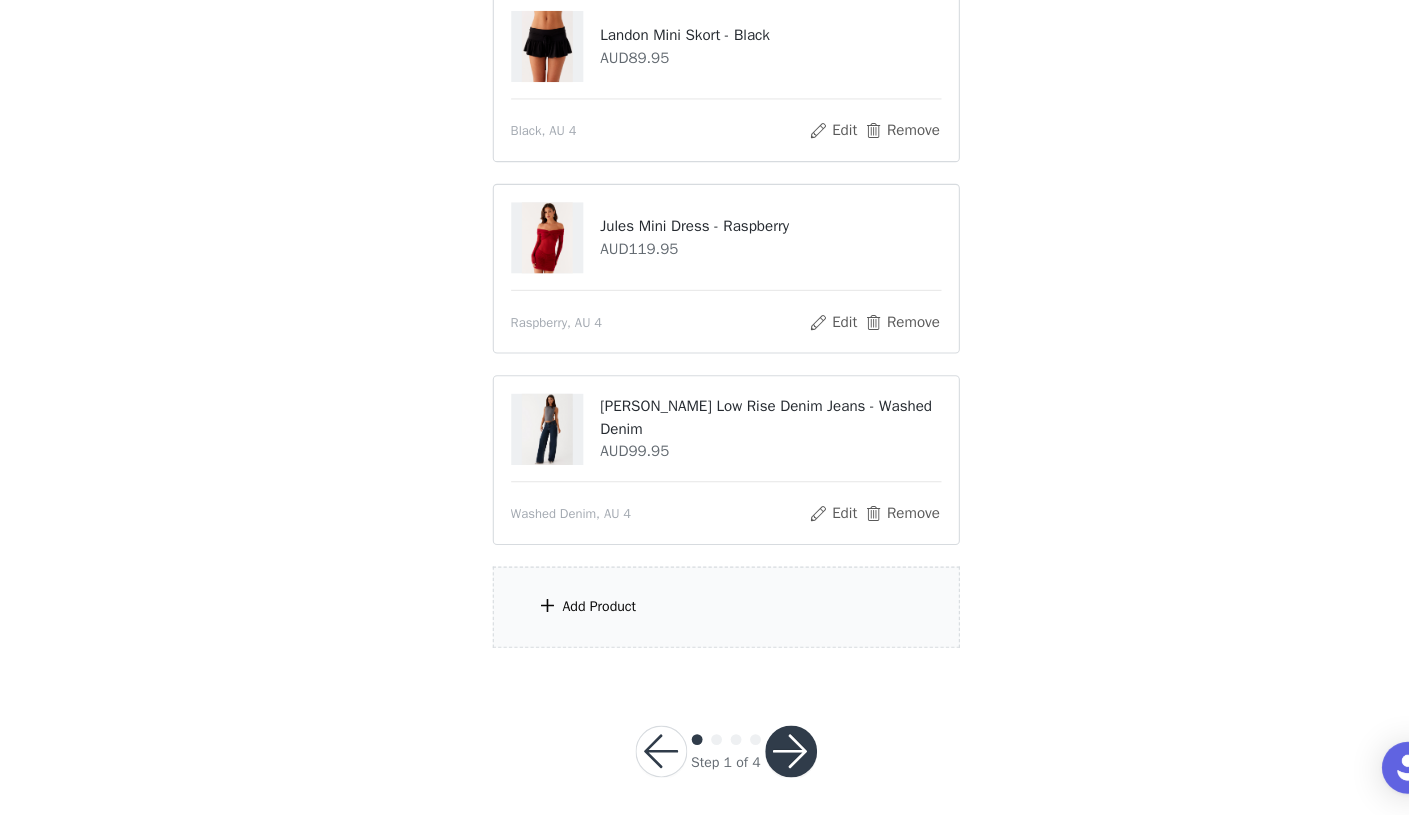 click on "Add Product" at bounding box center [705, 622] 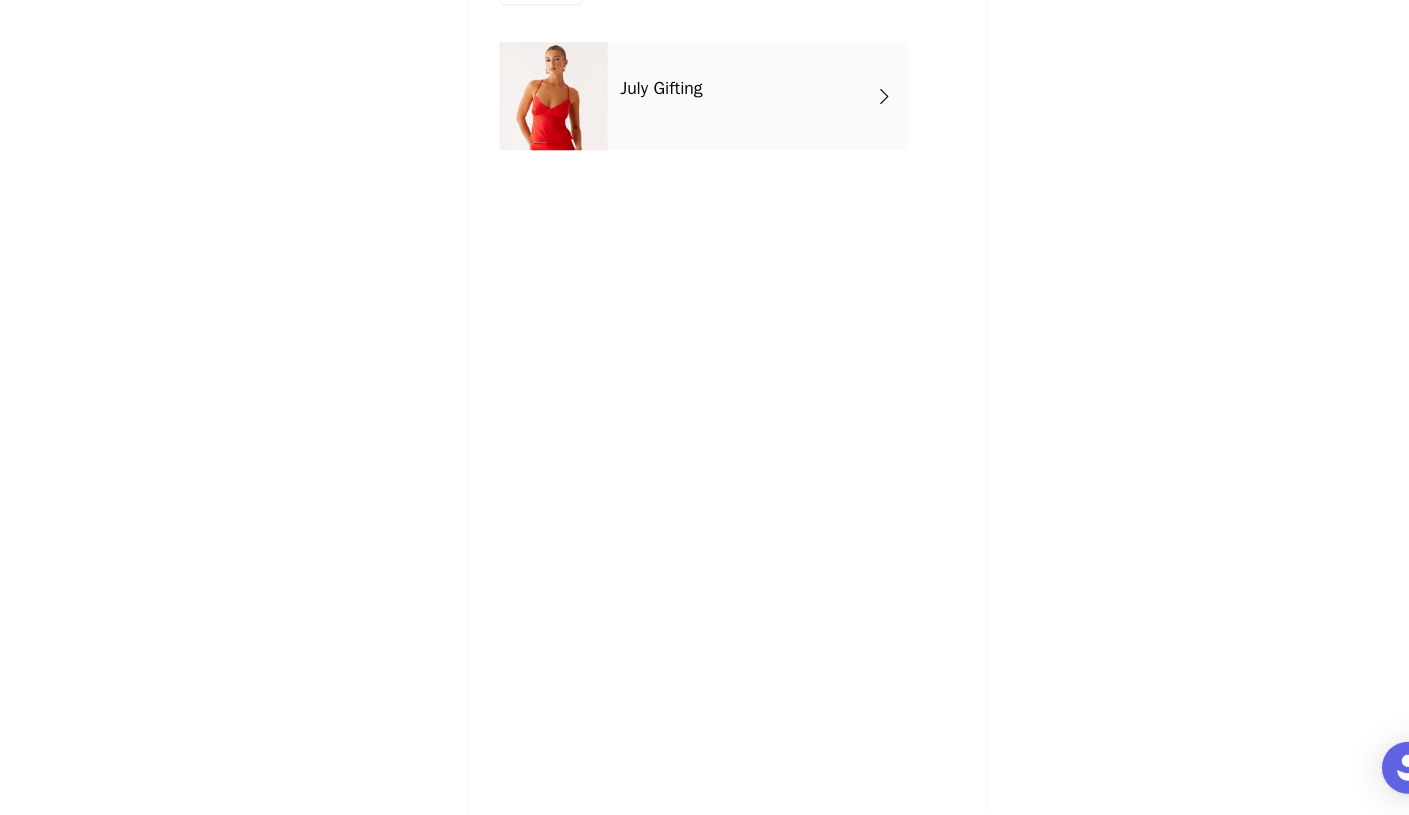 click on "July Gifting" at bounding box center [734, 150] 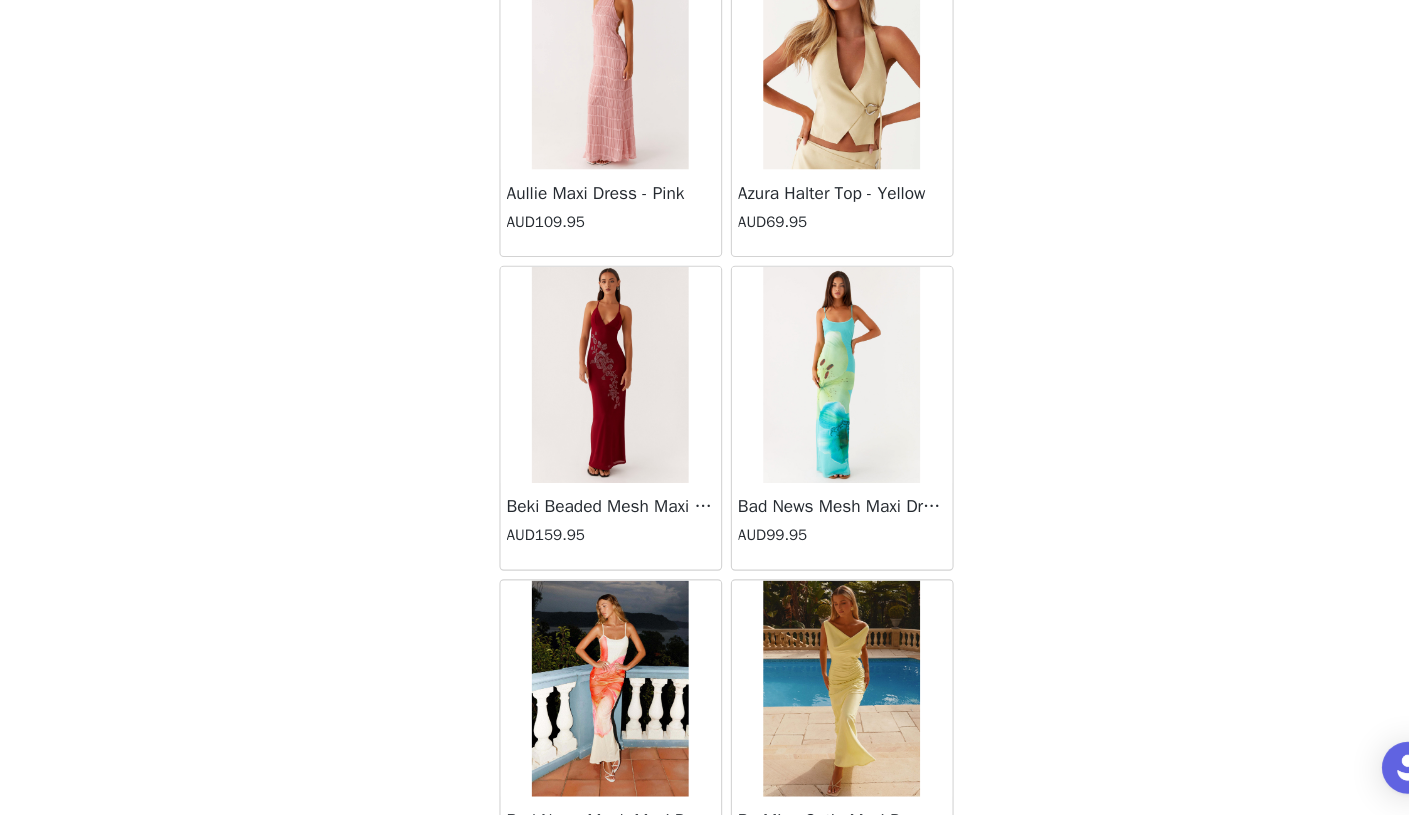 scroll, scrollTop: 2245, scrollLeft: 0, axis: vertical 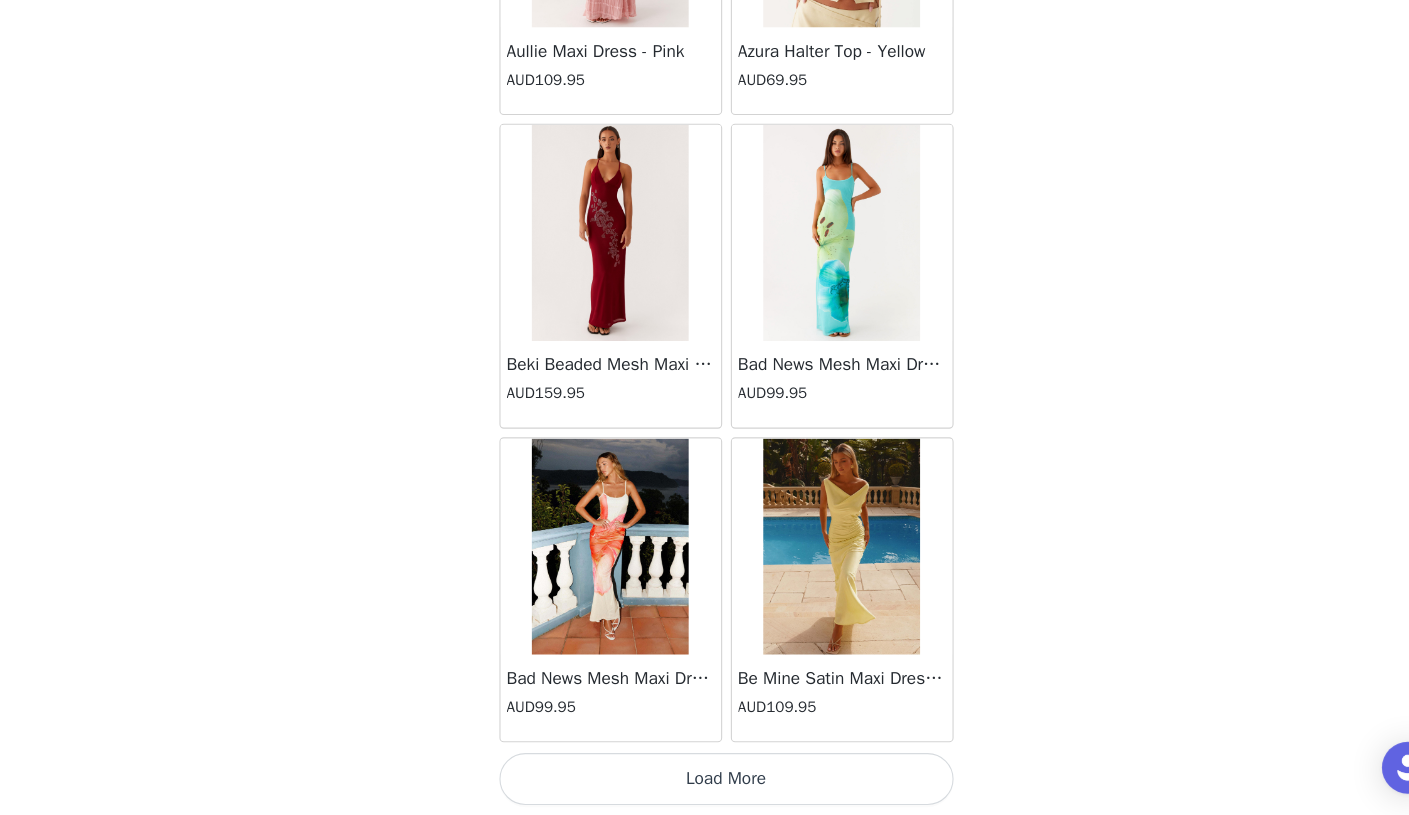 click on "Load More" at bounding box center [705, 781] 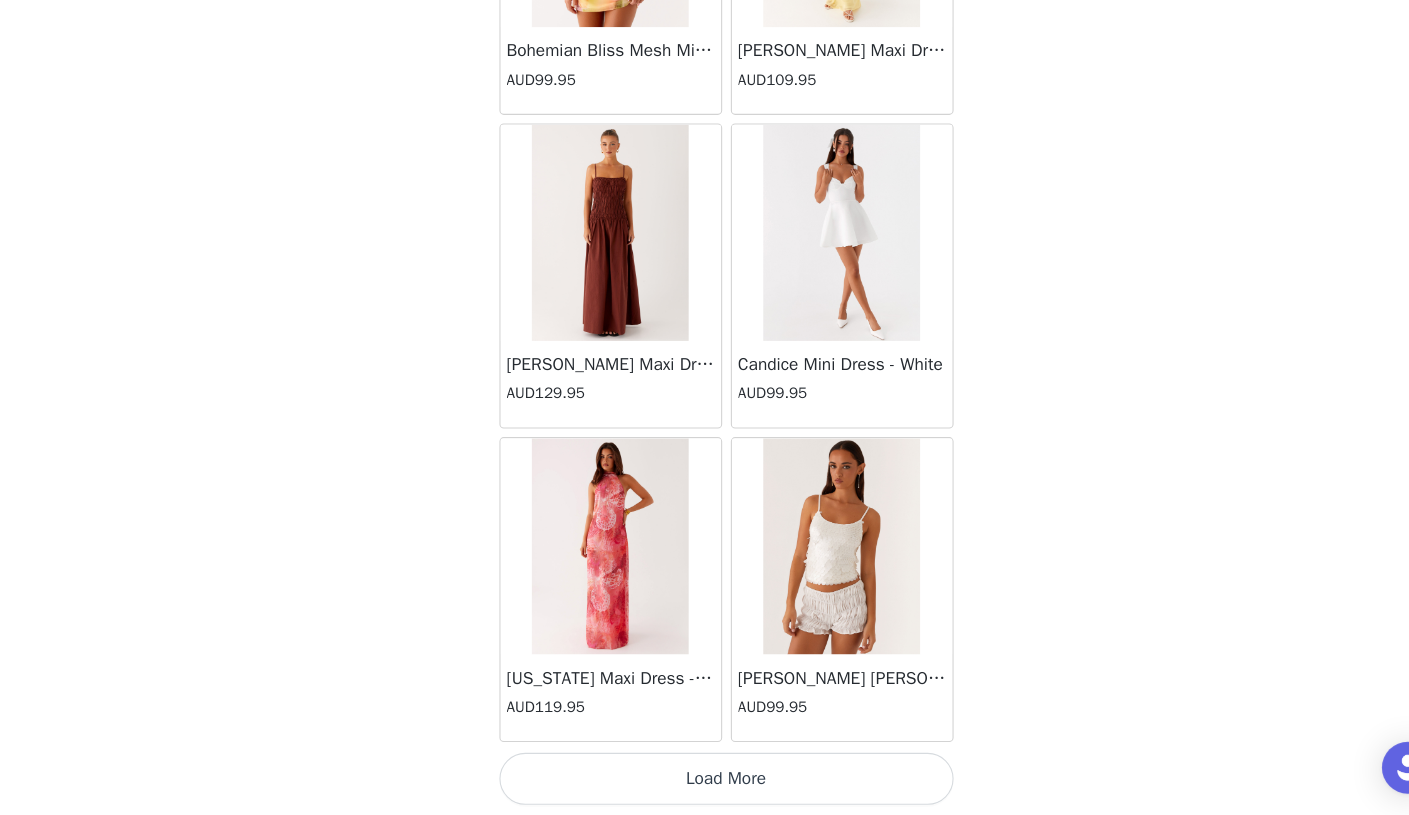 click on "Load More" at bounding box center [705, 781] 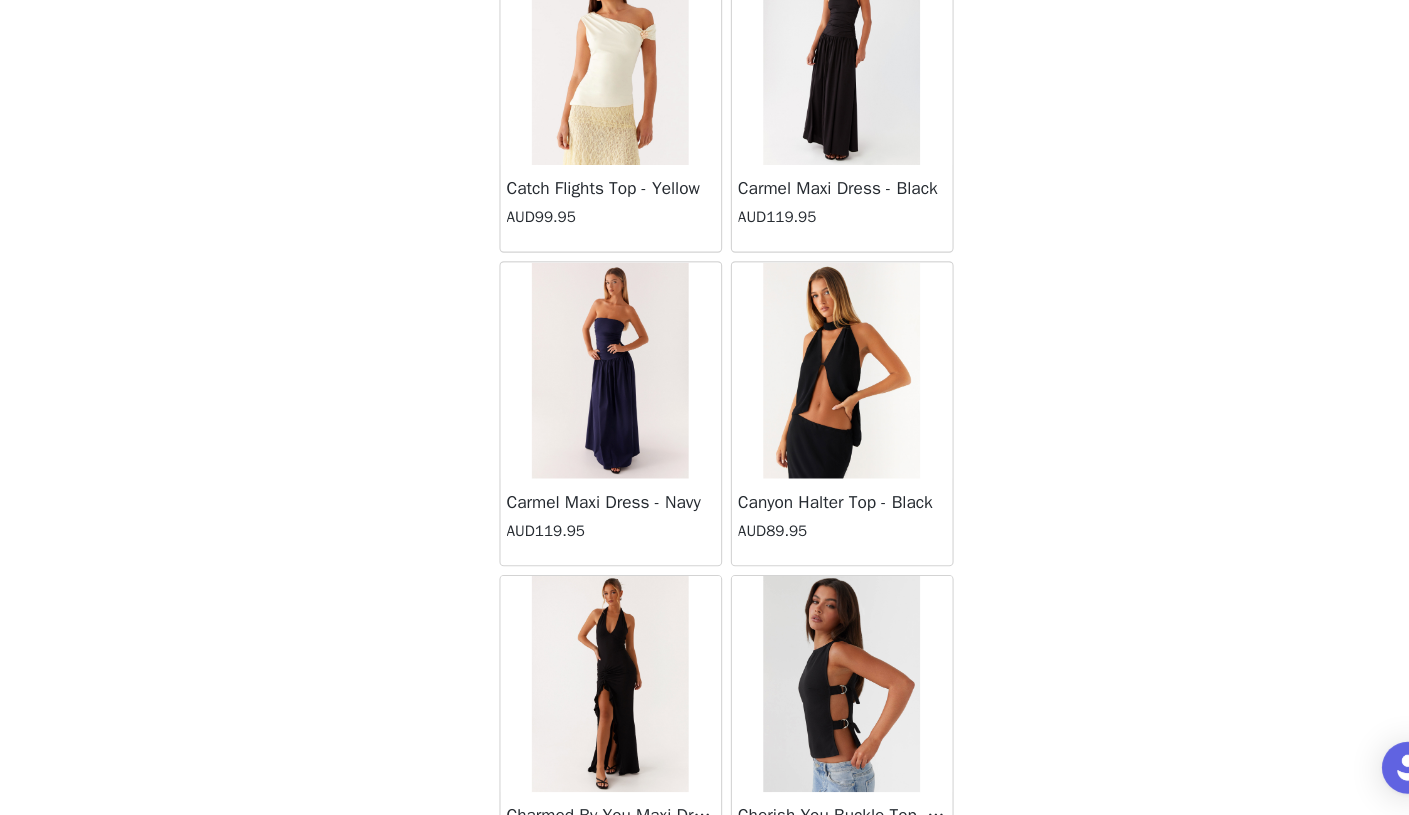 scroll, scrollTop: 8045, scrollLeft: 0, axis: vertical 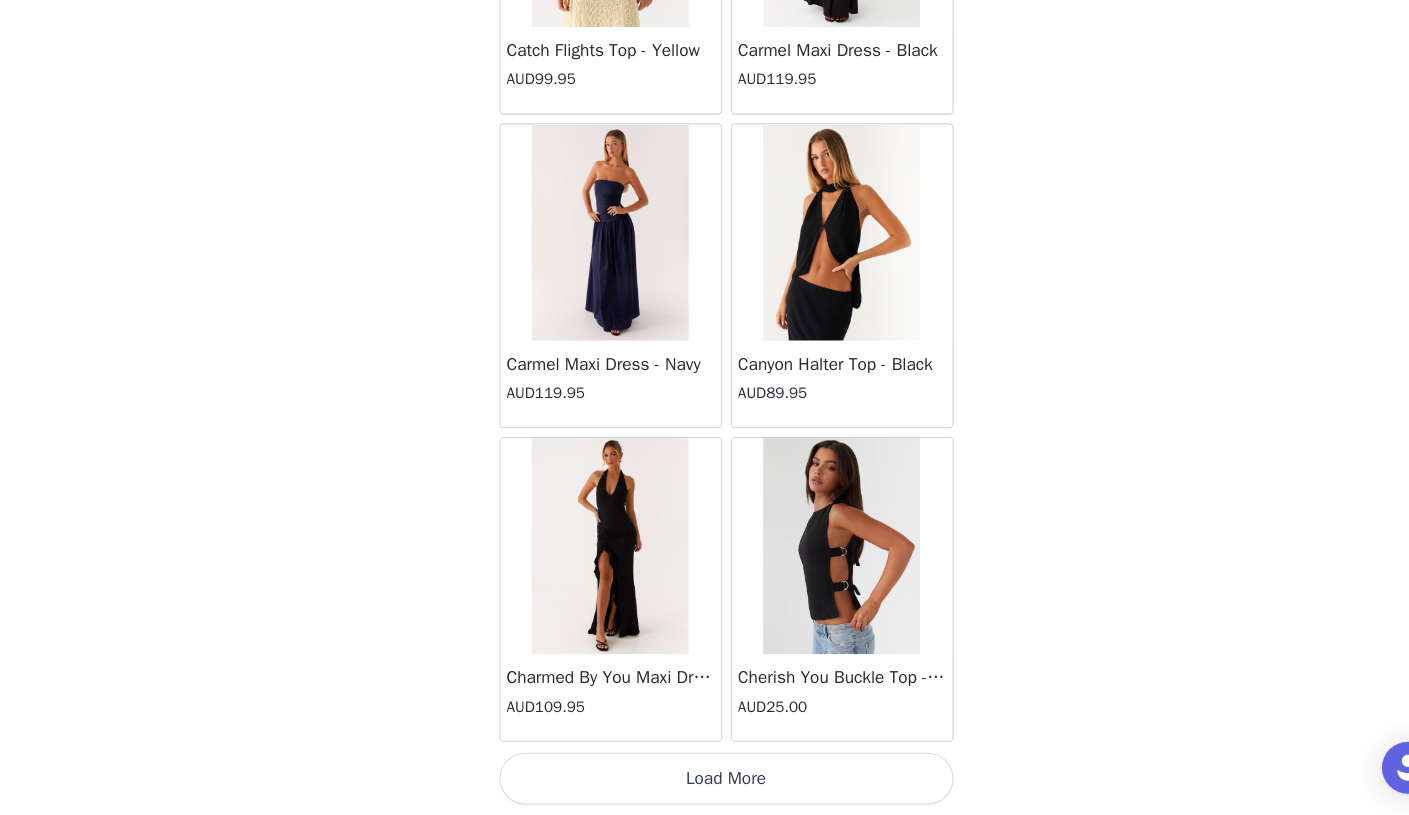 click on "Load More" at bounding box center (705, 781) 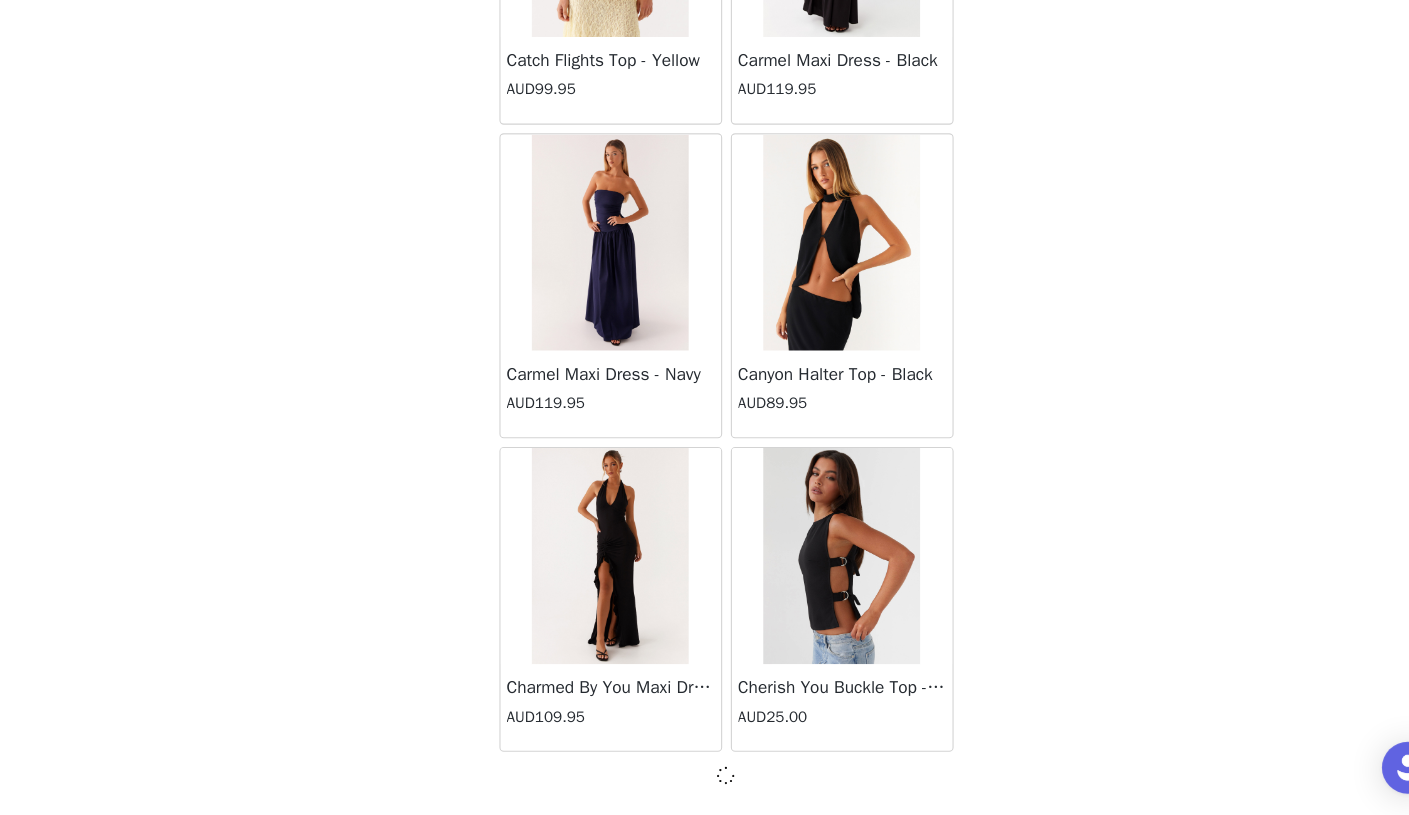 scroll, scrollTop: 234, scrollLeft: 0, axis: vertical 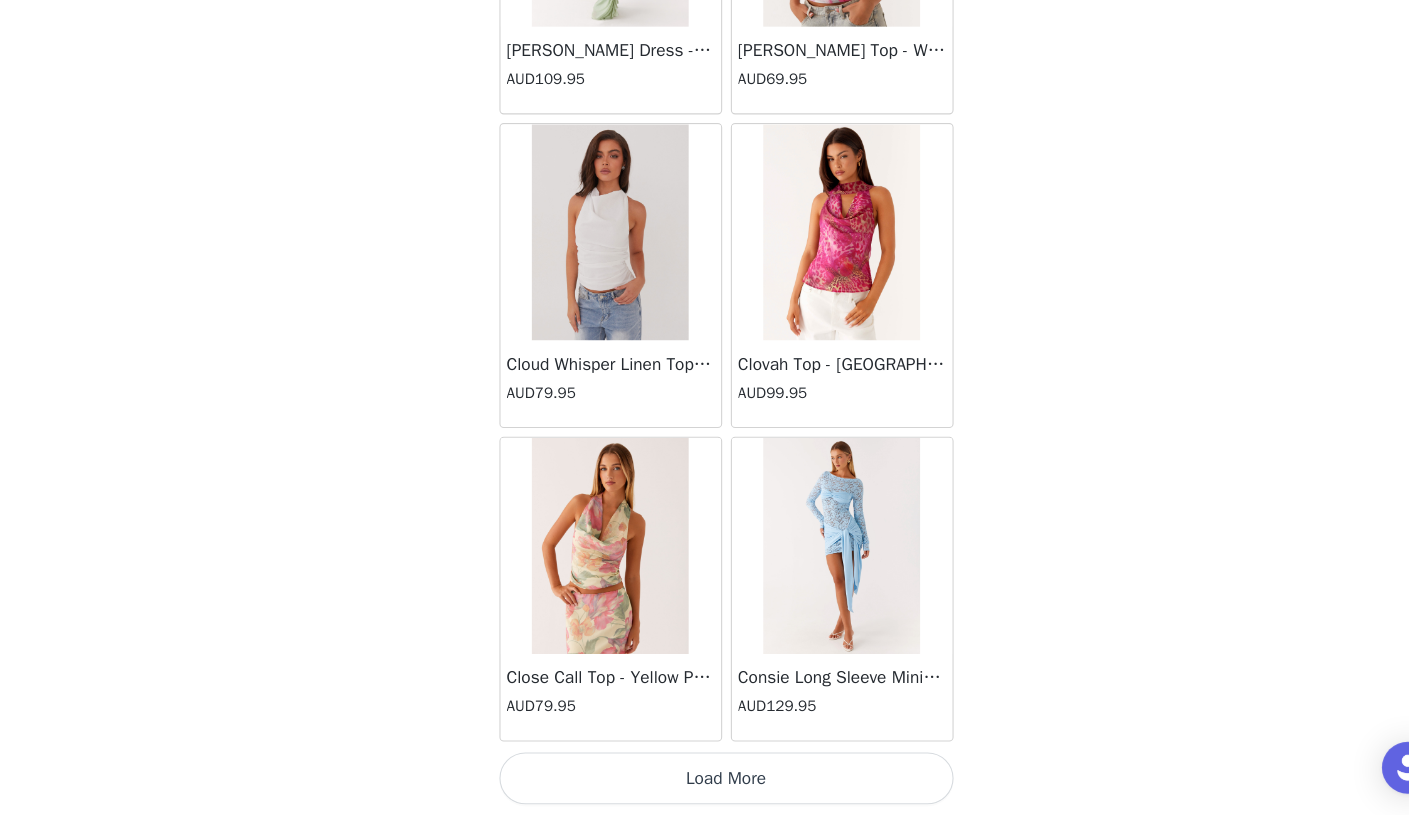 click on "Load More" at bounding box center [705, 781] 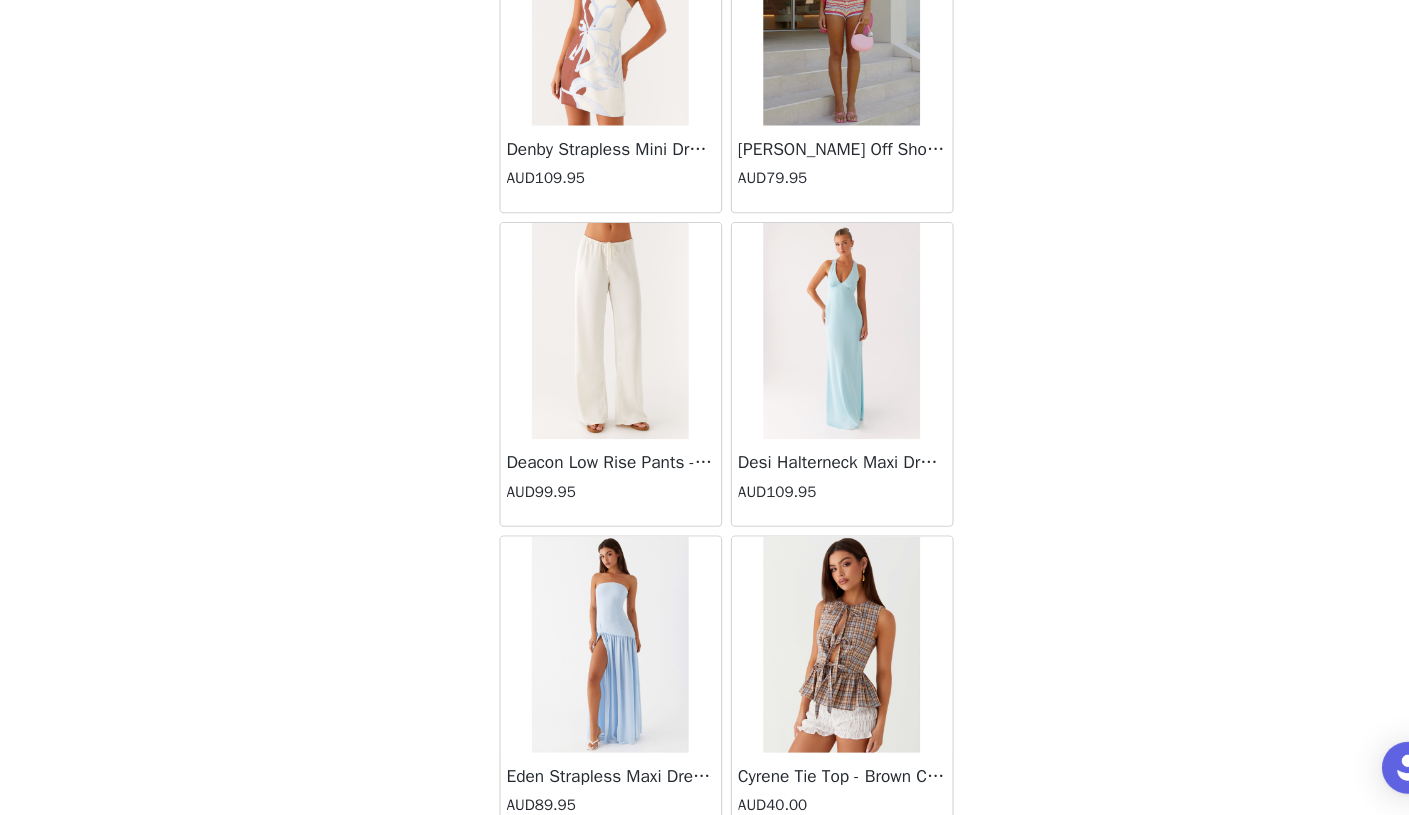 scroll, scrollTop: 13845, scrollLeft: 0, axis: vertical 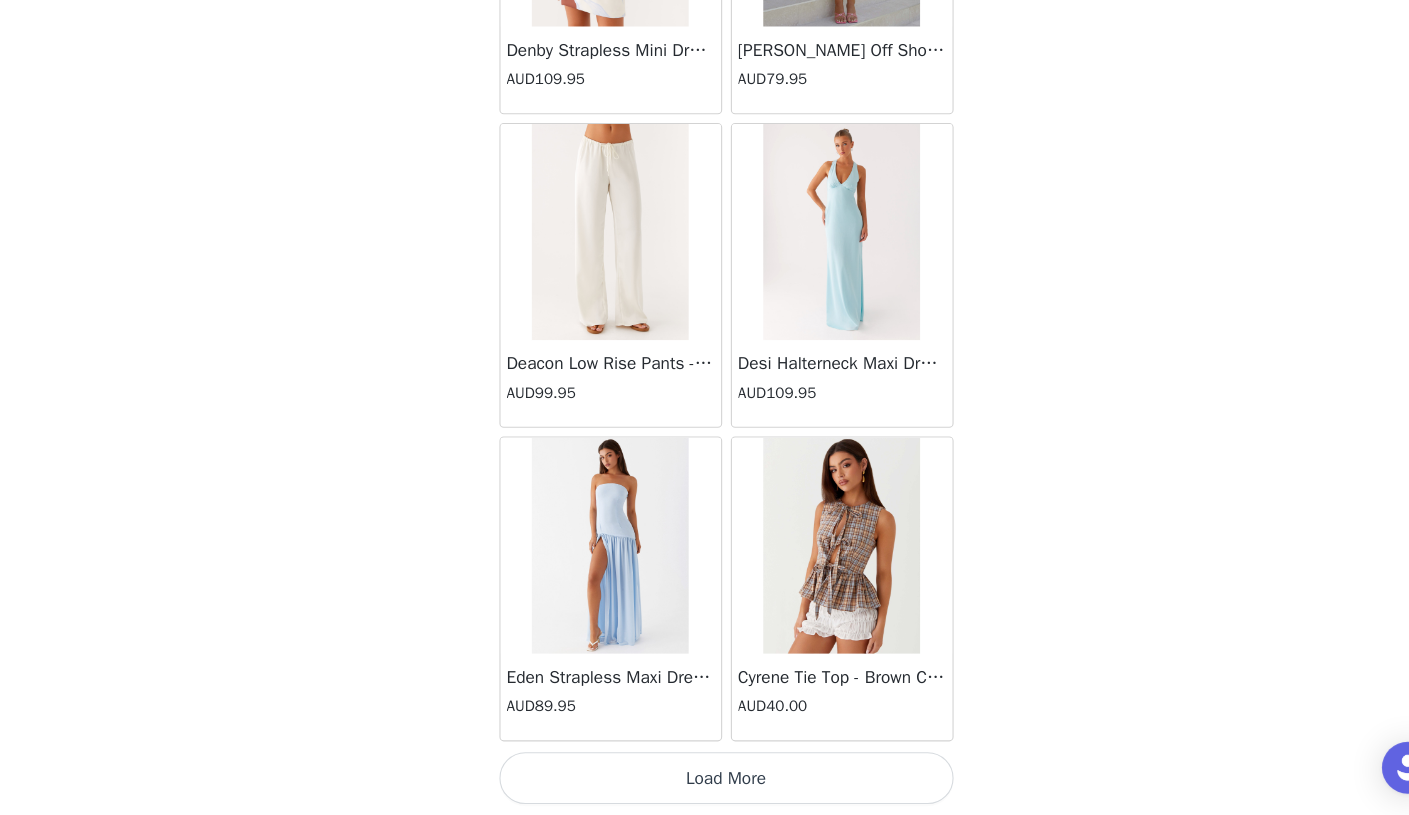 click on "Load More" at bounding box center (705, 781) 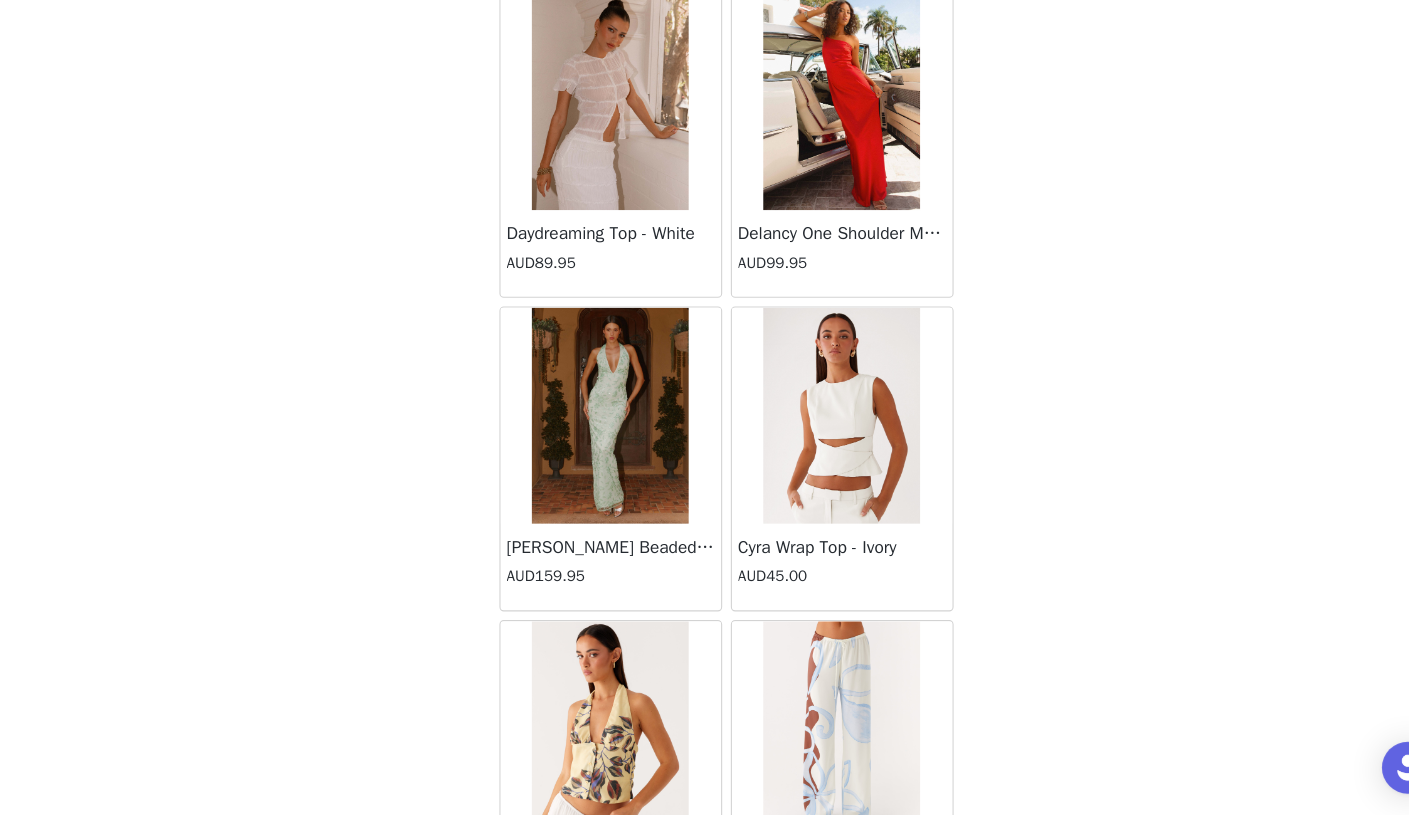 scroll, scrollTop: 16745, scrollLeft: 0, axis: vertical 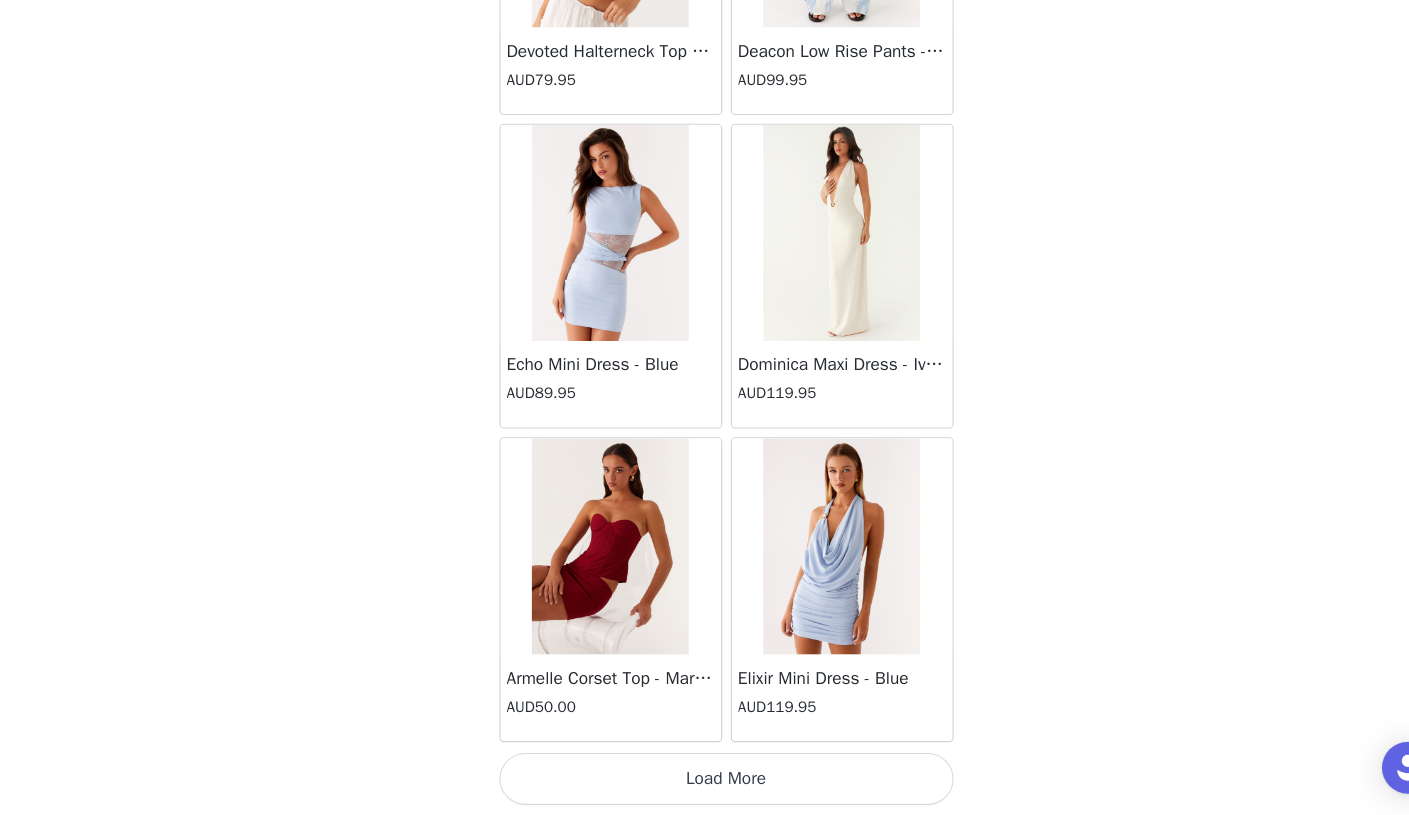 click on "Load More" at bounding box center (705, 781) 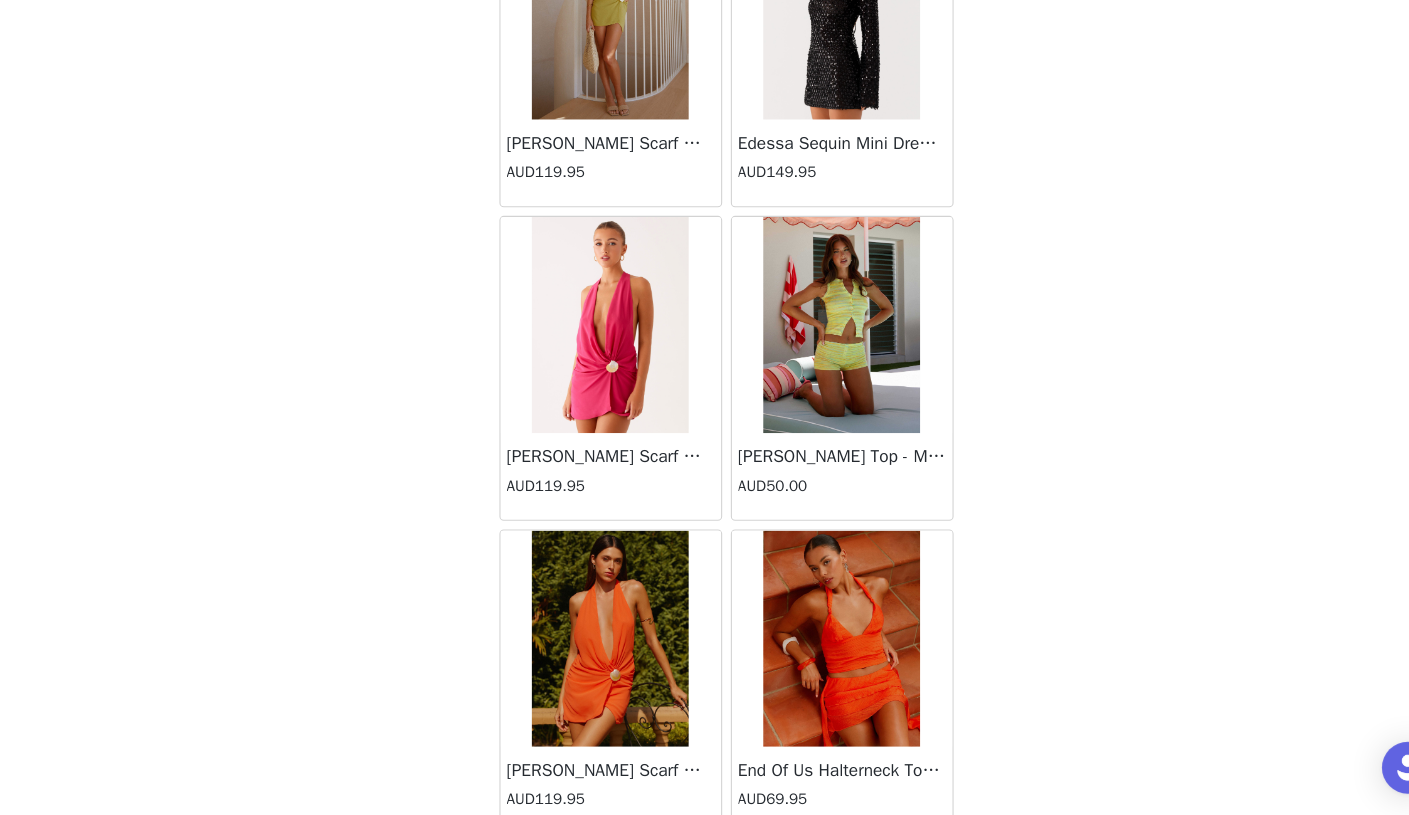 scroll, scrollTop: 19645, scrollLeft: 0, axis: vertical 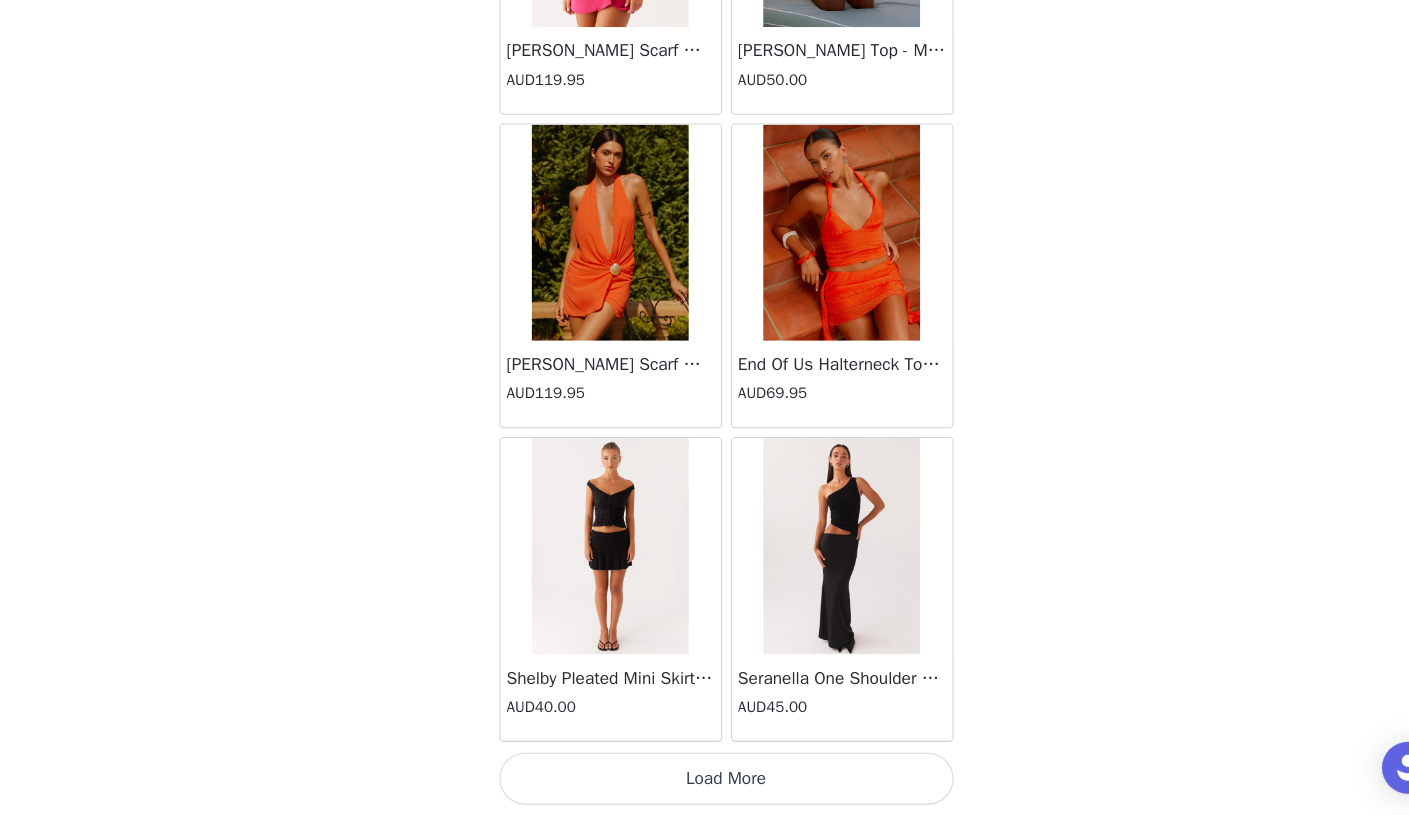 click on "Load More" at bounding box center (705, 781) 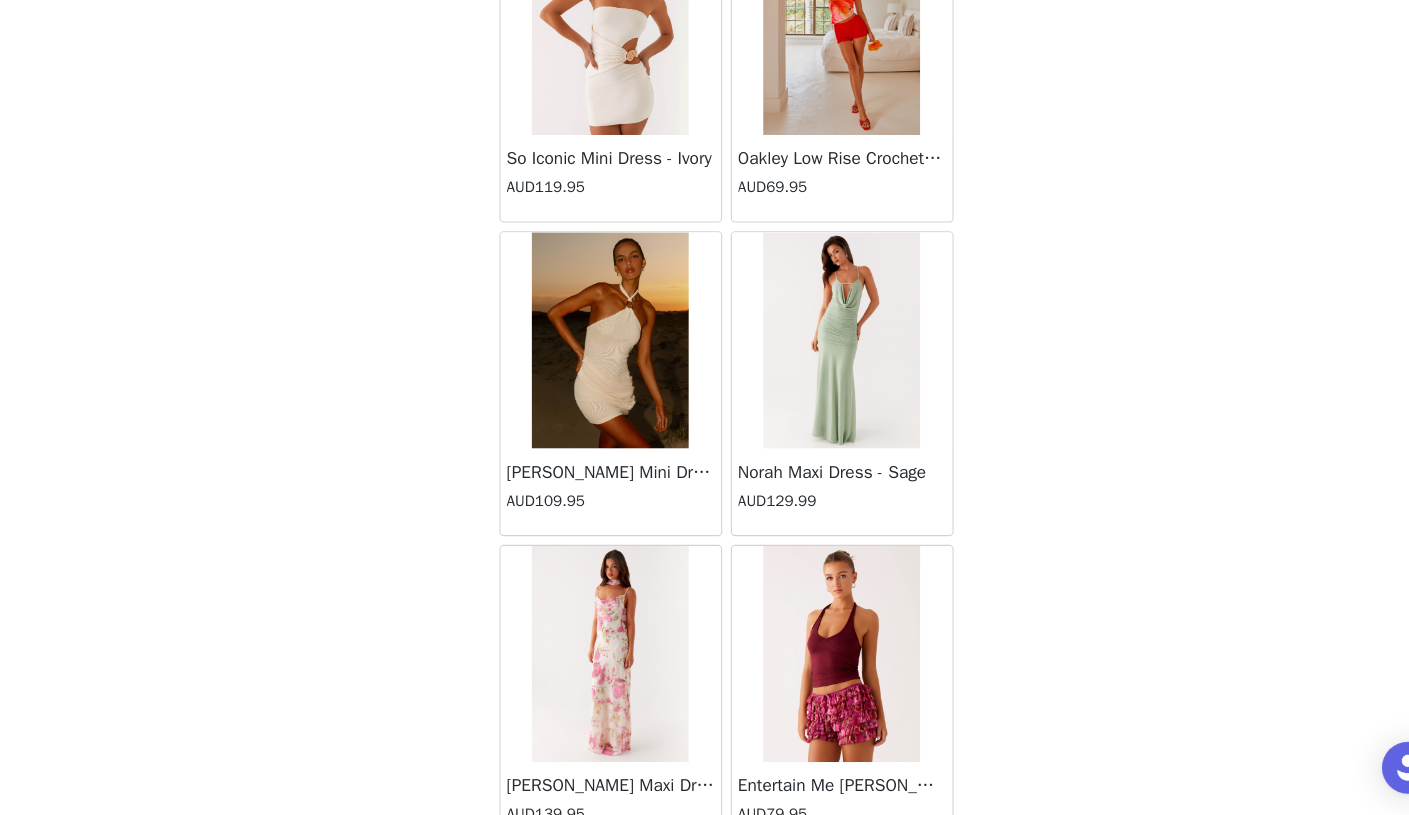 scroll, scrollTop: 22545, scrollLeft: 0, axis: vertical 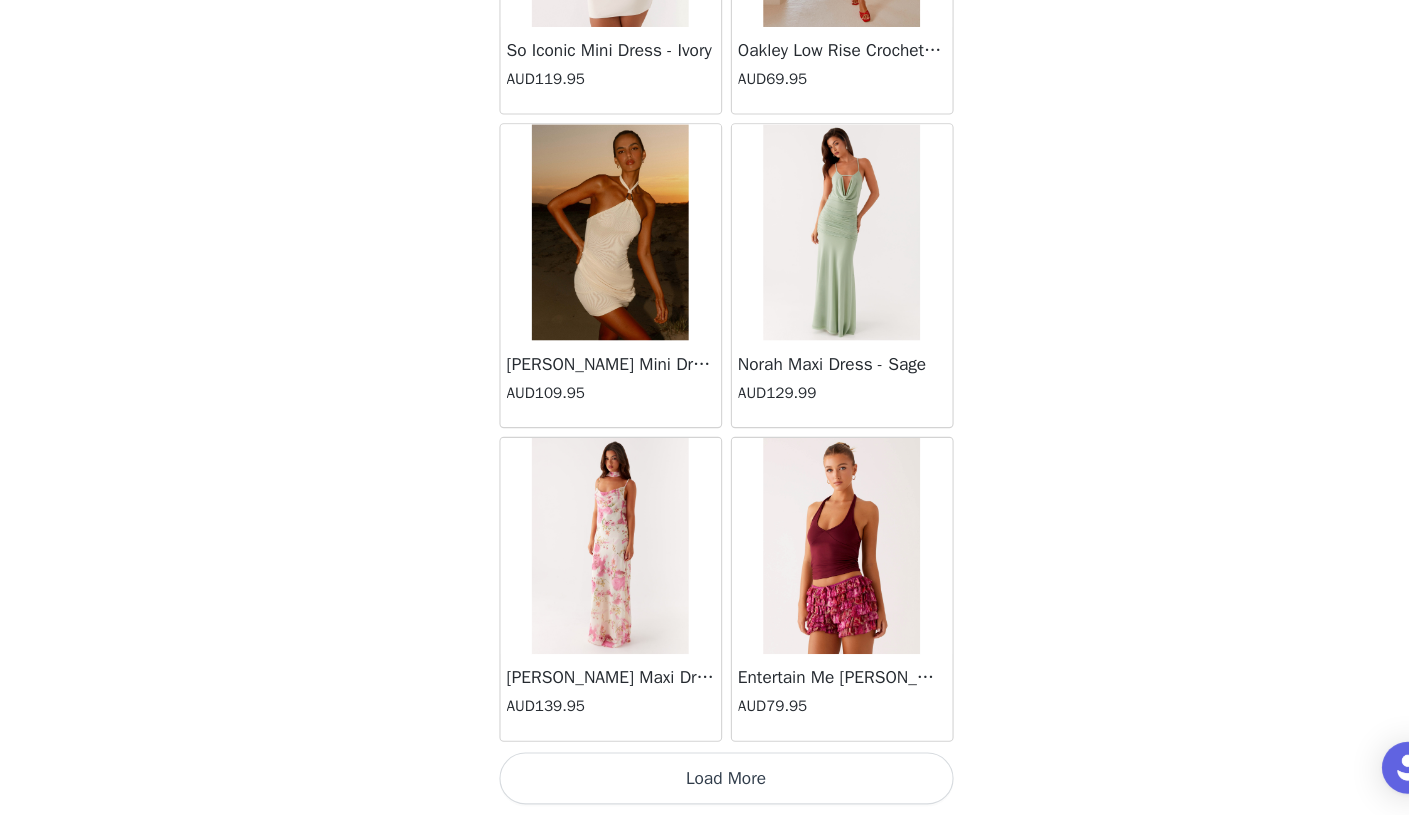 click on "Load More" at bounding box center [705, 781] 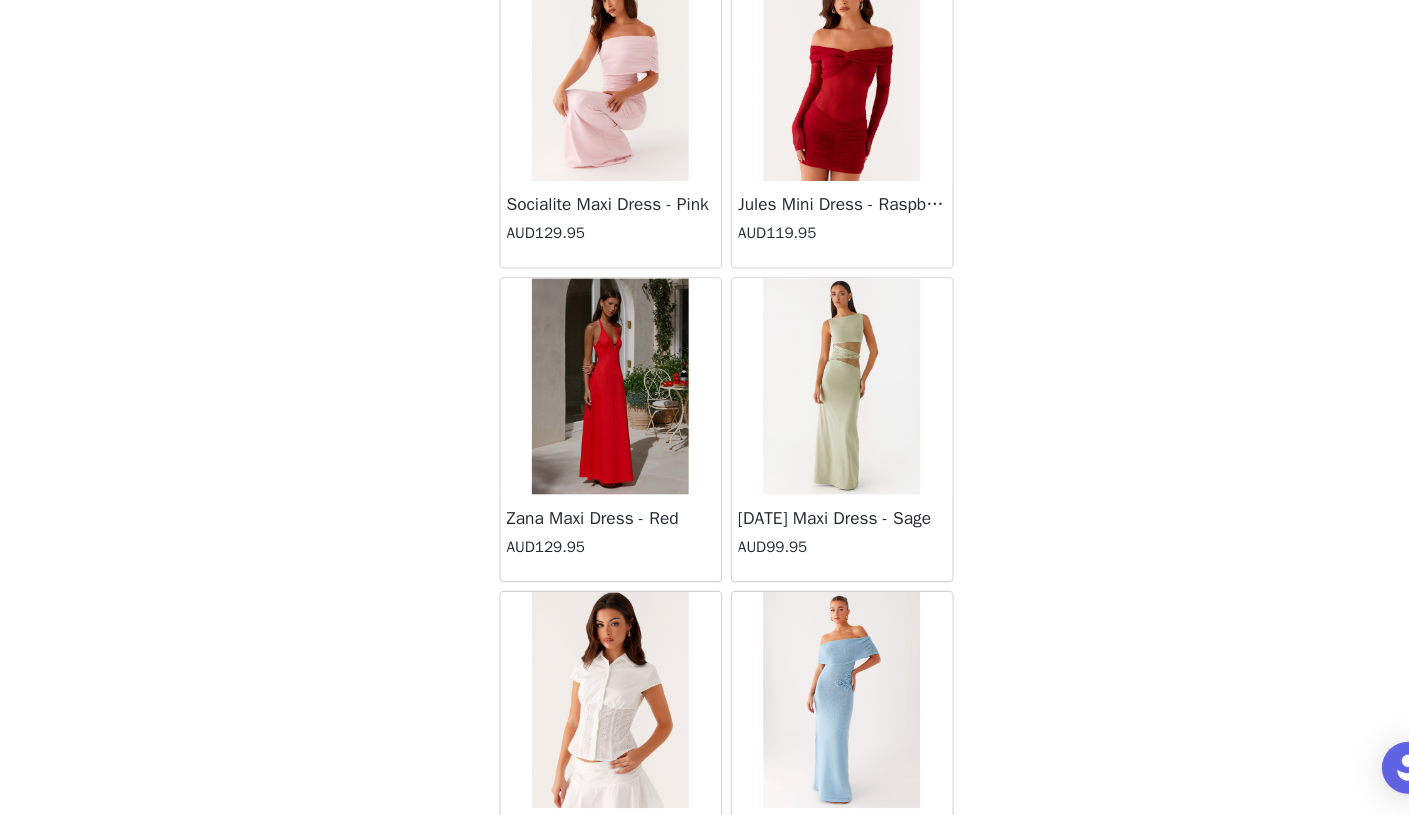scroll, scrollTop: 25445, scrollLeft: 0, axis: vertical 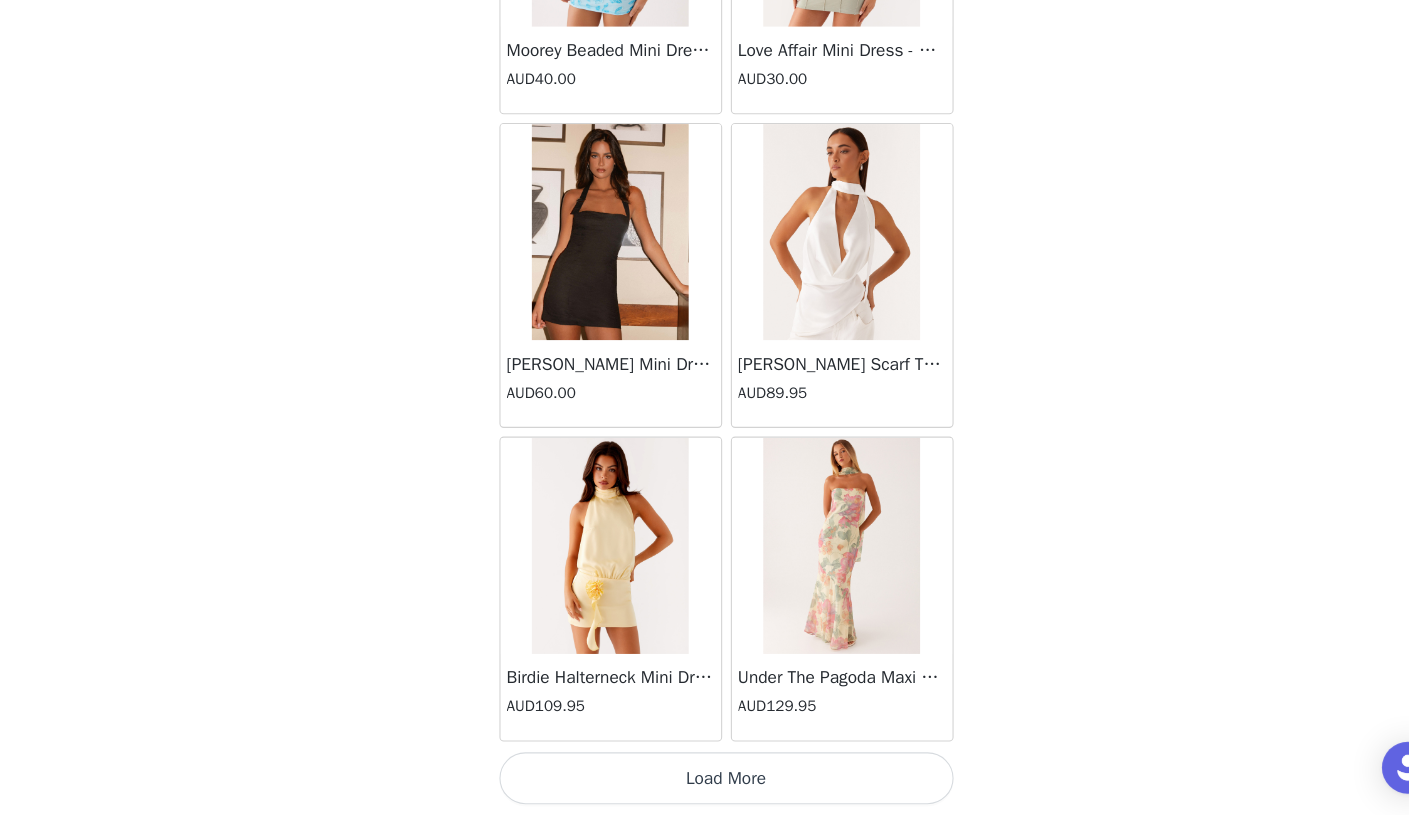click on "Load More" at bounding box center [705, 781] 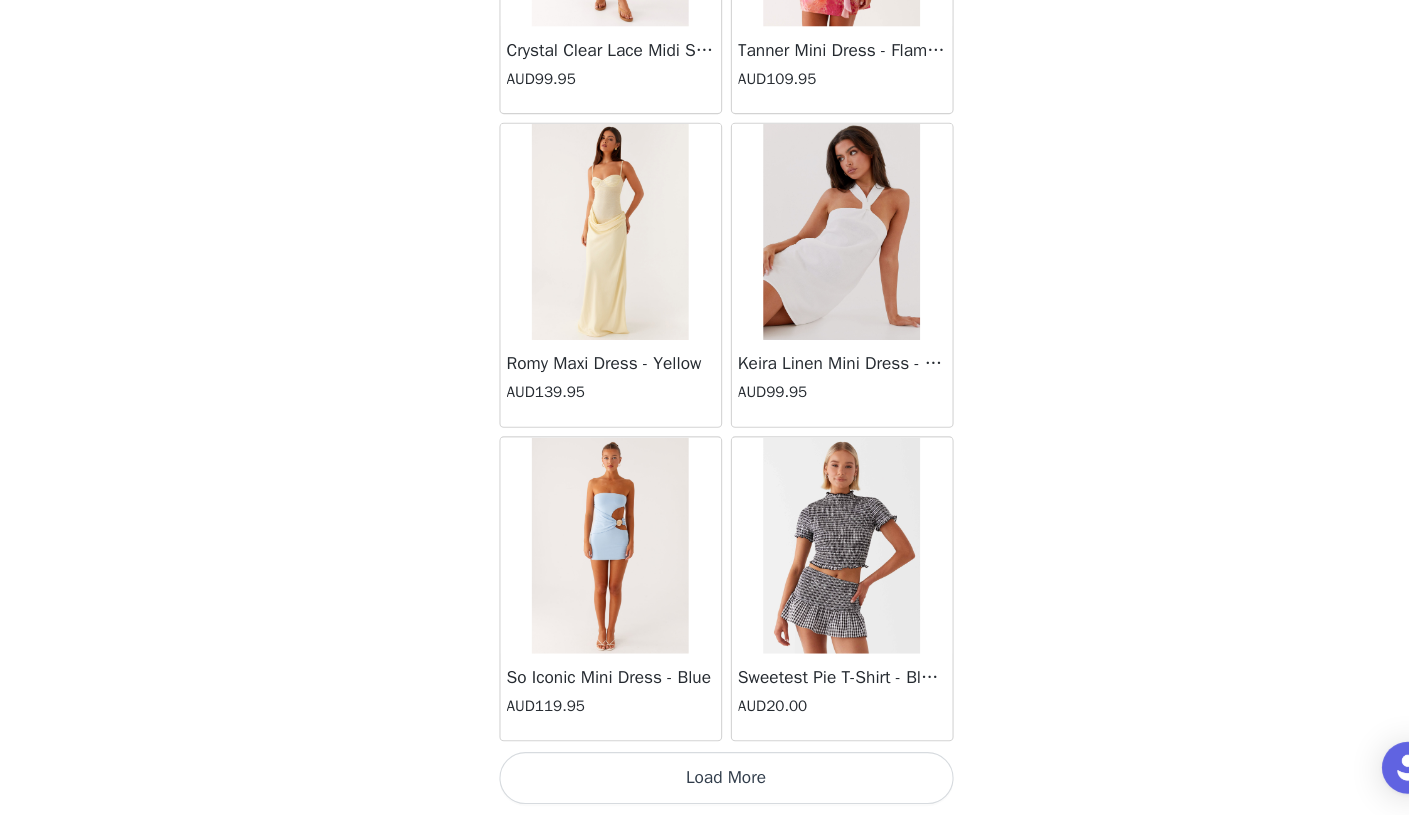 click on "Load More" at bounding box center [705, 781] 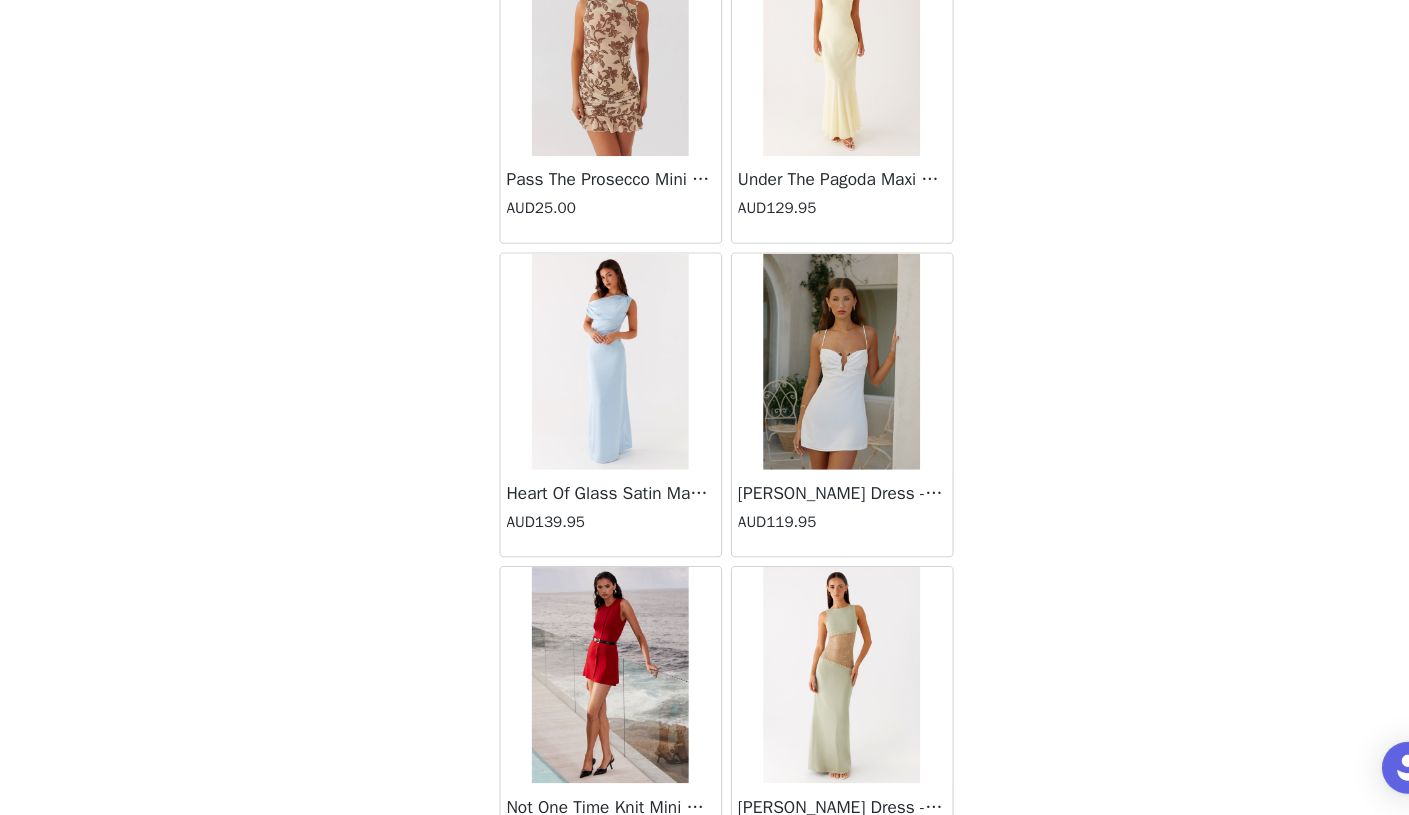 scroll, scrollTop: 31245, scrollLeft: 0, axis: vertical 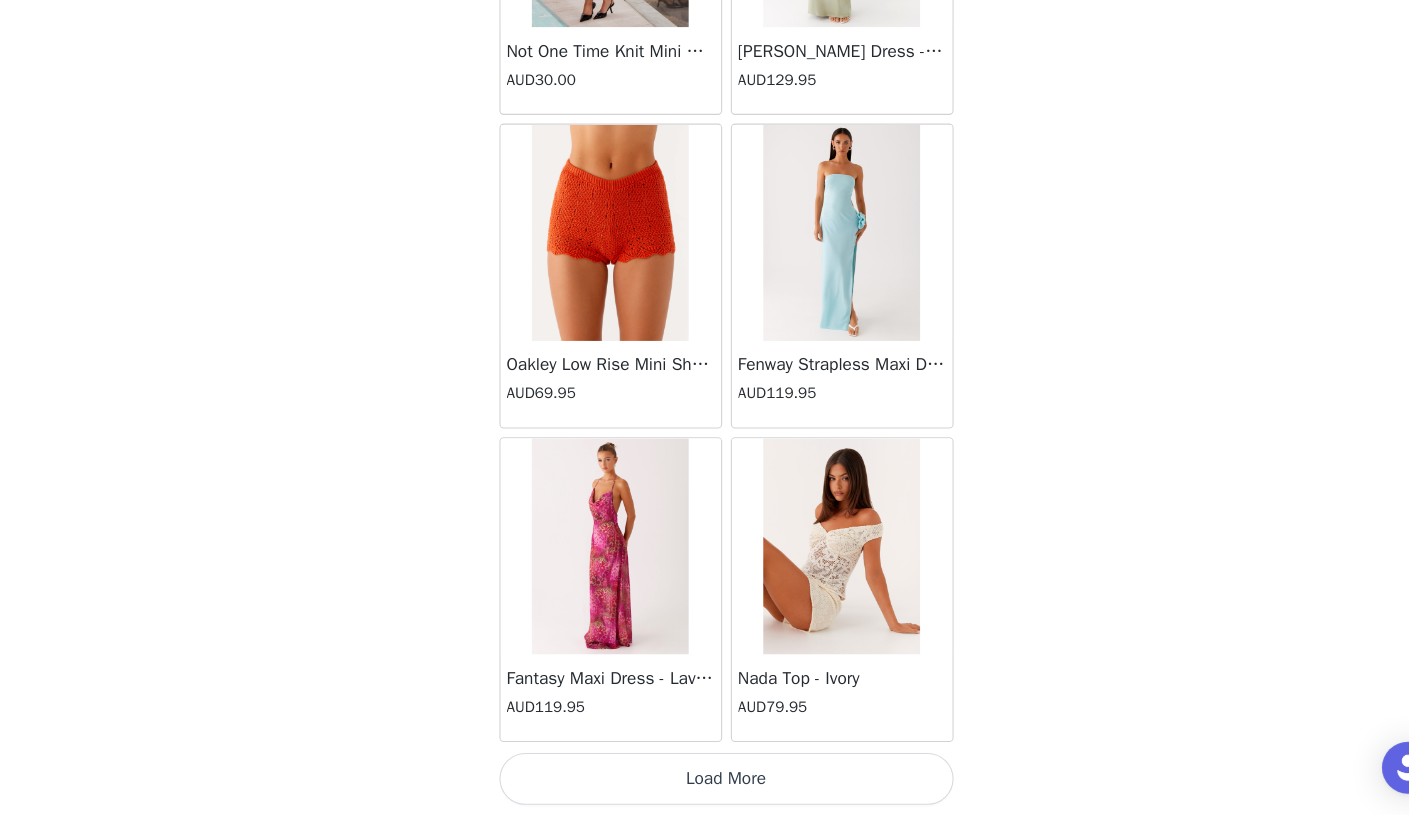 click on "Load More" at bounding box center (705, 781) 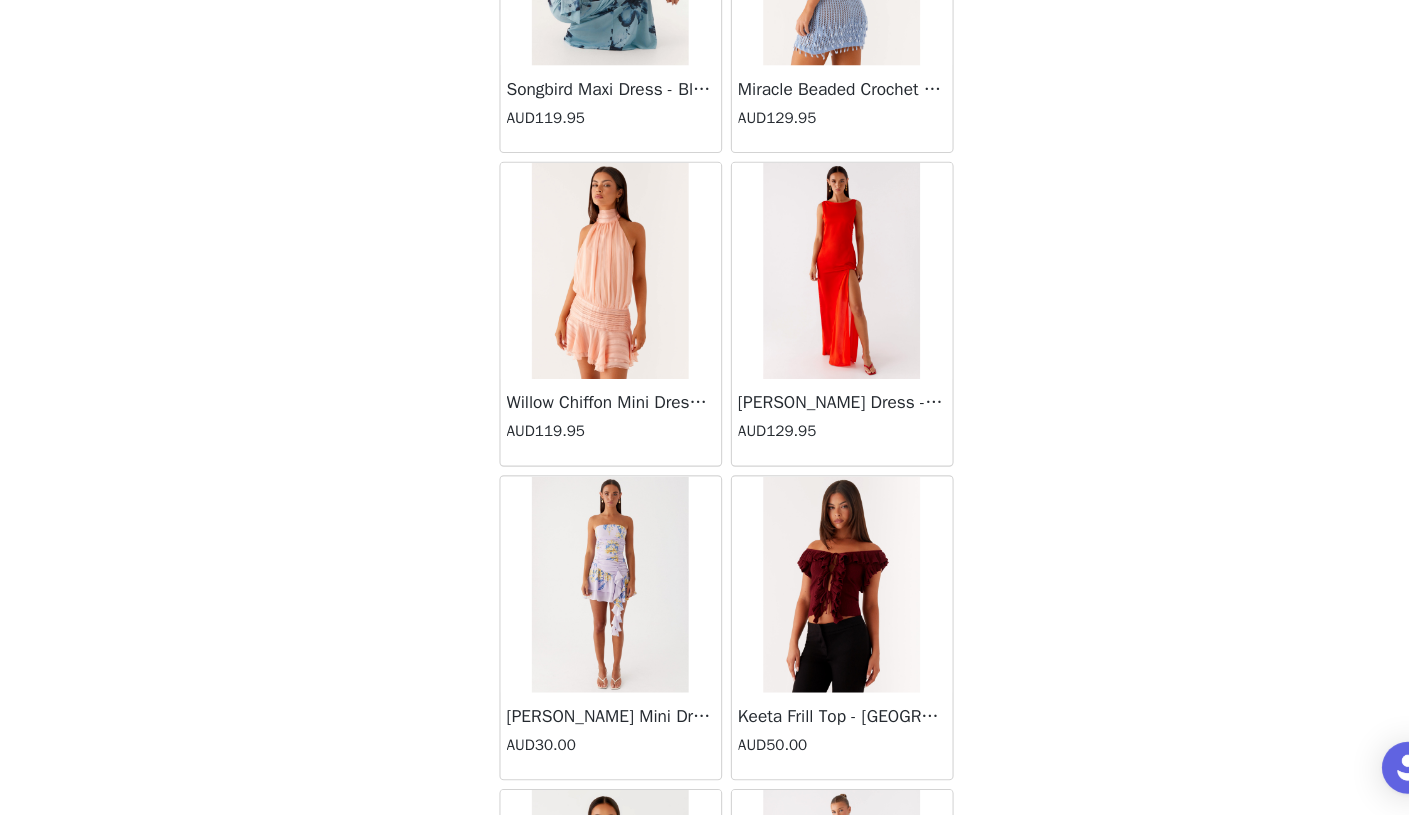 scroll, scrollTop: 34145, scrollLeft: 0, axis: vertical 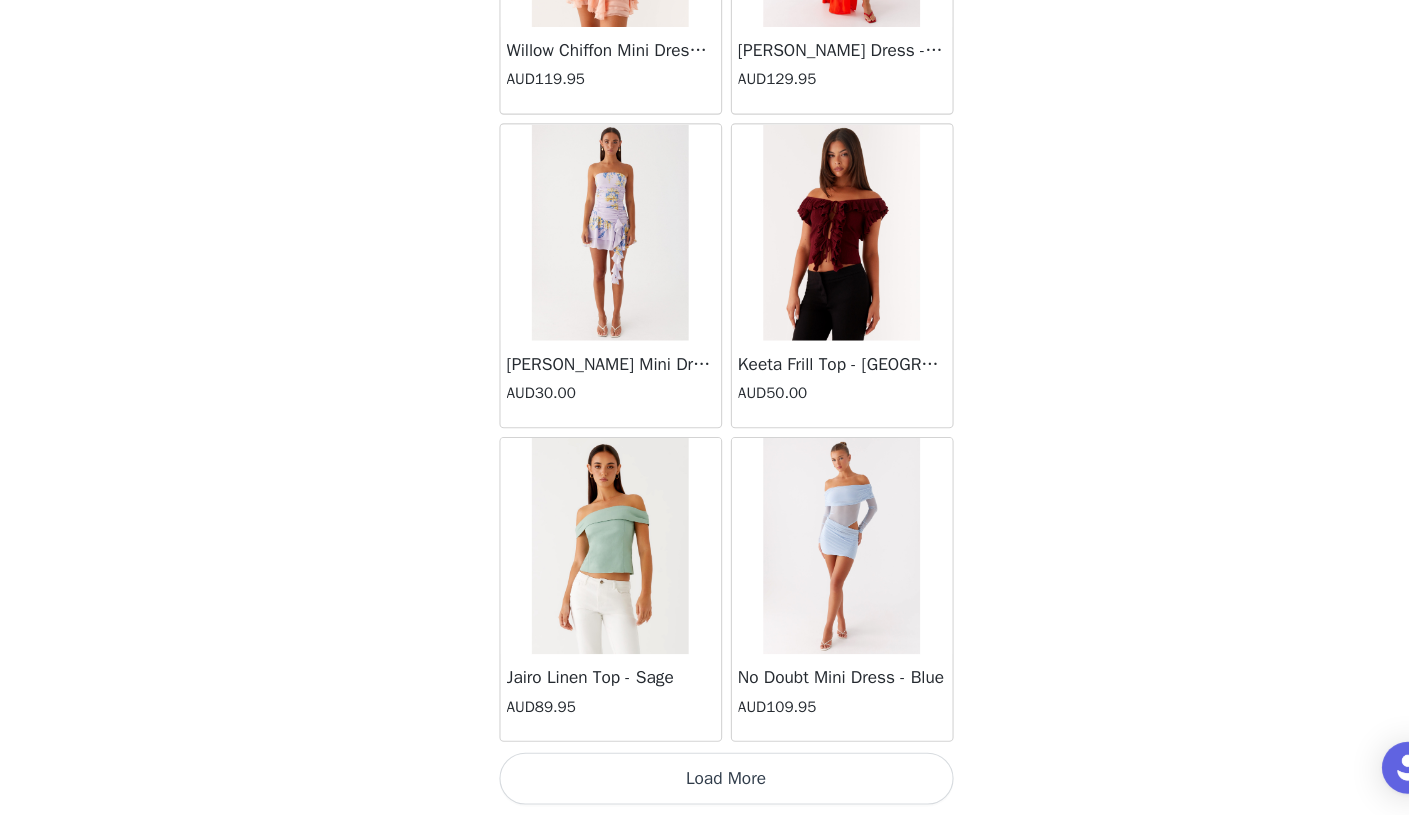click on "Load More" at bounding box center (705, 781) 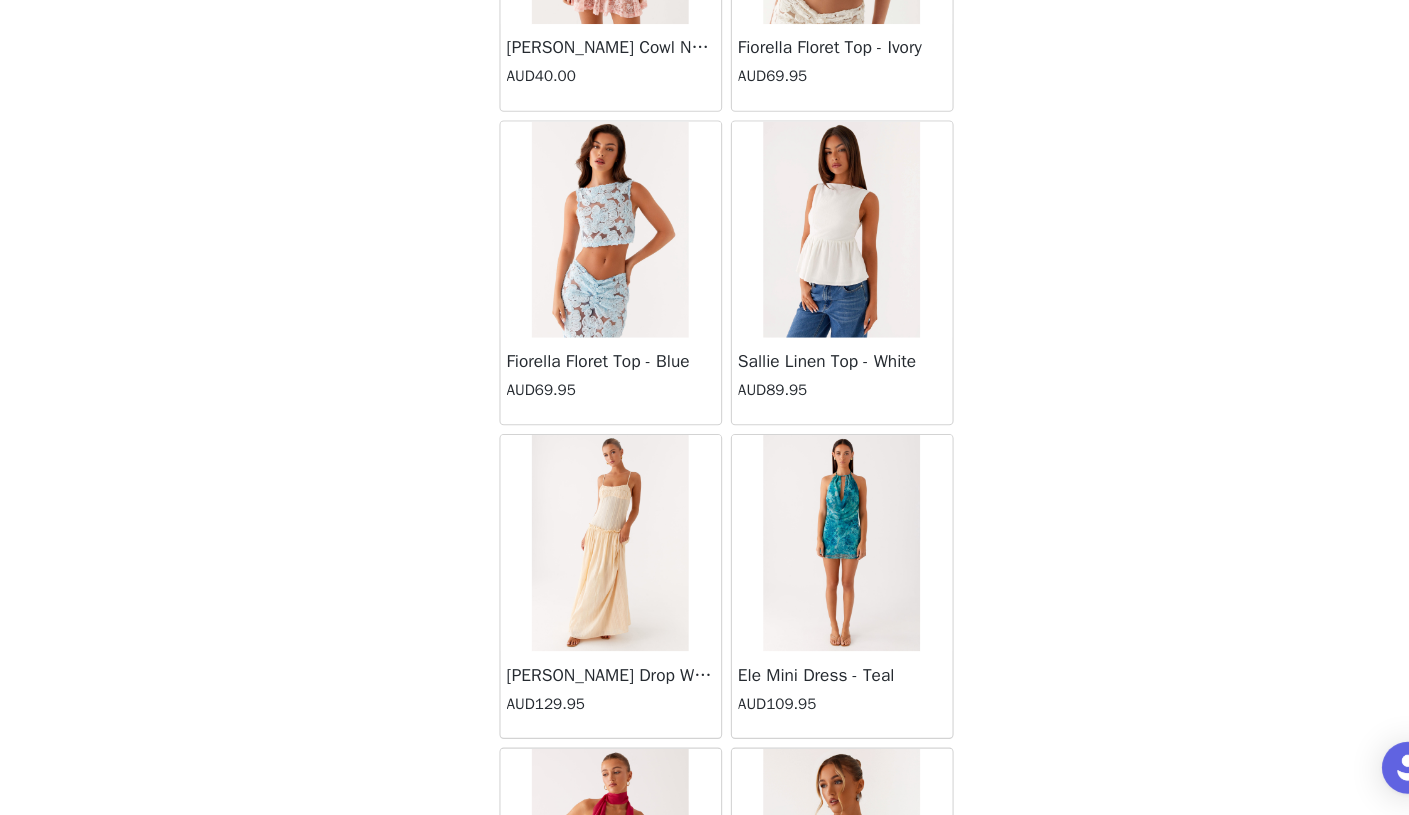 scroll, scrollTop: 37045, scrollLeft: 0, axis: vertical 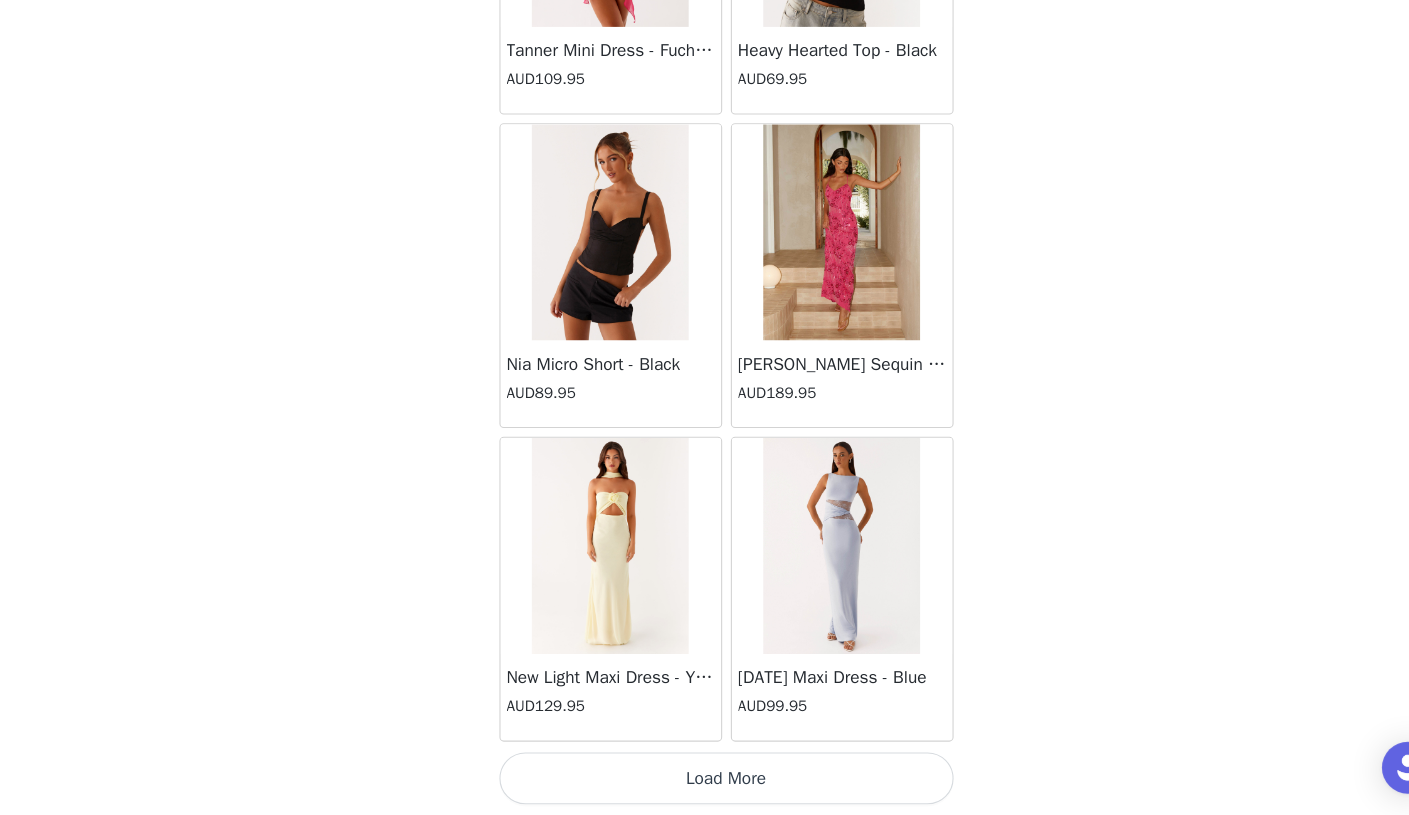 click on "Load More" at bounding box center (705, 781) 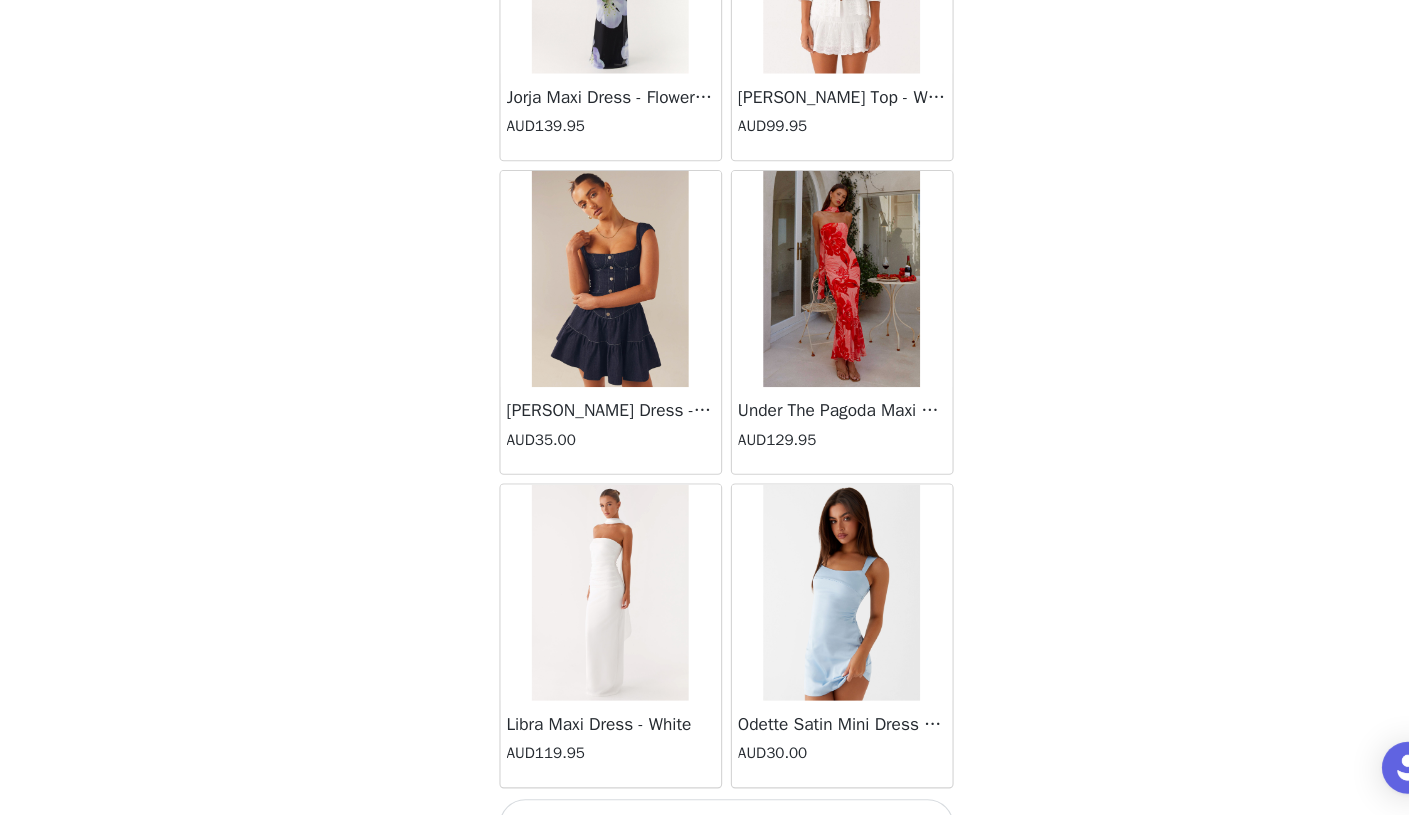 scroll, scrollTop: 39945, scrollLeft: 0, axis: vertical 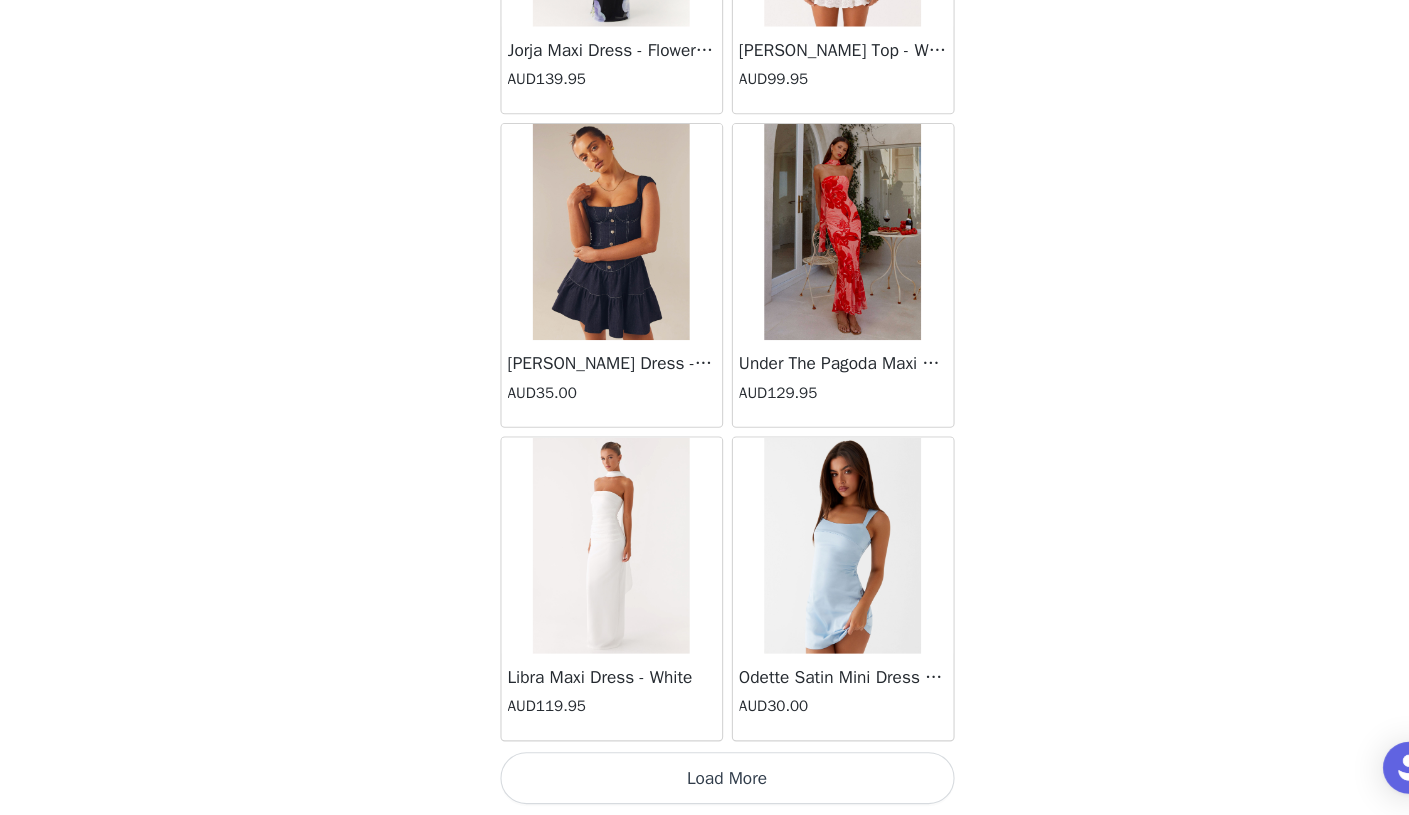 click on "Load More" at bounding box center (705, 781) 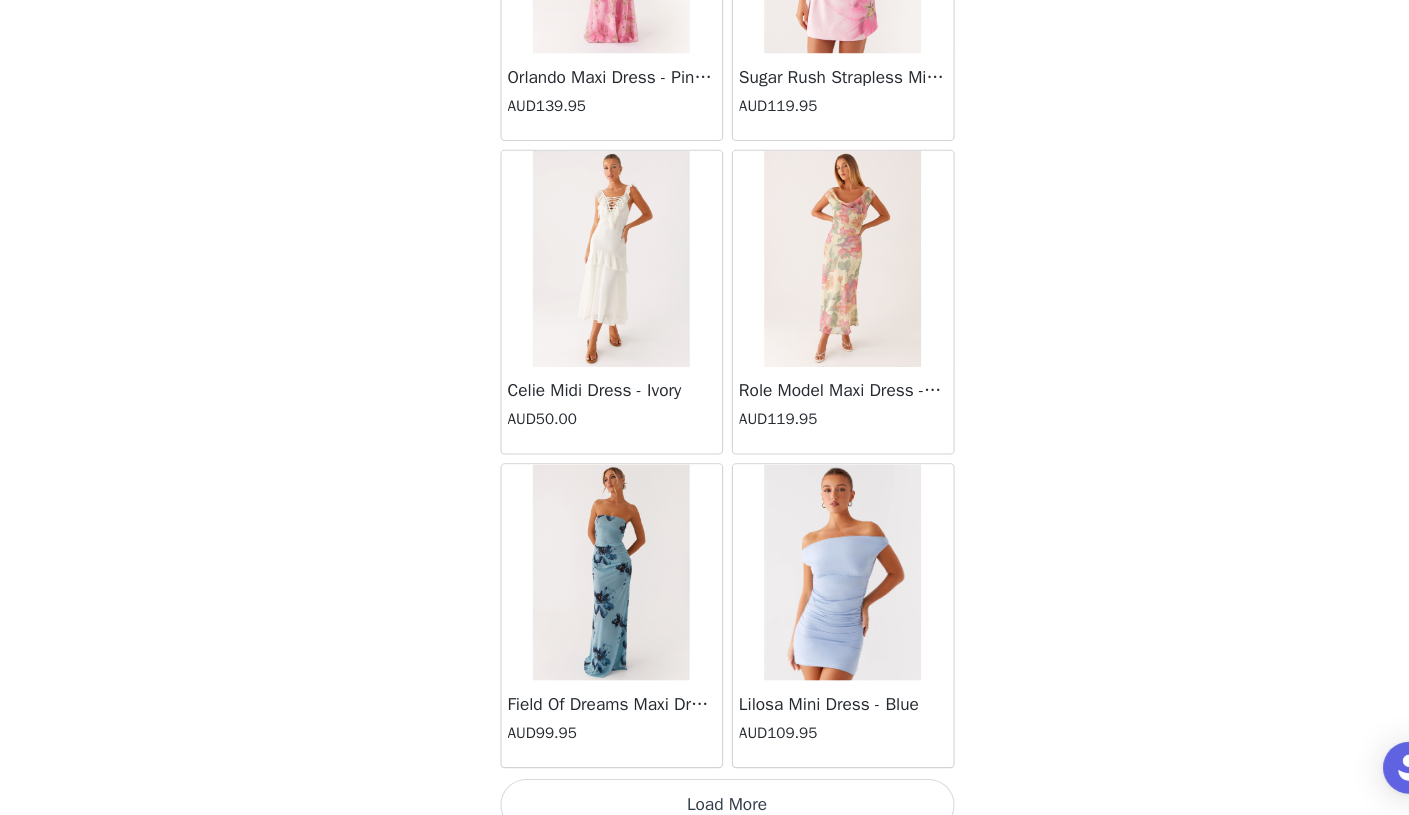 scroll, scrollTop: 42845, scrollLeft: 0, axis: vertical 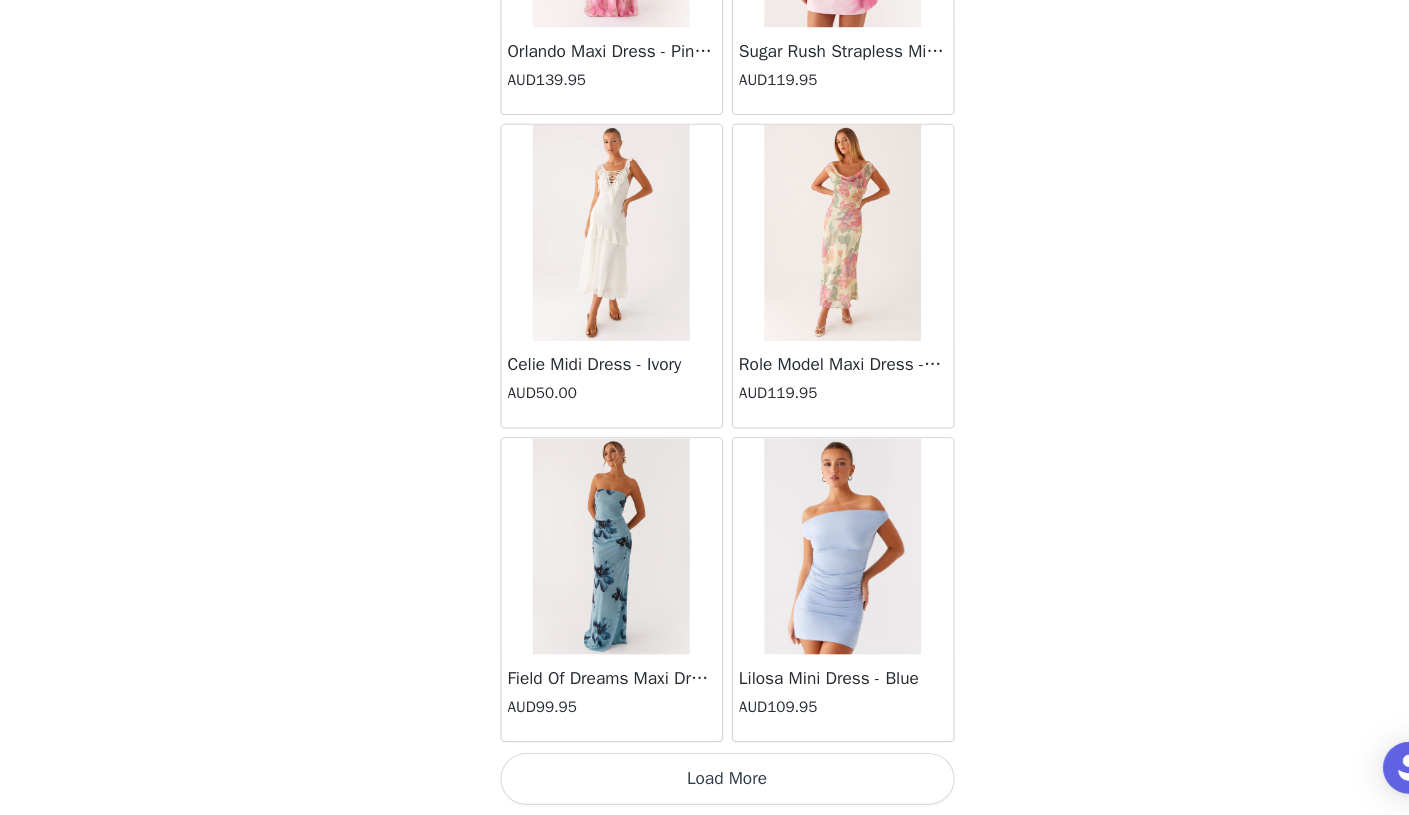 click on "Load More" at bounding box center (705, 781) 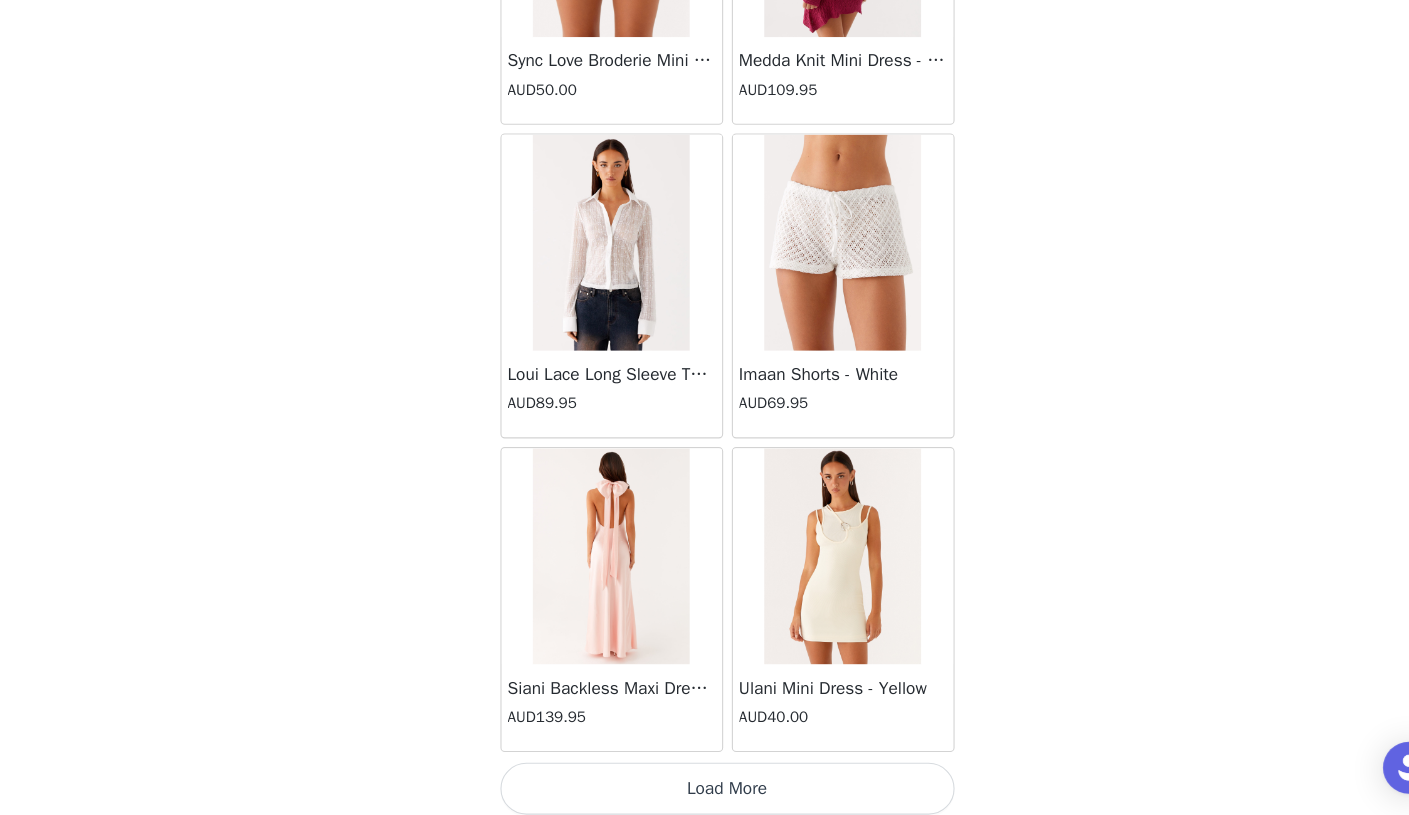 scroll, scrollTop: 45745, scrollLeft: 0, axis: vertical 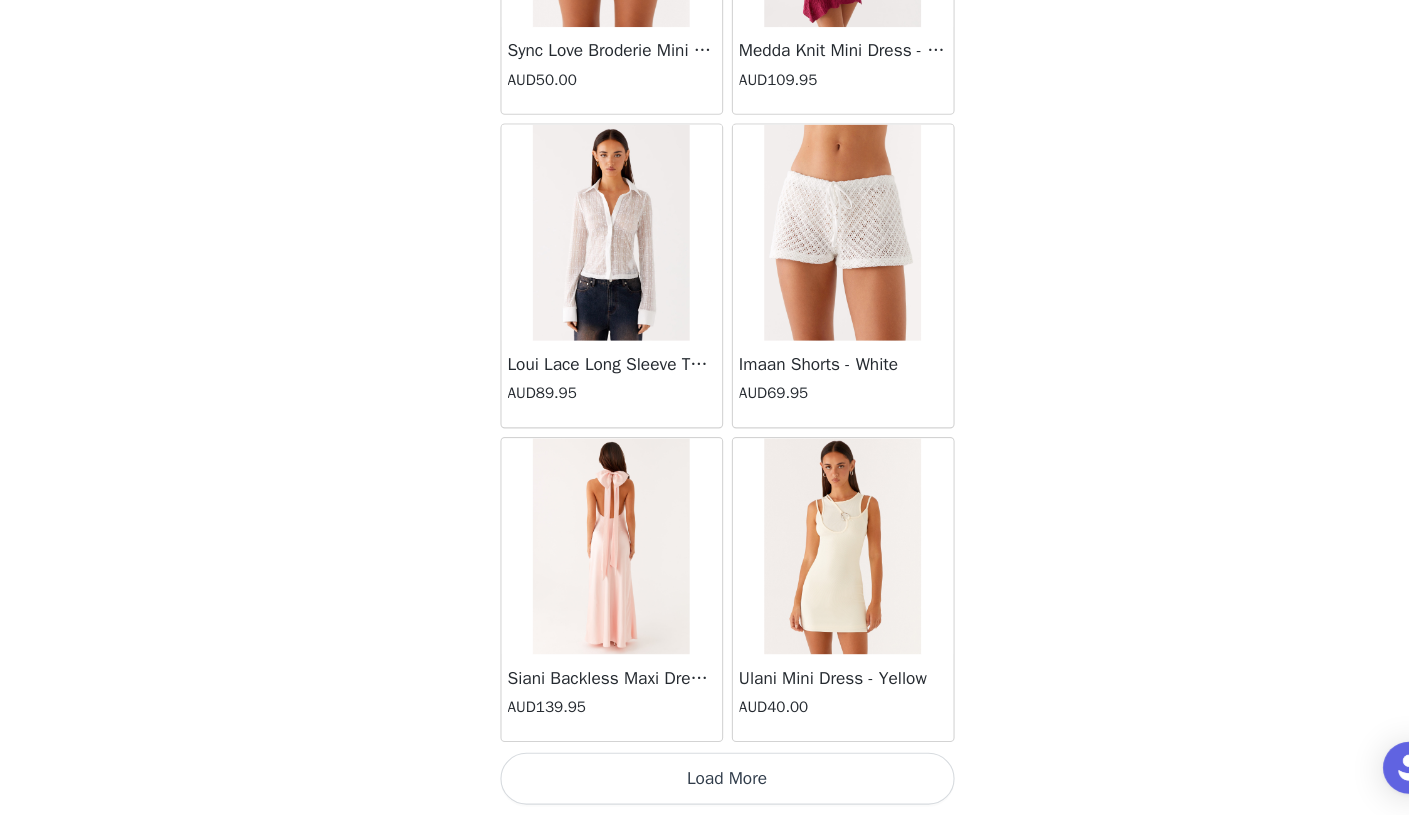 click on "Load More" at bounding box center (705, 781) 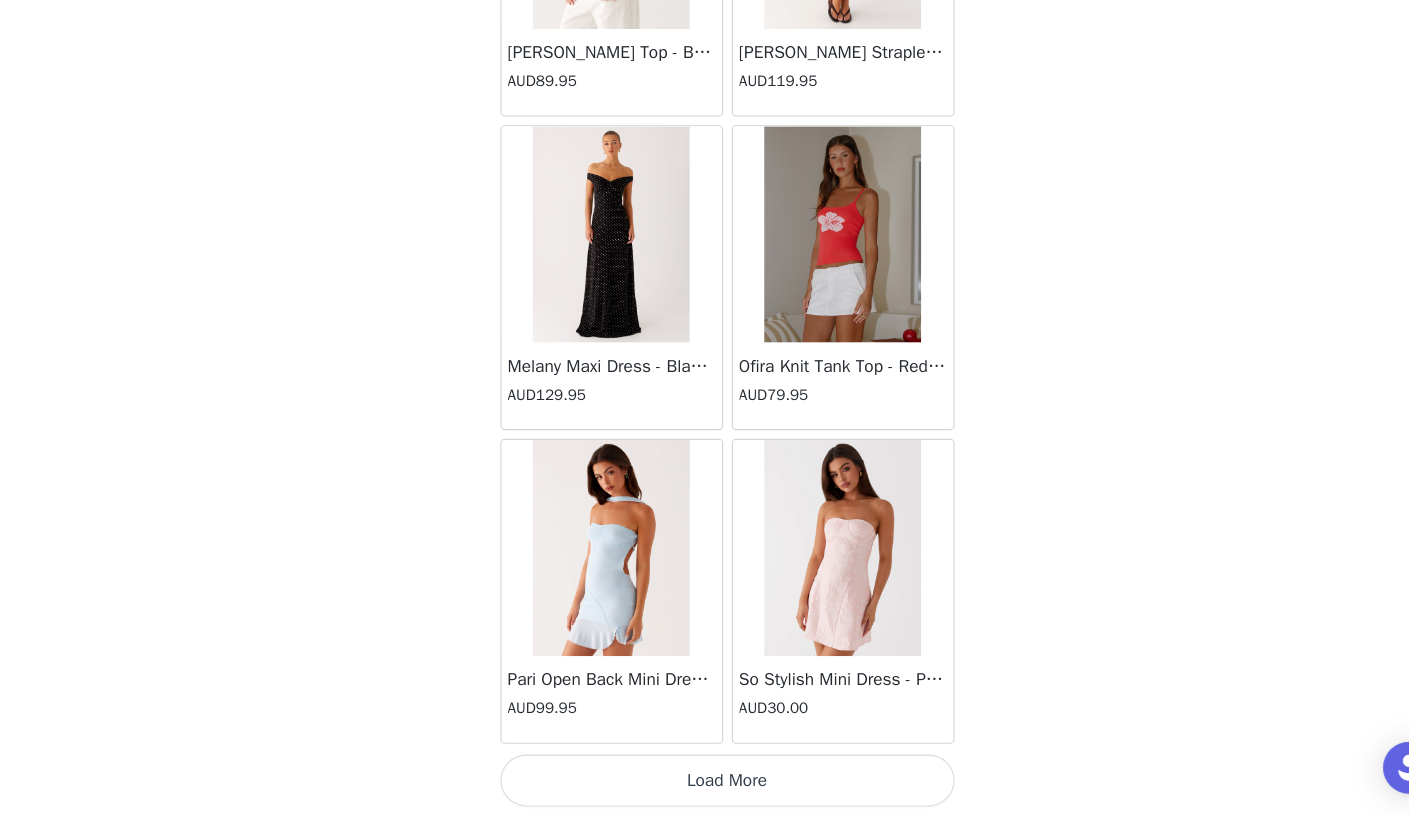 scroll, scrollTop: 48645, scrollLeft: 0, axis: vertical 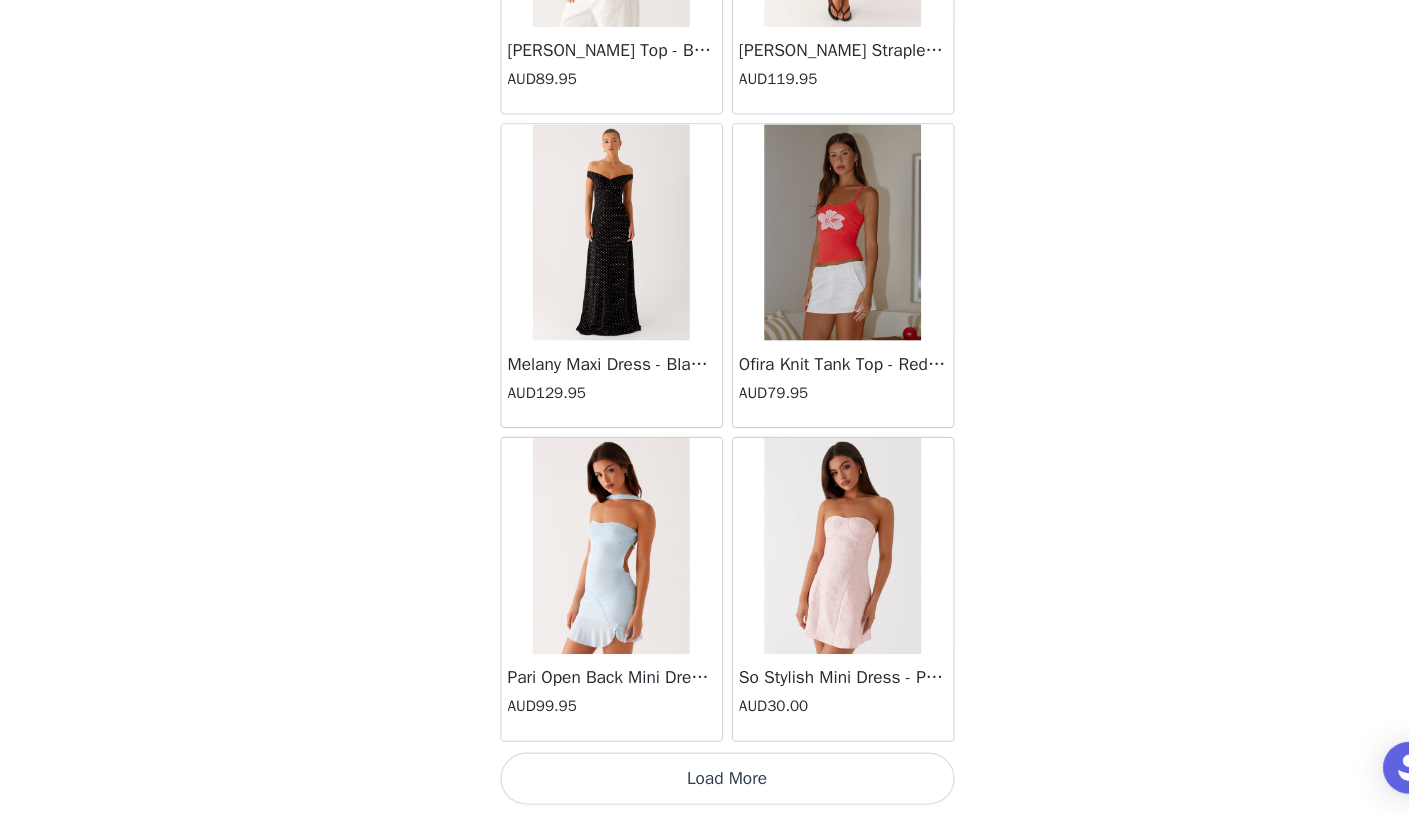 click on "Load More" at bounding box center (705, 781) 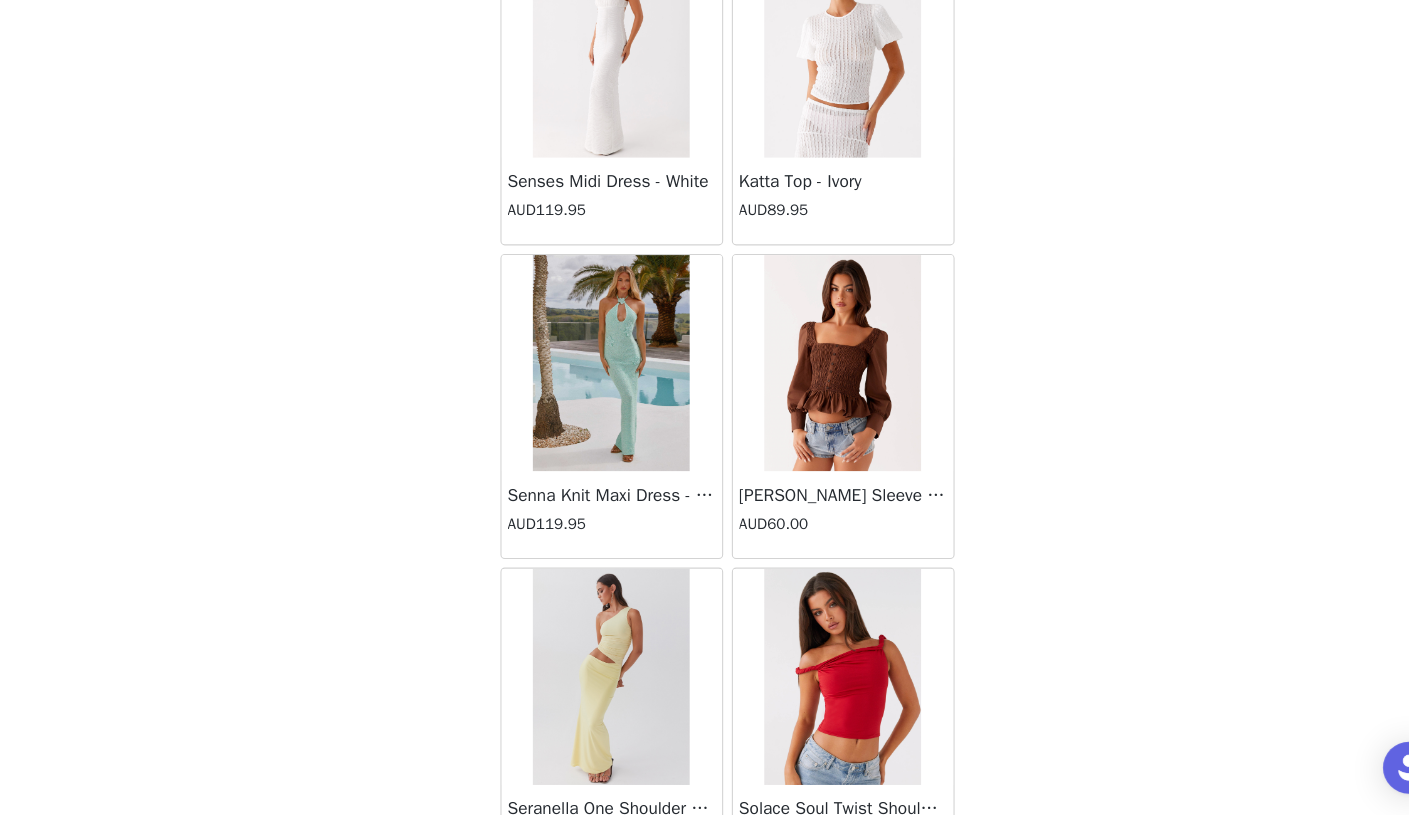 scroll, scrollTop: 51545, scrollLeft: 0, axis: vertical 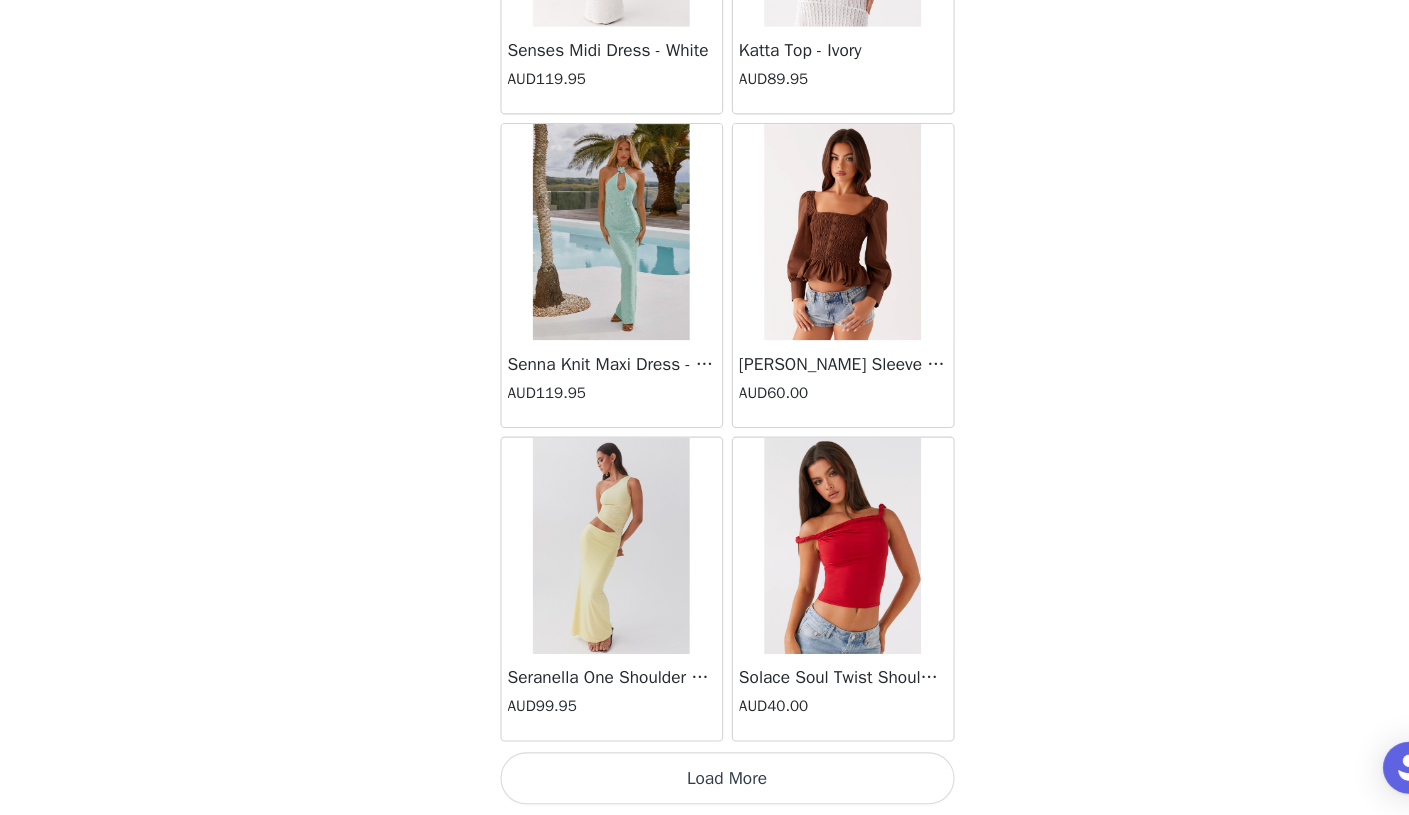 click on "Load More" at bounding box center [705, 781] 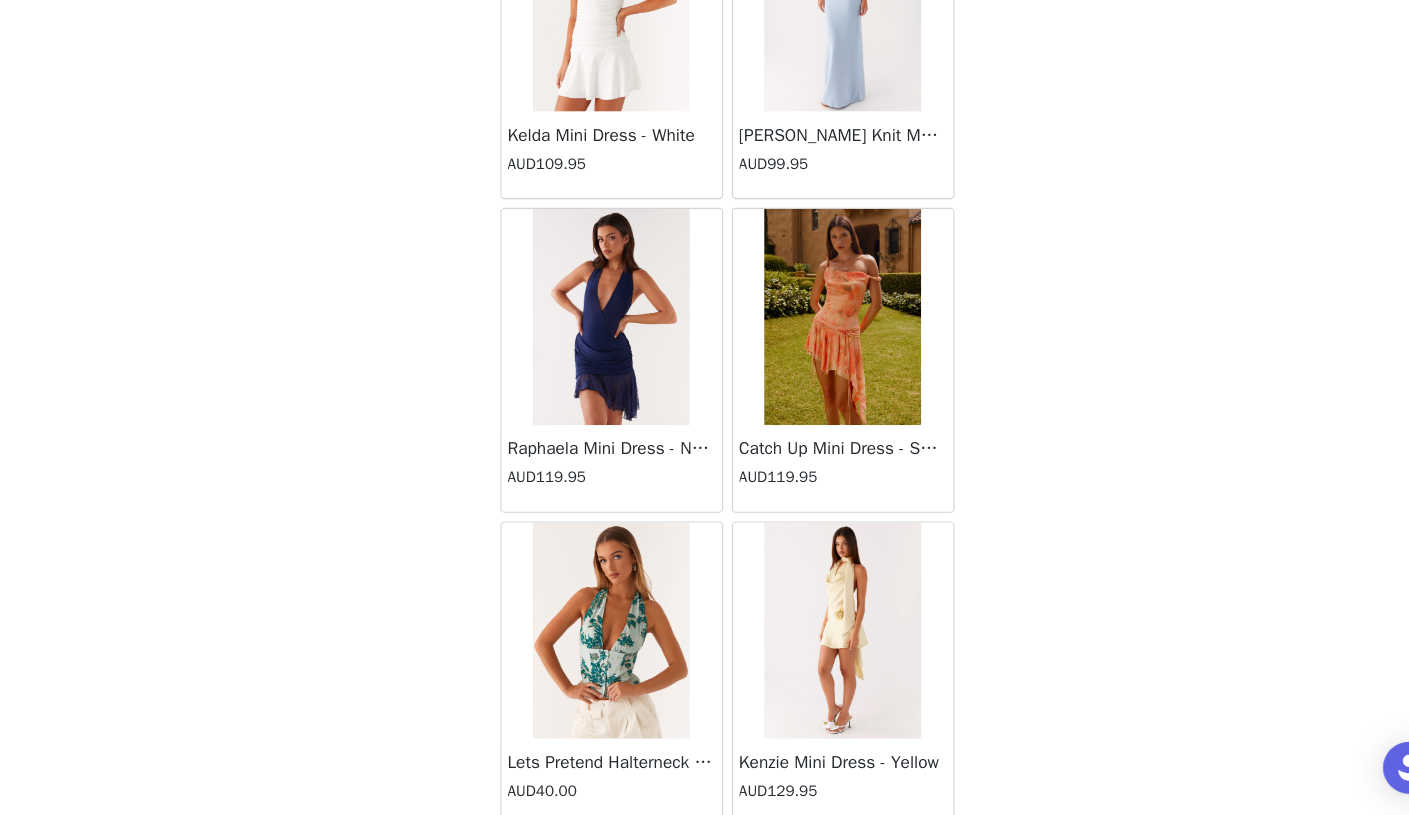 scroll, scrollTop: 54445, scrollLeft: 0, axis: vertical 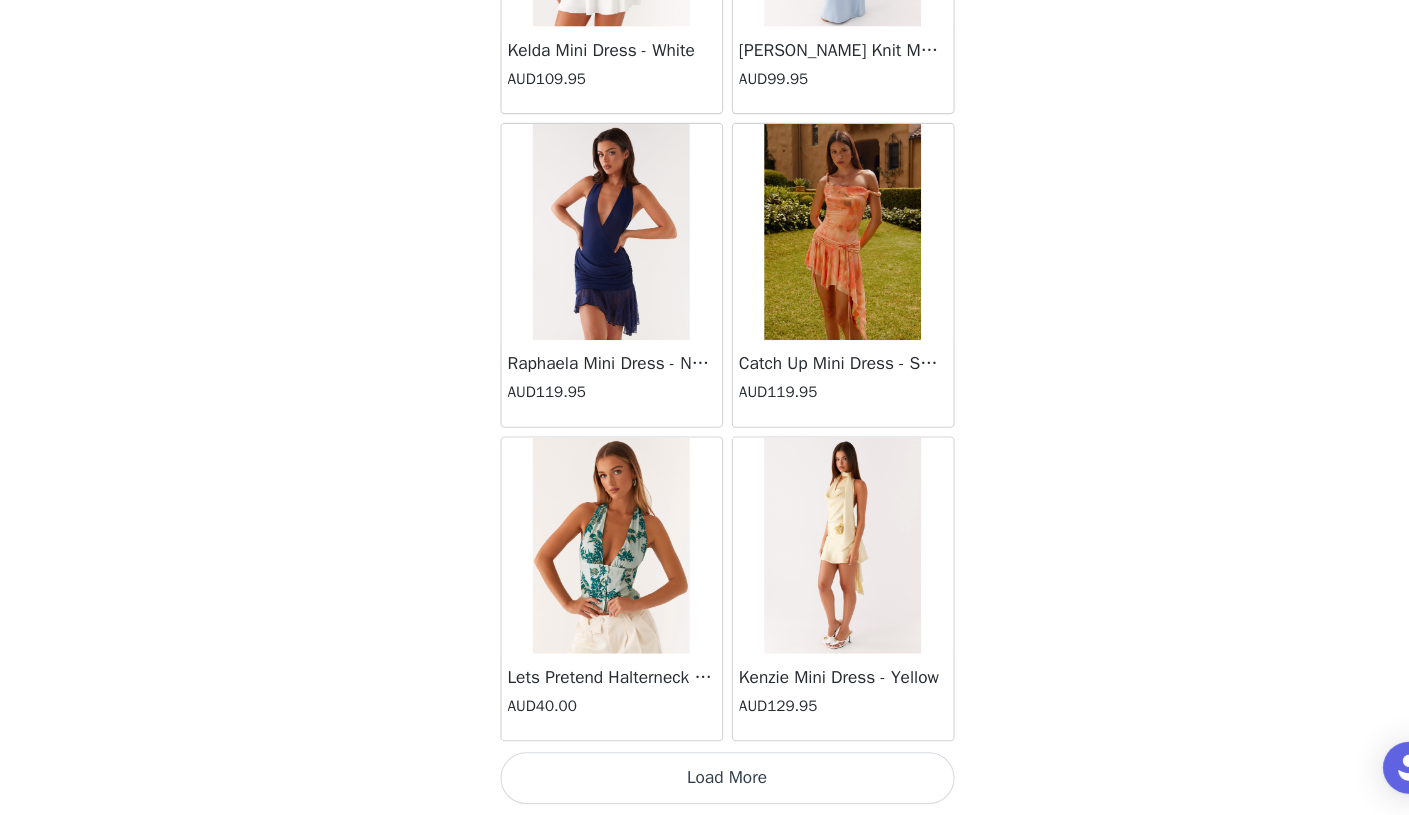 click on "Load More" at bounding box center [705, 781] 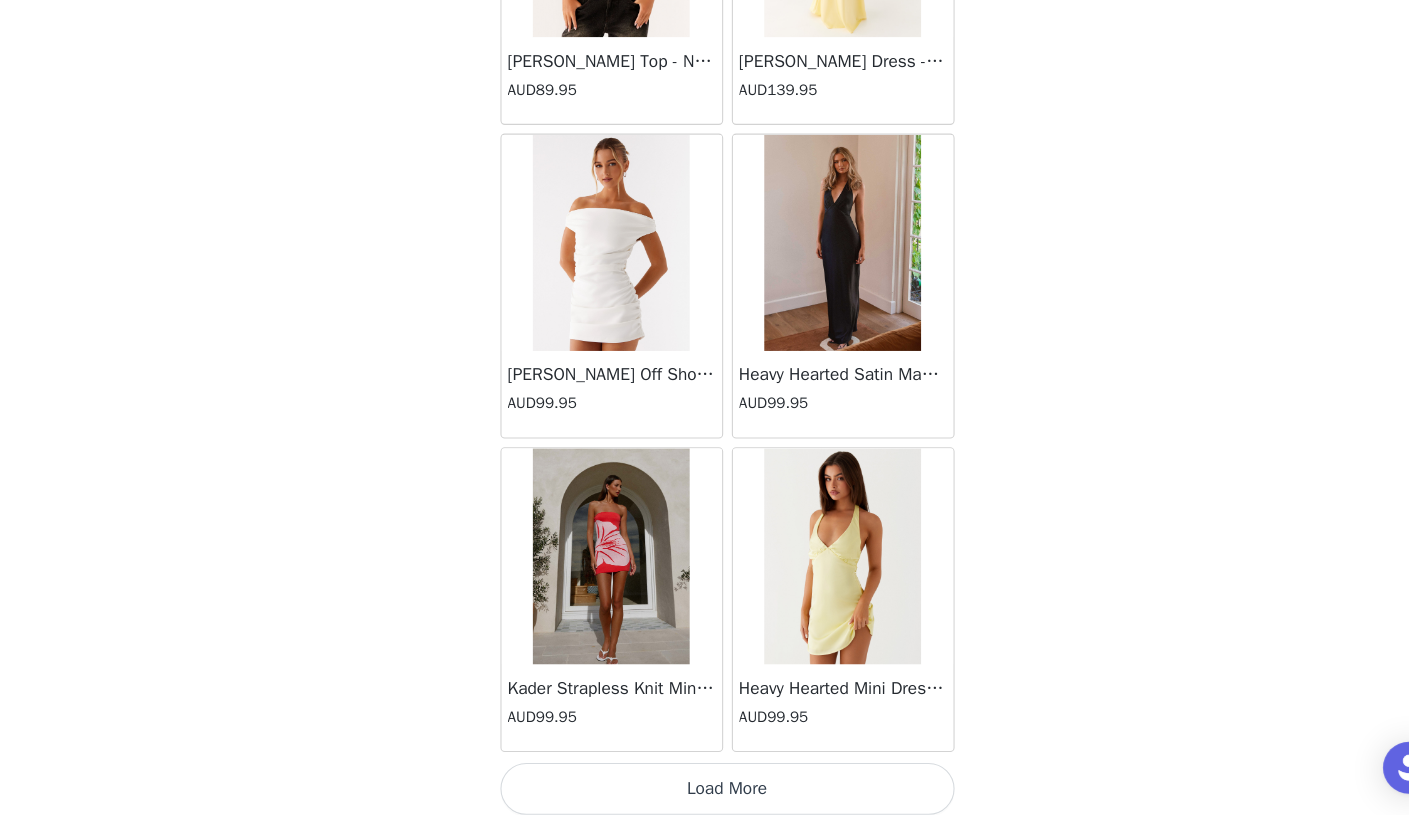 scroll, scrollTop: 57345, scrollLeft: 0, axis: vertical 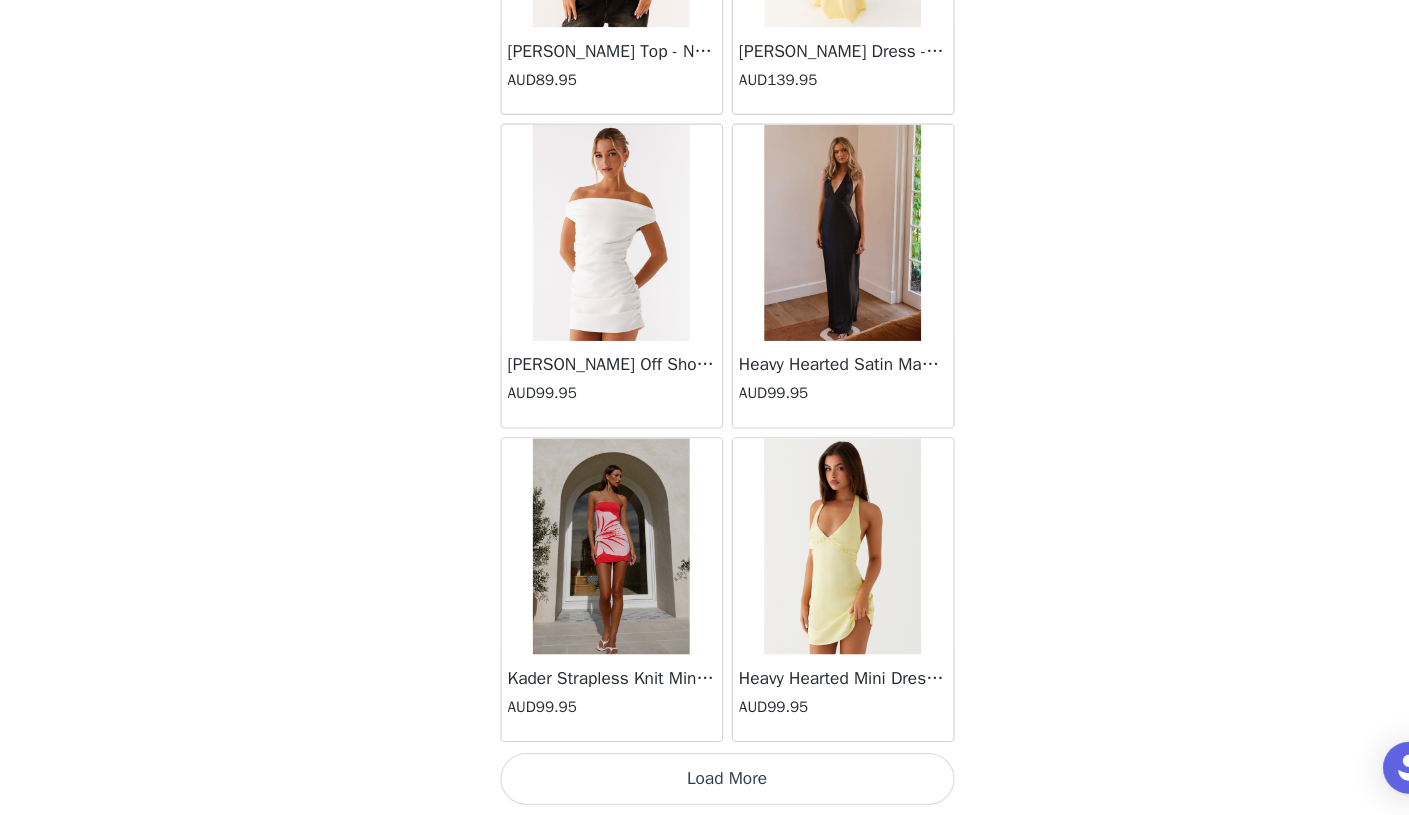 click on "Load More" at bounding box center [705, 781] 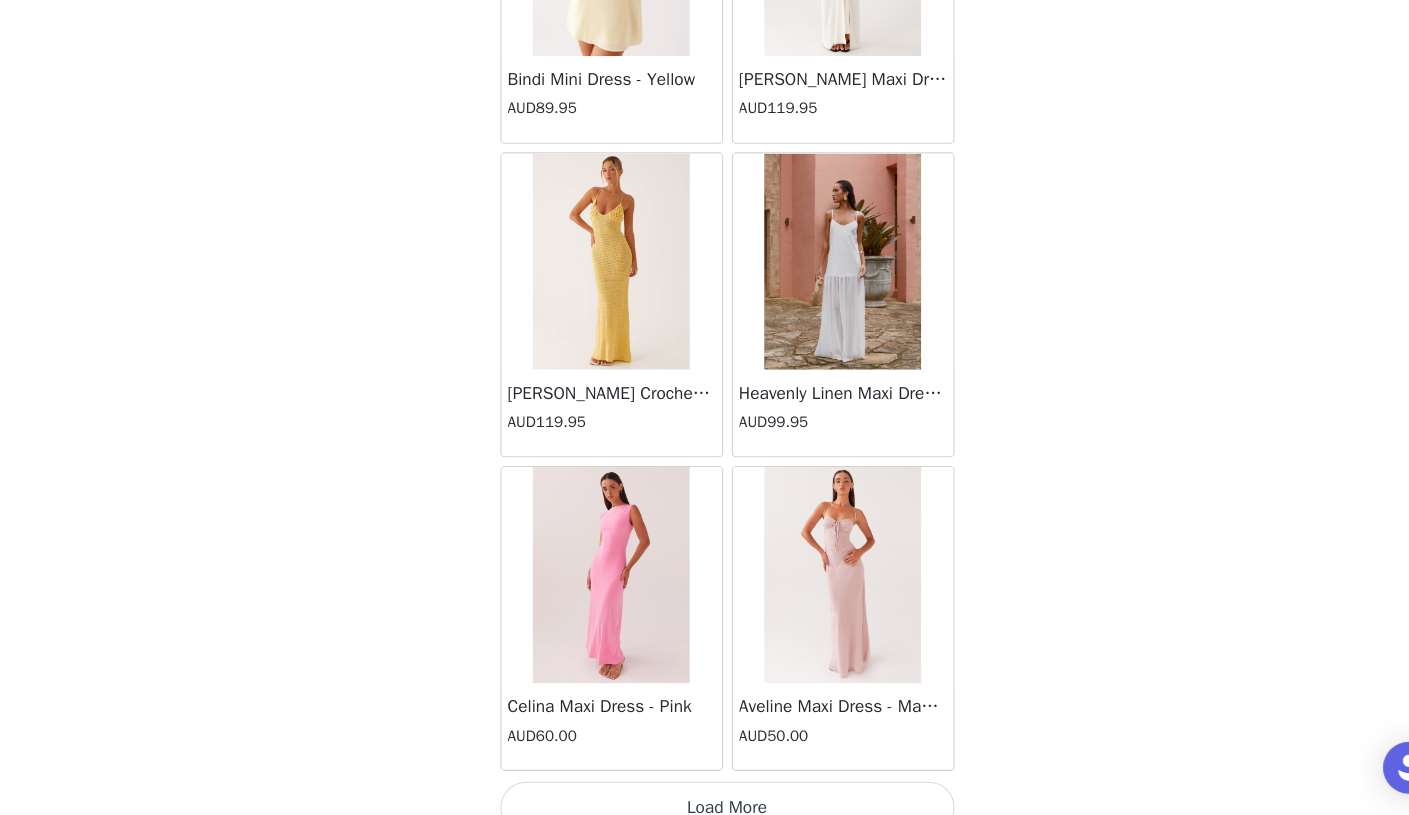 scroll, scrollTop: 60245, scrollLeft: 0, axis: vertical 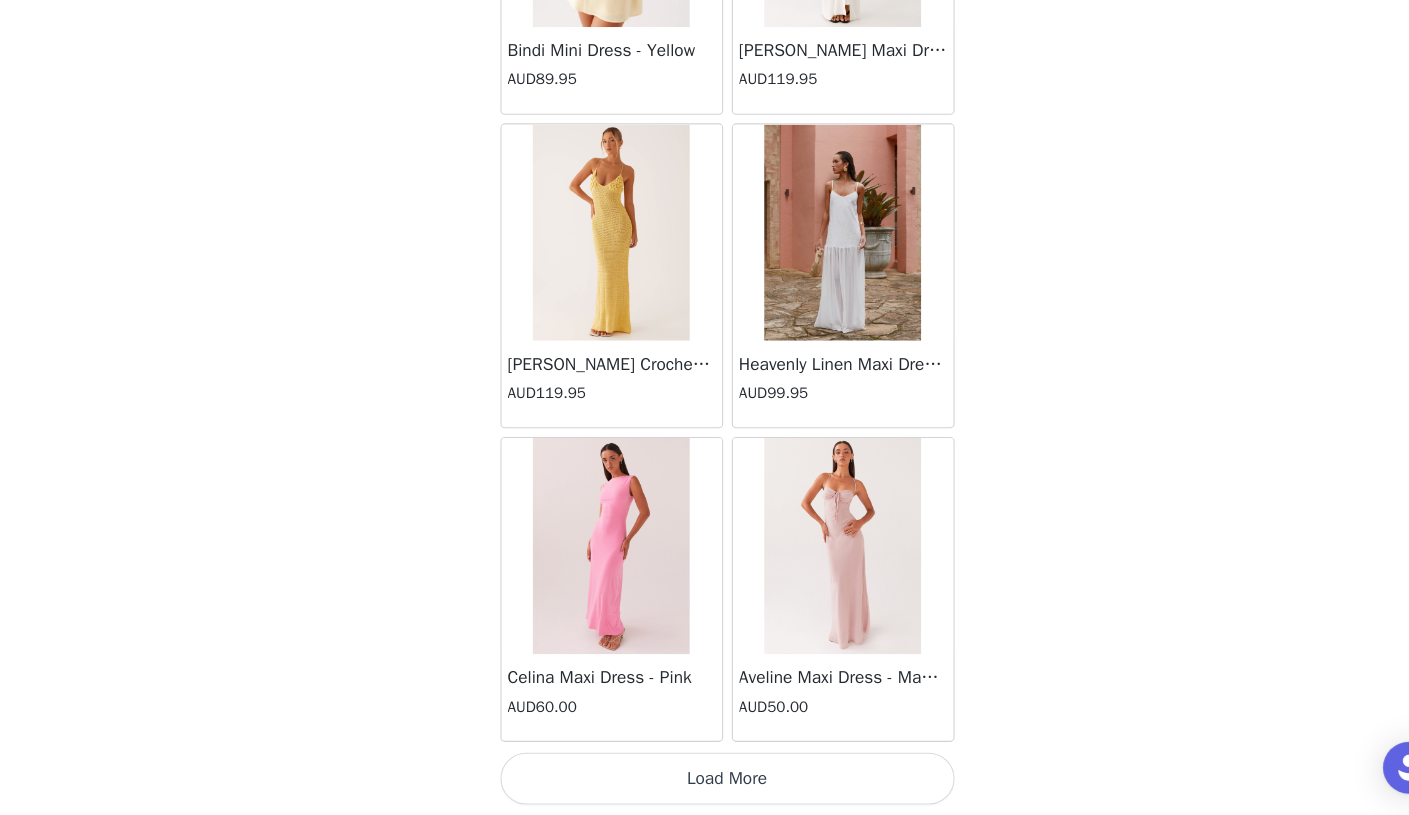 click on "Load More" at bounding box center [705, 781] 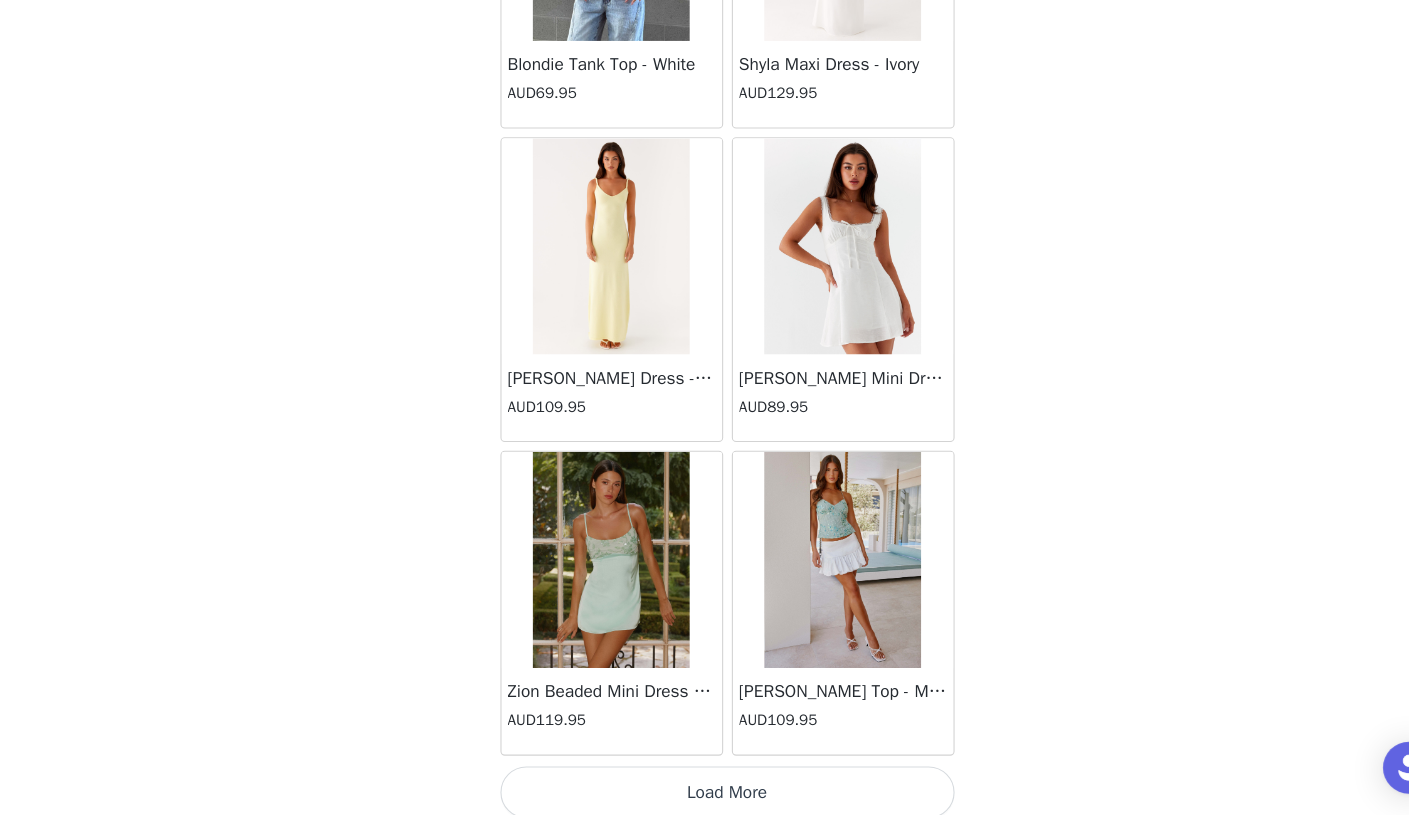scroll, scrollTop: 63145, scrollLeft: 0, axis: vertical 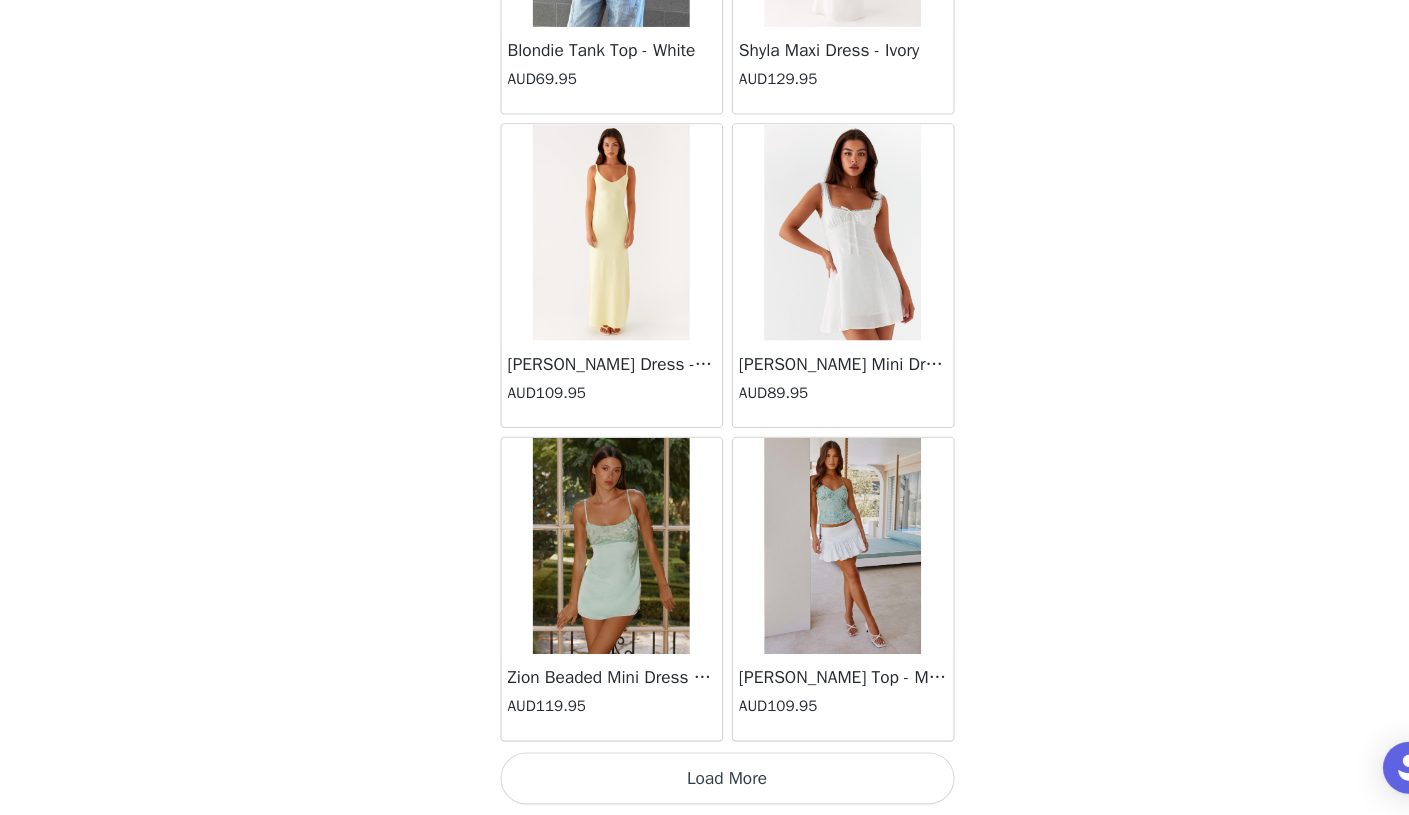 click on "Load More" at bounding box center [705, 781] 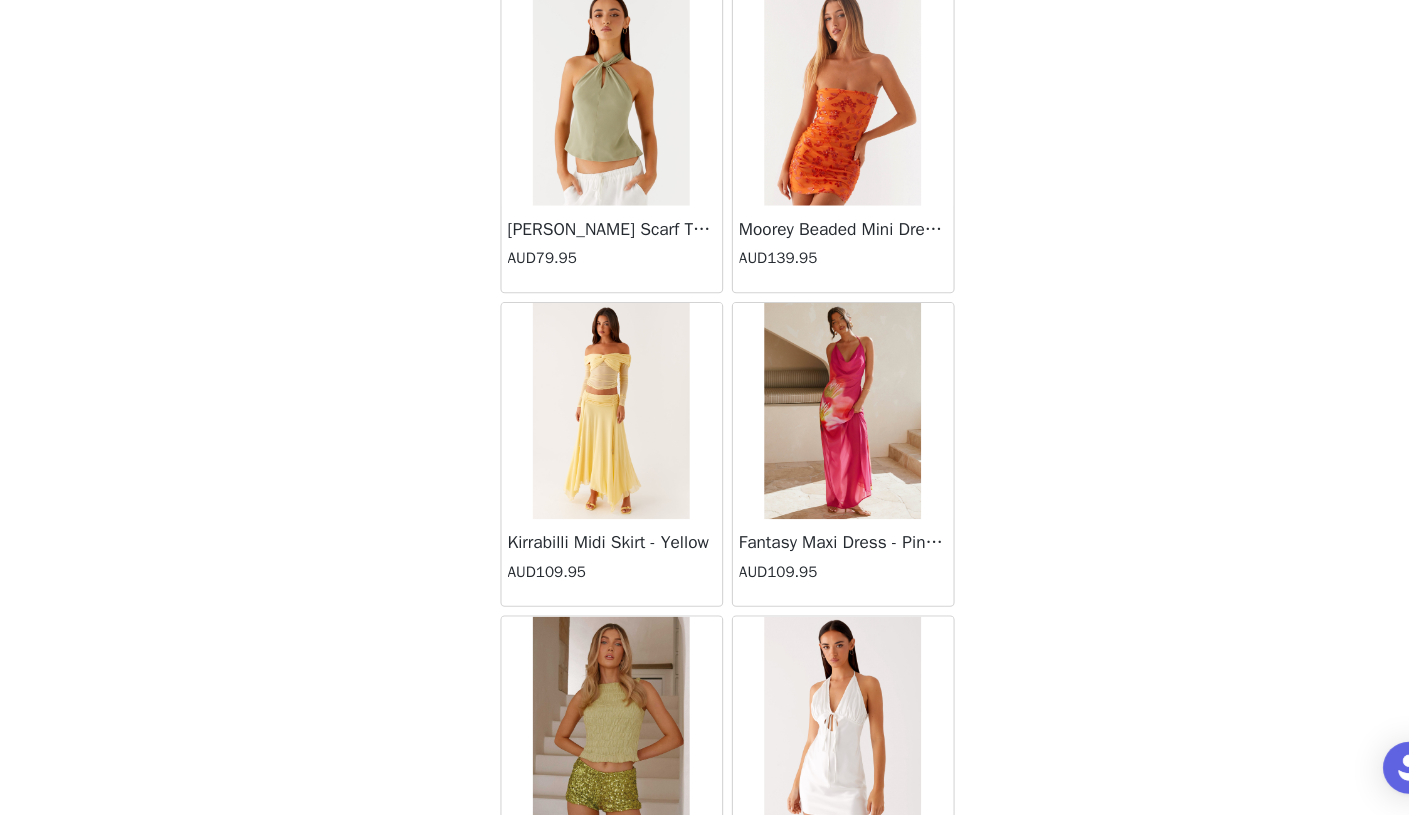 scroll, scrollTop: 66045, scrollLeft: 0, axis: vertical 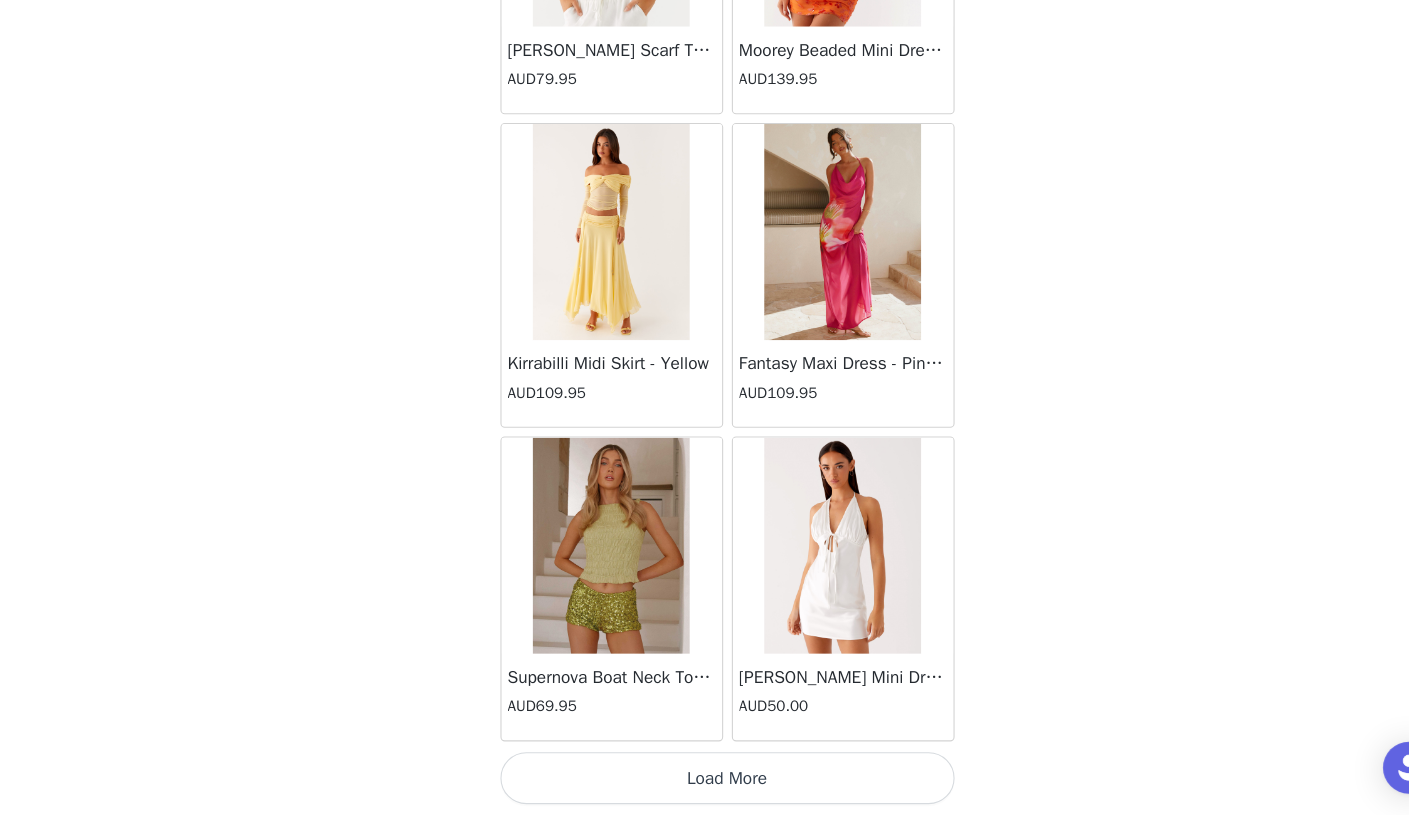 click on "Load More" at bounding box center (705, 781) 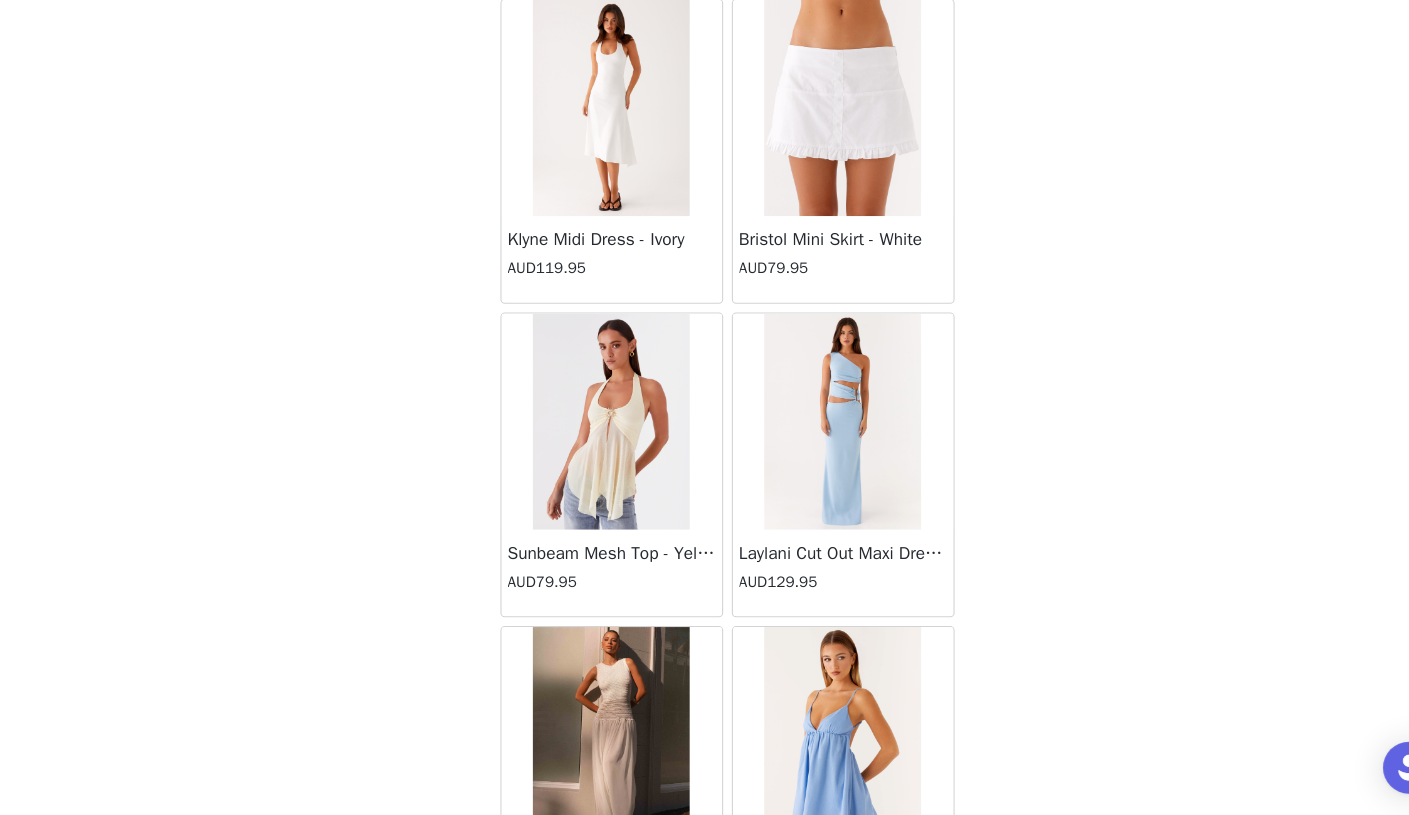 scroll, scrollTop: 68945, scrollLeft: 0, axis: vertical 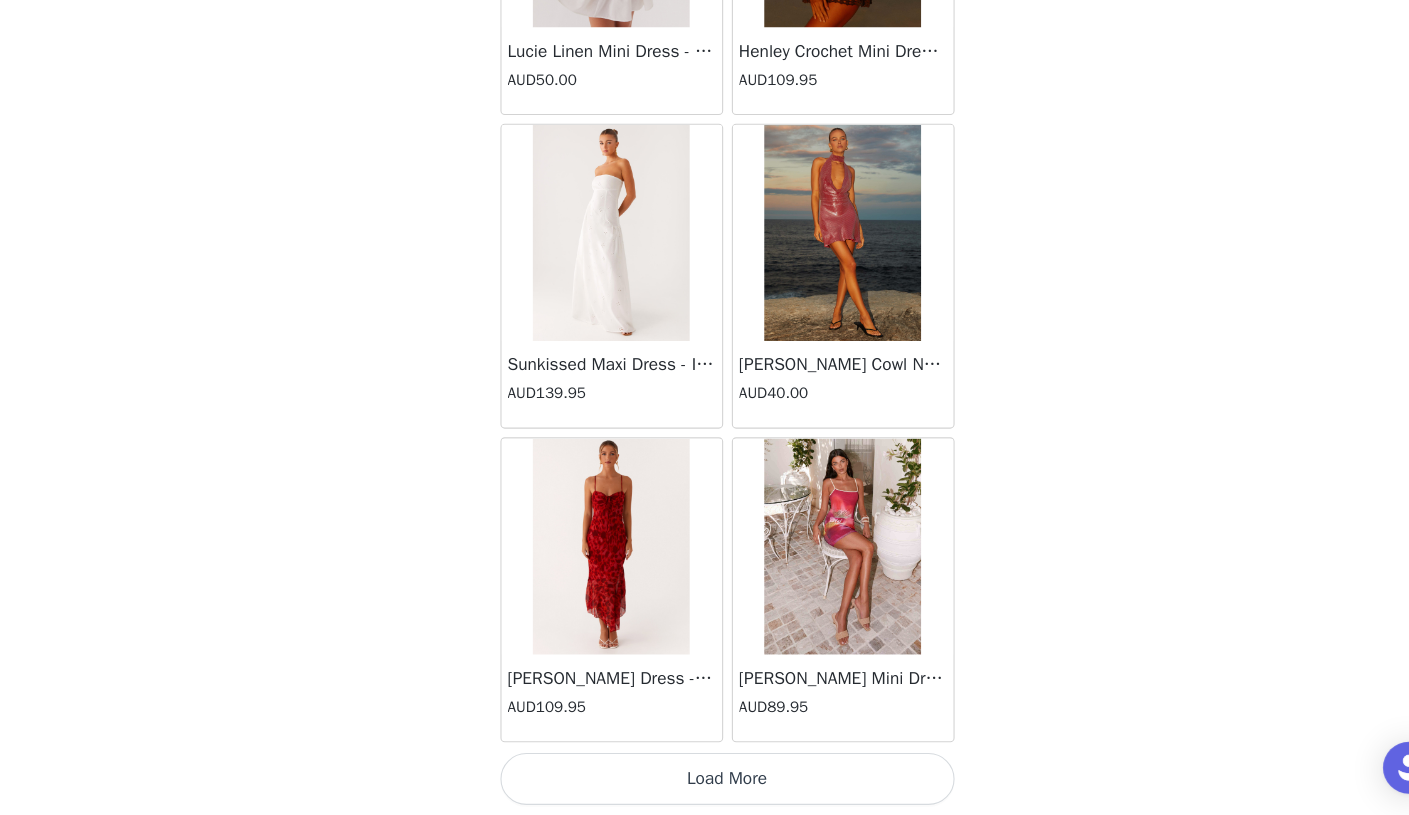 click on "Load More" at bounding box center [705, 781] 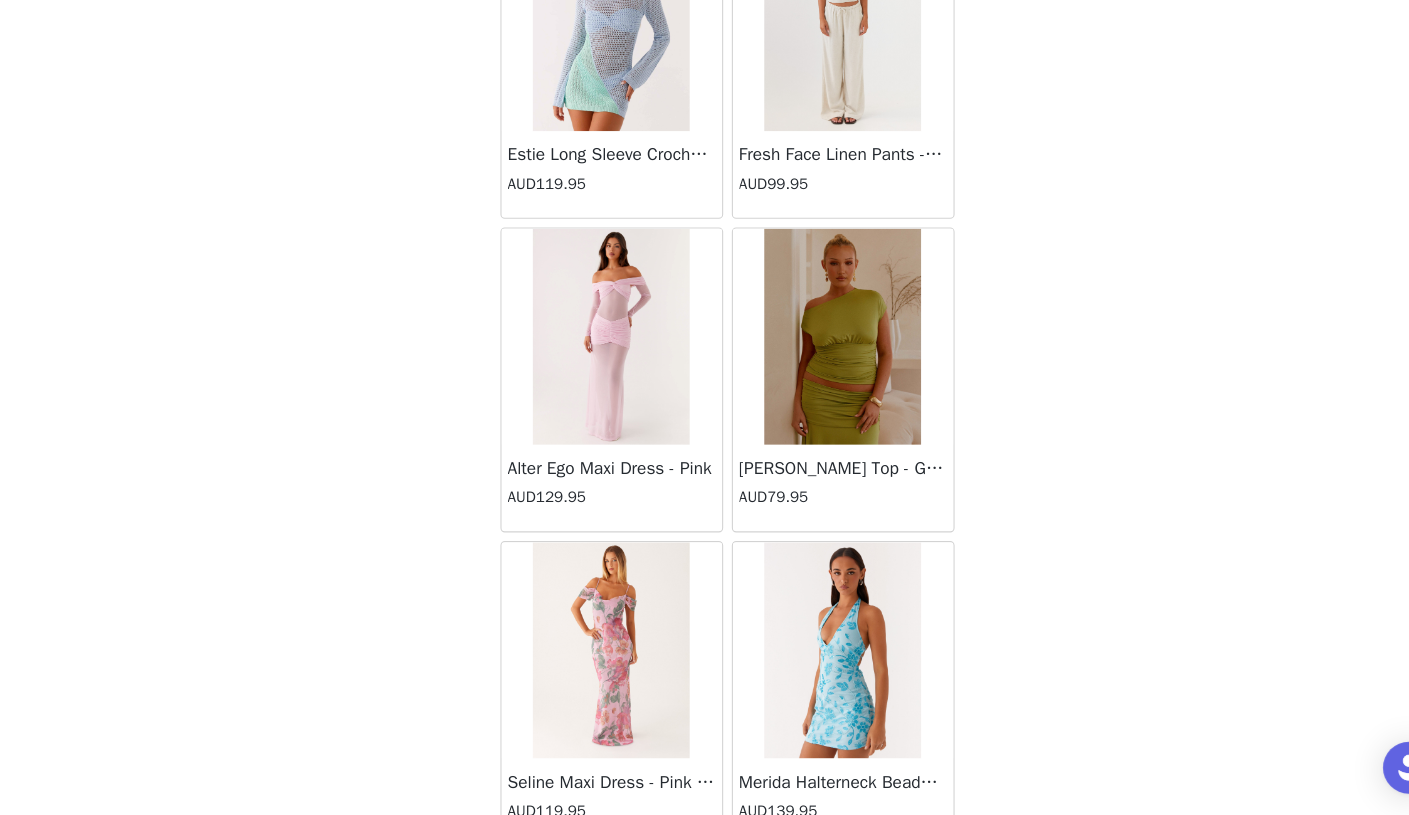 scroll, scrollTop: 71845, scrollLeft: 0, axis: vertical 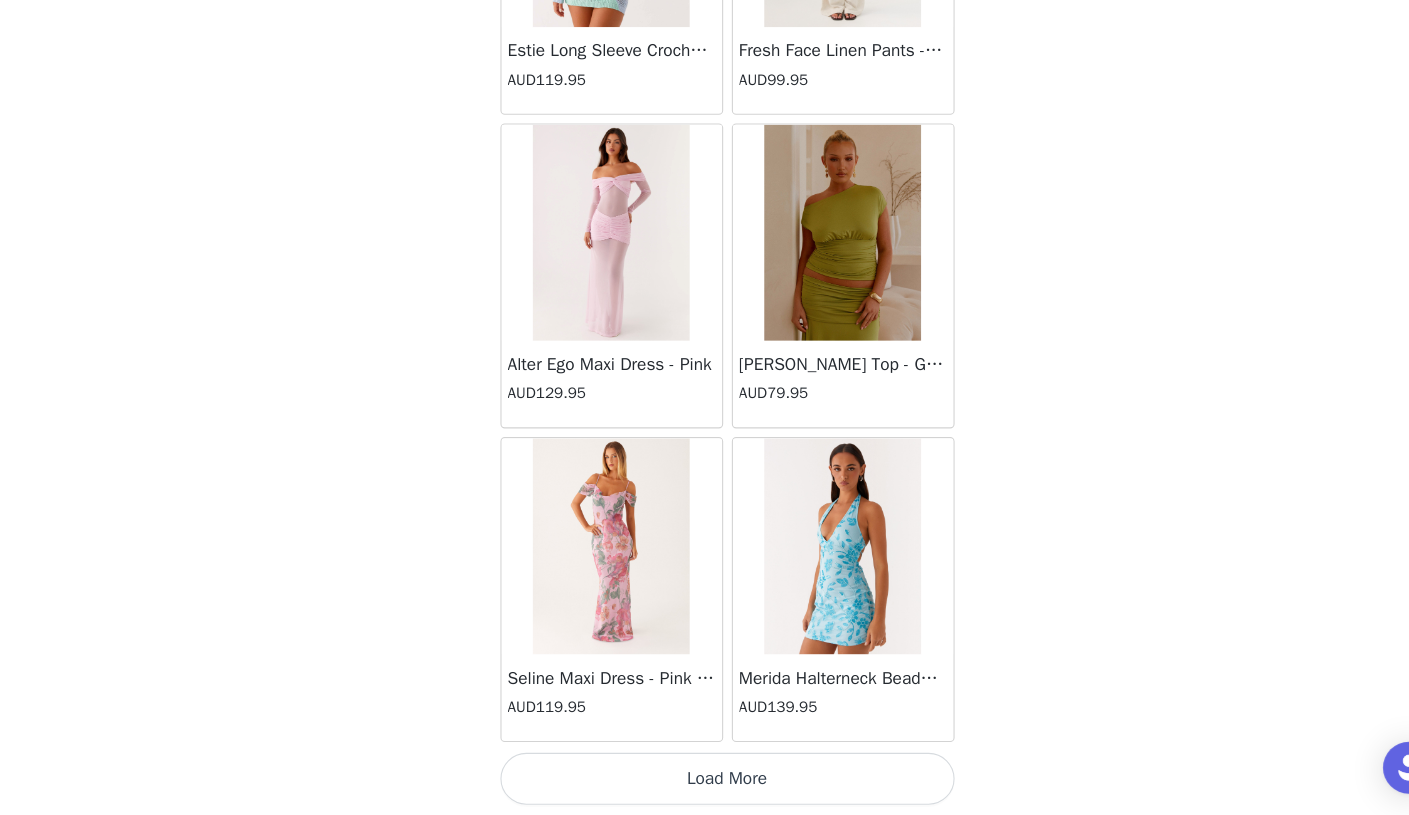 click on "Load More" at bounding box center [705, 781] 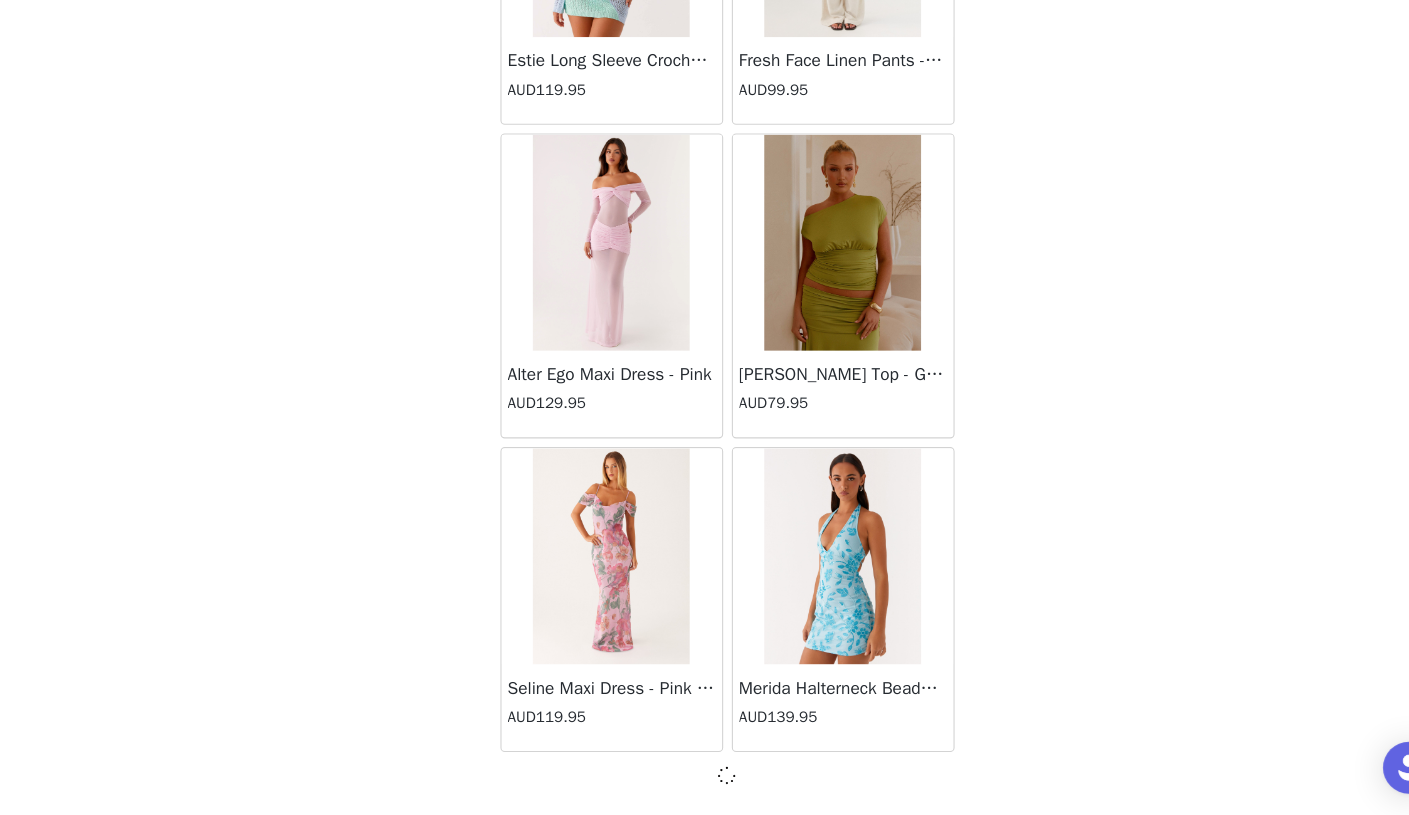 scroll, scrollTop: 71836, scrollLeft: 0, axis: vertical 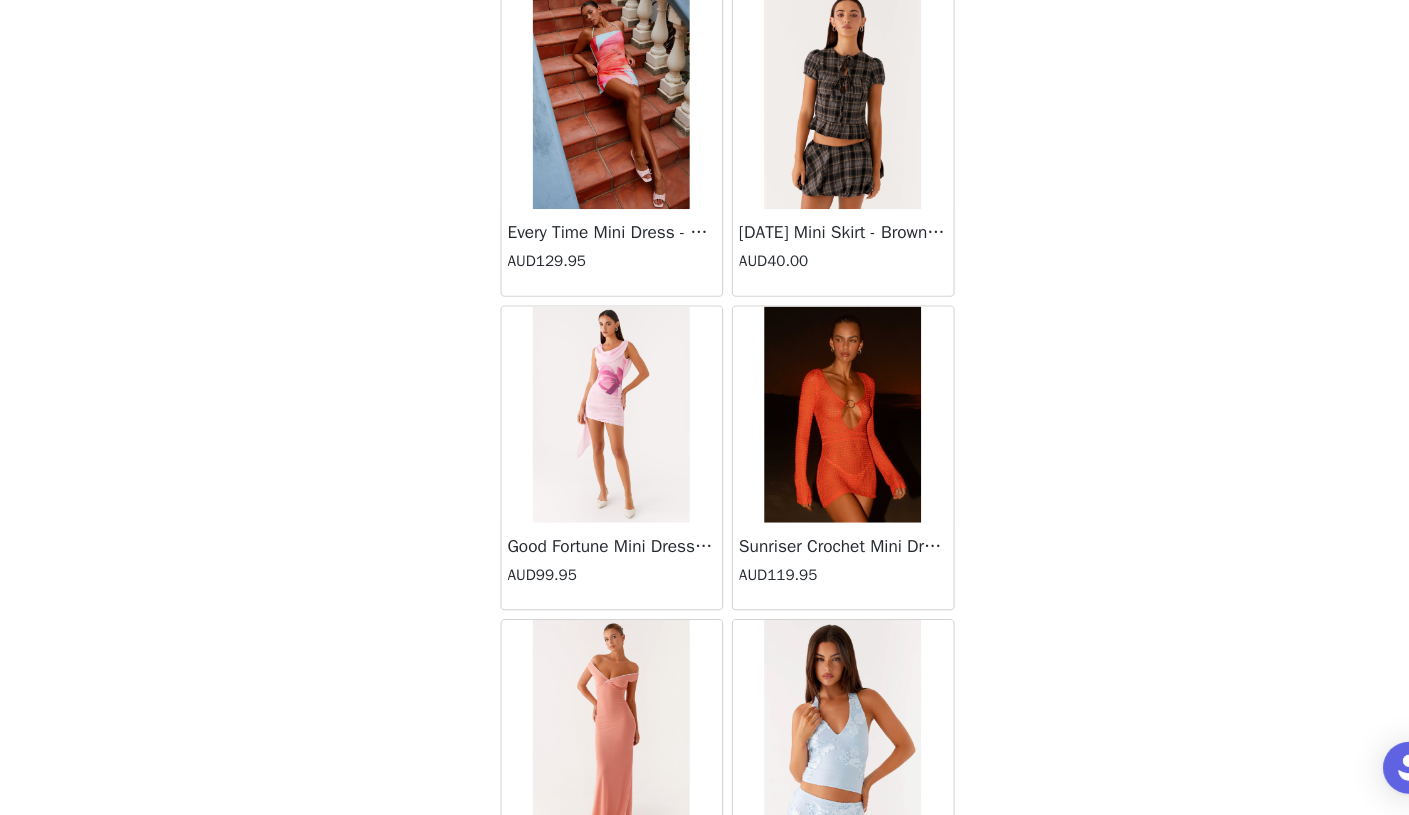 click at bounding box center [812, 734] 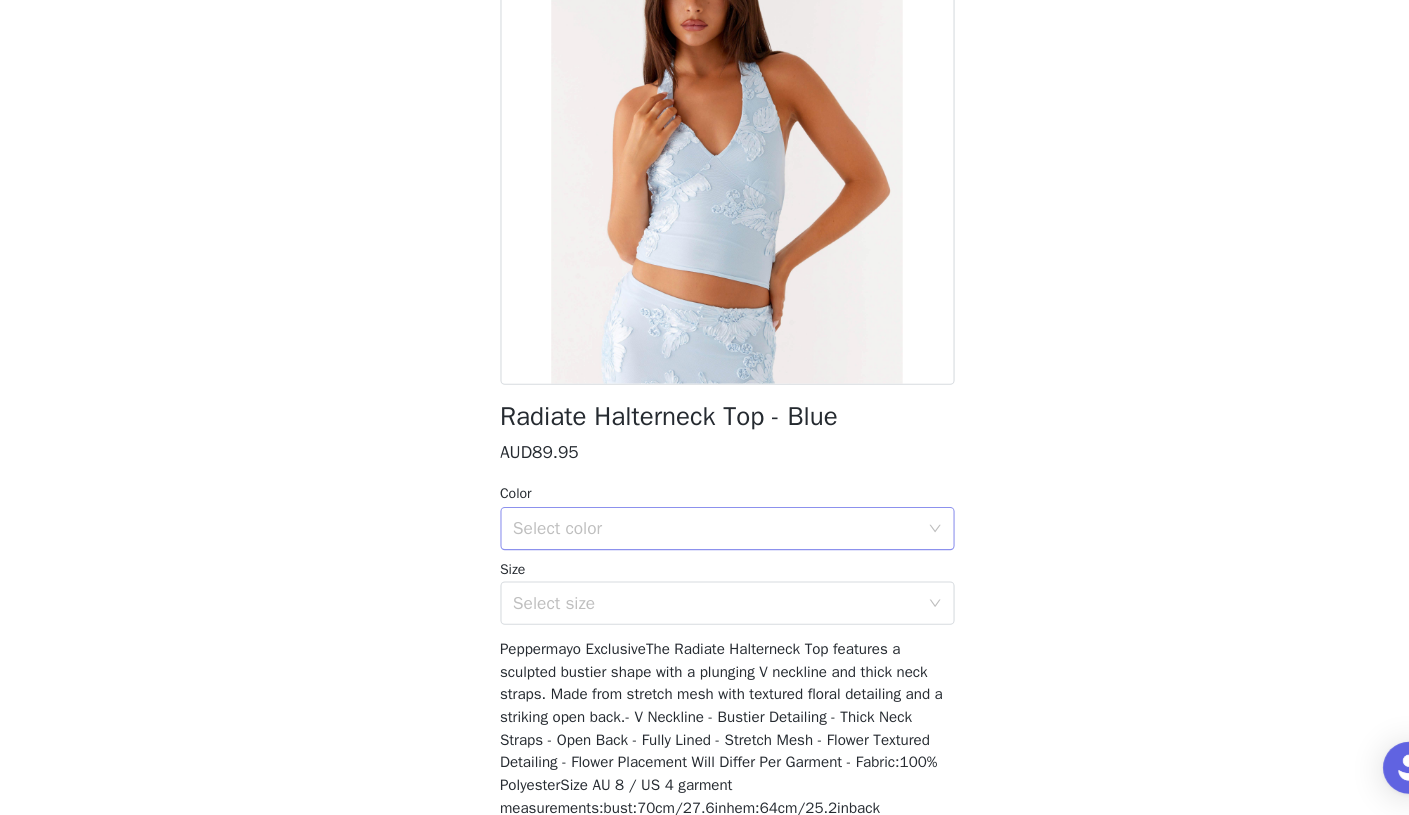 scroll, scrollTop: 69, scrollLeft: 0, axis: vertical 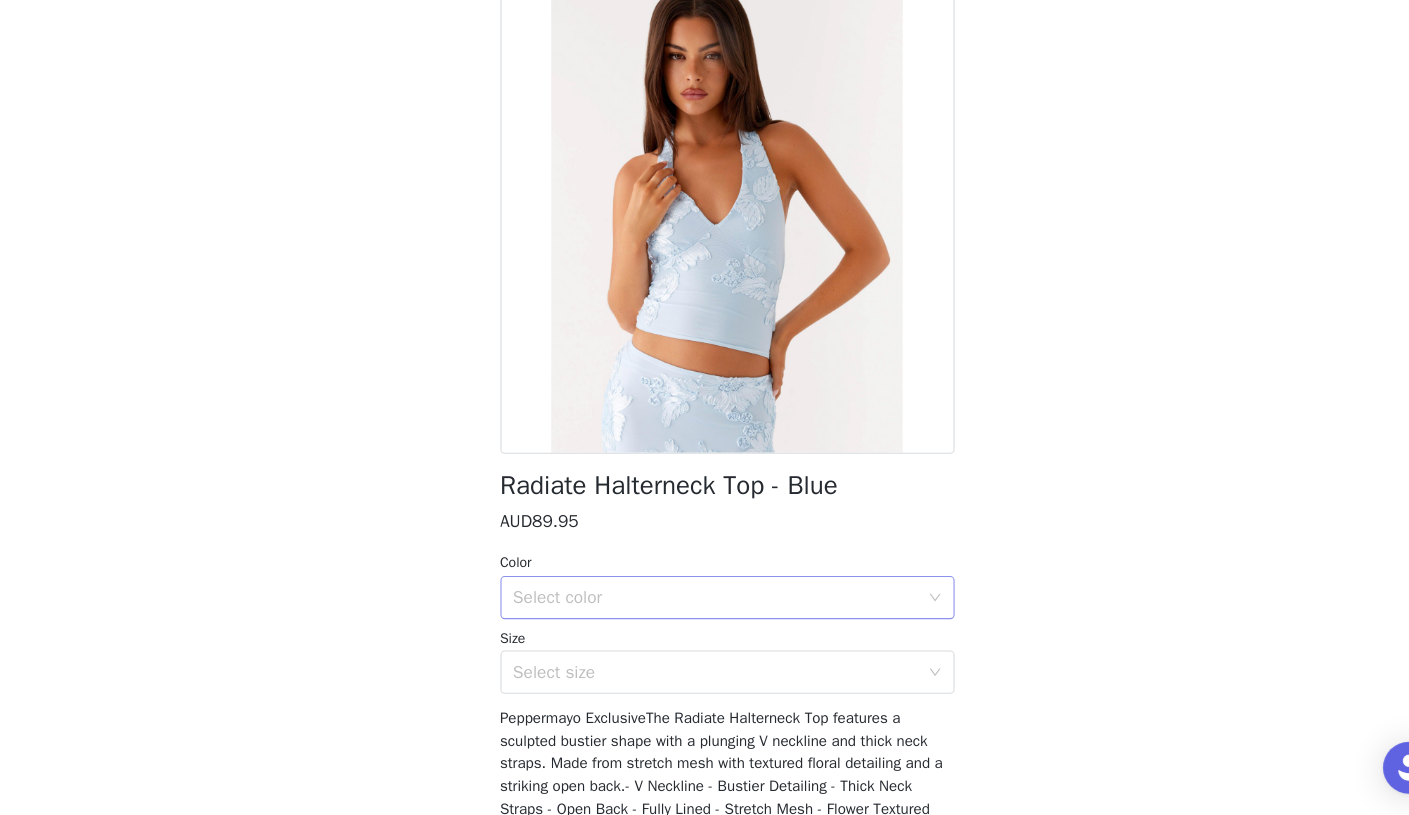 click on "Select color" at bounding box center [694, 614] 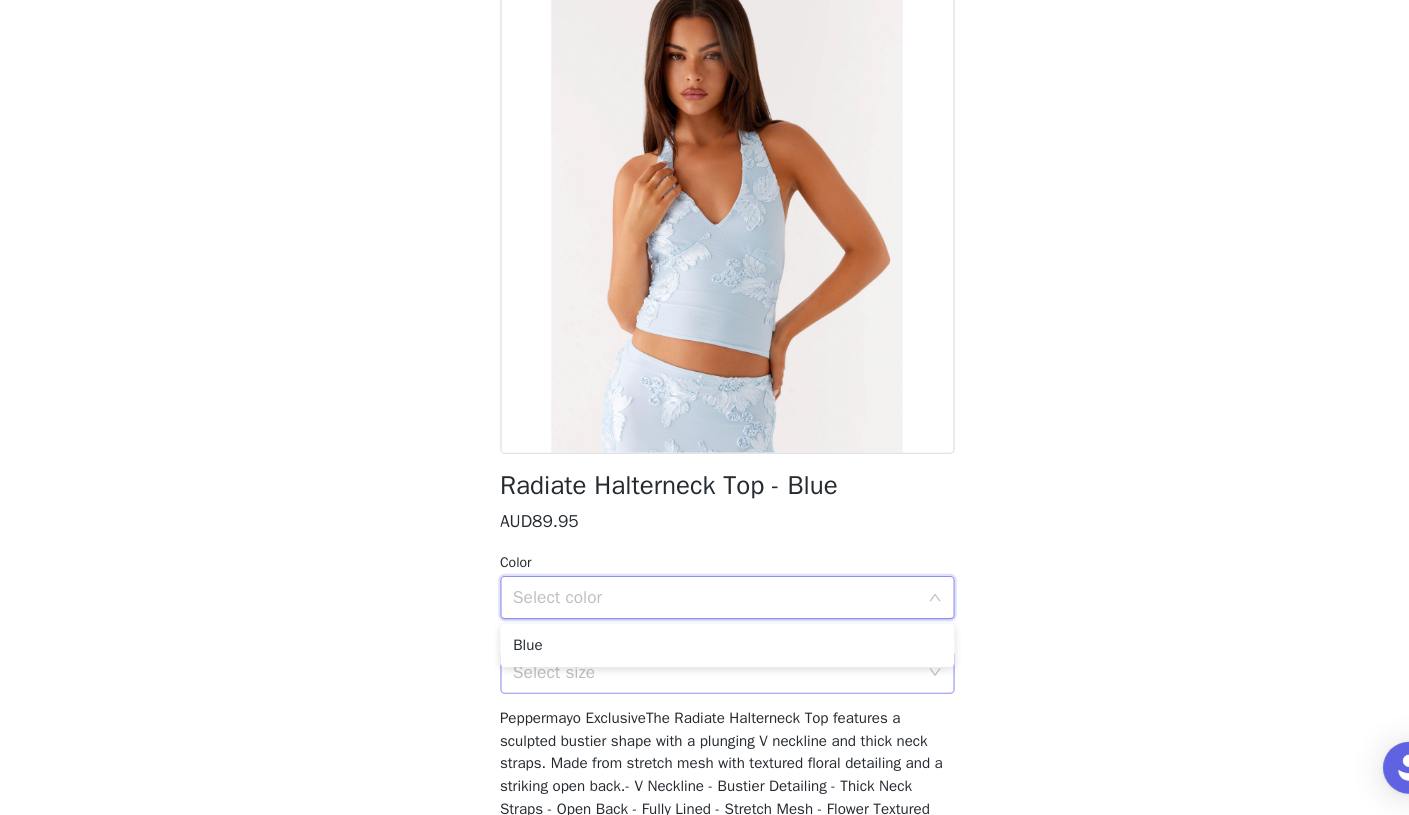 click on "Select size" at bounding box center [694, 683] 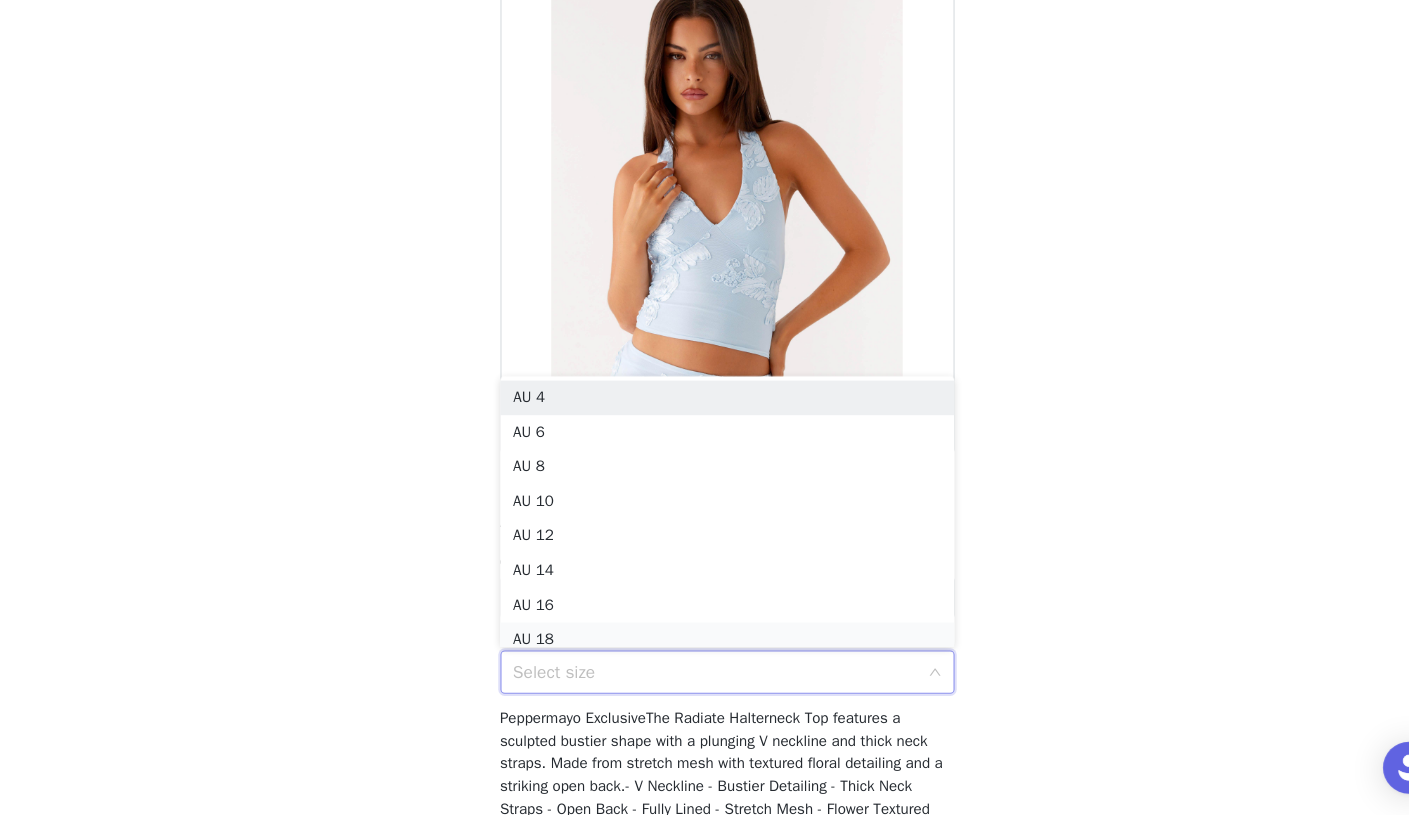 scroll, scrollTop: 10, scrollLeft: 0, axis: vertical 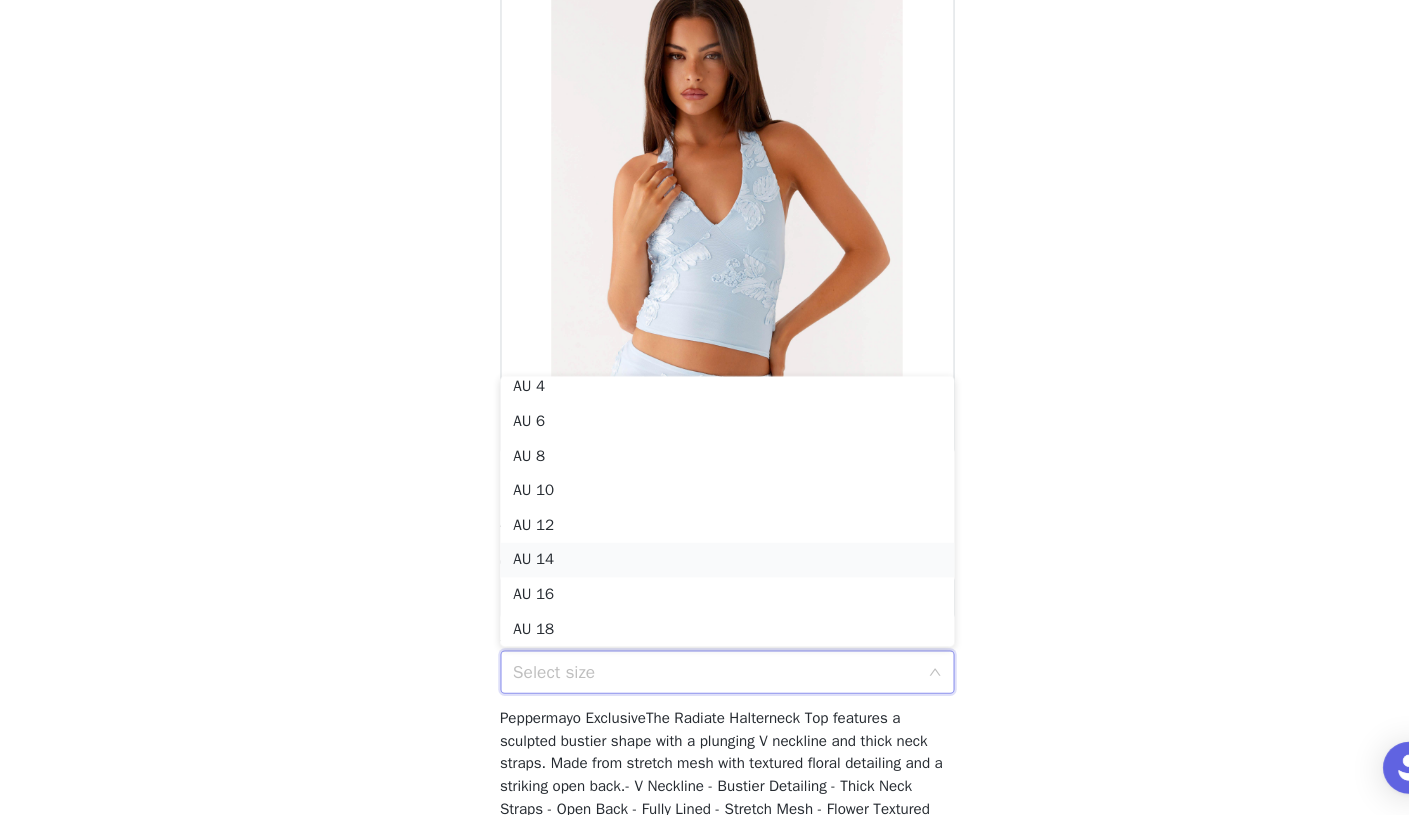 click on "AU 14" at bounding box center [705, 579] 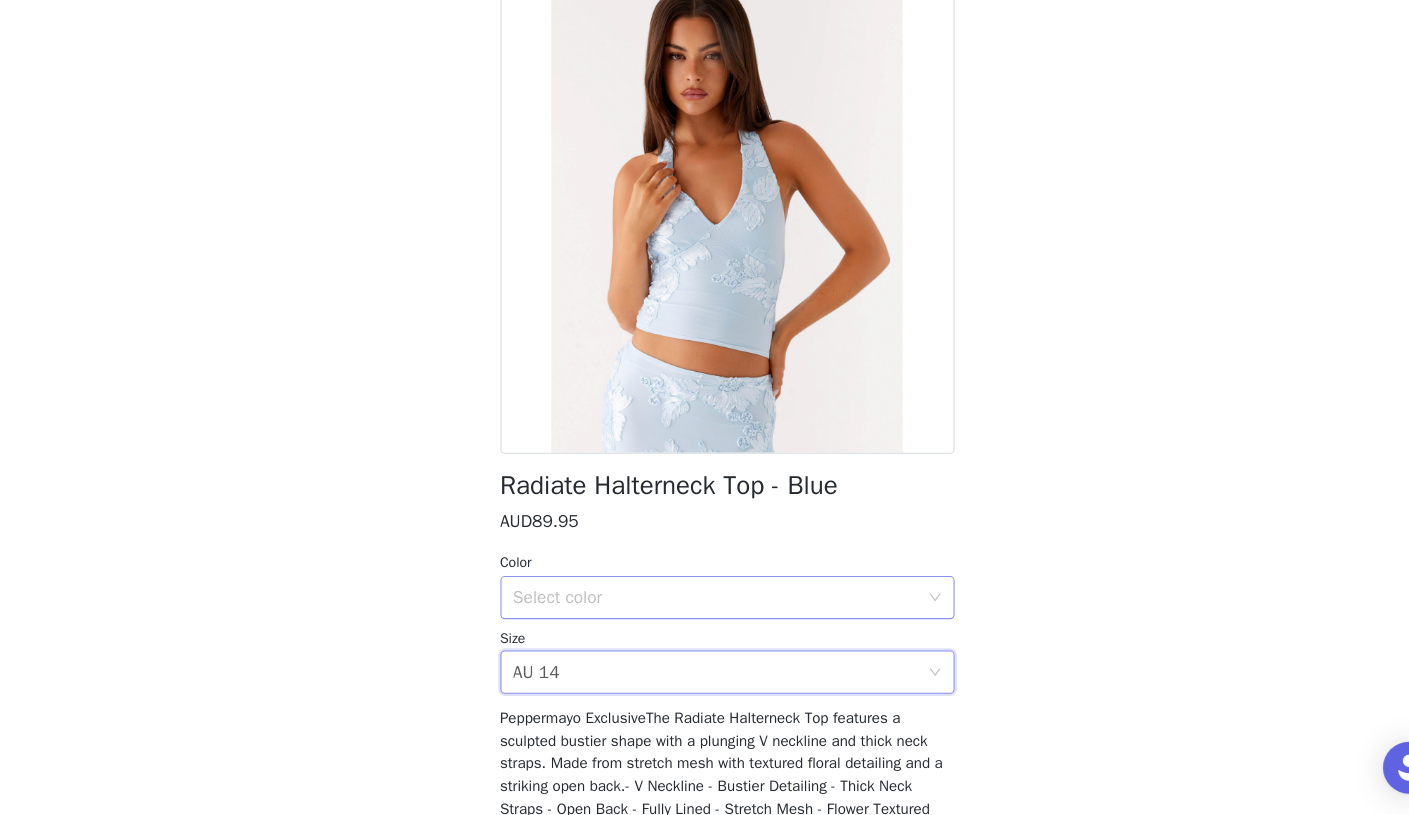 click on "Select color" at bounding box center (694, 614) 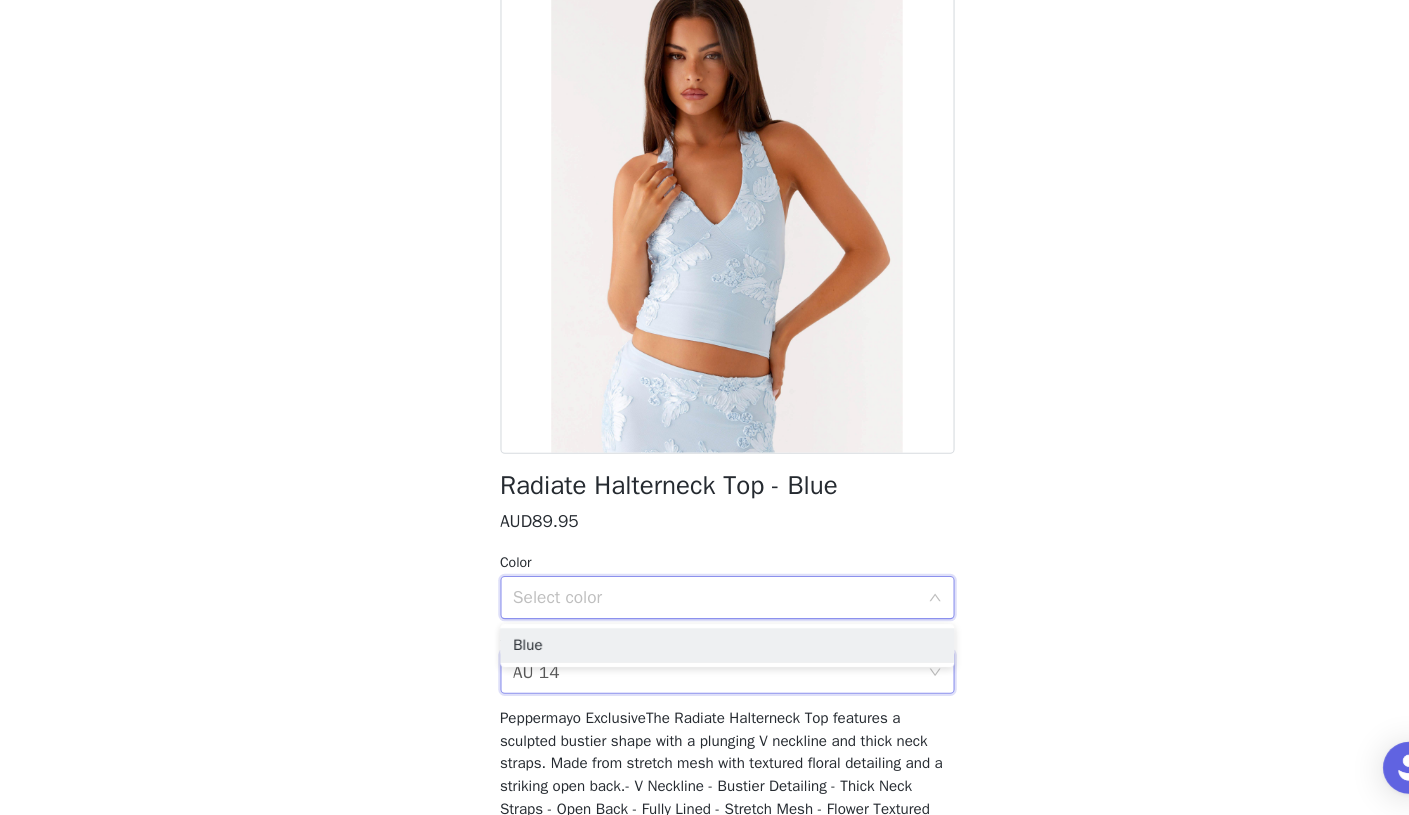 click on "Color" at bounding box center (705, 582) 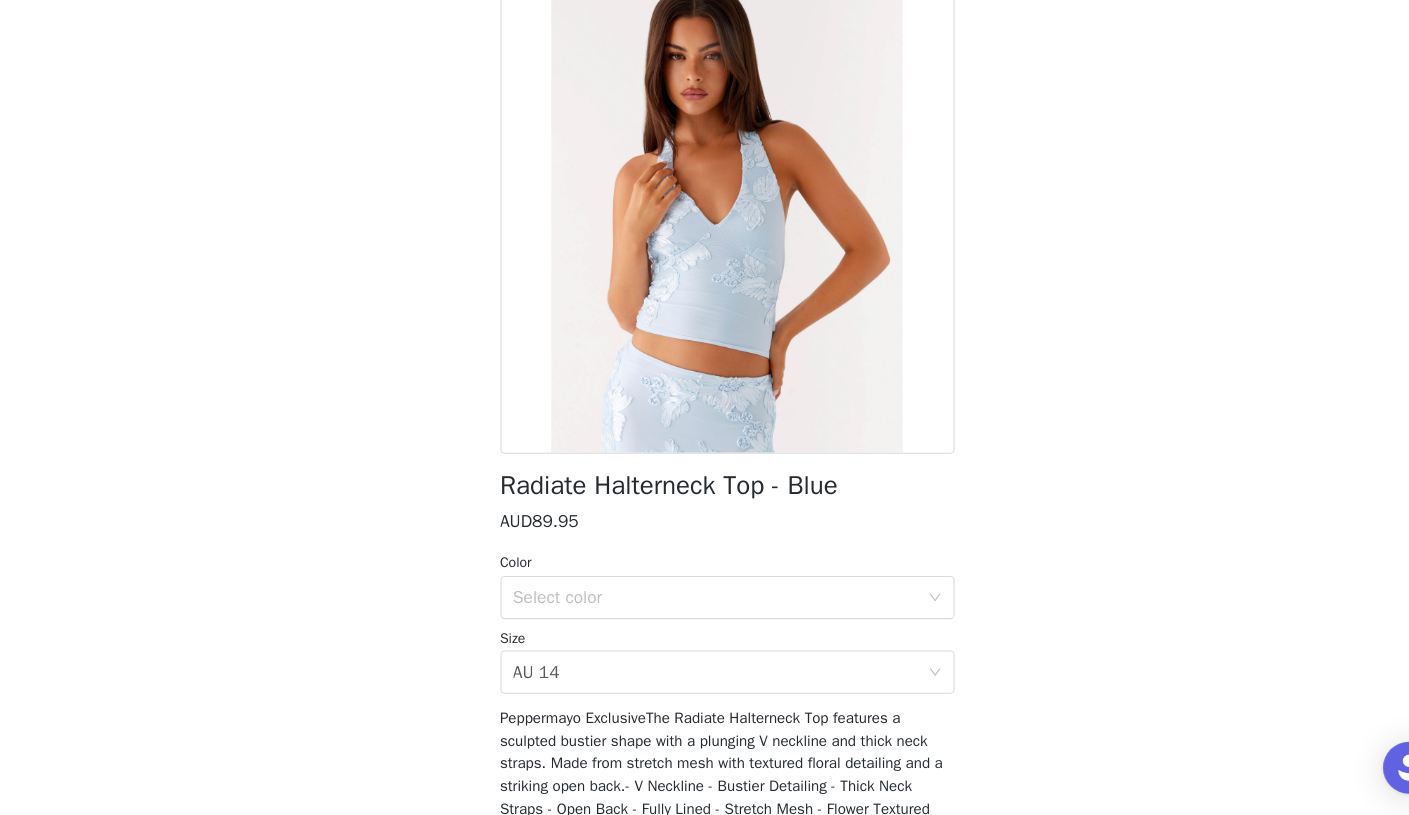 click on "Size" at bounding box center (705, 652) 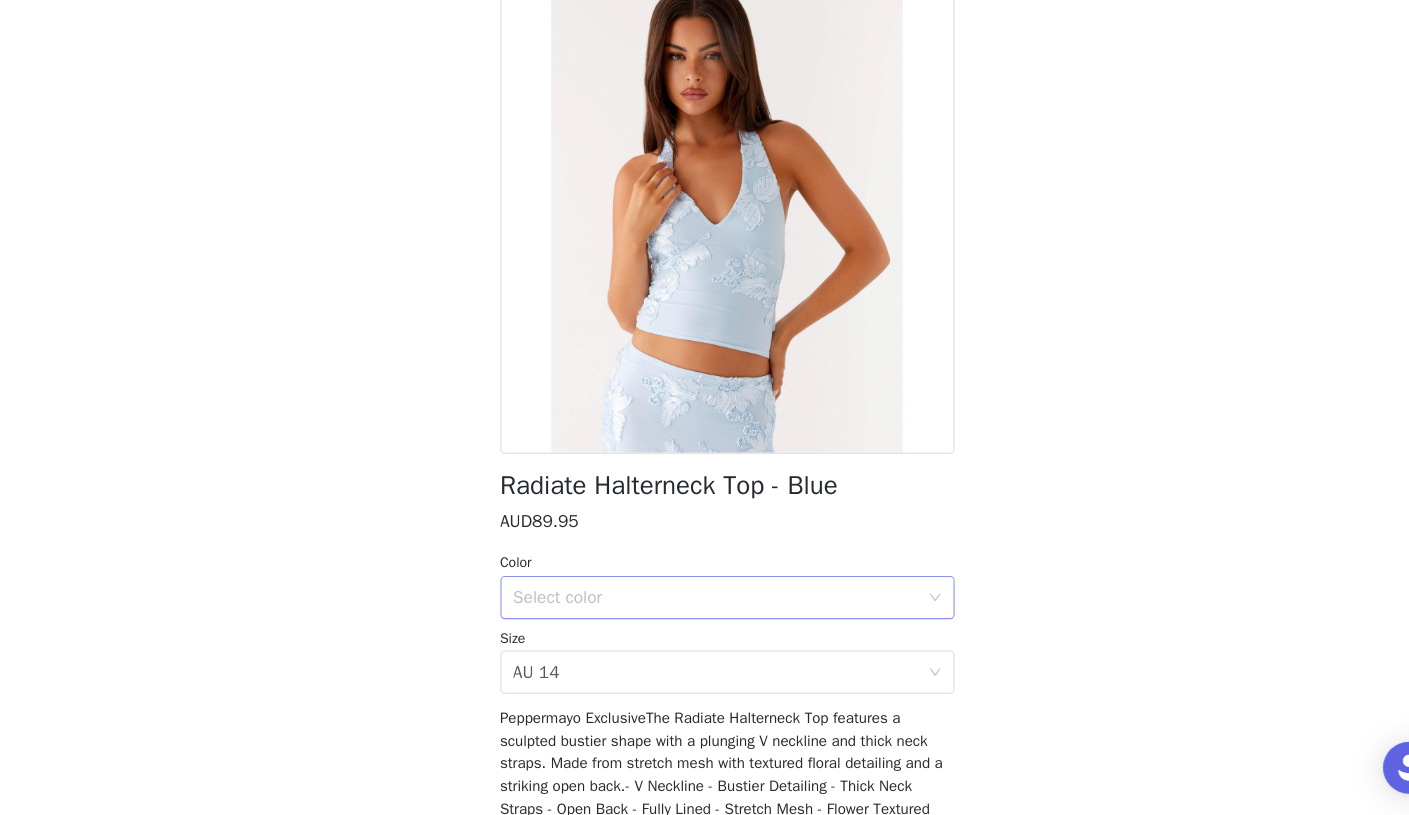 click on "Select color" at bounding box center (694, 614) 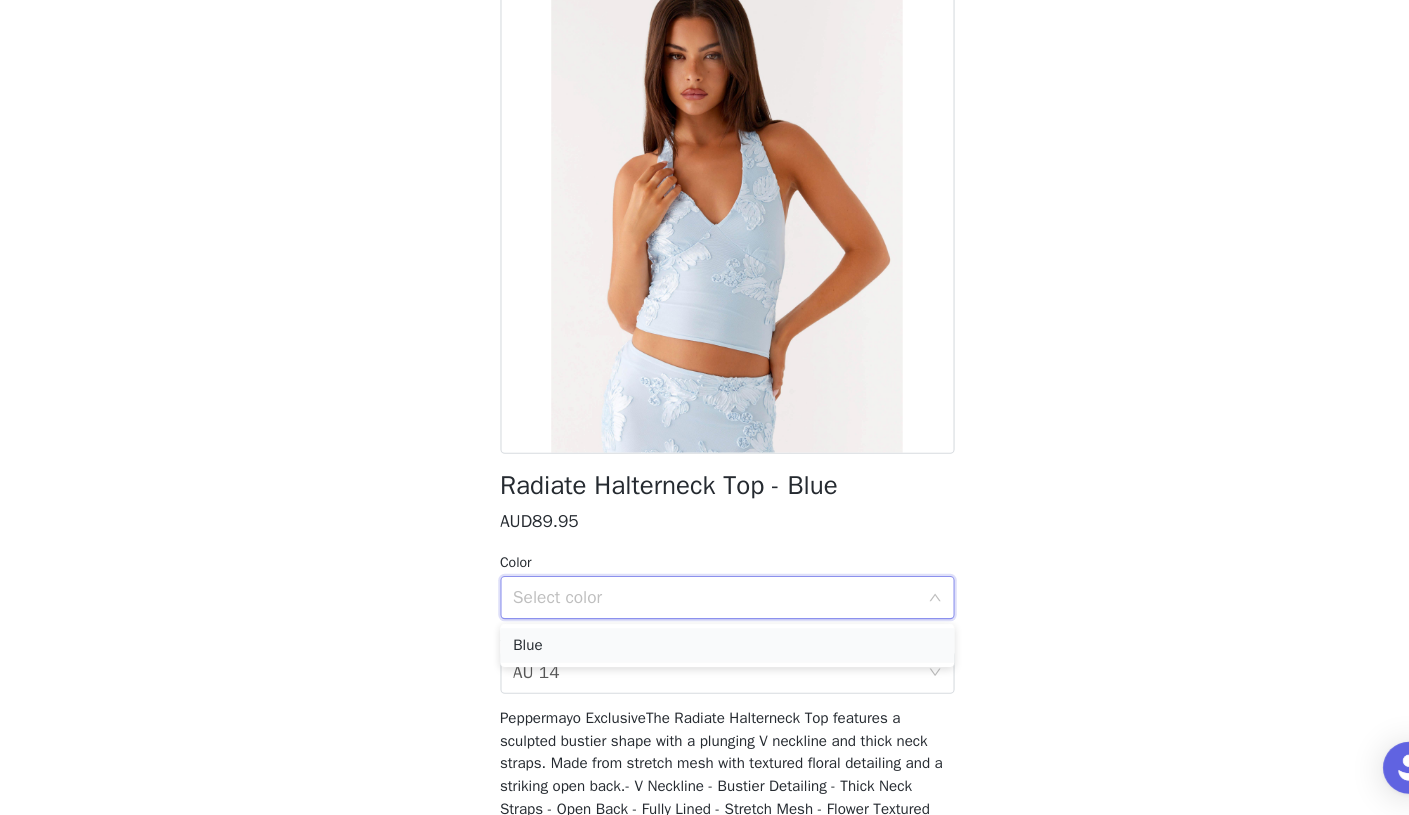 click on "Blue" at bounding box center (705, 658) 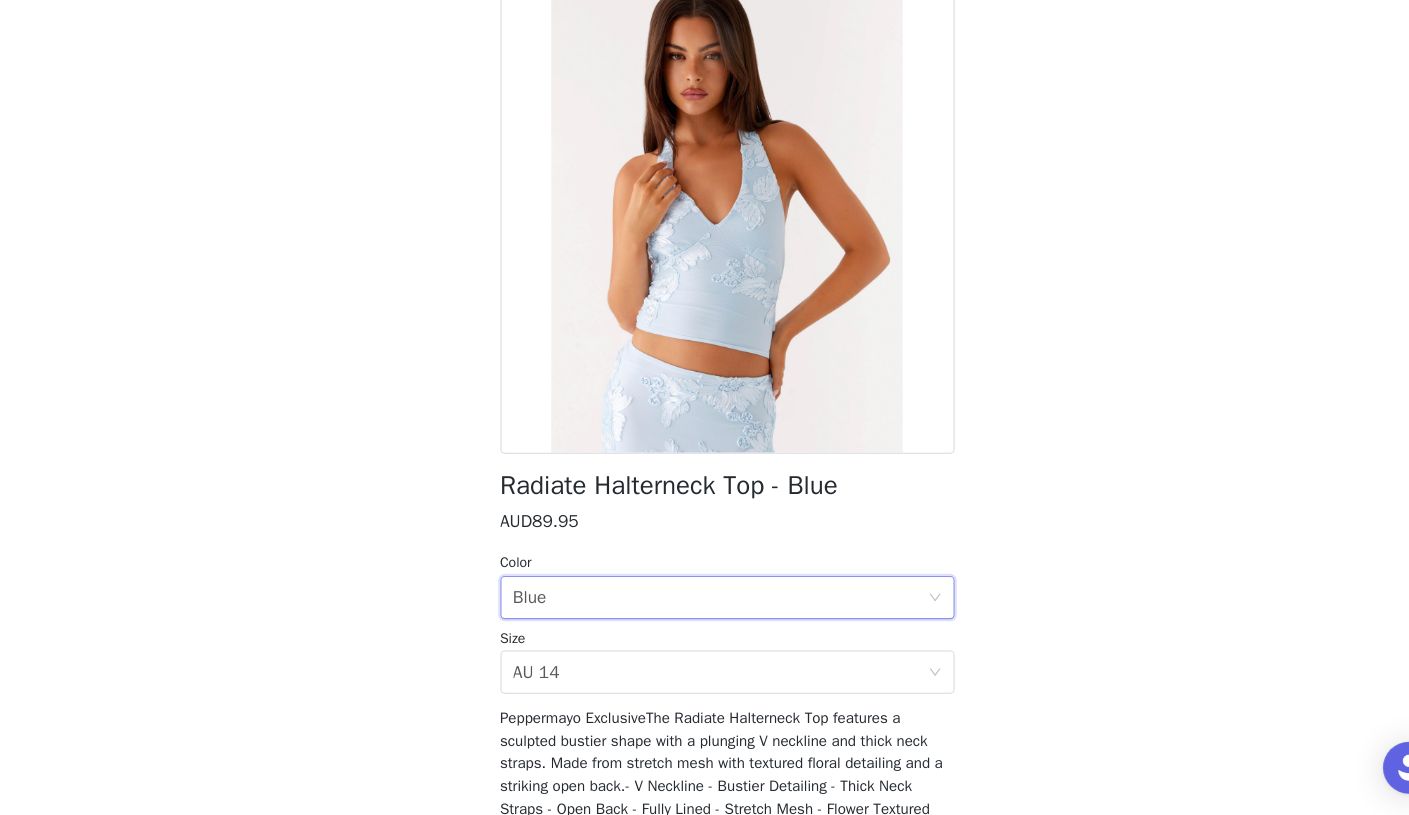 scroll, scrollTop: 263, scrollLeft: 0, axis: vertical 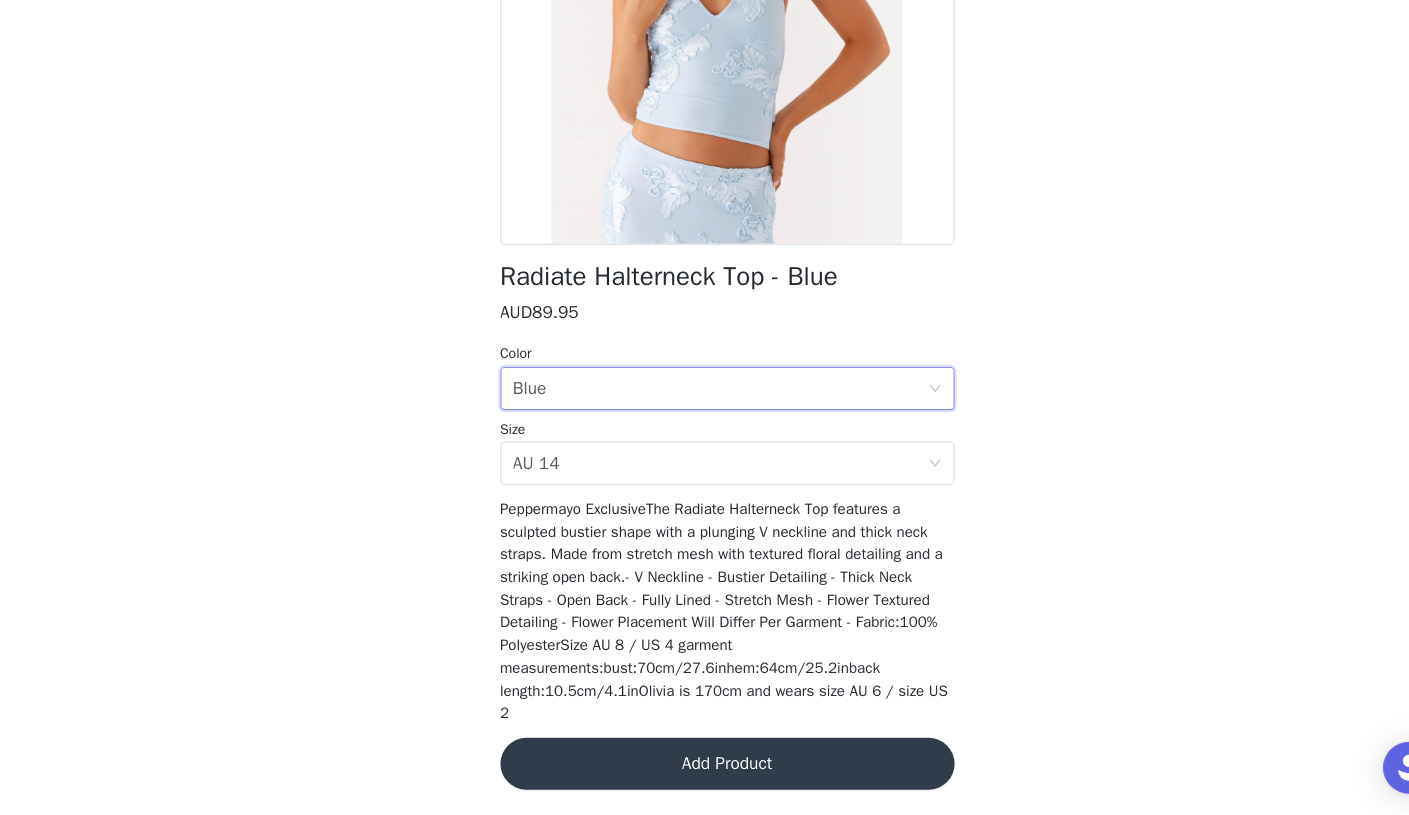 click on "Add Product" at bounding box center (705, 767) 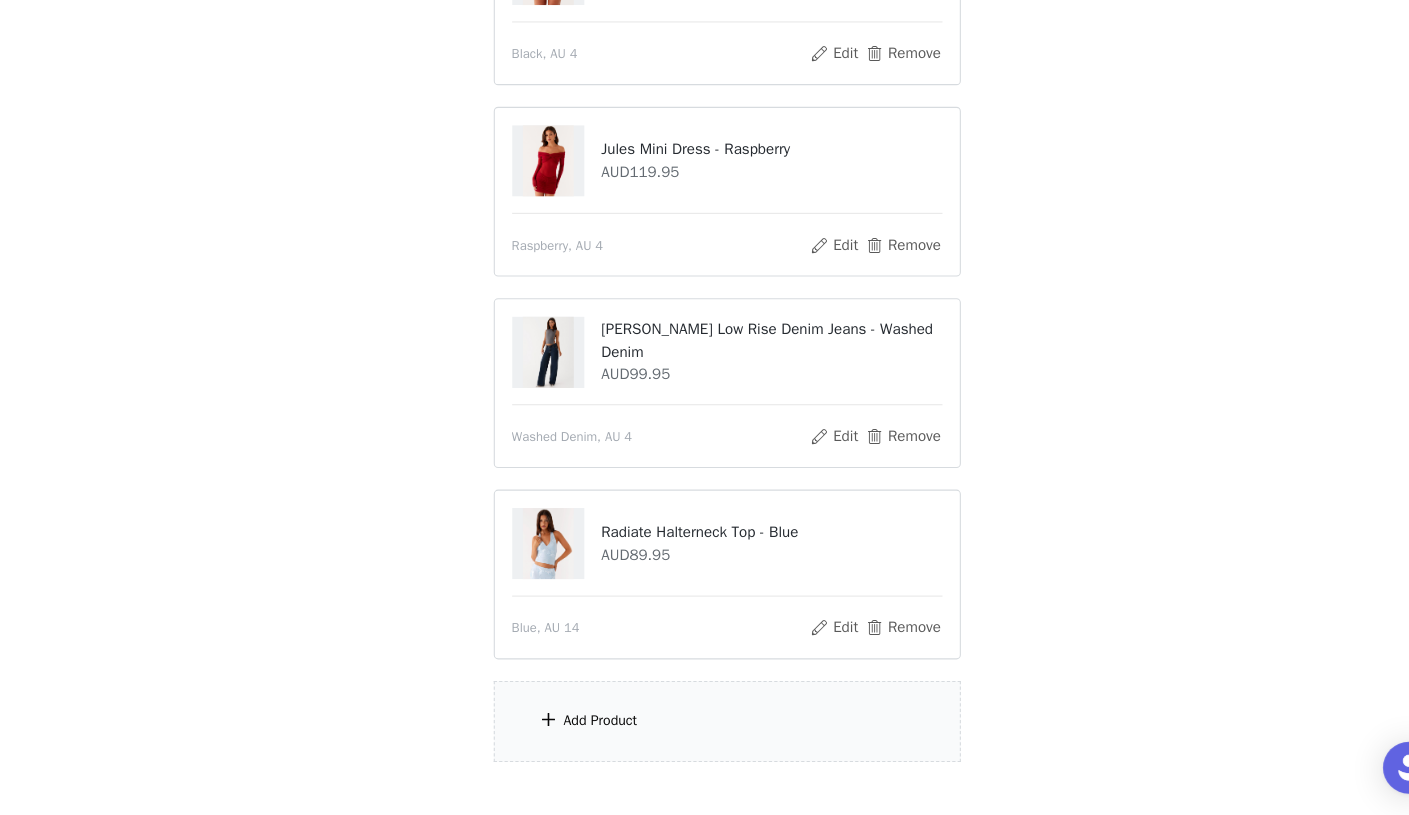 scroll, scrollTop: 304, scrollLeft: 0, axis: vertical 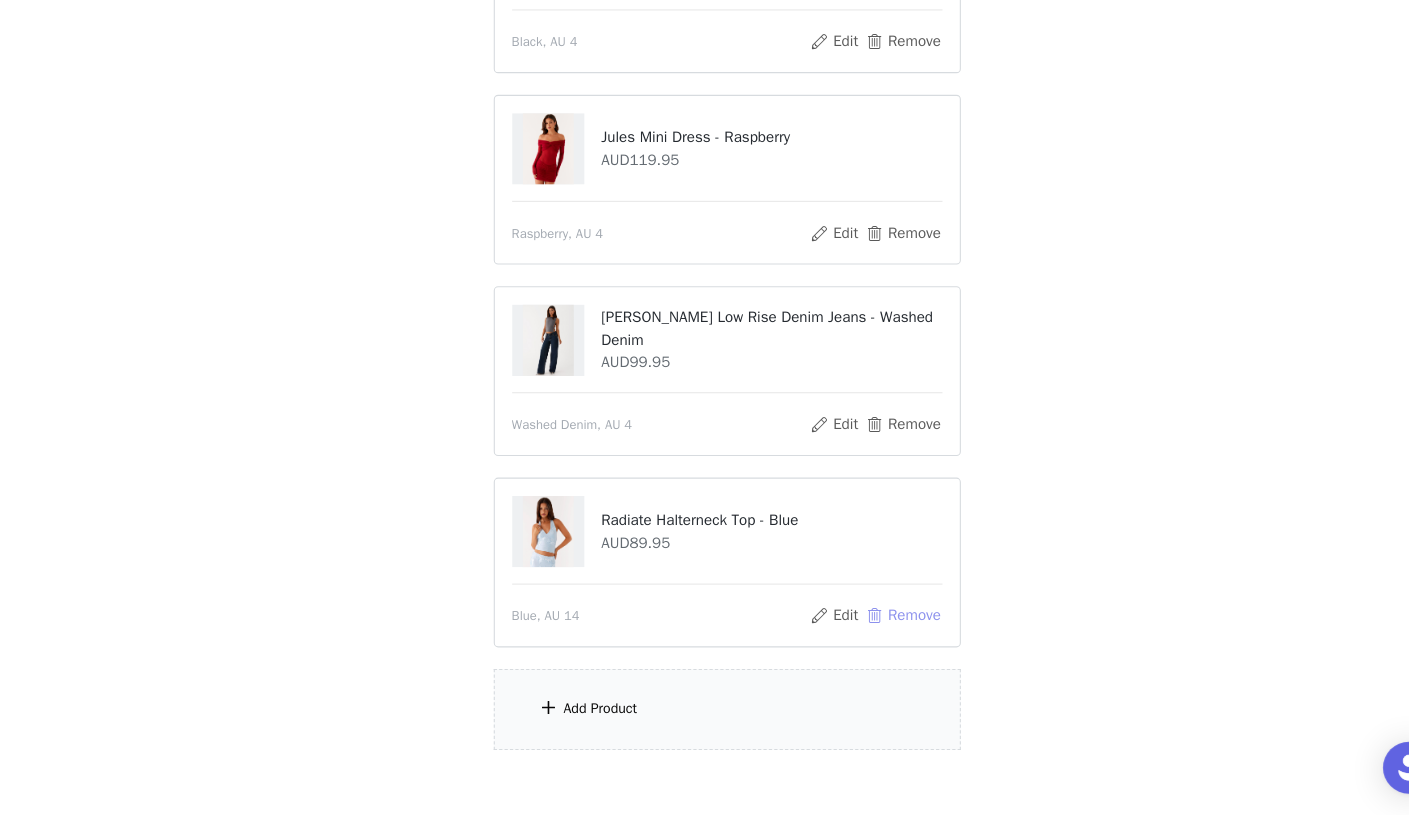 click on "Remove" at bounding box center (867, 631) 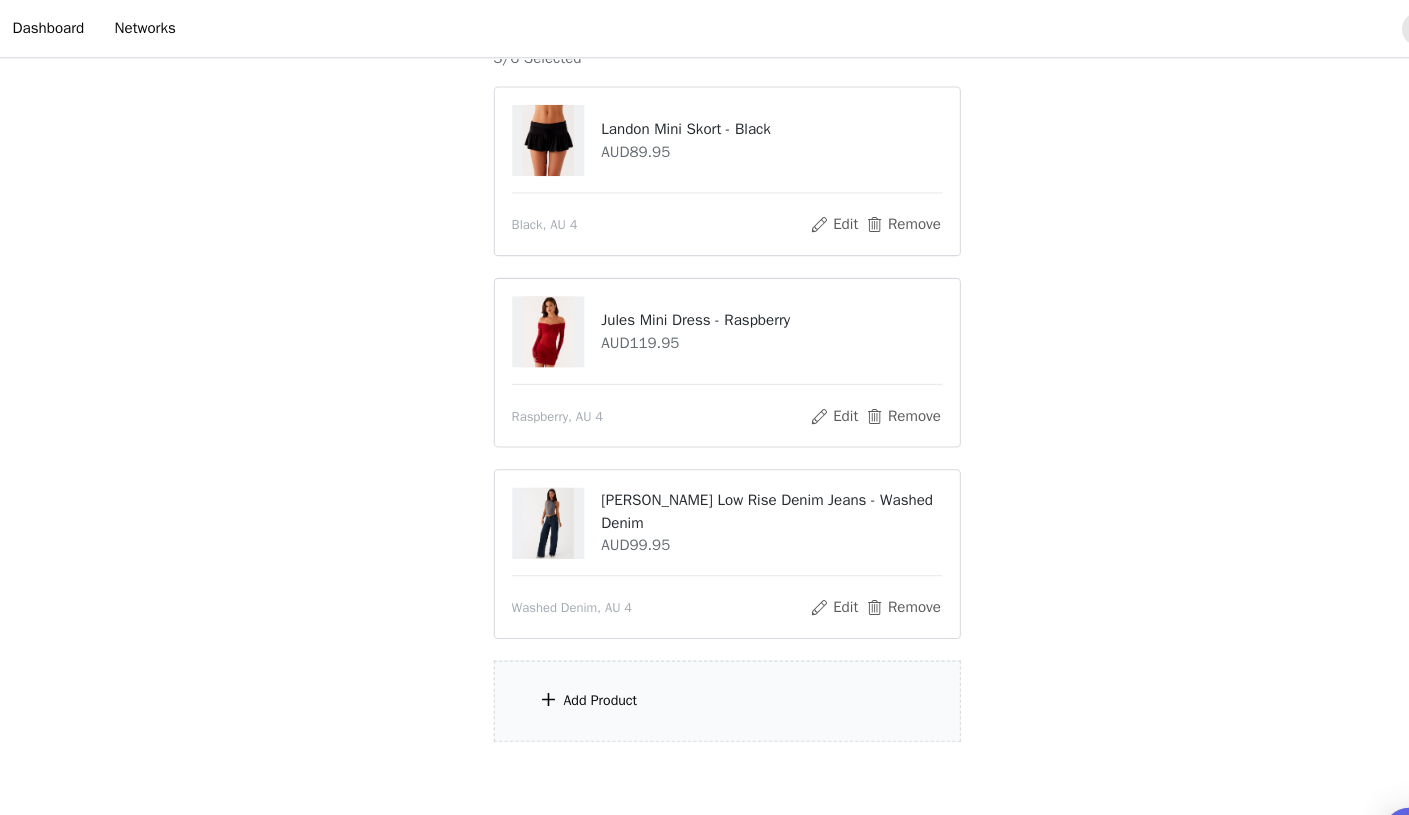scroll, scrollTop: 192, scrollLeft: 0, axis: vertical 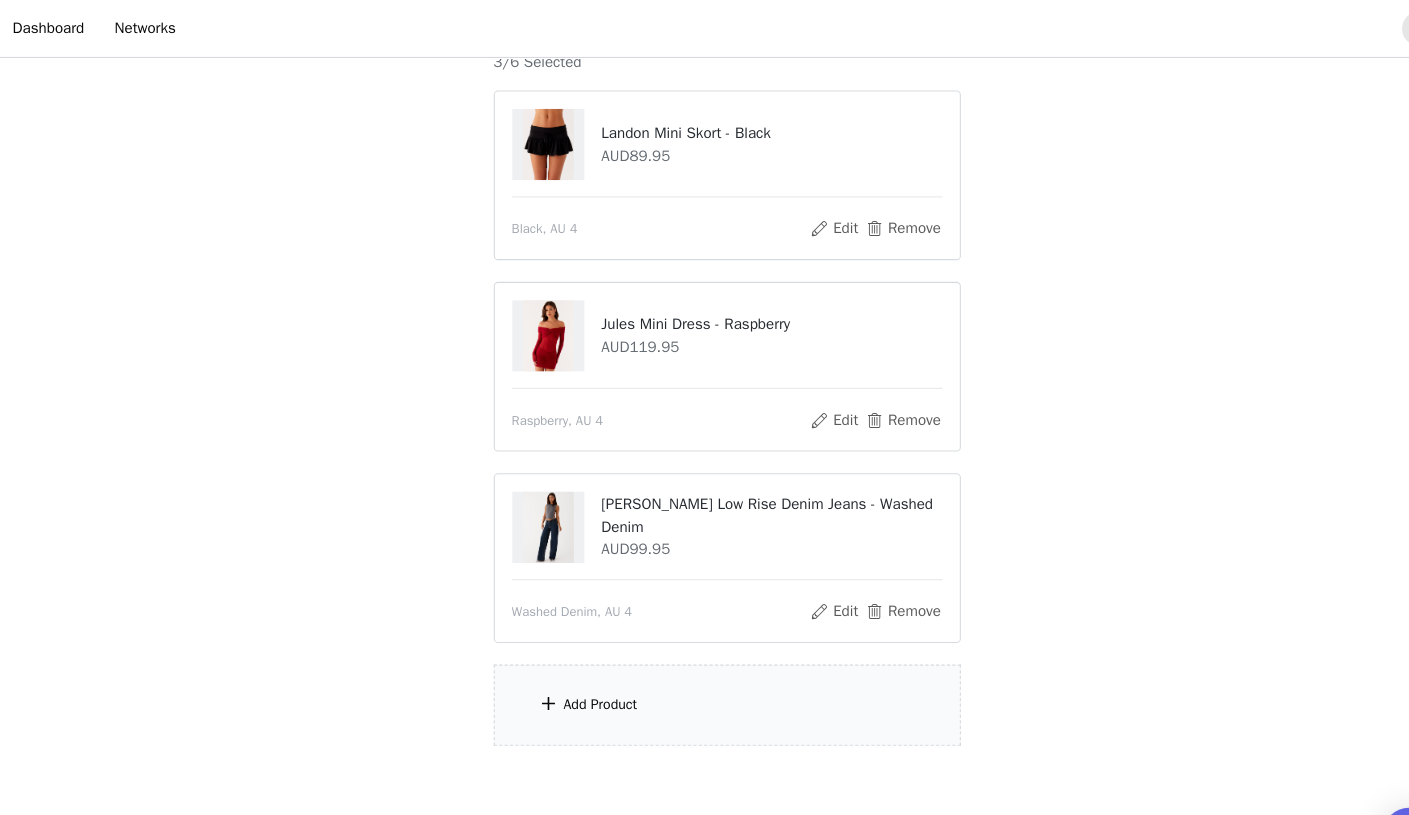 click on "Add Product" at bounding box center [705, 652] 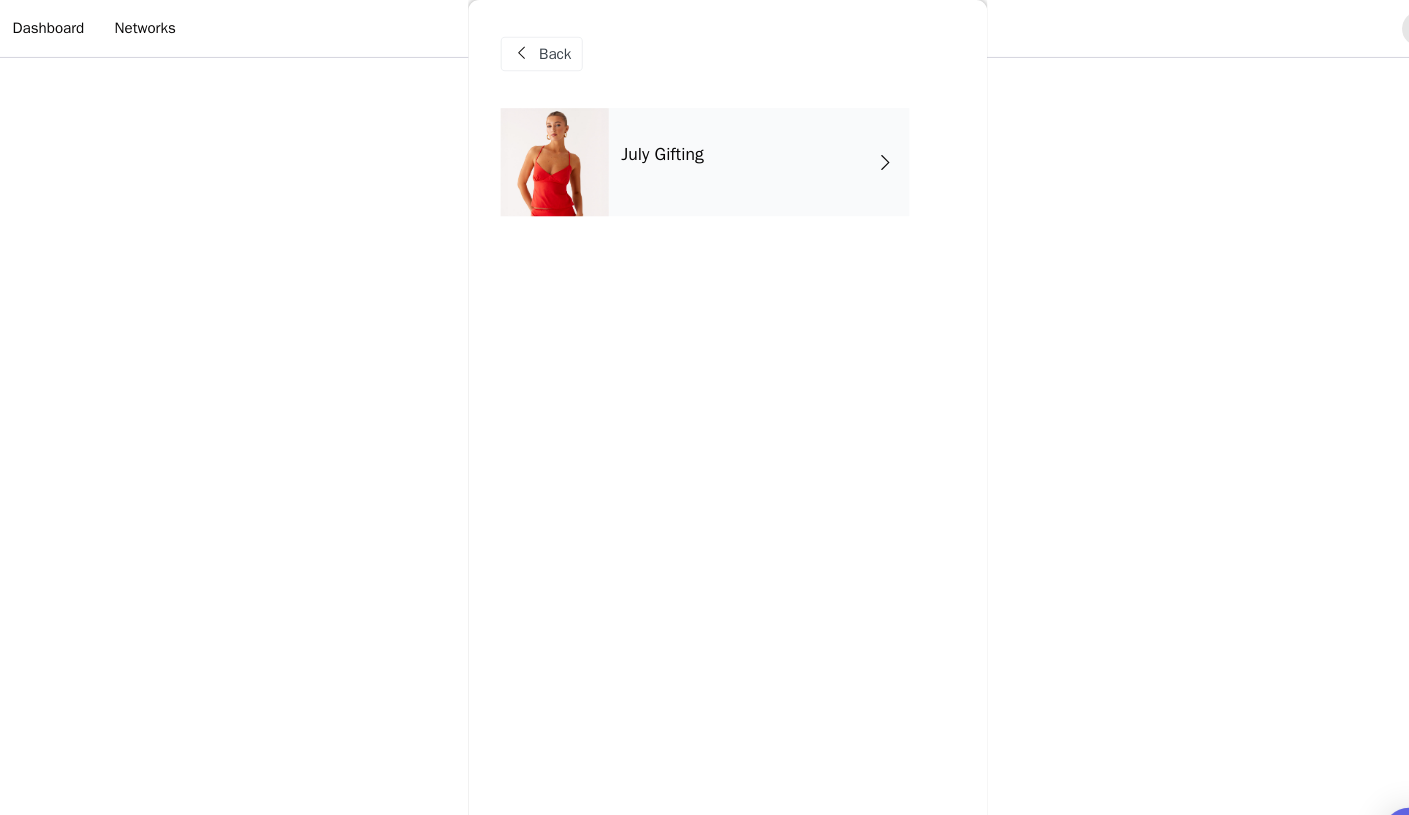 click on "July Gifting" at bounding box center (734, 150) 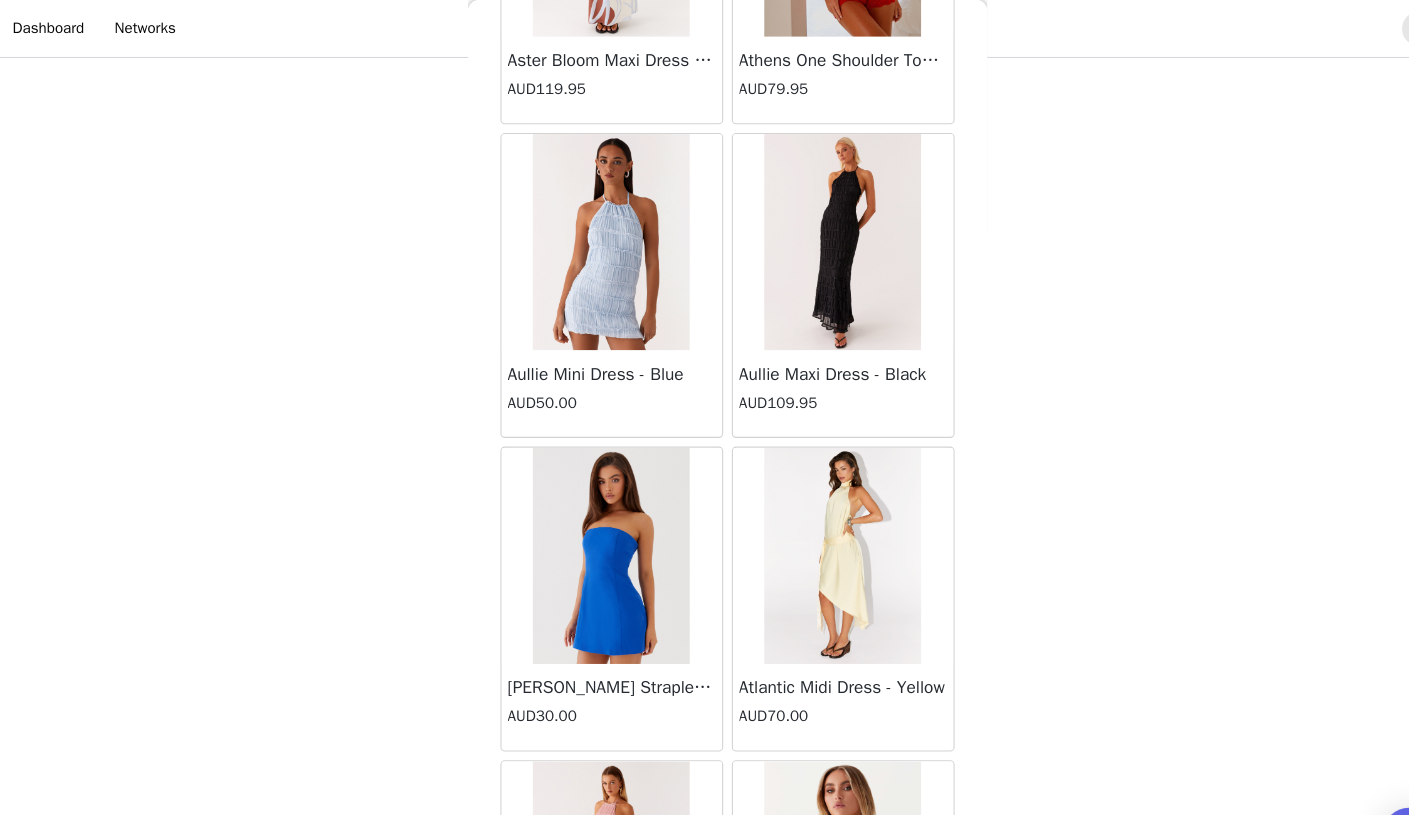 scroll, scrollTop: 2245, scrollLeft: 0, axis: vertical 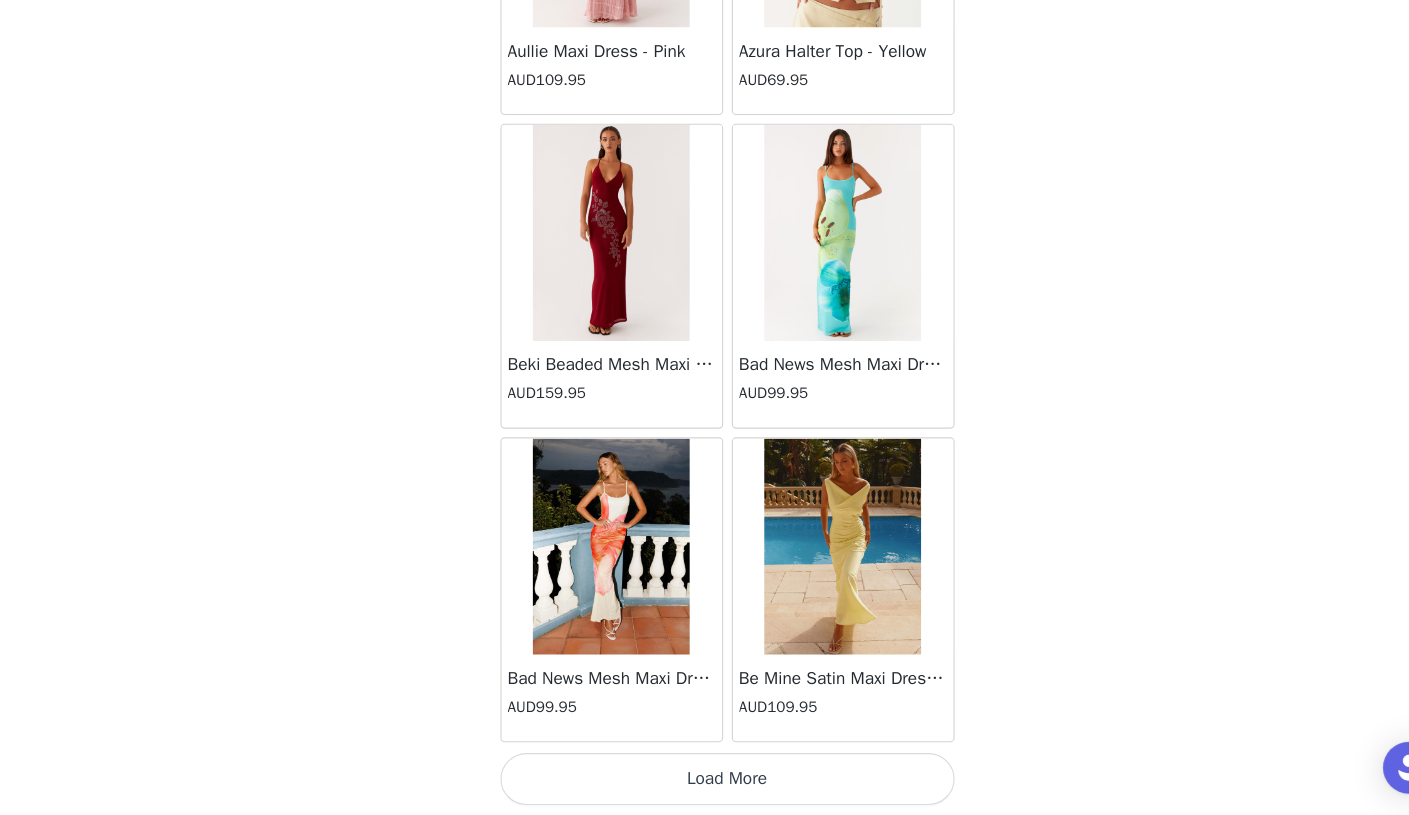 click on "Load More" at bounding box center (705, 781) 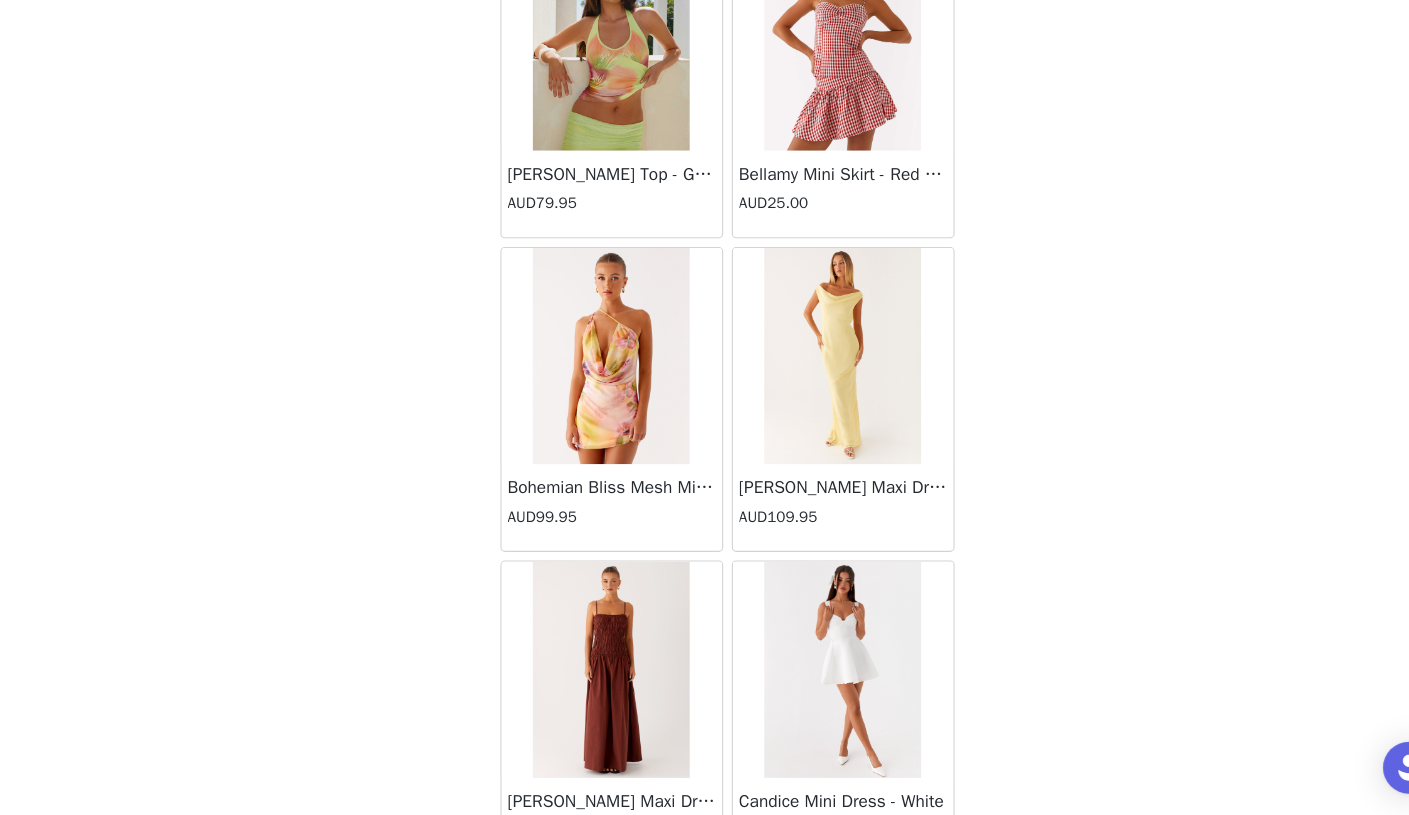 scroll, scrollTop: 5145, scrollLeft: 0, axis: vertical 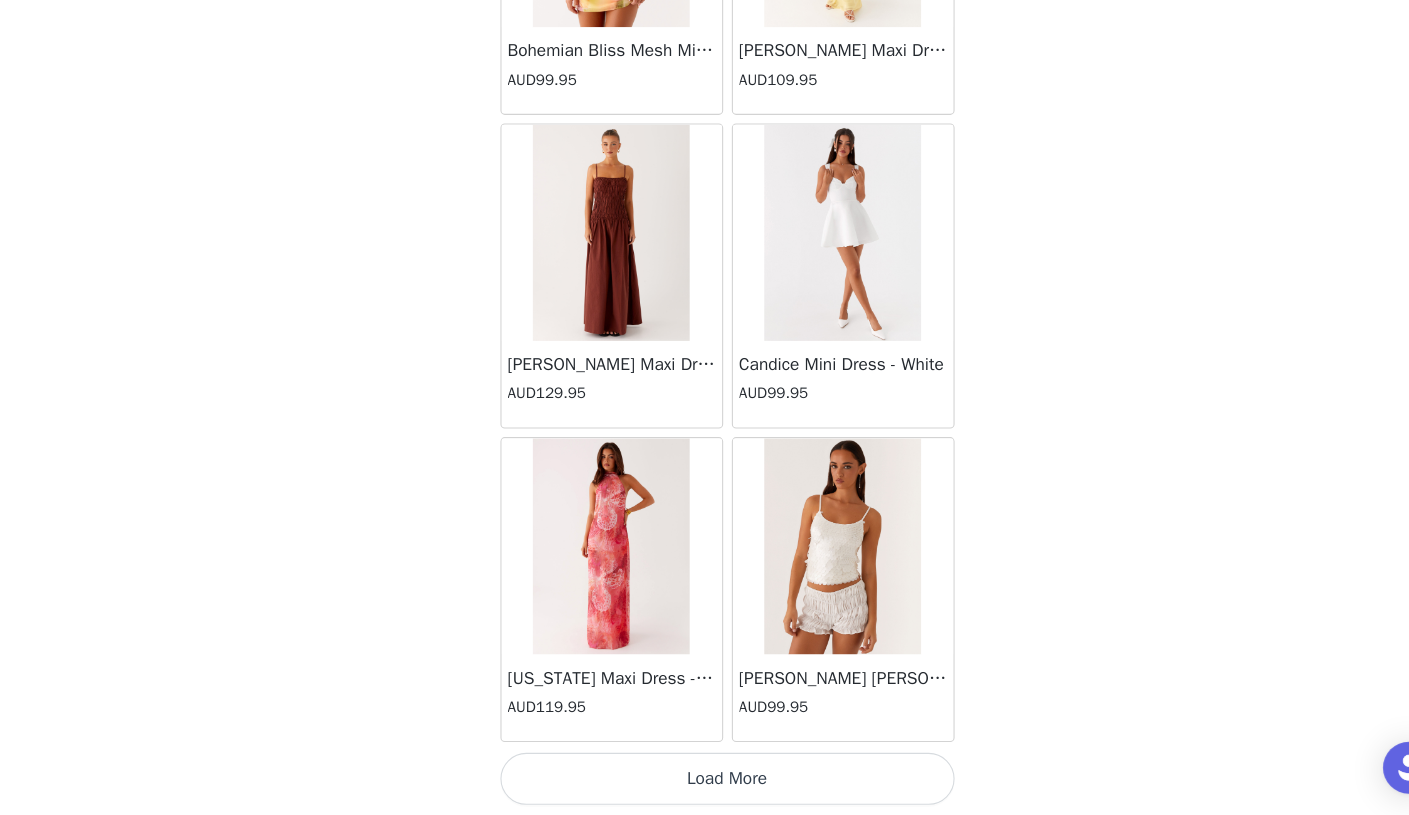 click on "Load More" at bounding box center (705, 781) 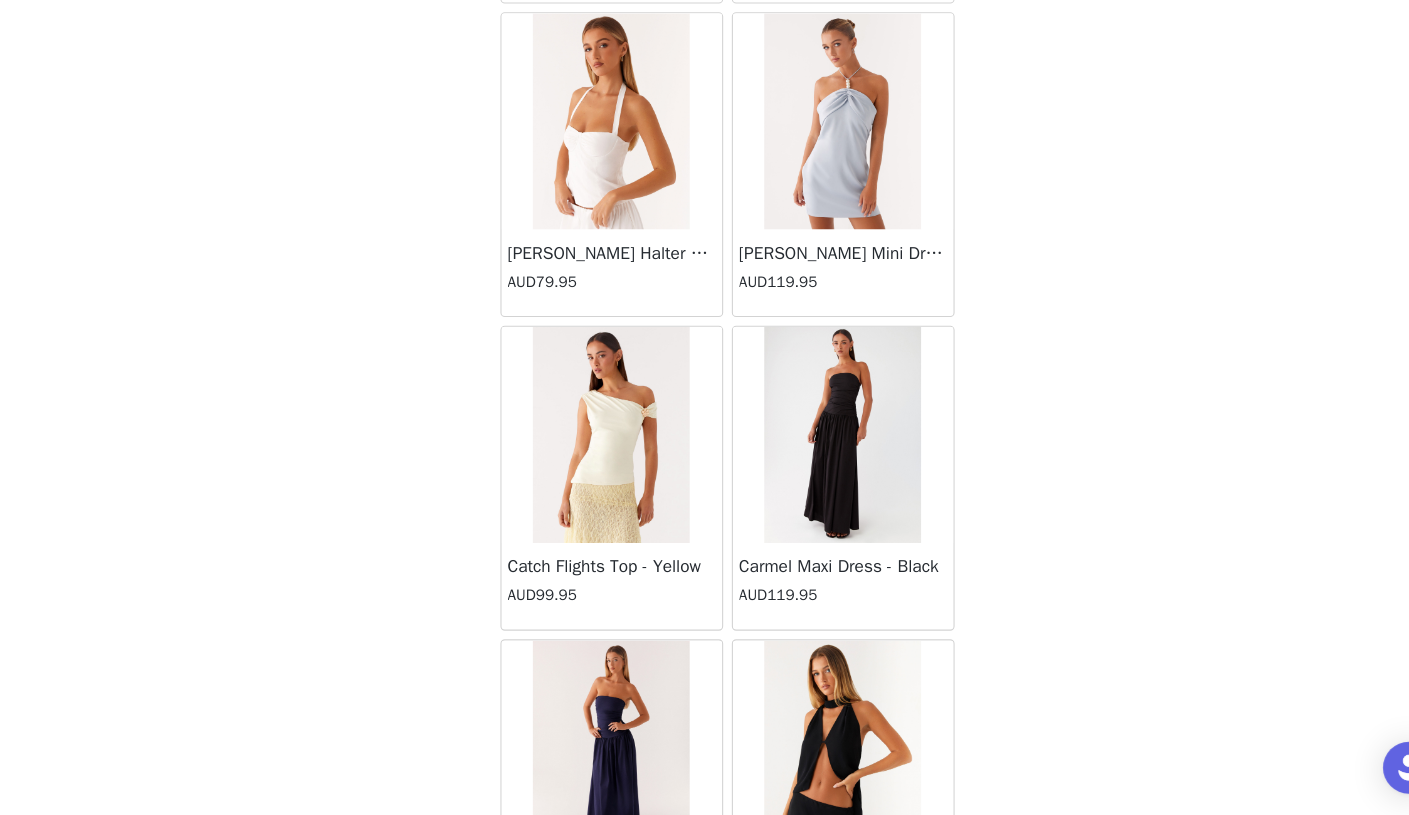 scroll, scrollTop: 8045, scrollLeft: 0, axis: vertical 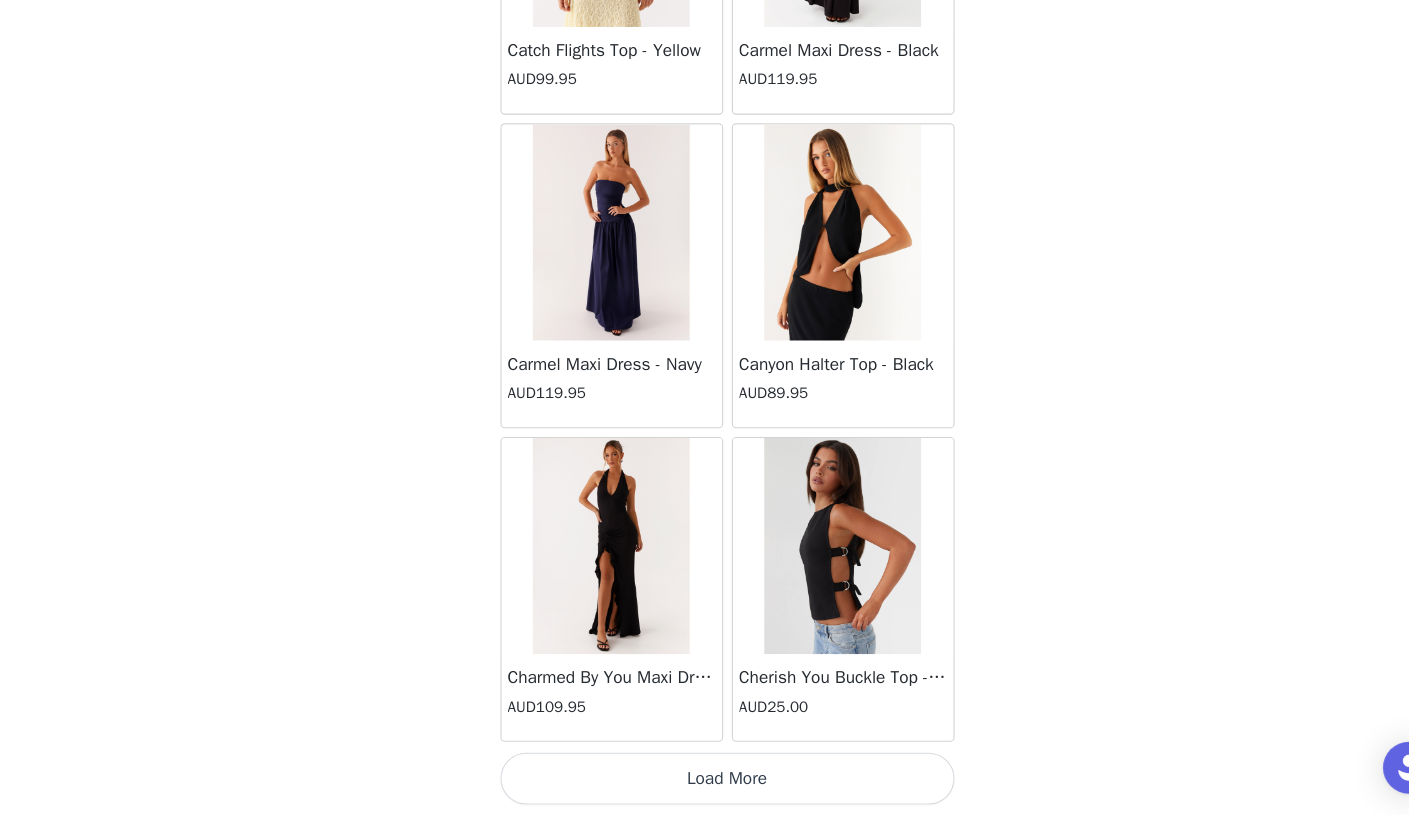 click on "Load More" at bounding box center (705, 781) 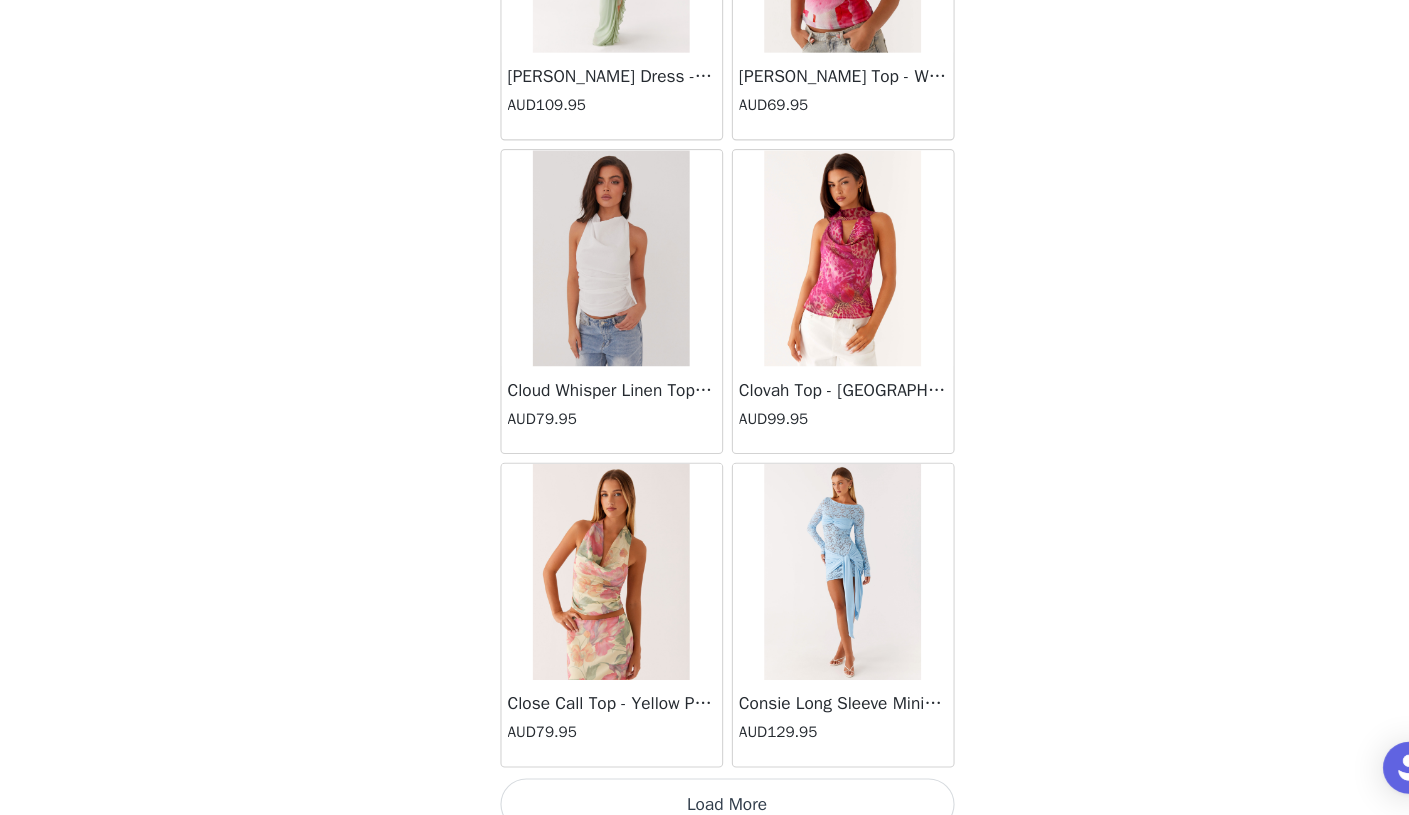 scroll, scrollTop: 10945, scrollLeft: 0, axis: vertical 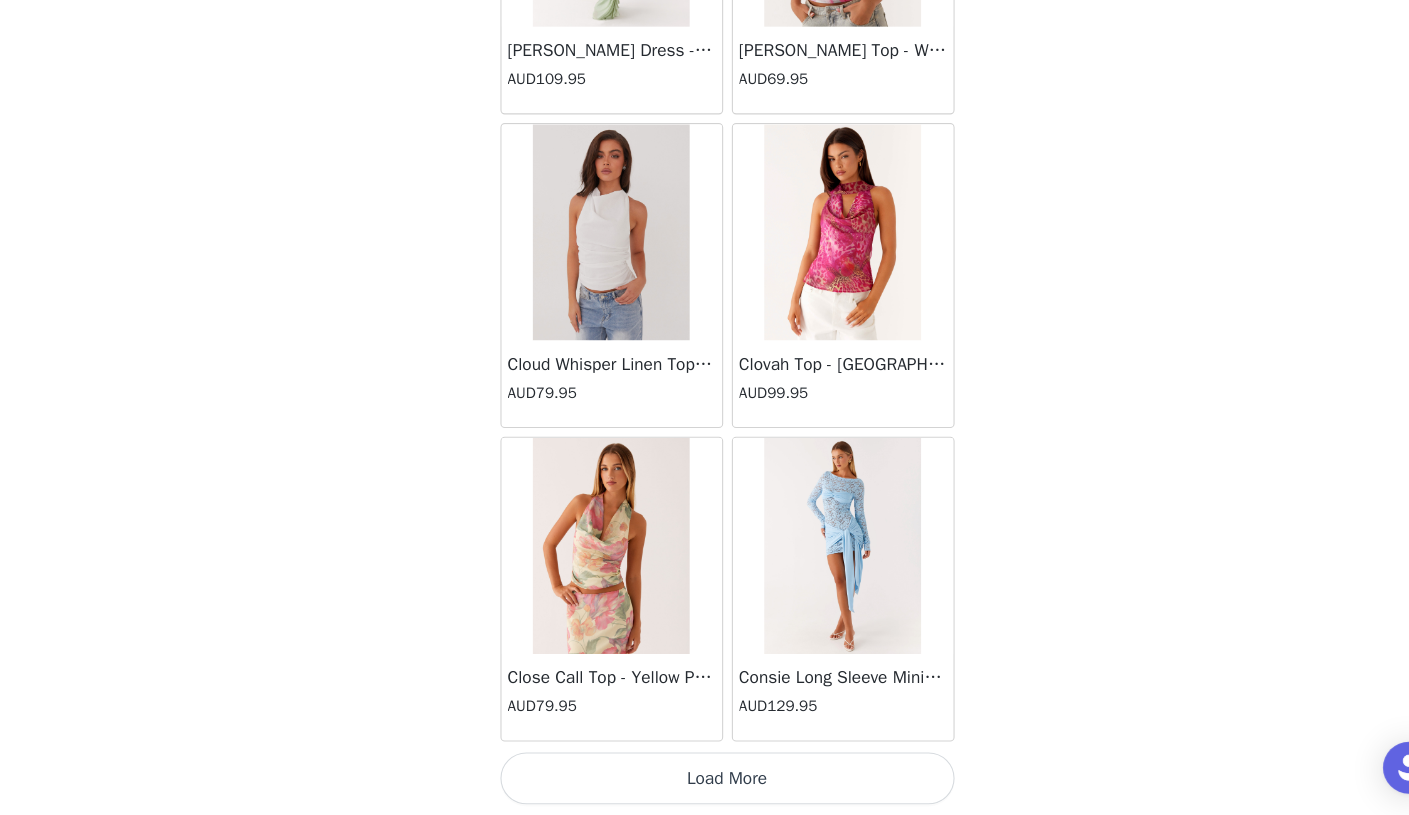 click on "Load More" at bounding box center [705, 781] 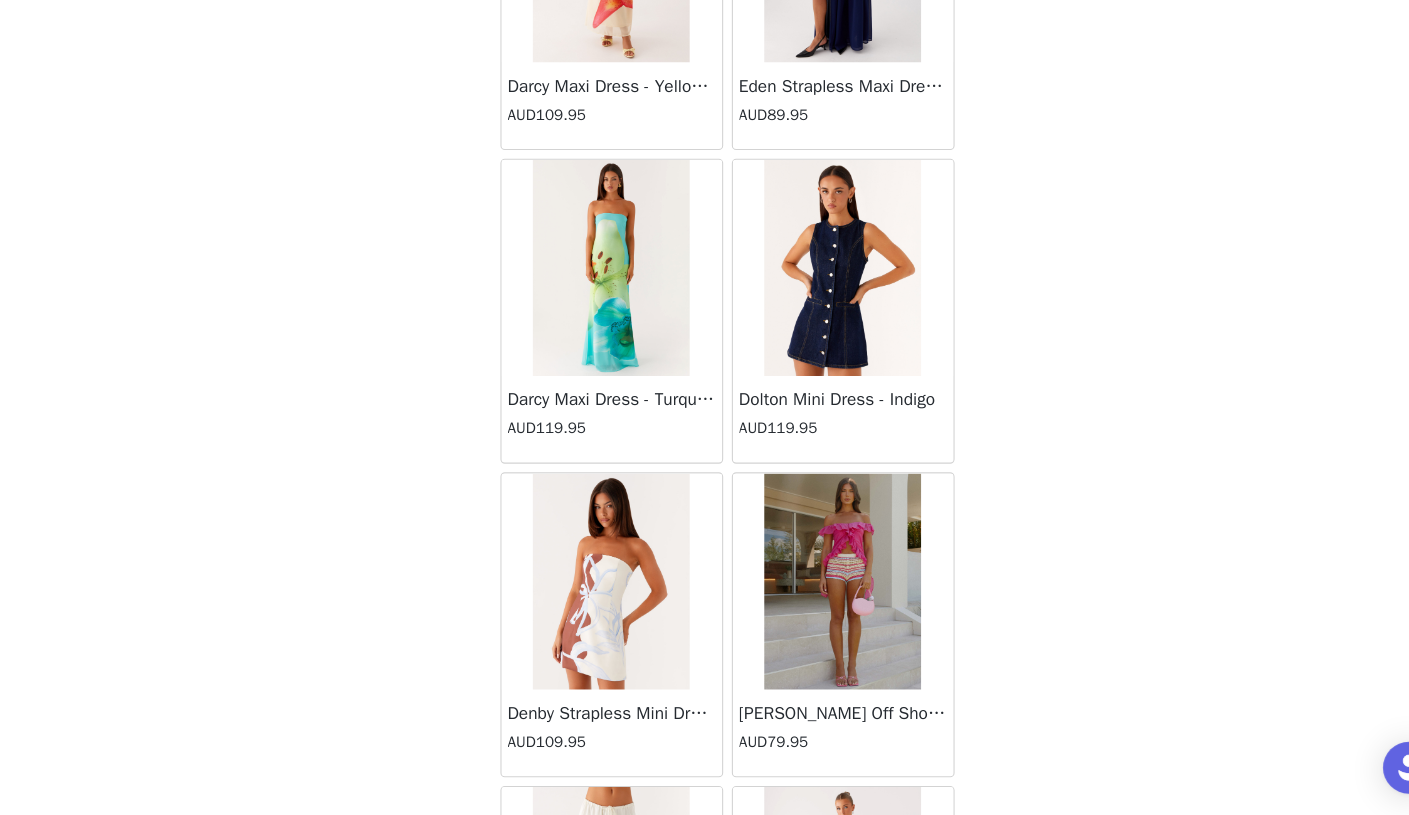 scroll, scrollTop: 13845, scrollLeft: 0, axis: vertical 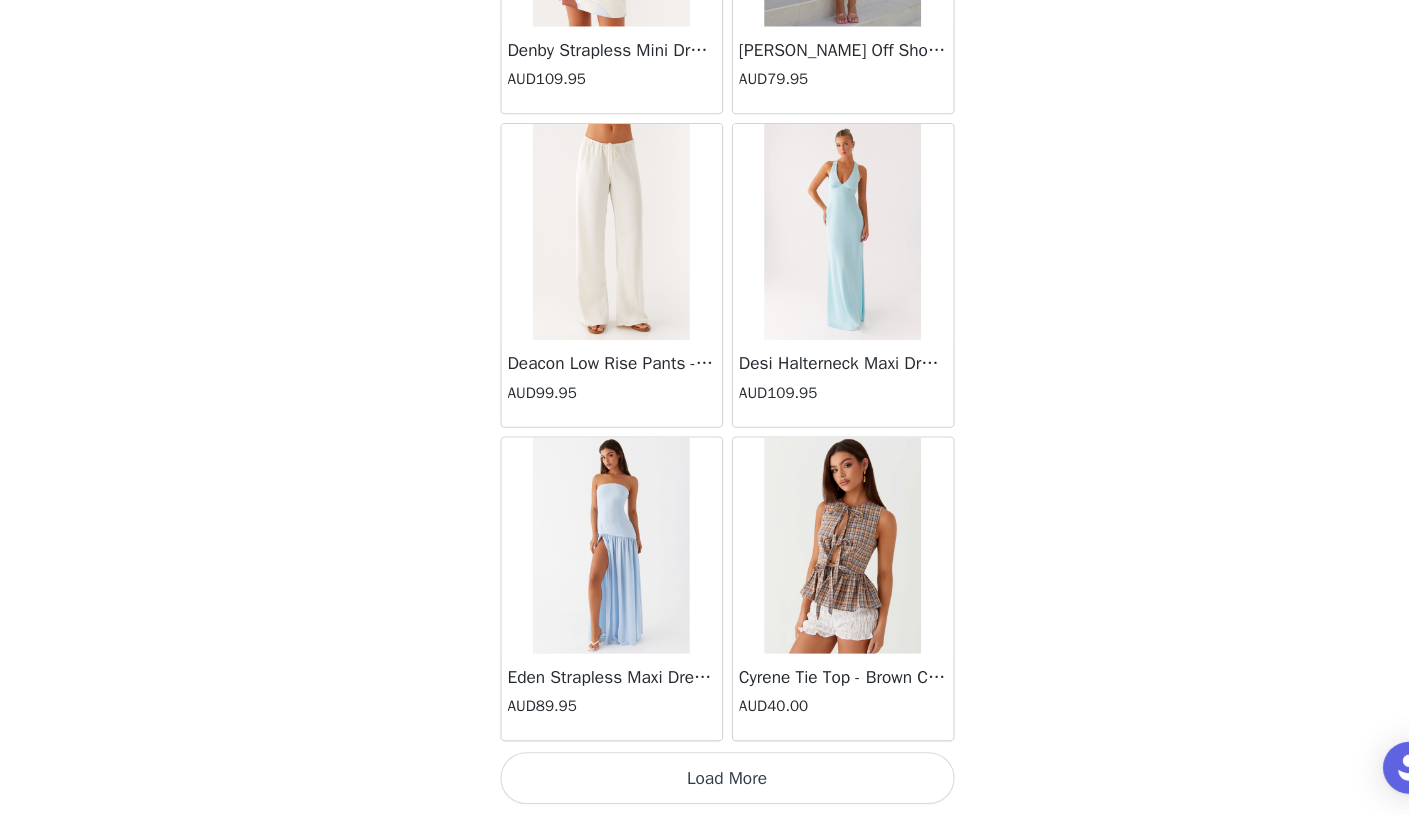 click on "Load More" at bounding box center [705, 781] 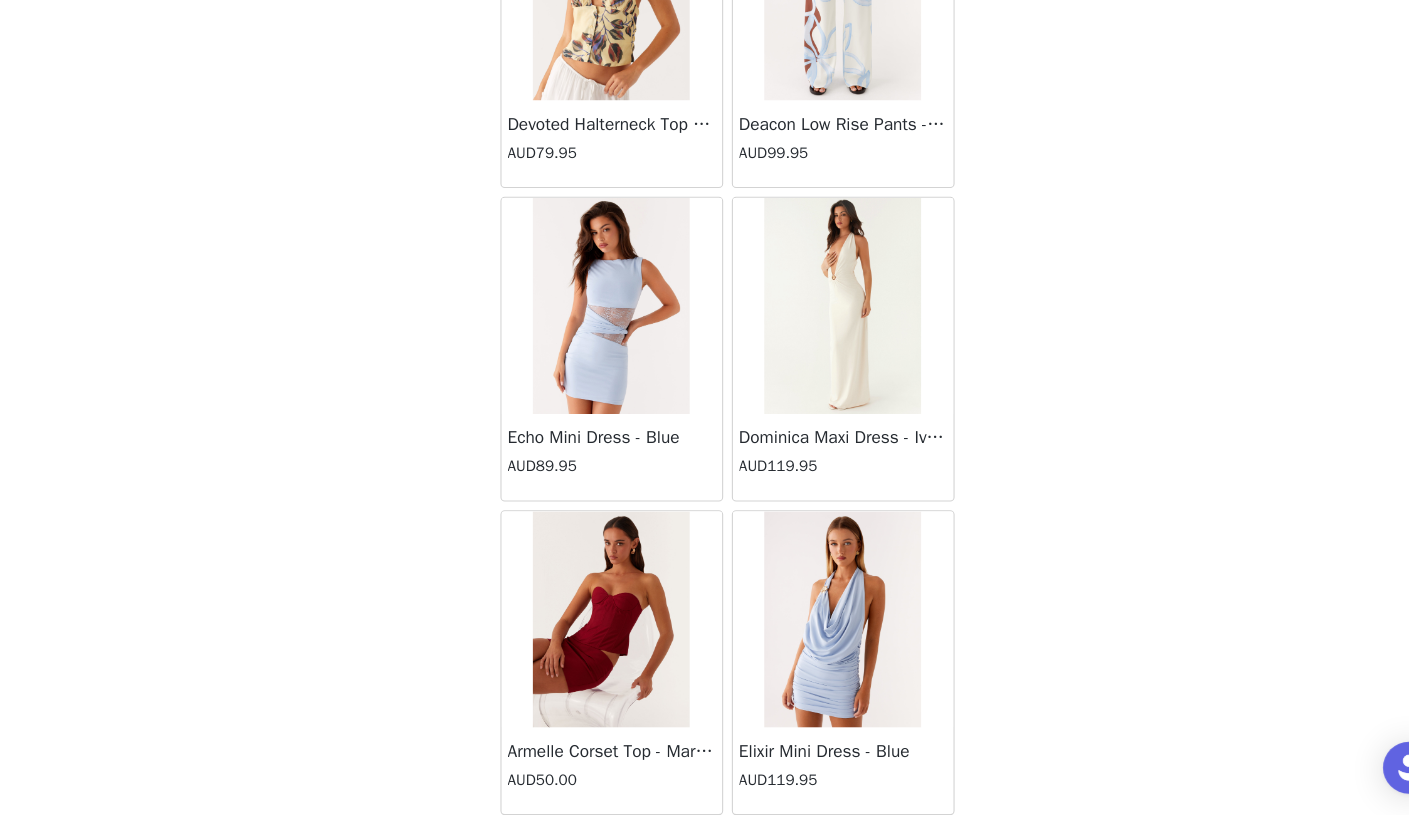 scroll, scrollTop: 16745, scrollLeft: 0, axis: vertical 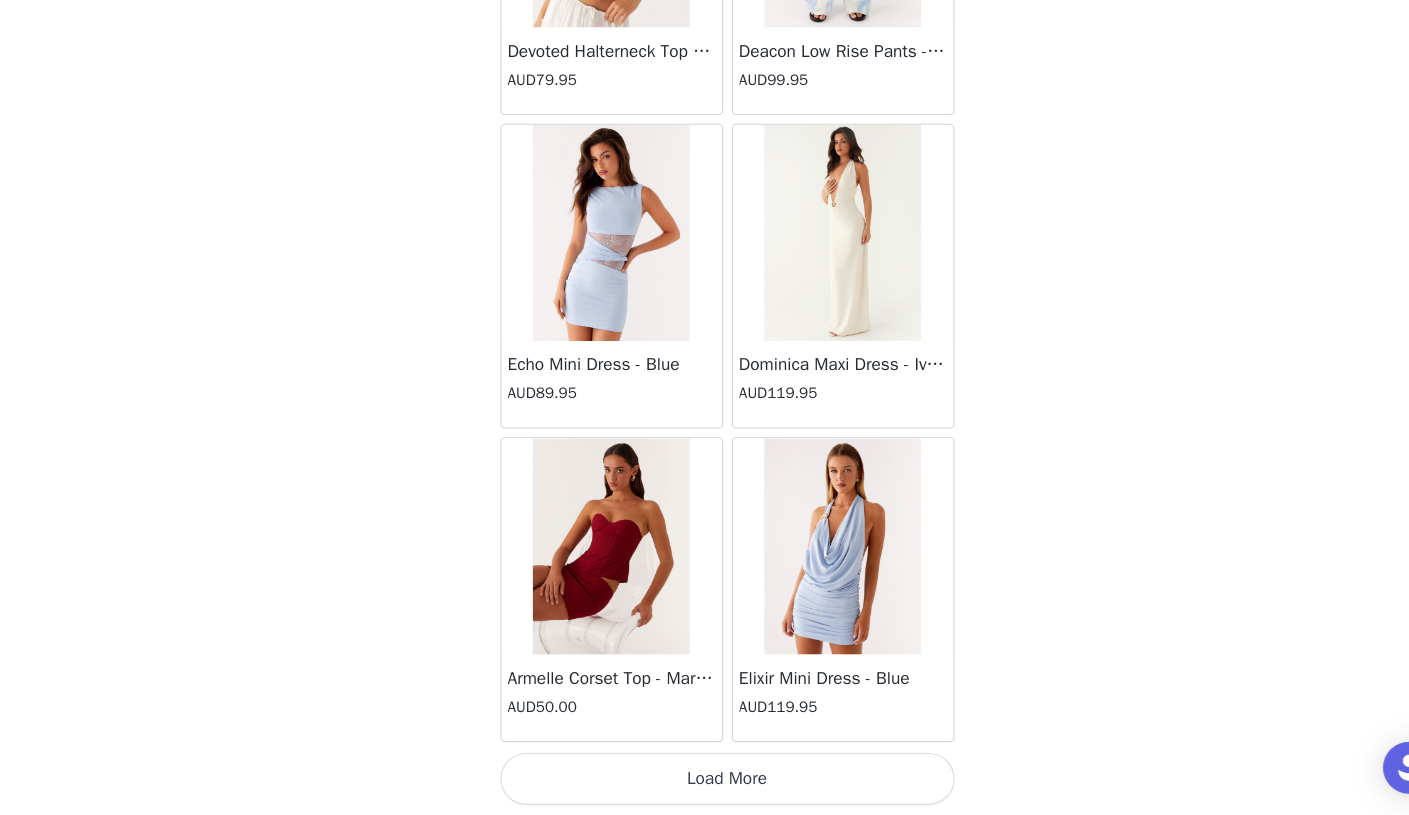click on "Load More" at bounding box center (705, 781) 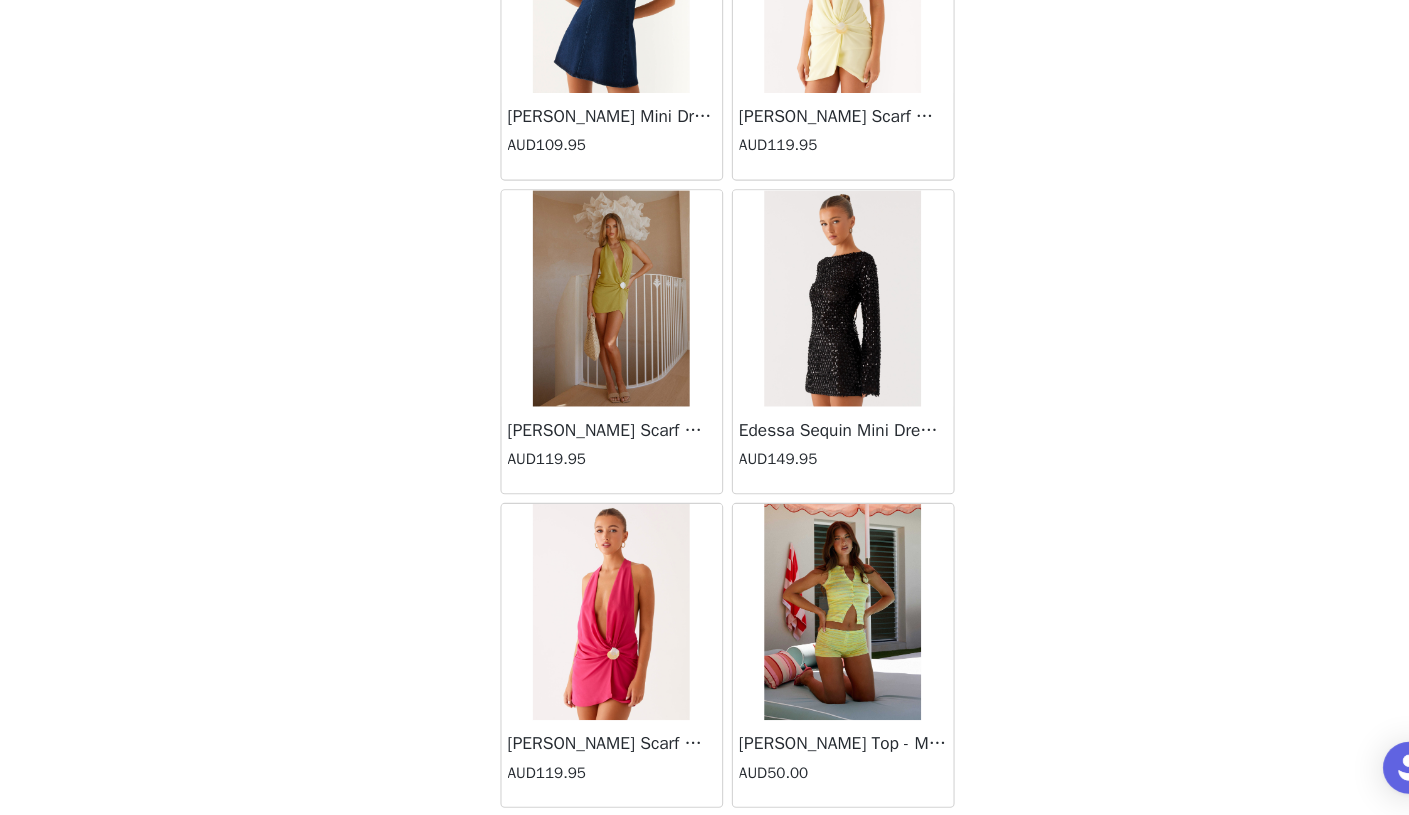 scroll, scrollTop: 19645, scrollLeft: 0, axis: vertical 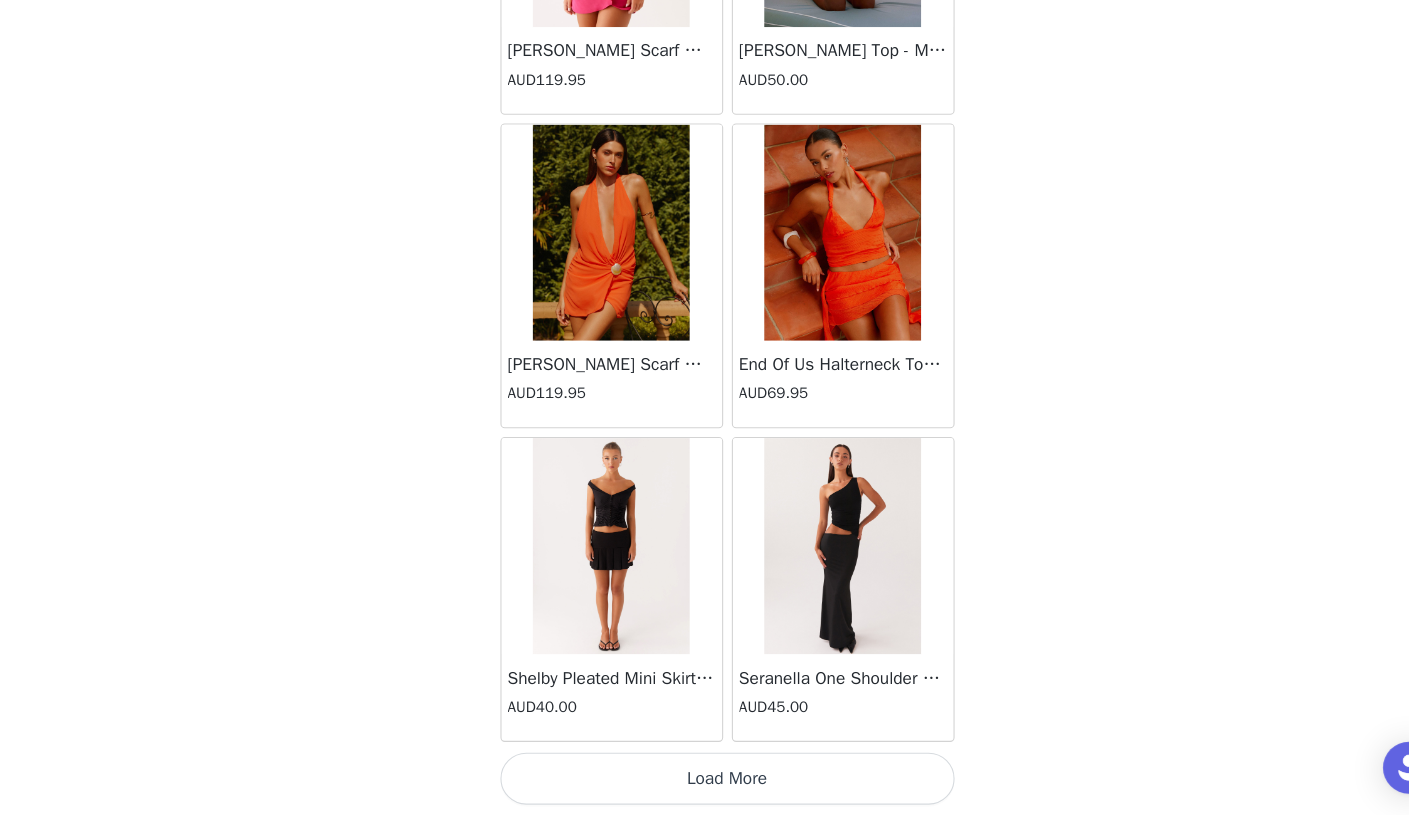 click on "Load More" at bounding box center [705, 781] 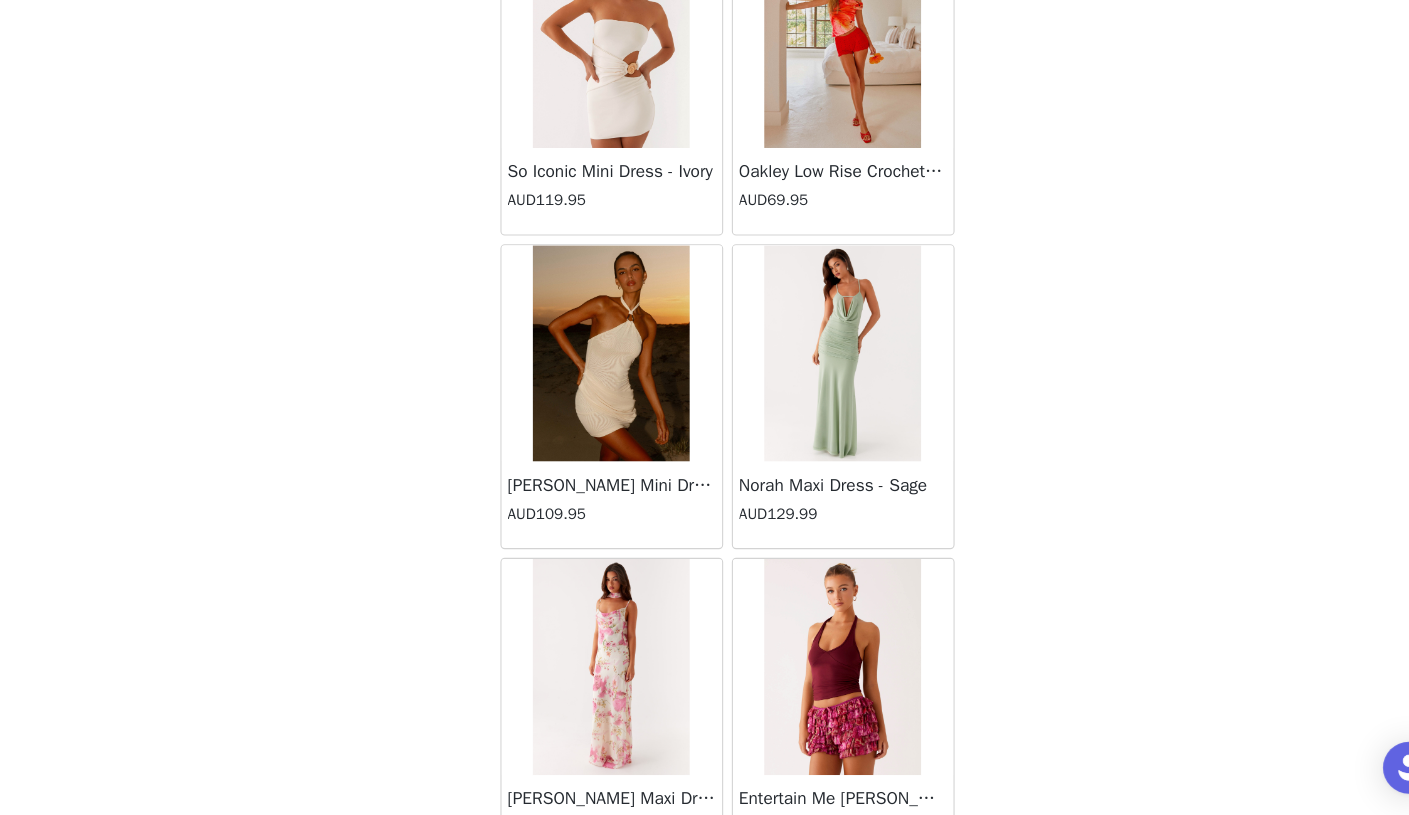 scroll, scrollTop: 22545, scrollLeft: 0, axis: vertical 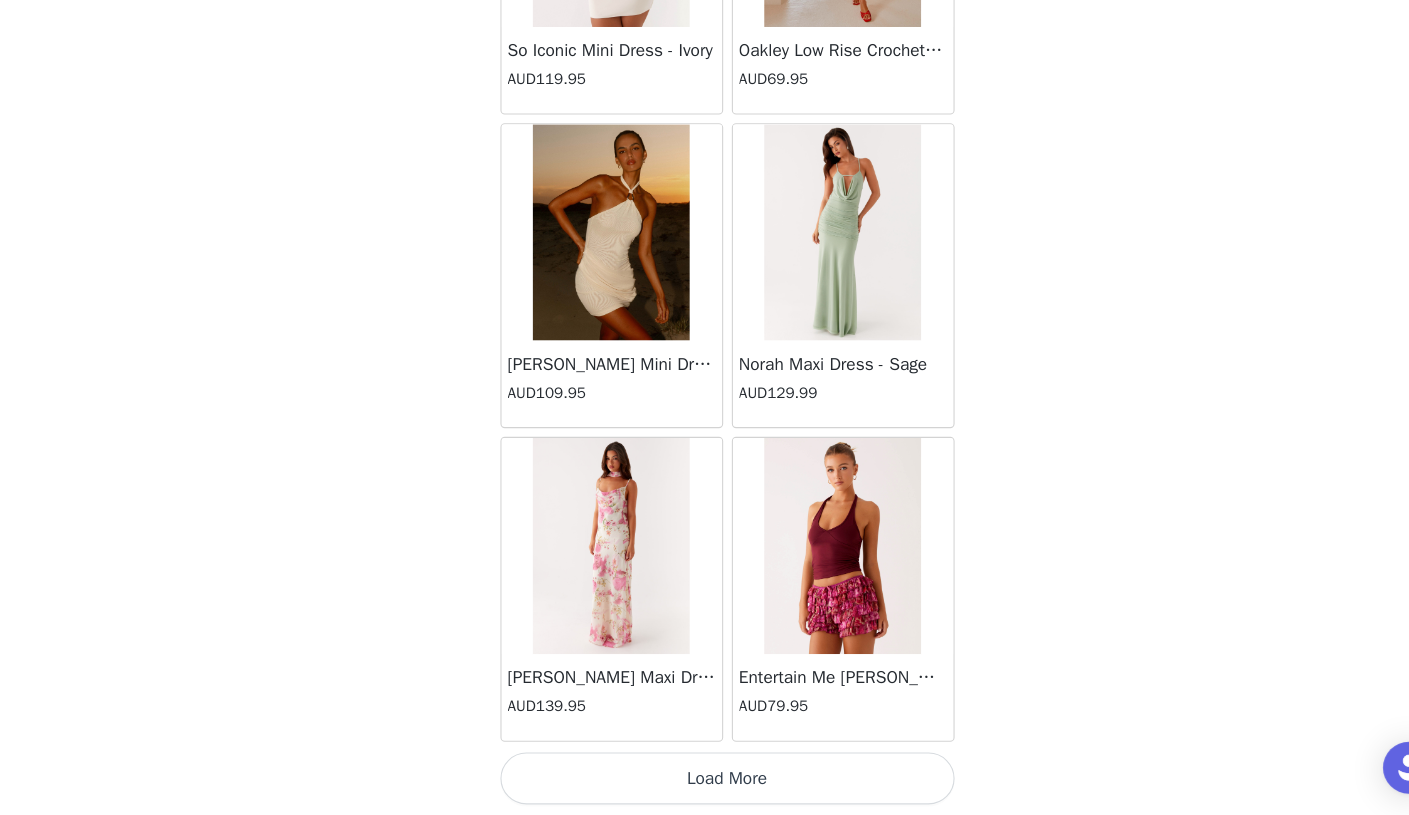 click on "Load More" at bounding box center (705, 781) 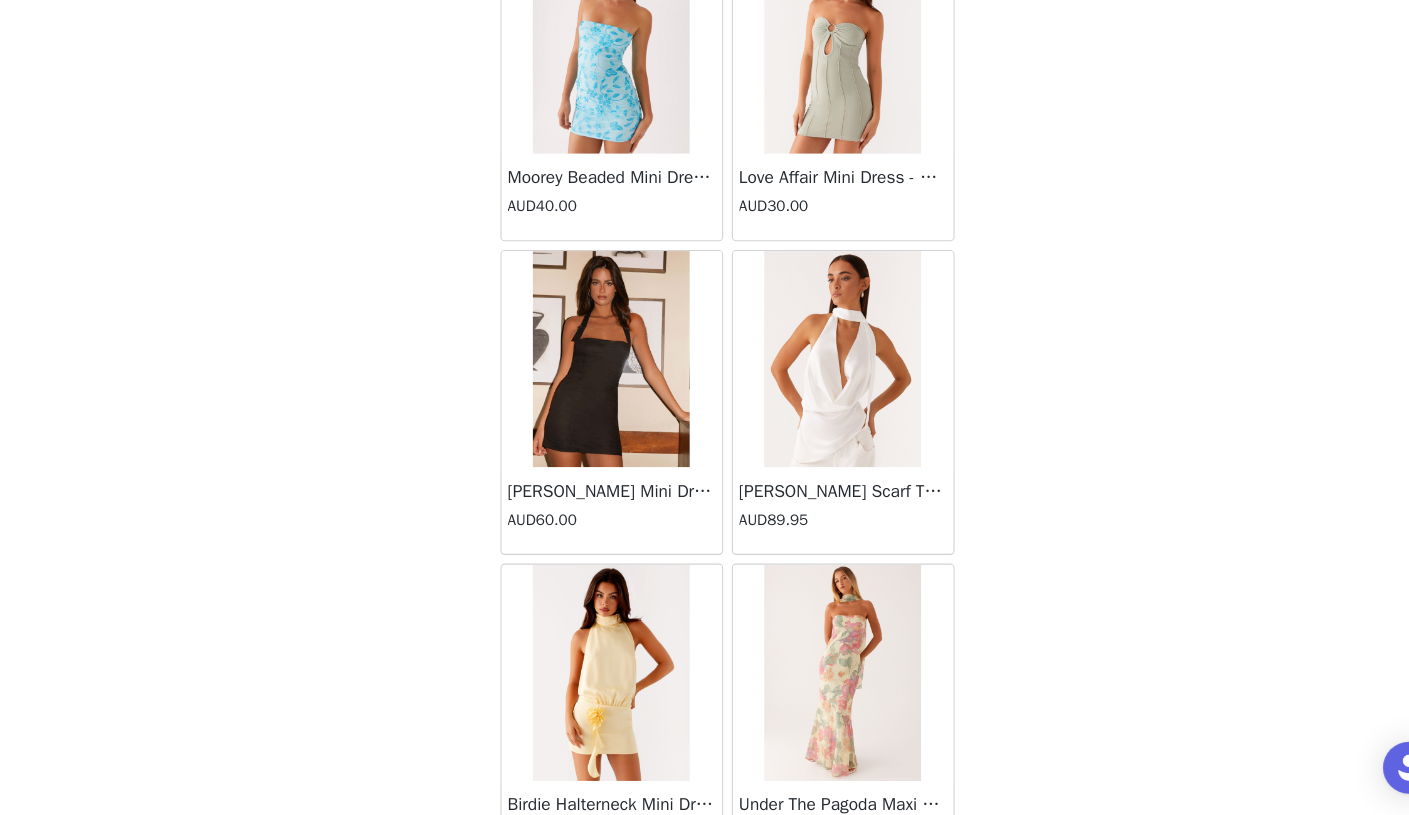scroll, scrollTop: 25445, scrollLeft: 0, axis: vertical 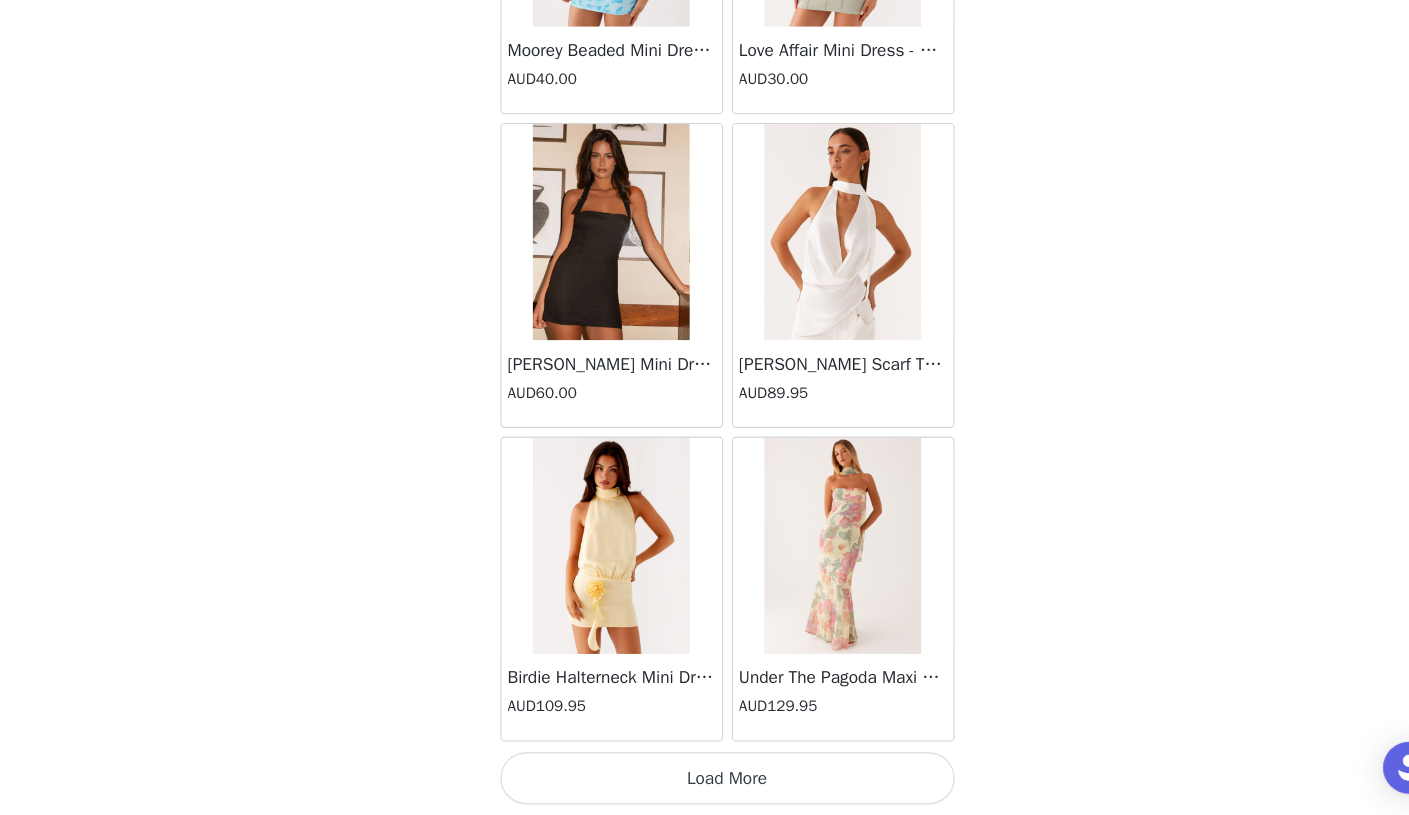 click on "Load More" at bounding box center [705, 781] 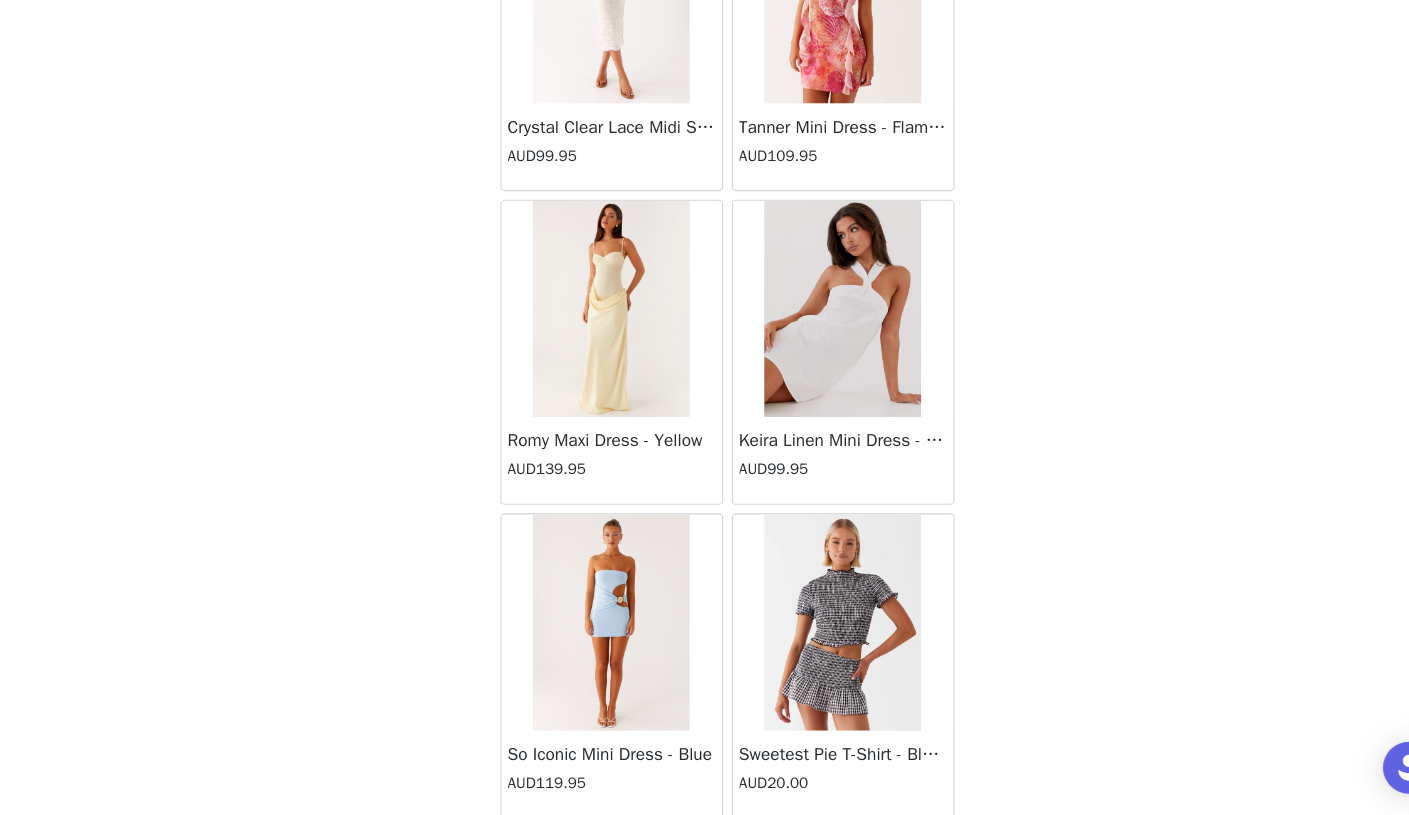 scroll, scrollTop: 28345, scrollLeft: 0, axis: vertical 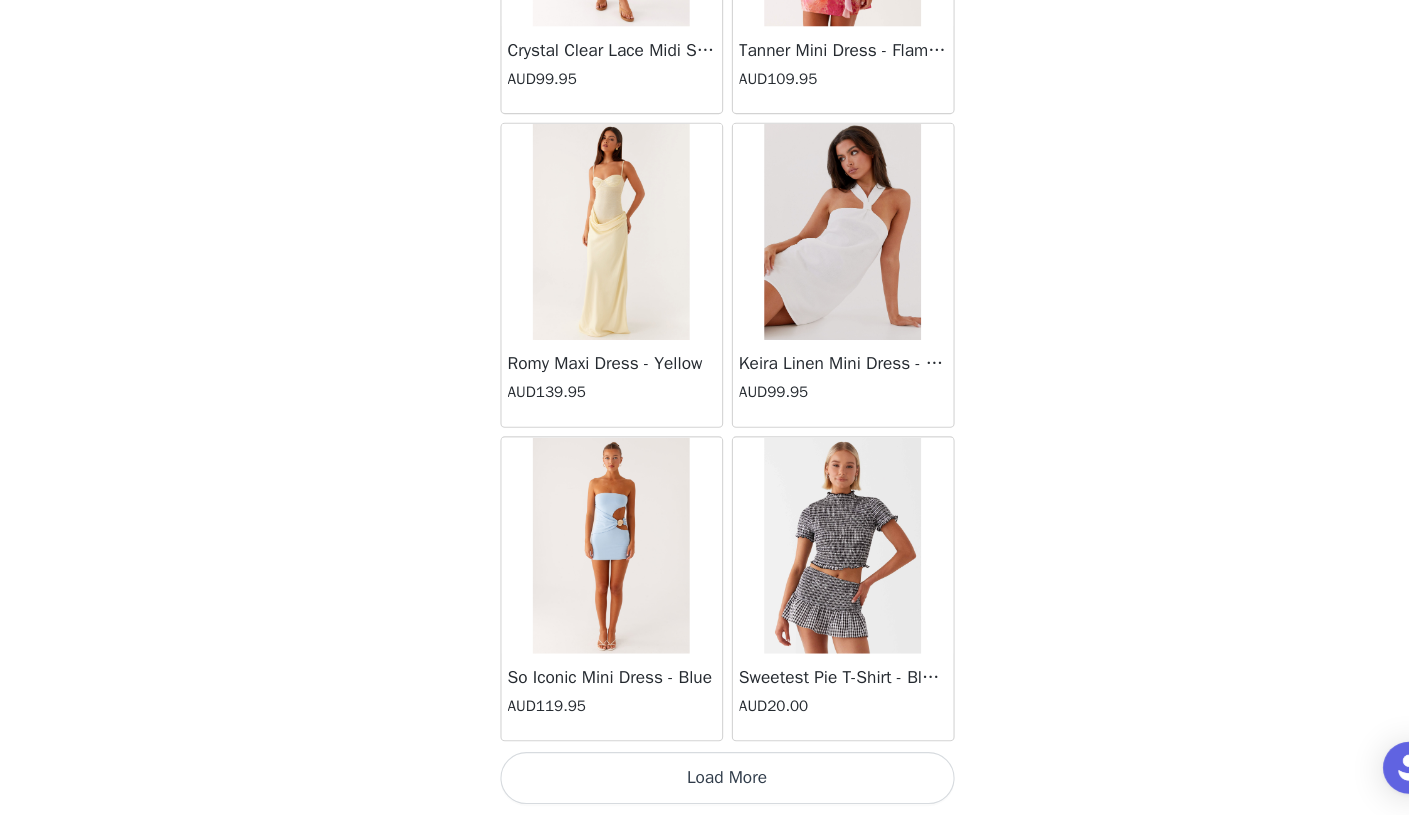 click on "Load More" at bounding box center [705, 781] 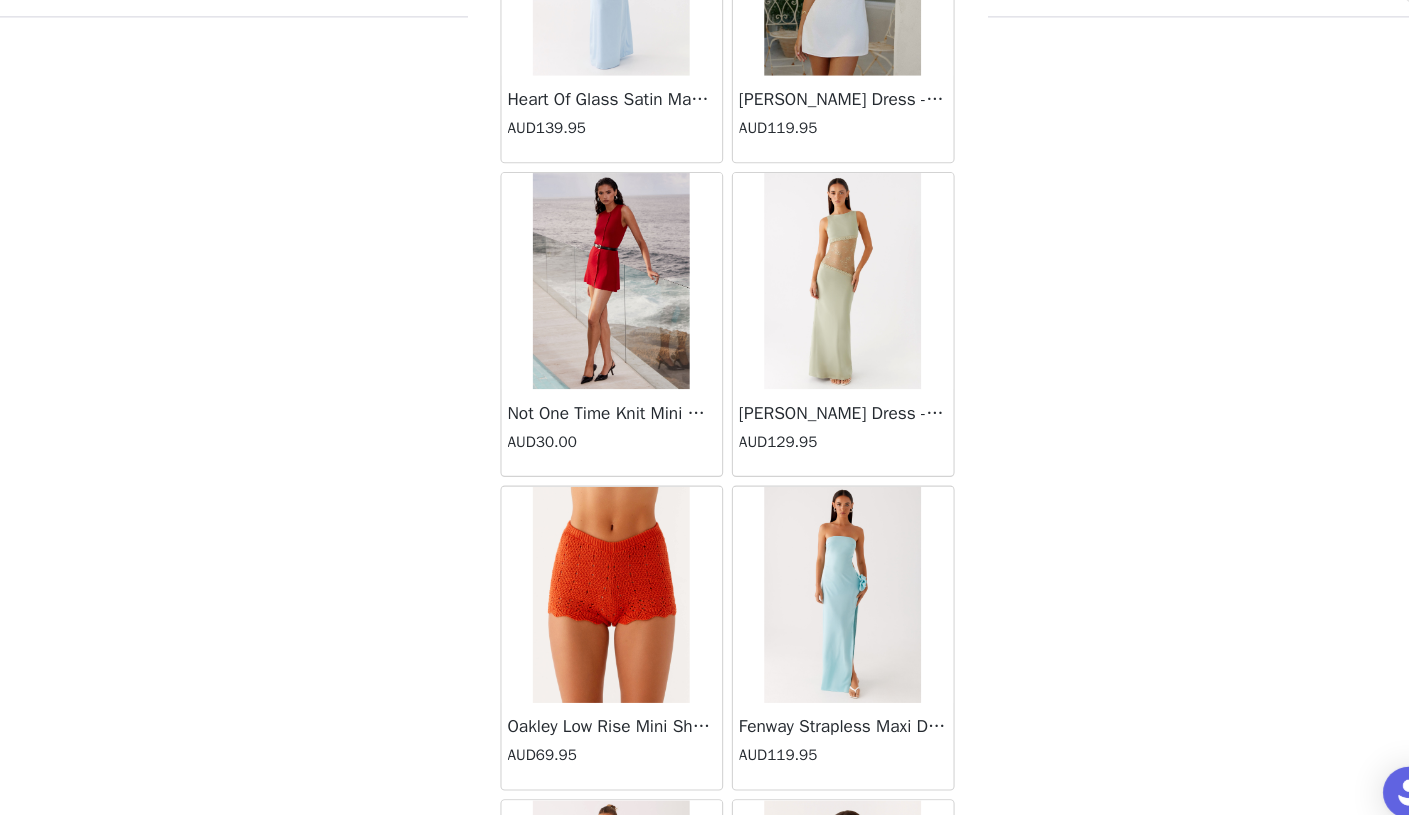 scroll, scrollTop: 31245, scrollLeft: 0, axis: vertical 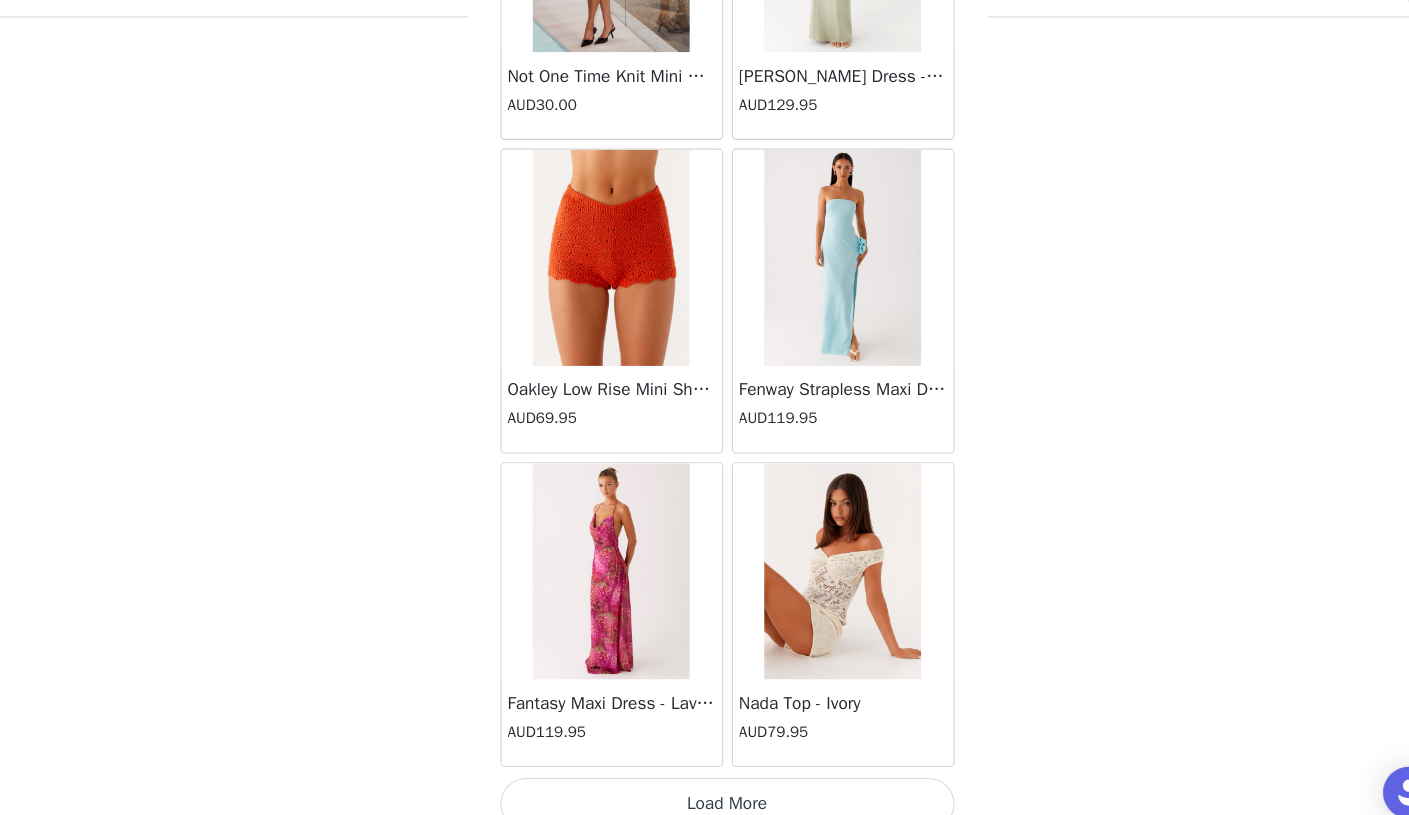 click on "Load More" at bounding box center (705, 781) 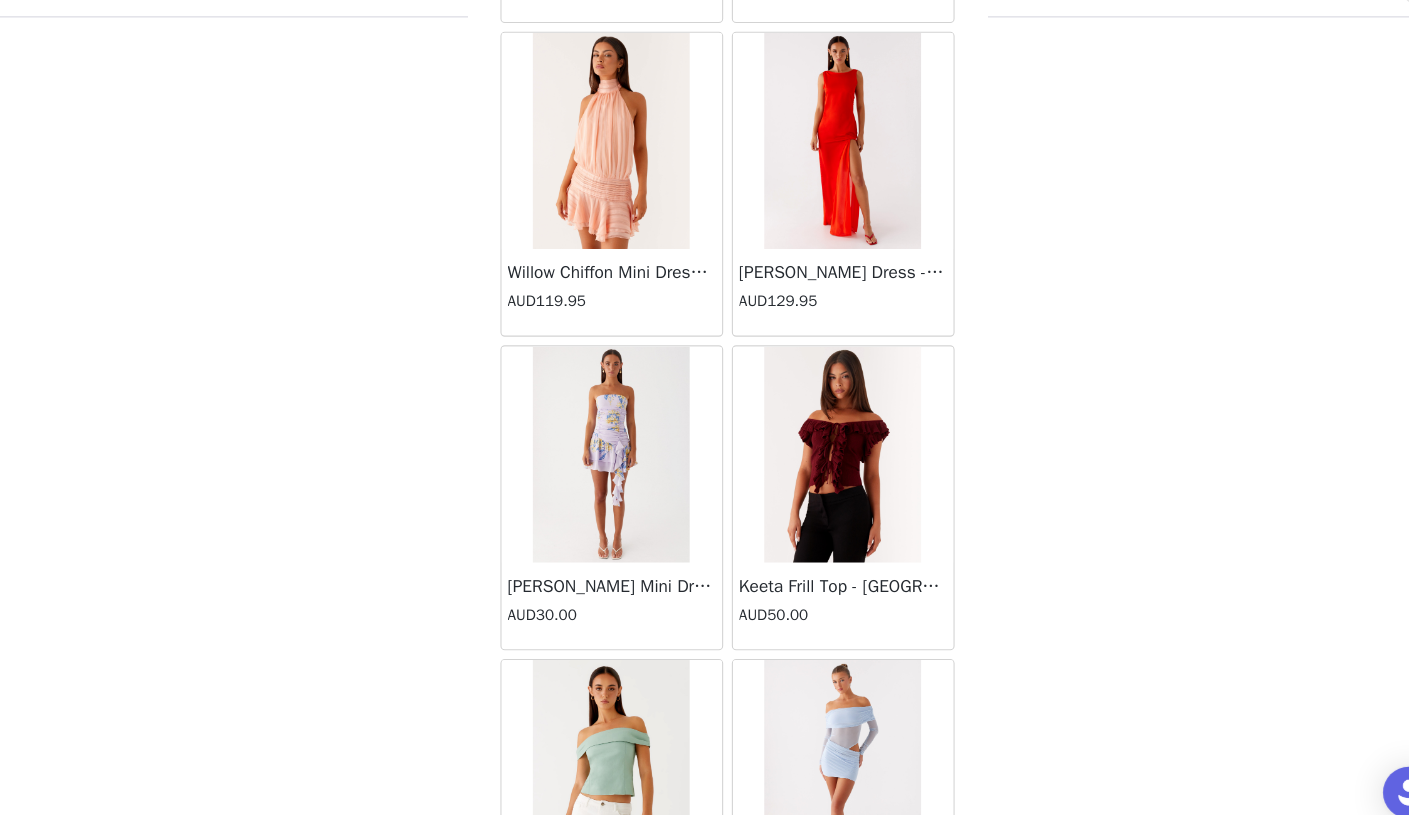 scroll, scrollTop: 34145, scrollLeft: 0, axis: vertical 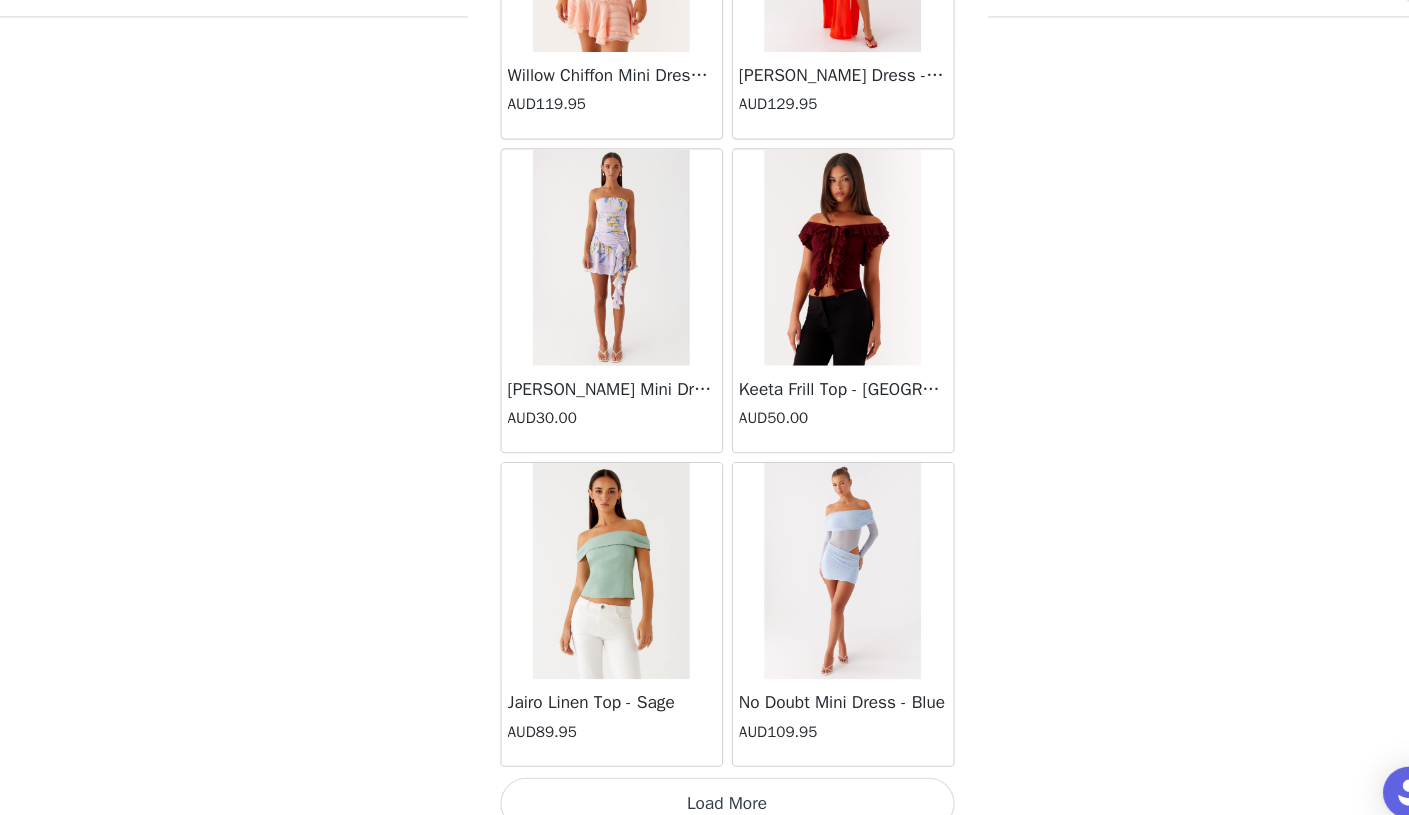 click on "Load More" at bounding box center (705, 781) 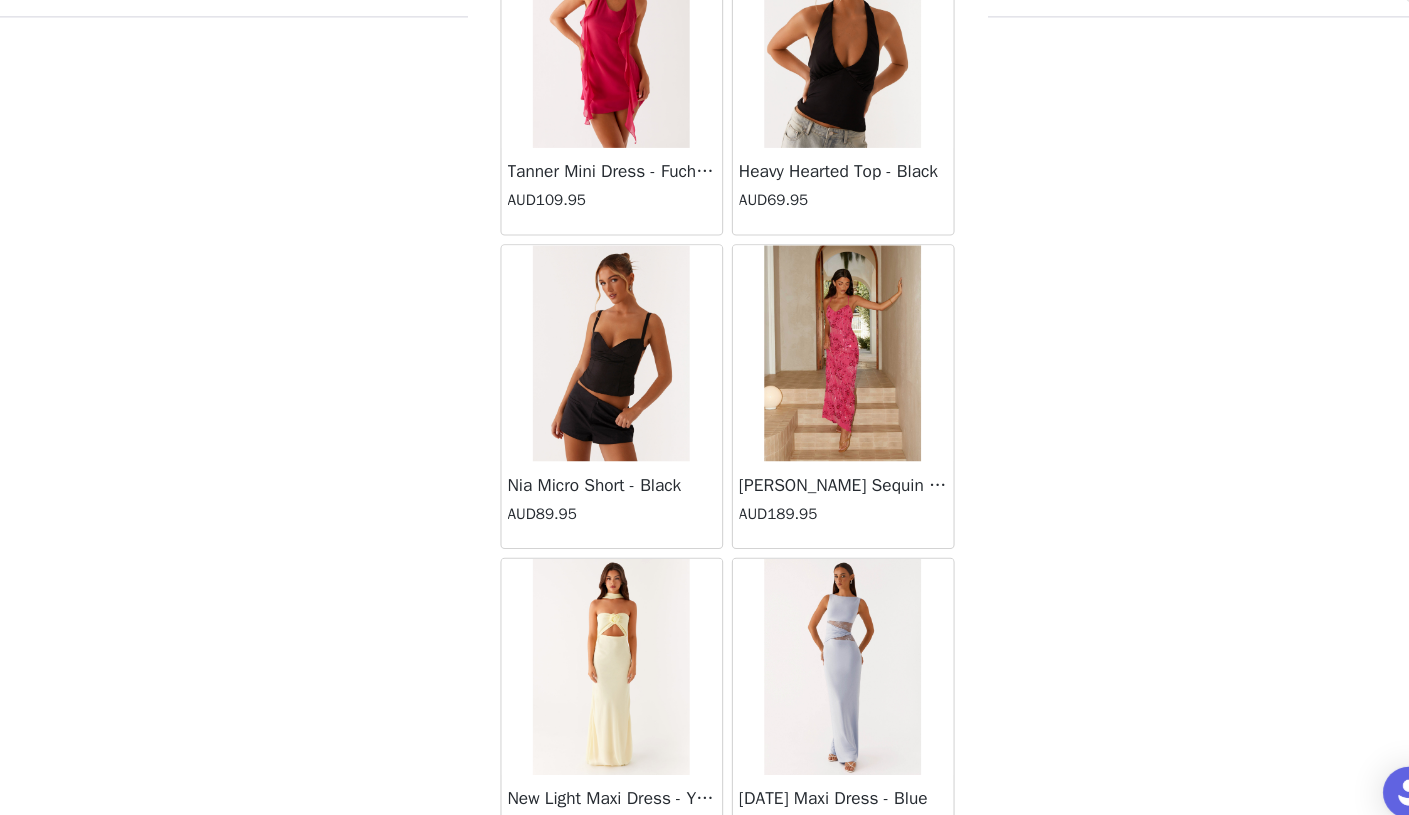 scroll, scrollTop: 37045, scrollLeft: 0, axis: vertical 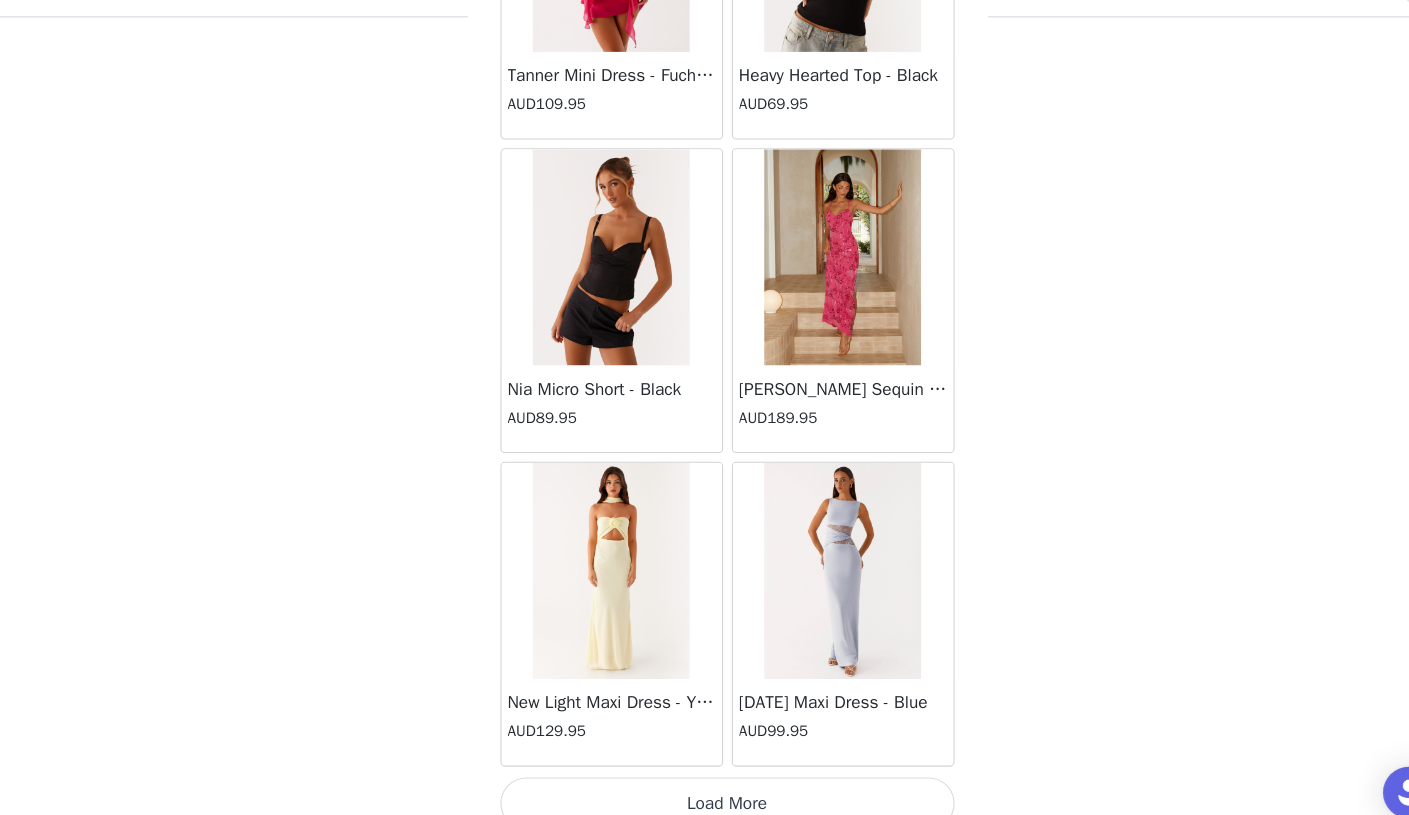 click on "Load More" at bounding box center (705, 781) 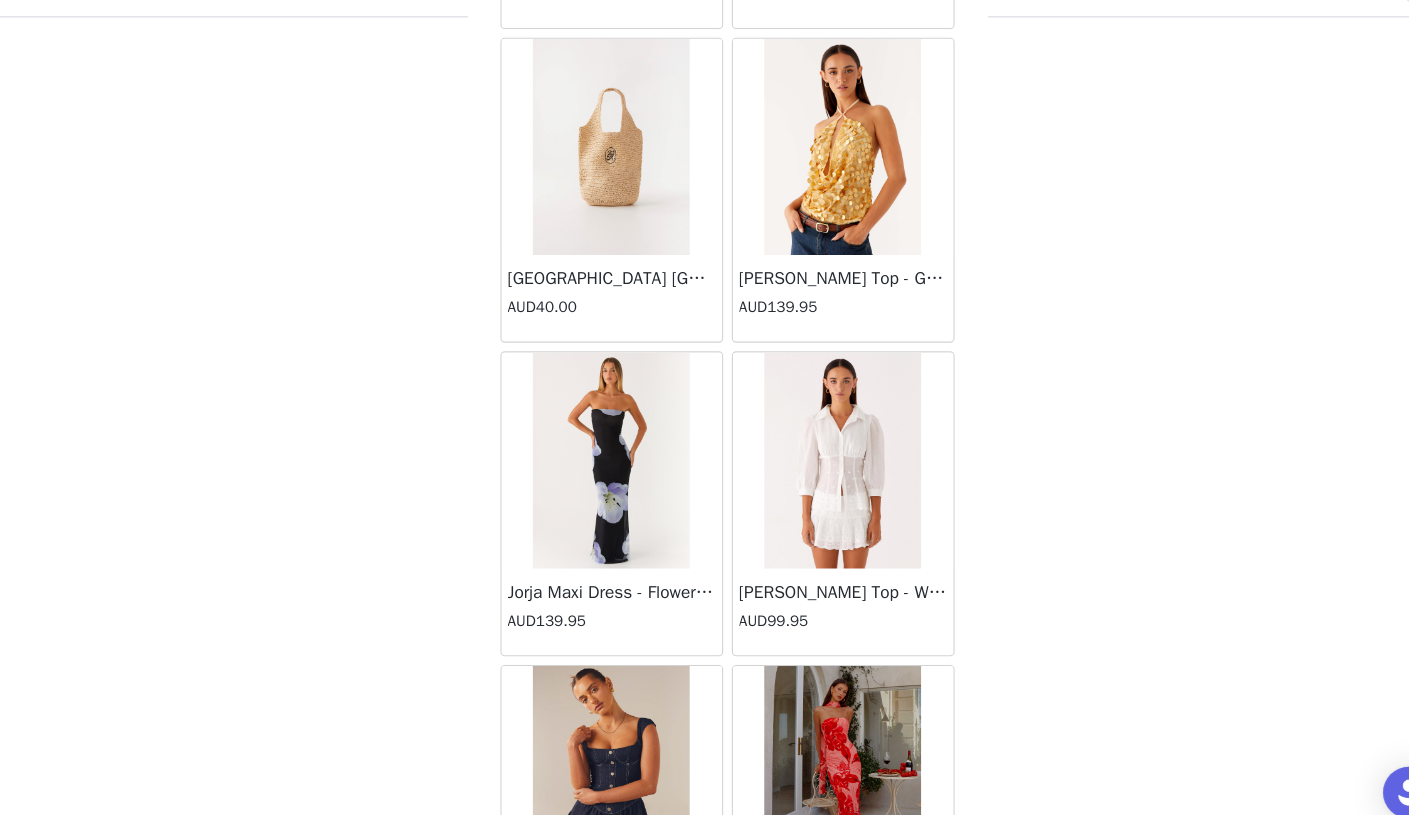 scroll, scrollTop: 39945, scrollLeft: 0, axis: vertical 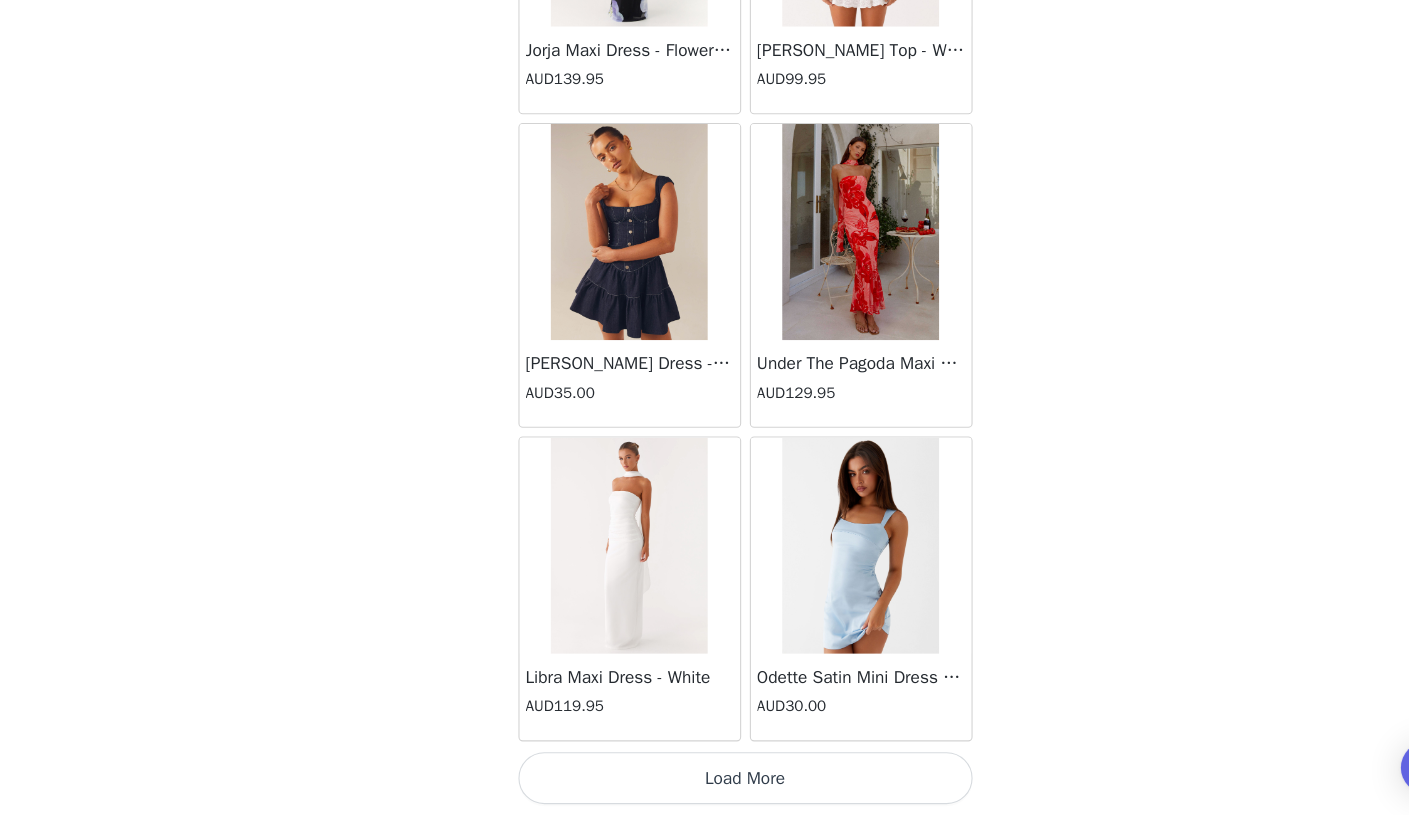 click on "Load More" at bounding box center (705, 781) 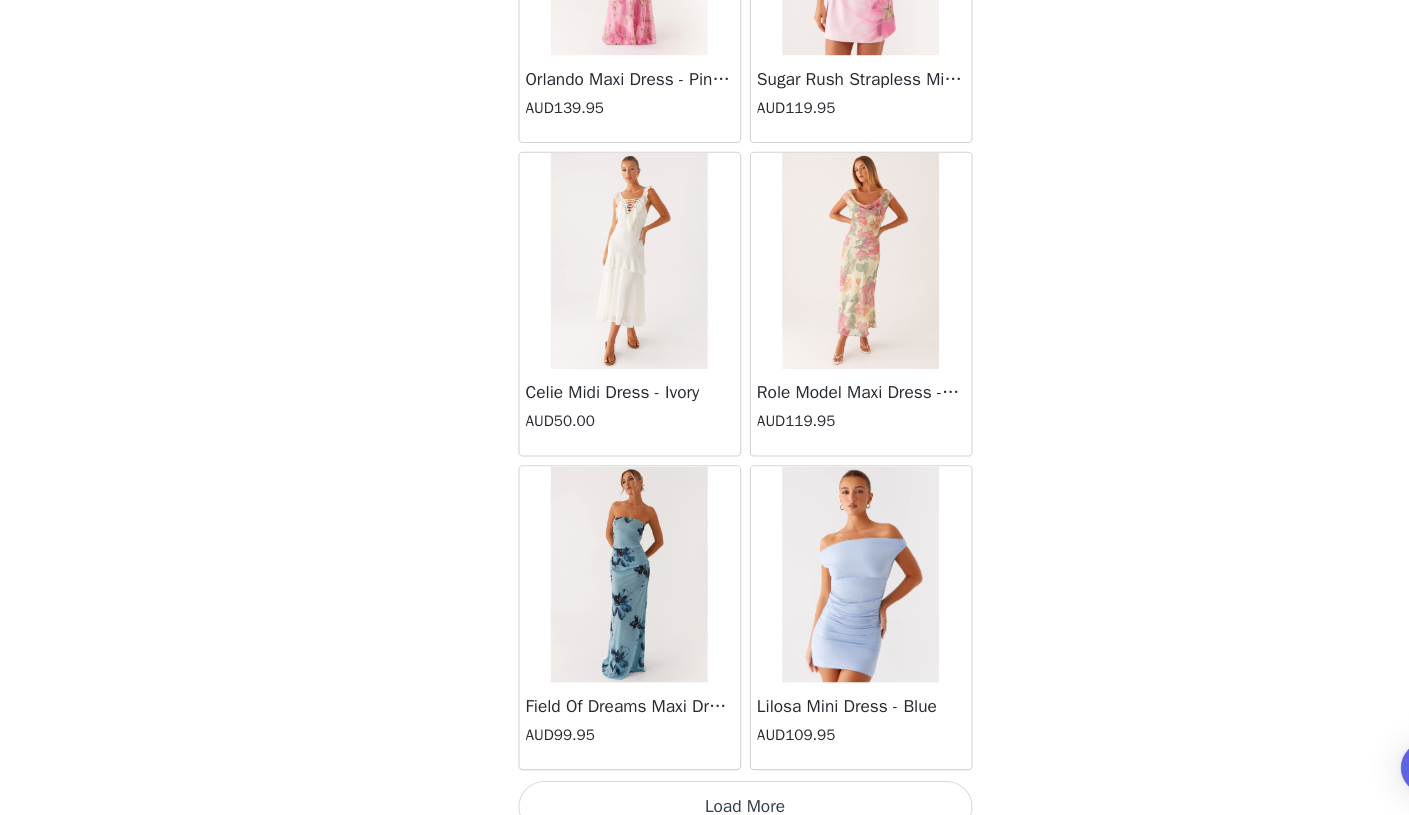 scroll, scrollTop: 42845, scrollLeft: 0, axis: vertical 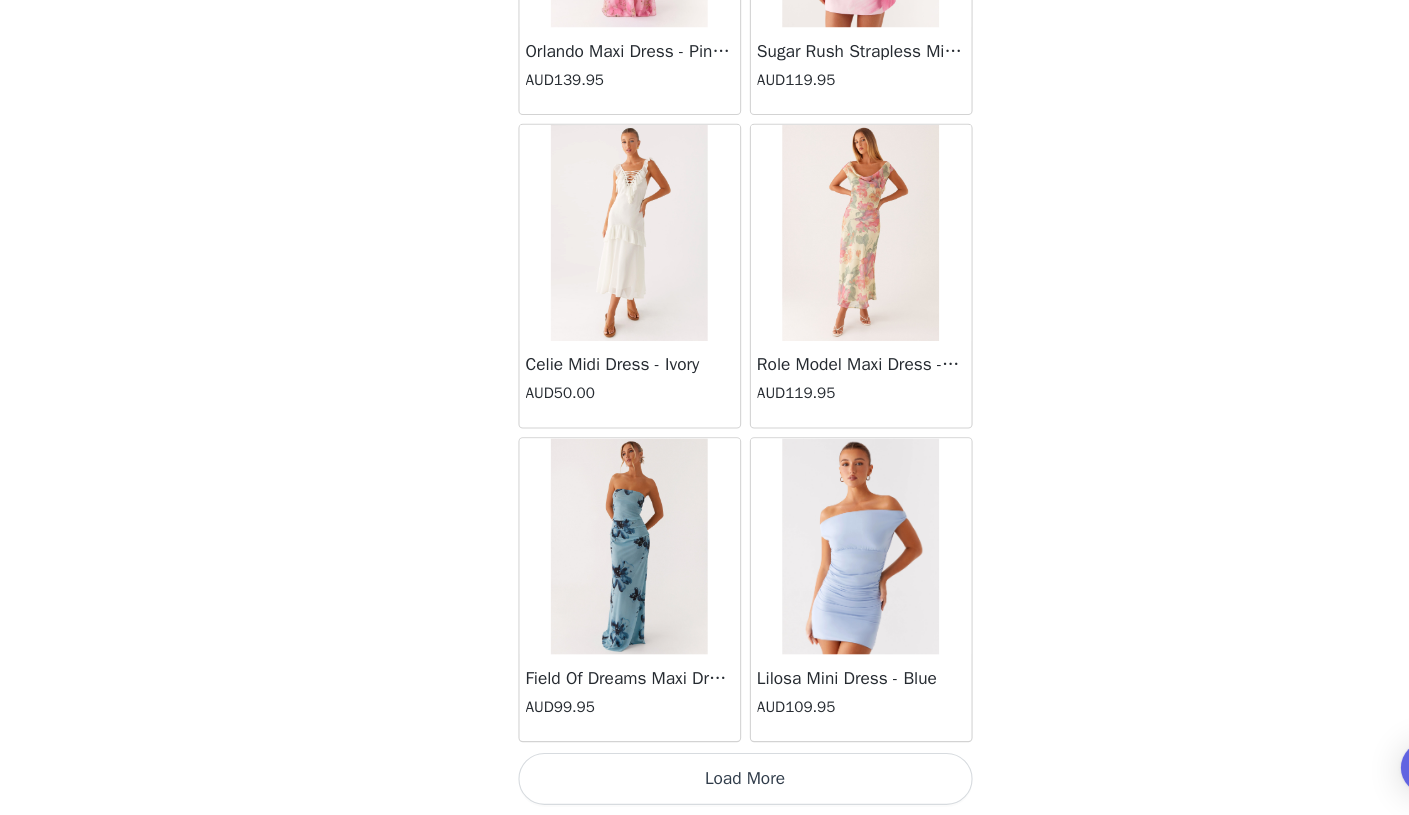 click on "Load More" at bounding box center [705, 781] 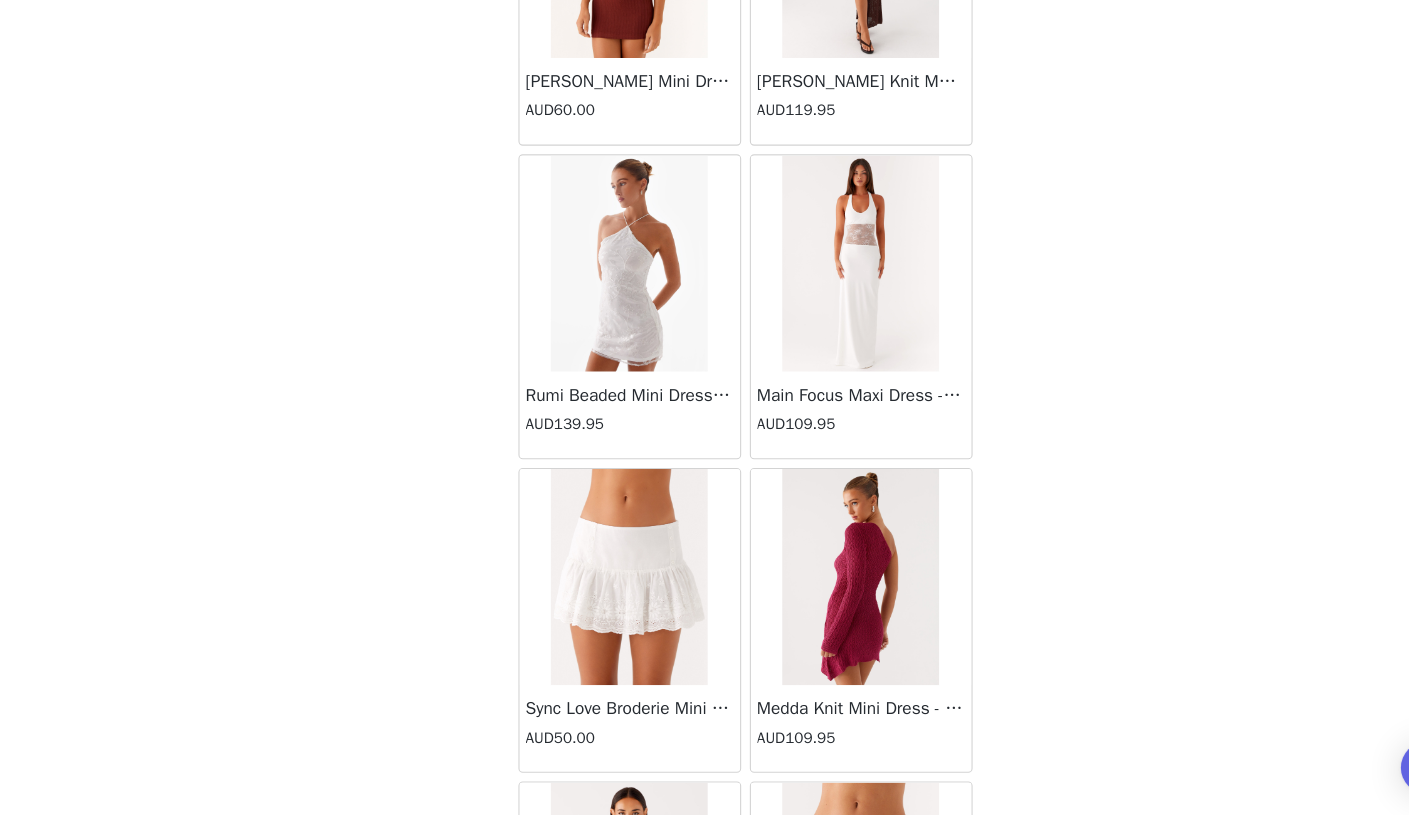 scroll, scrollTop: 45745, scrollLeft: 0, axis: vertical 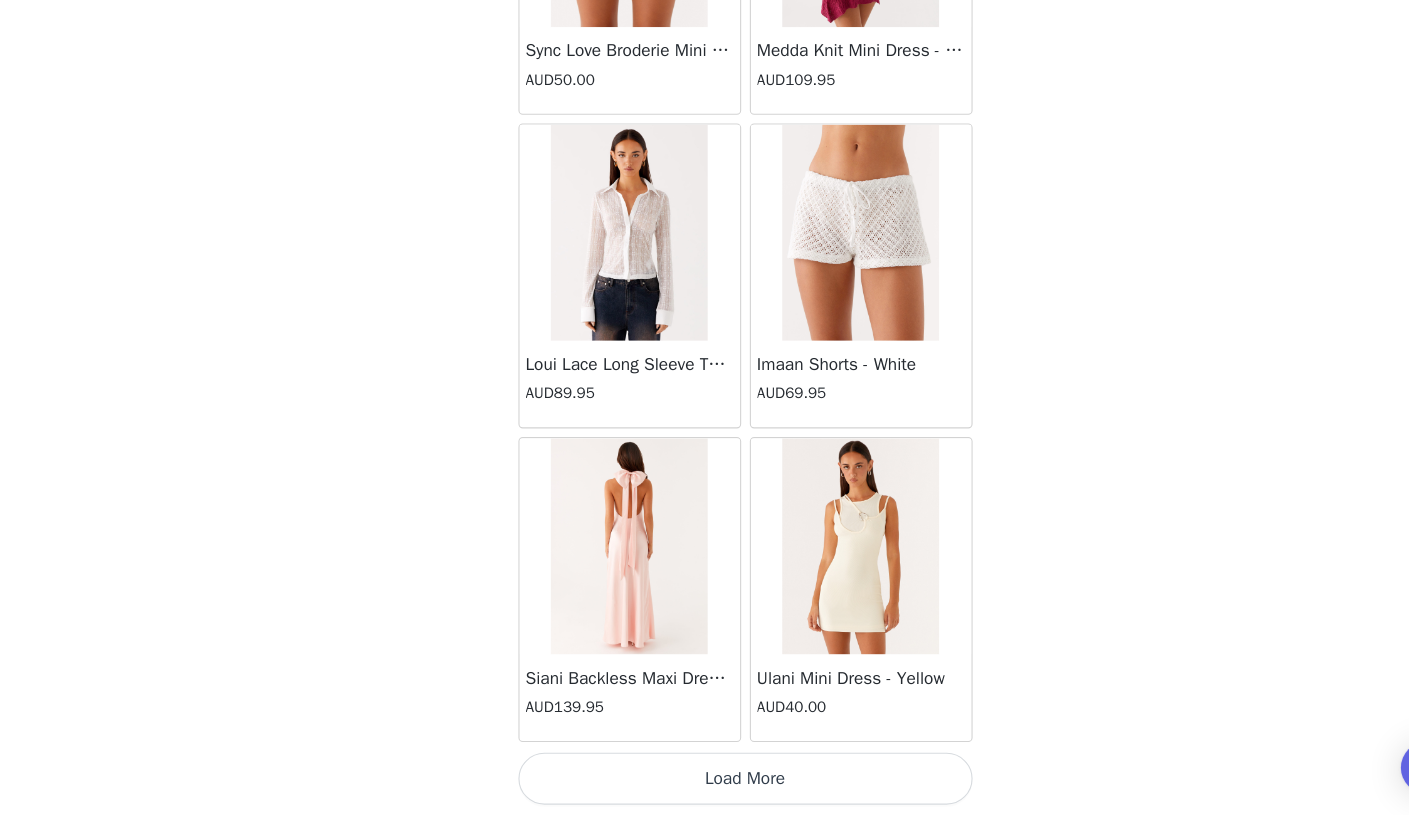 click on "Load More" at bounding box center (705, 781) 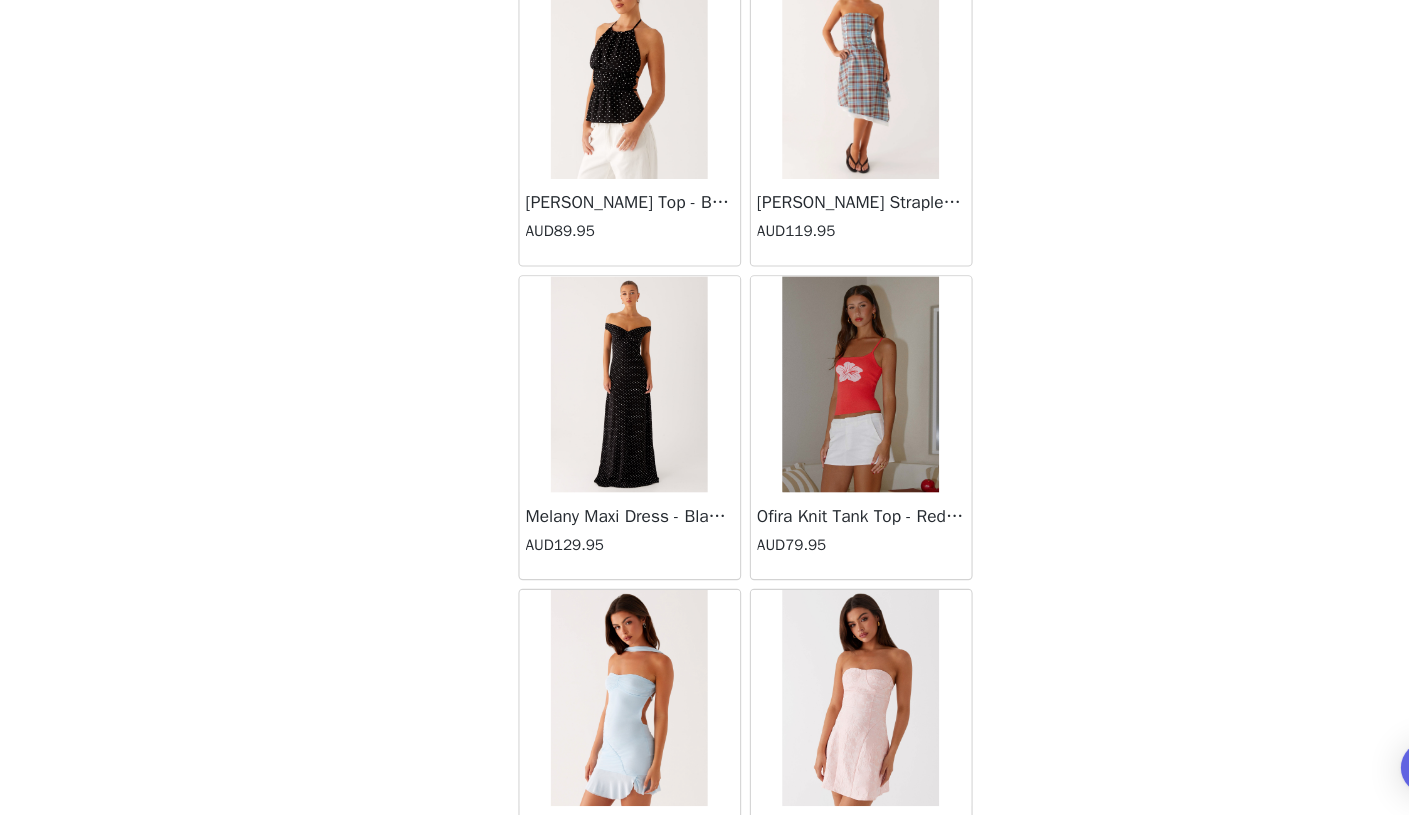scroll, scrollTop: 48645, scrollLeft: 0, axis: vertical 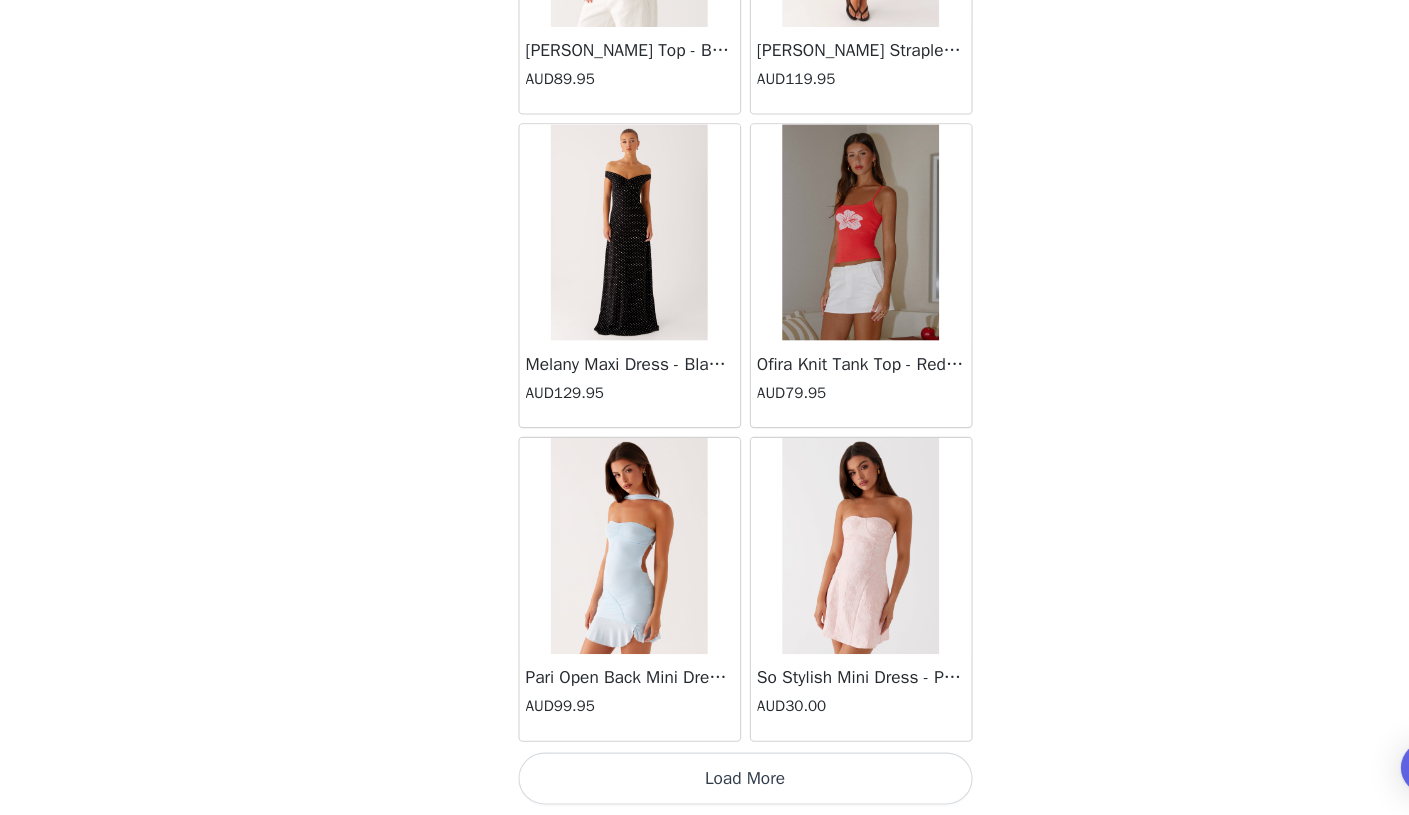 click on "Load More" at bounding box center (705, 781) 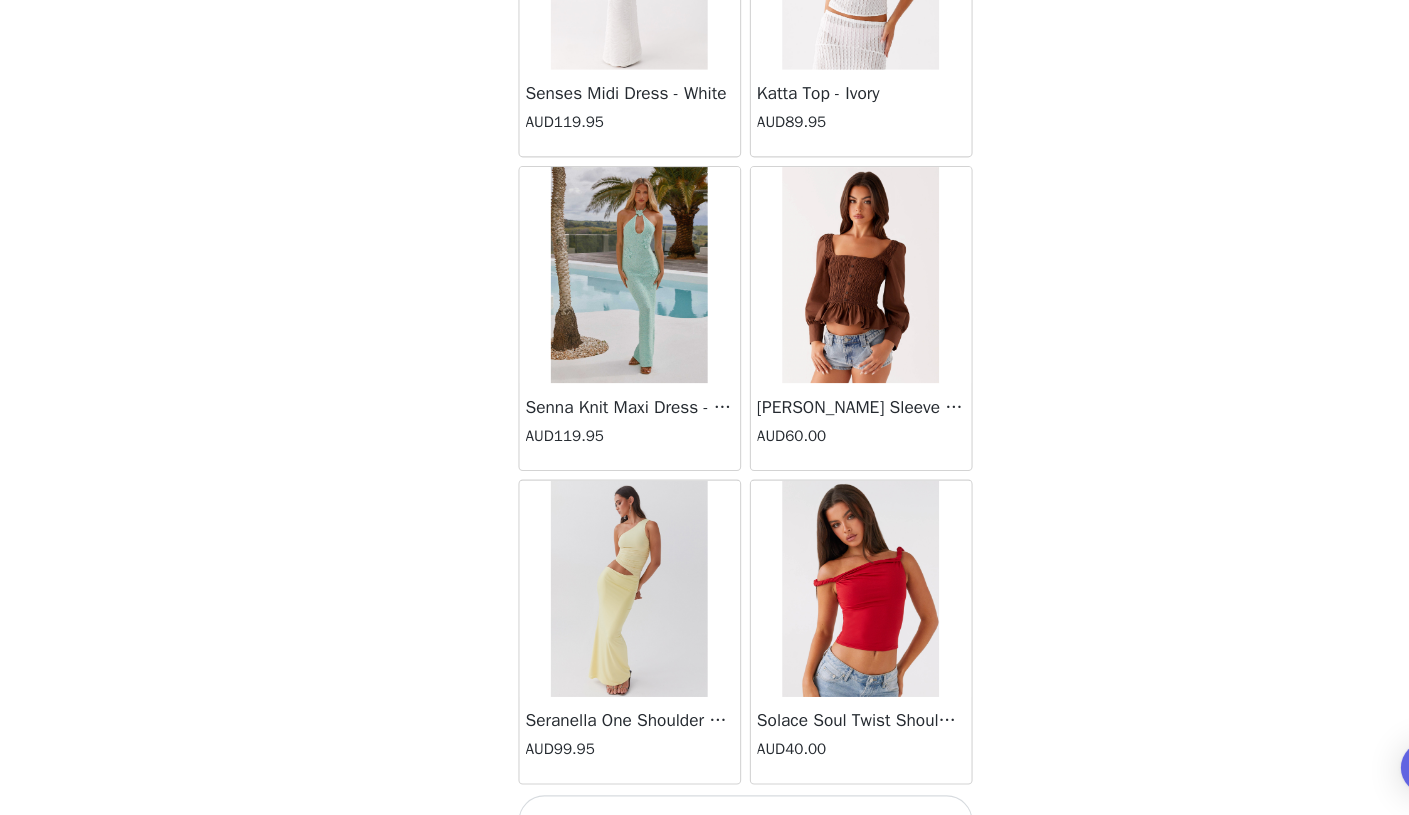 scroll, scrollTop: 51545, scrollLeft: 0, axis: vertical 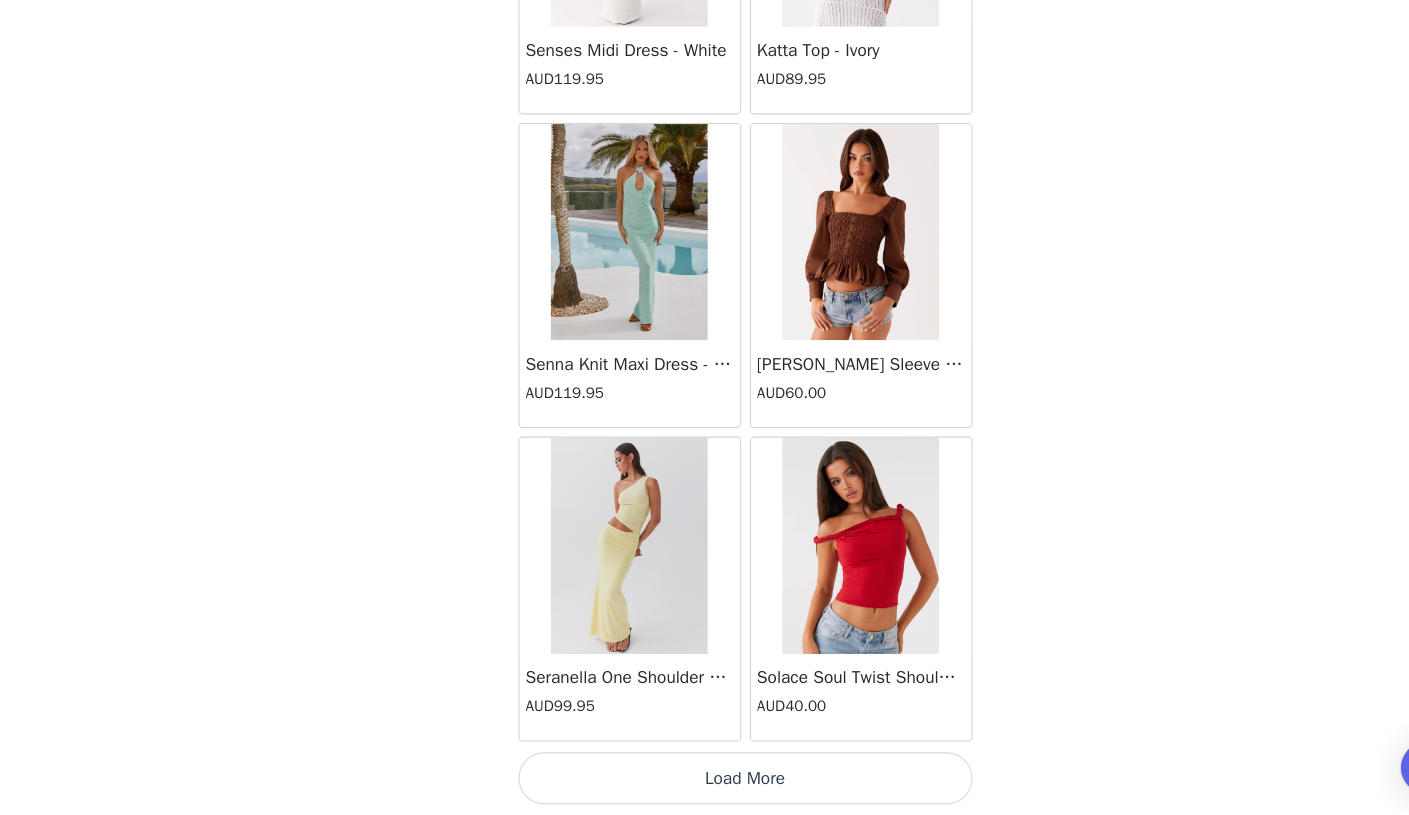 click on "Load More" at bounding box center [705, 781] 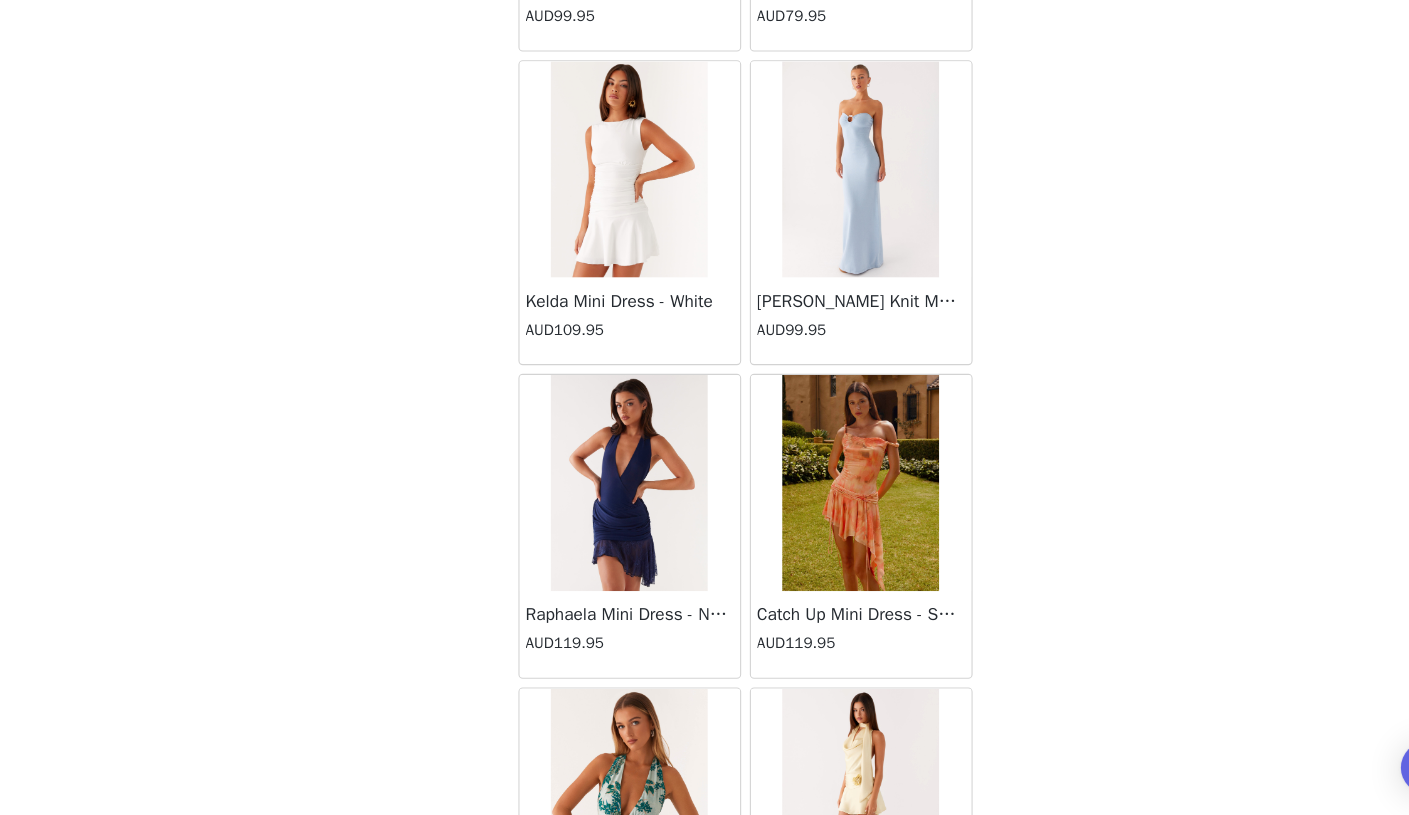 scroll, scrollTop: 54445, scrollLeft: 0, axis: vertical 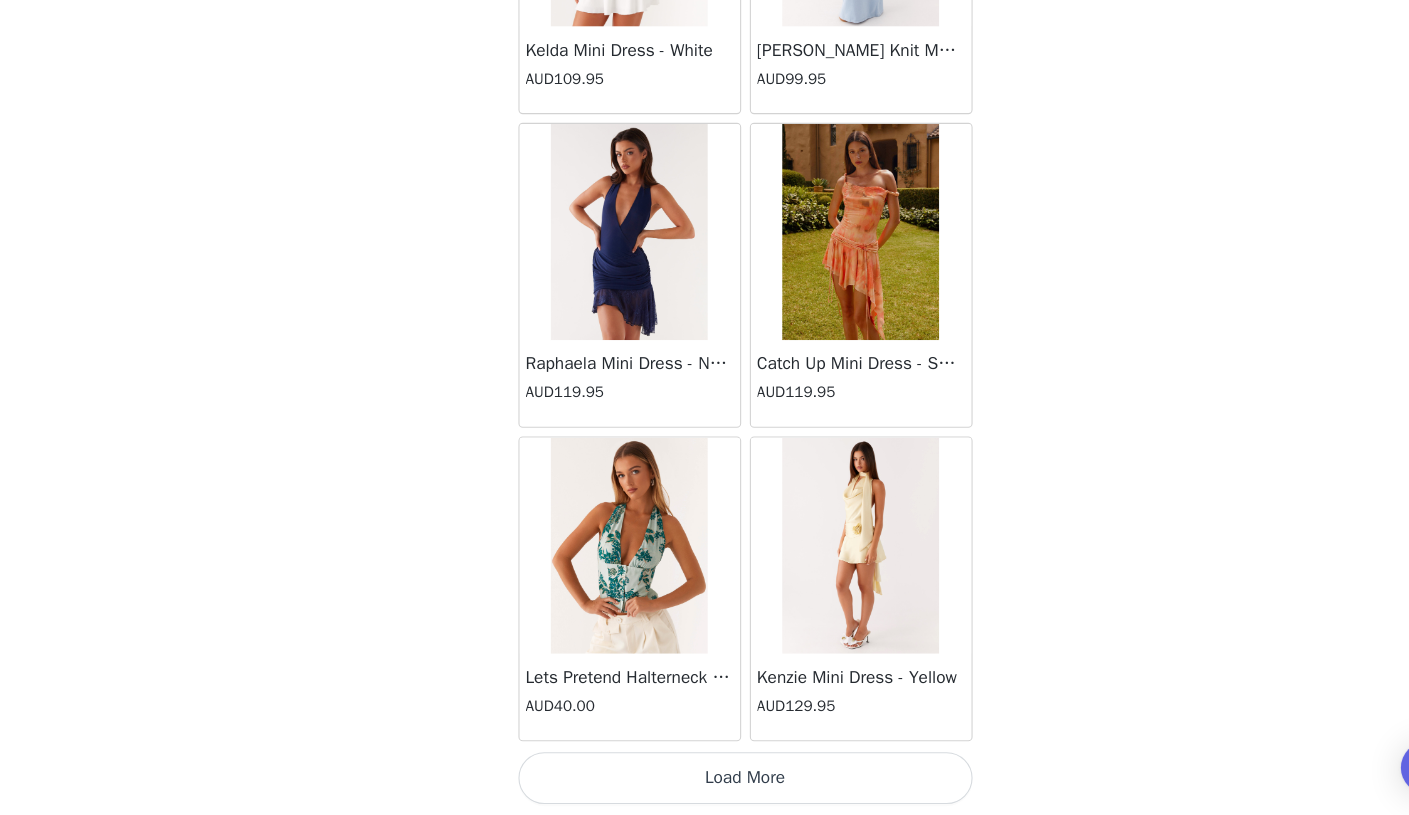 click on "Load More" at bounding box center [705, 781] 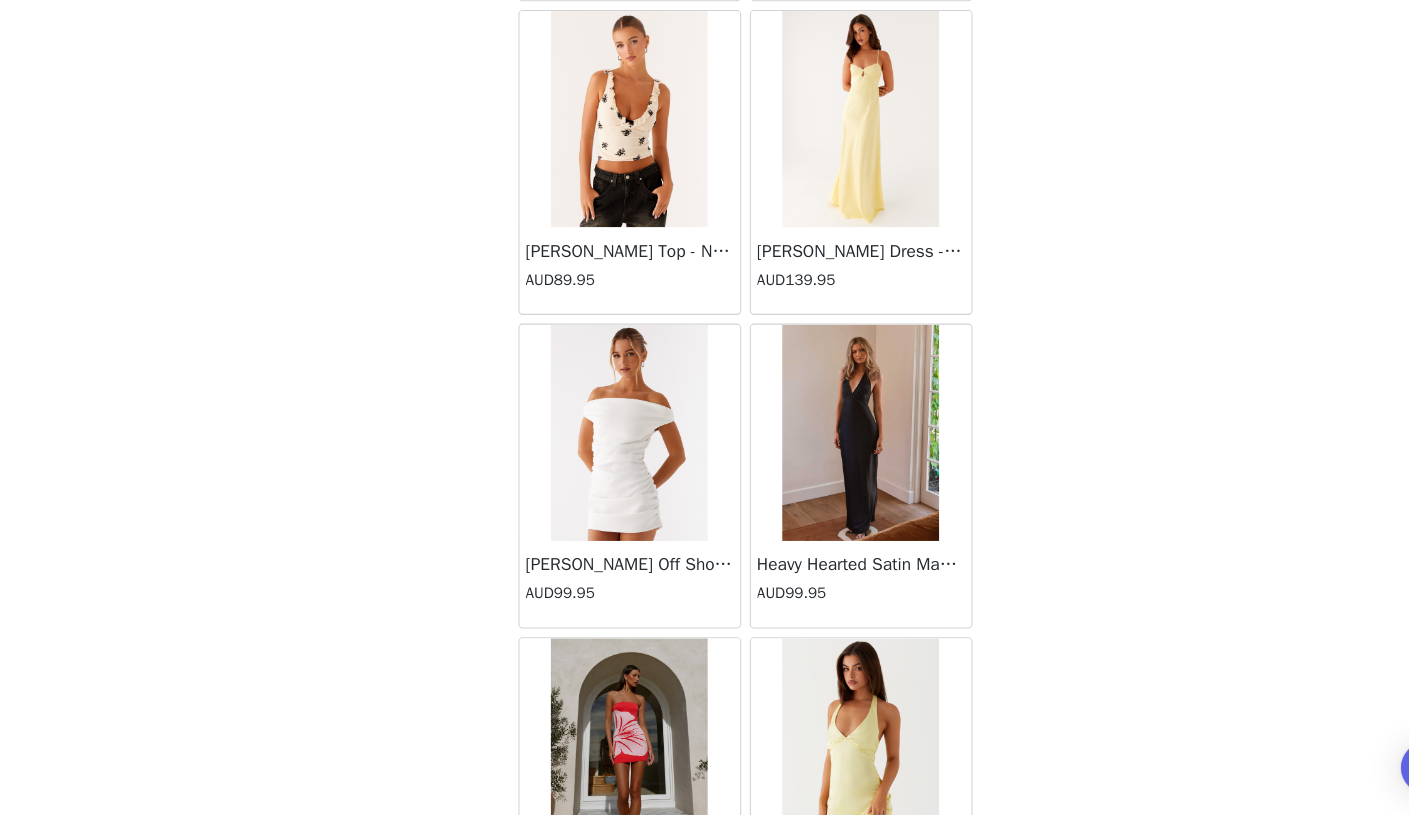scroll, scrollTop: 57345, scrollLeft: 0, axis: vertical 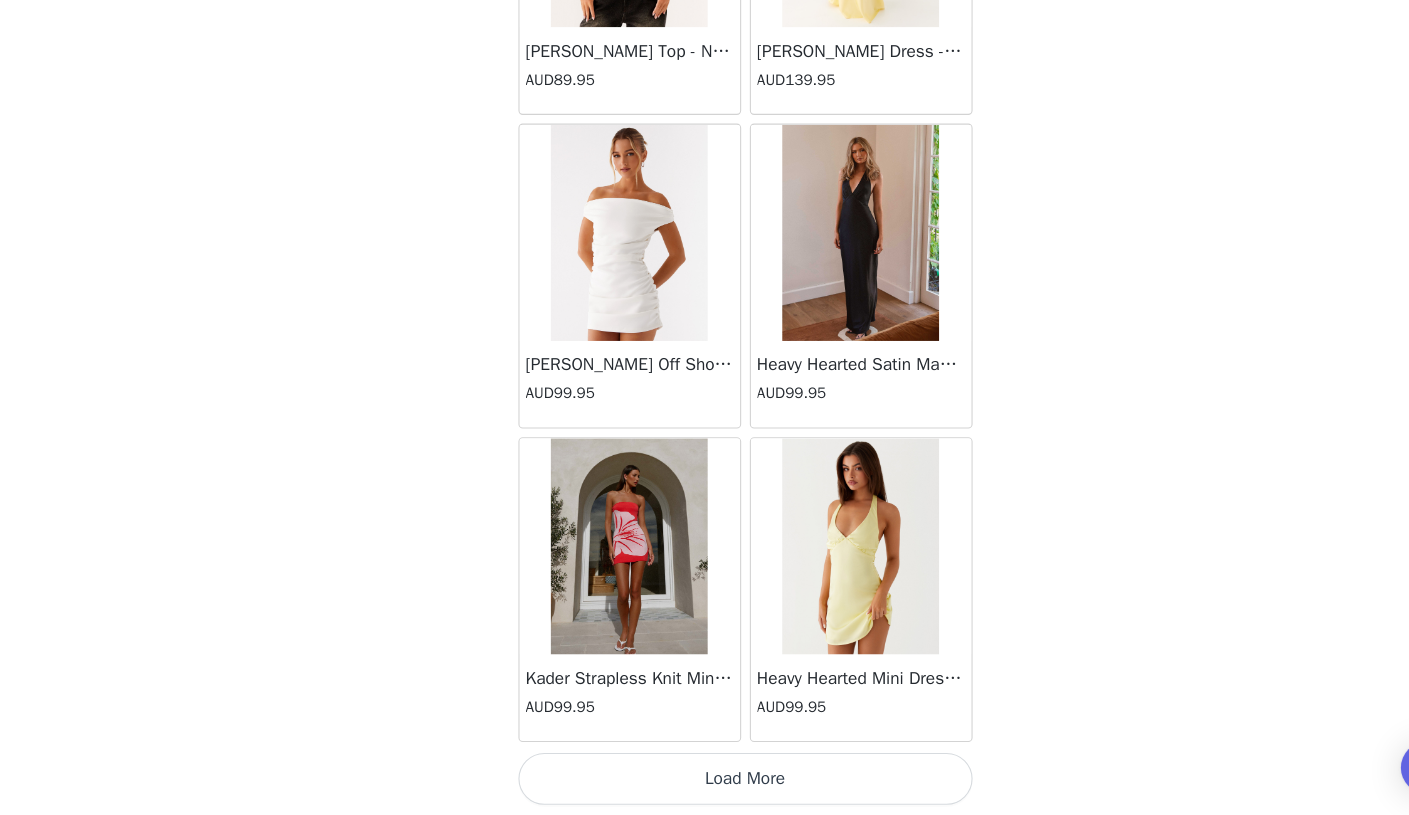 click on "Load More" at bounding box center [705, 781] 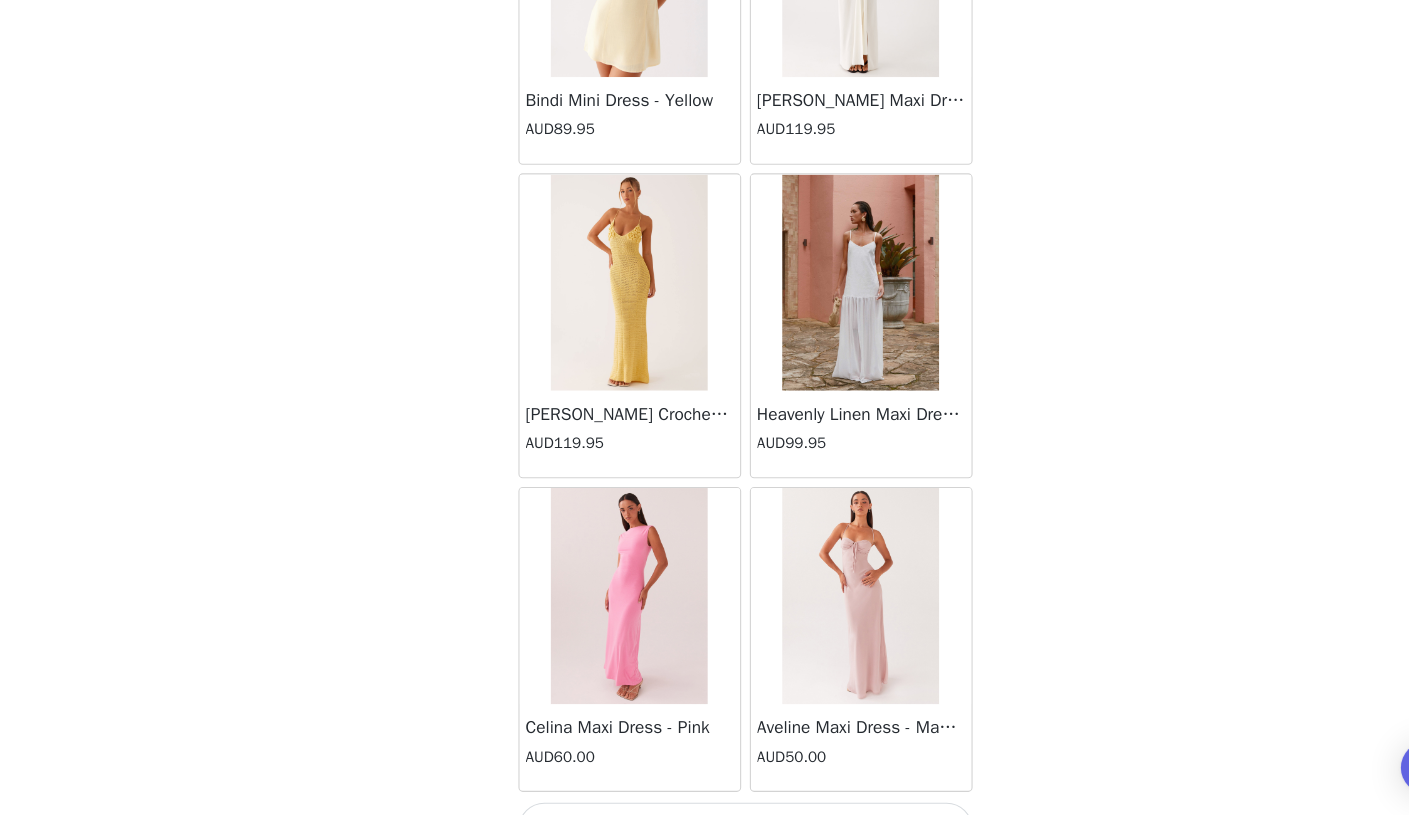 scroll, scrollTop: 60245, scrollLeft: 0, axis: vertical 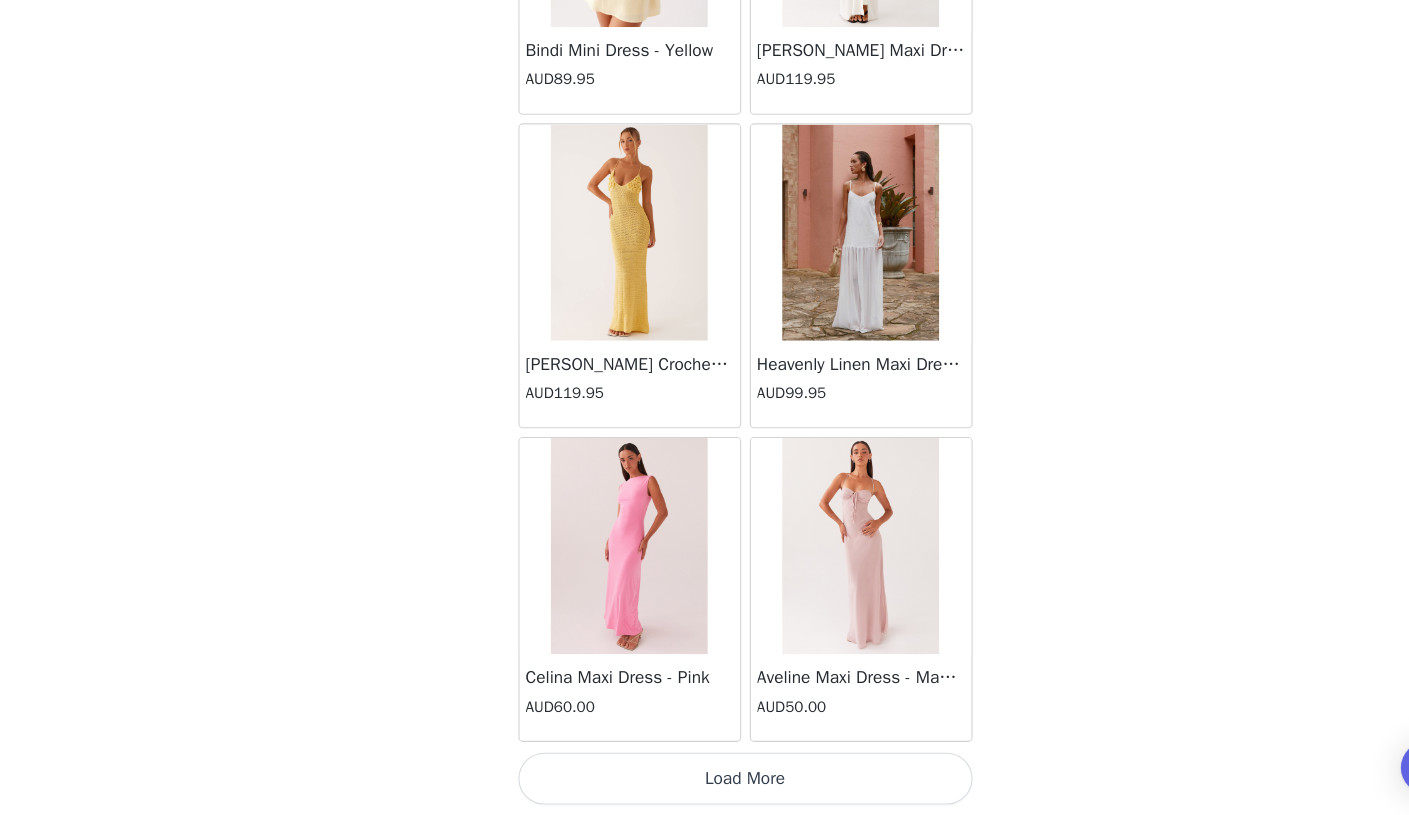 click on "Load More" at bounding box center [705, 781] 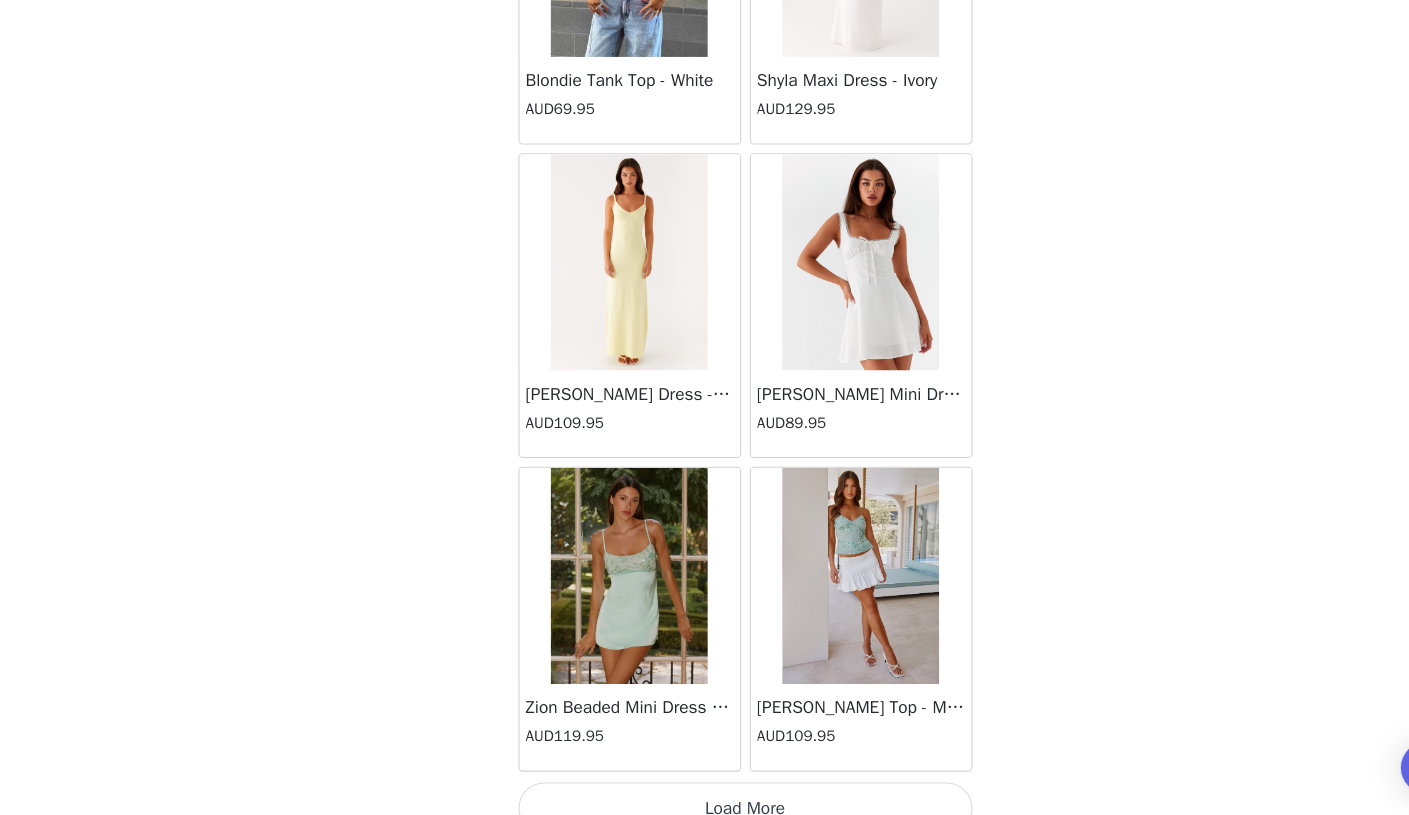 scroll, scrollTop: 63145, scrollLeft: 0, axis: vertical 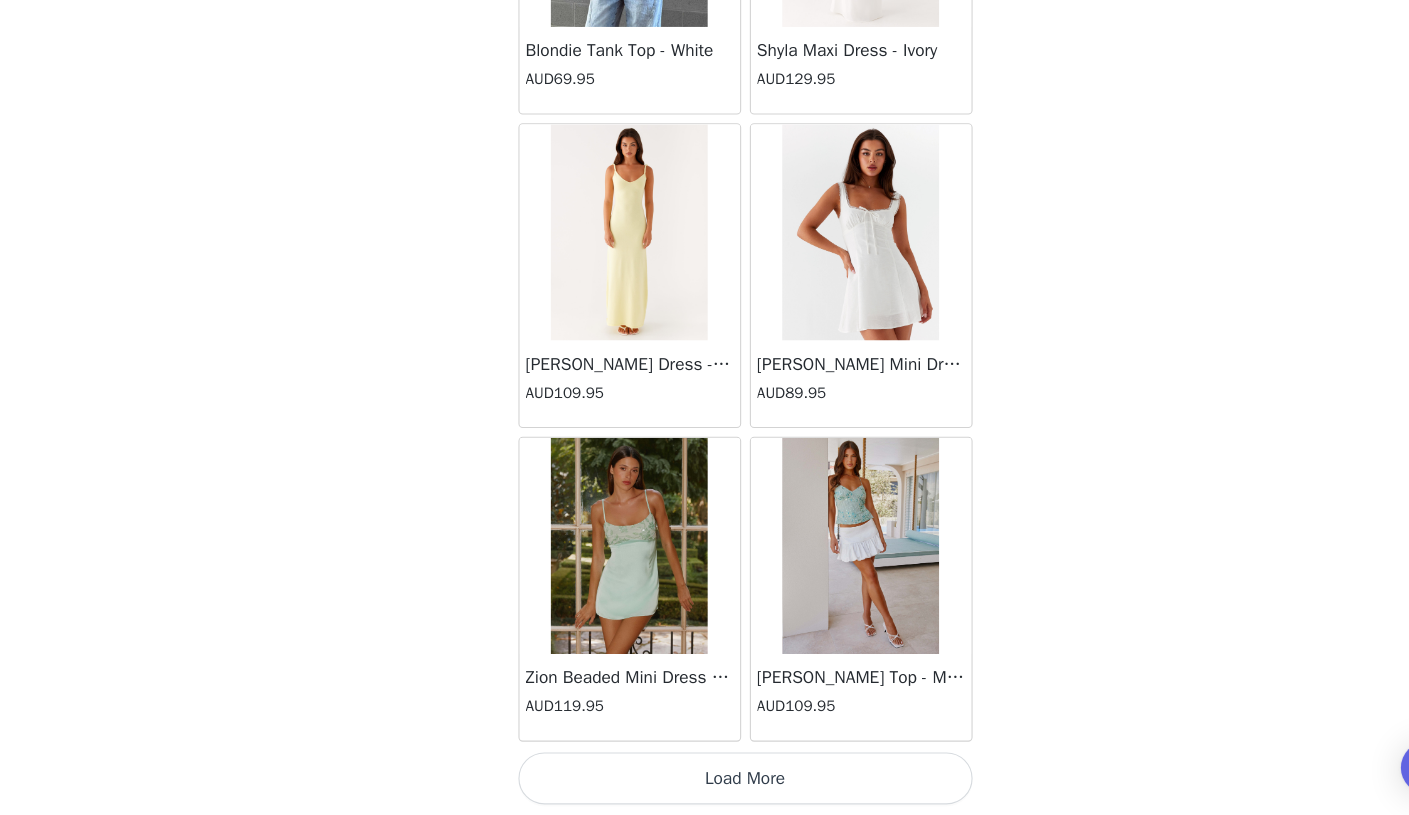 click on "Load More" at bounding box center (705, 781) 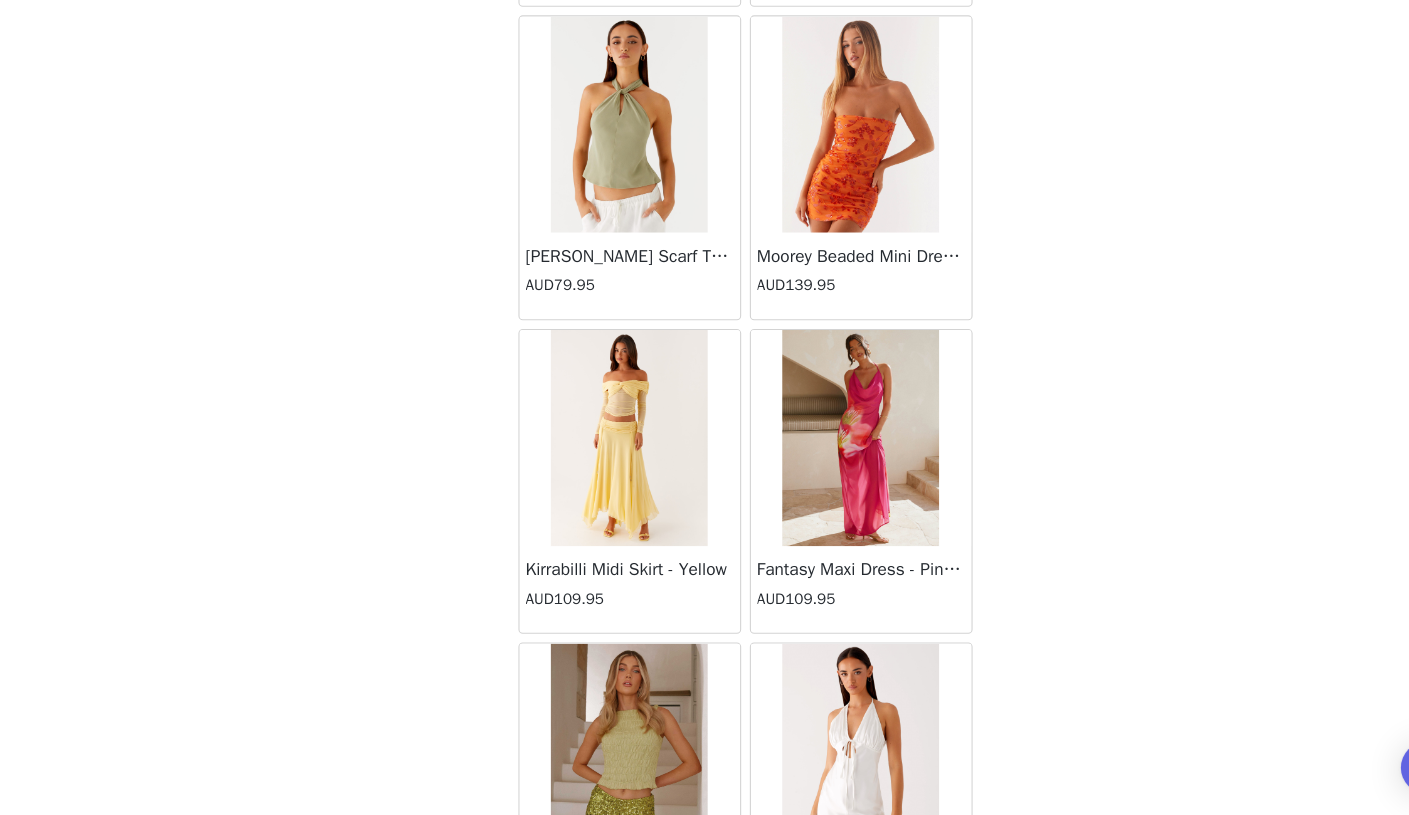 scroll, scrollTop: 66045, scrollLeft: 0, axis: vertical 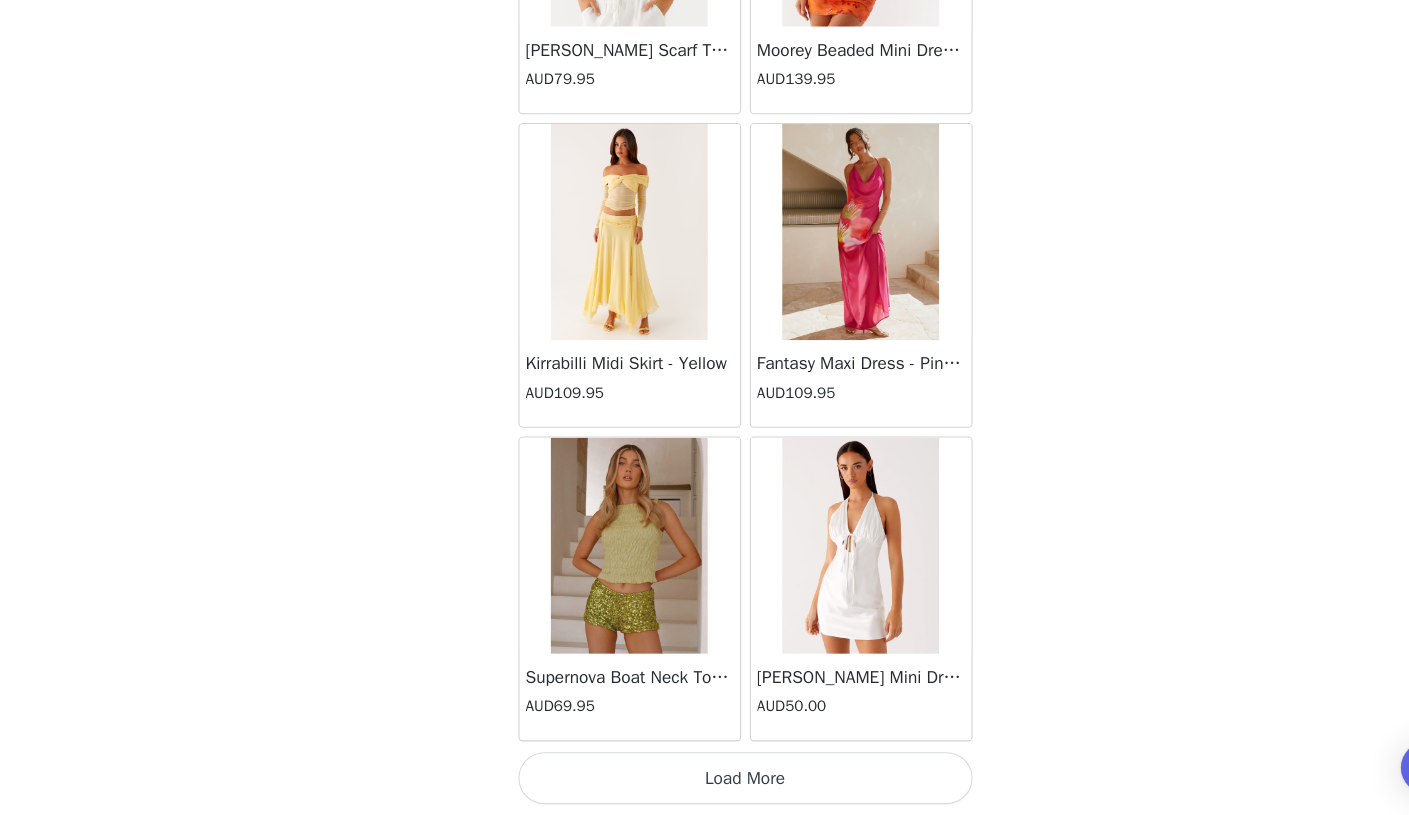 click on "Load More" at bounding box center [705, 781] 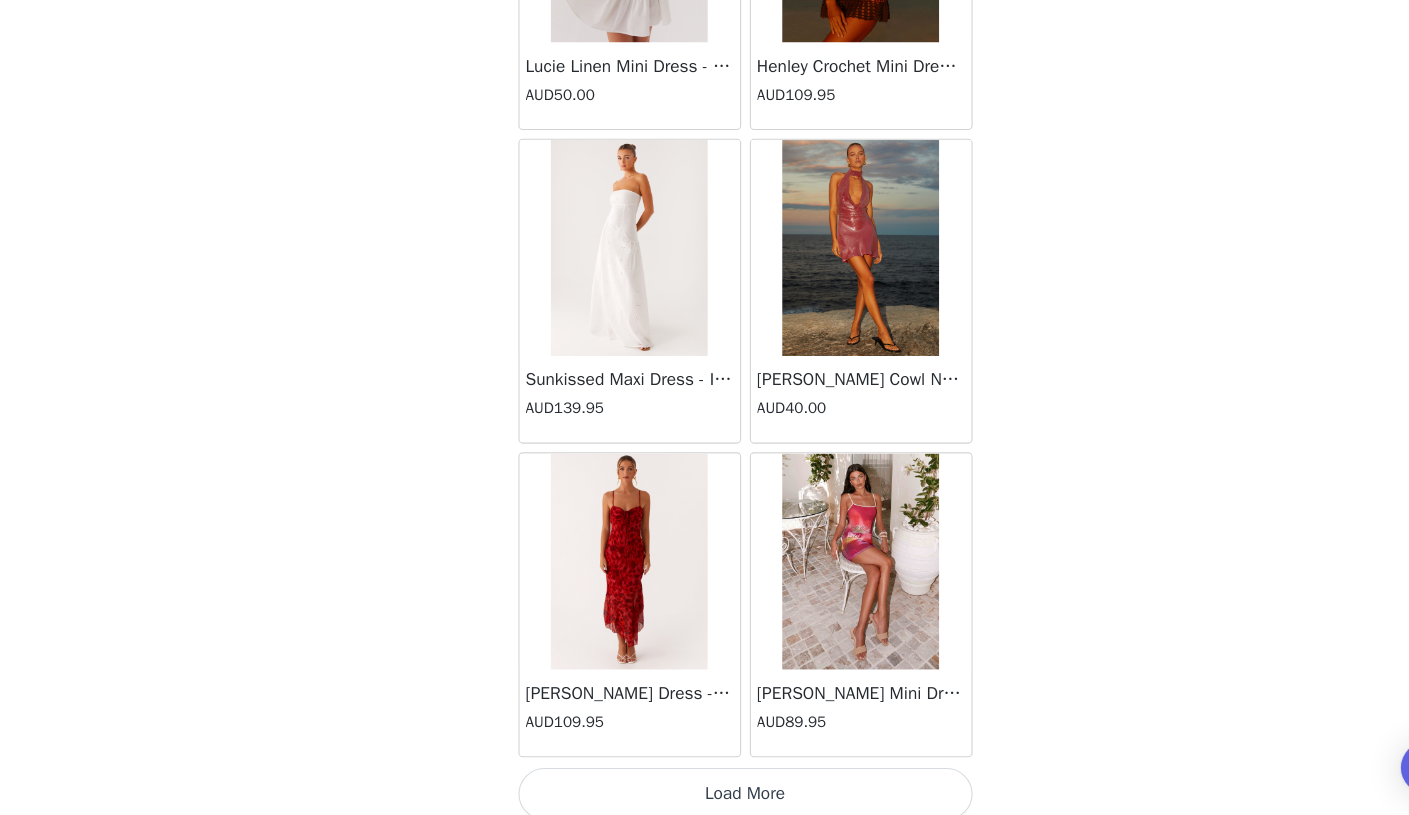 scroll, scrollTop: 68945, scrollLeft: 0, axis: vertical 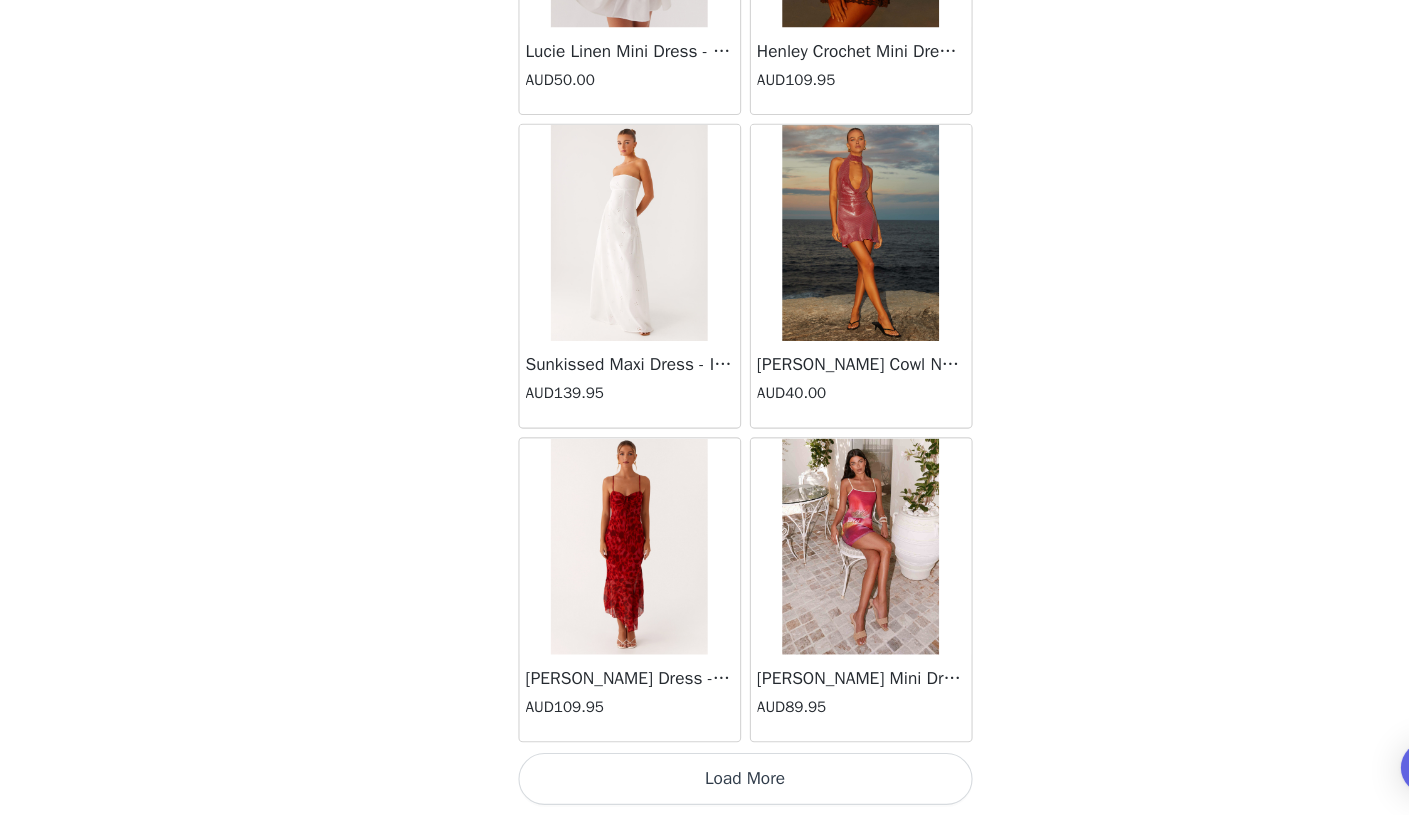 click on "Load More" at bounding box center [705, 781] 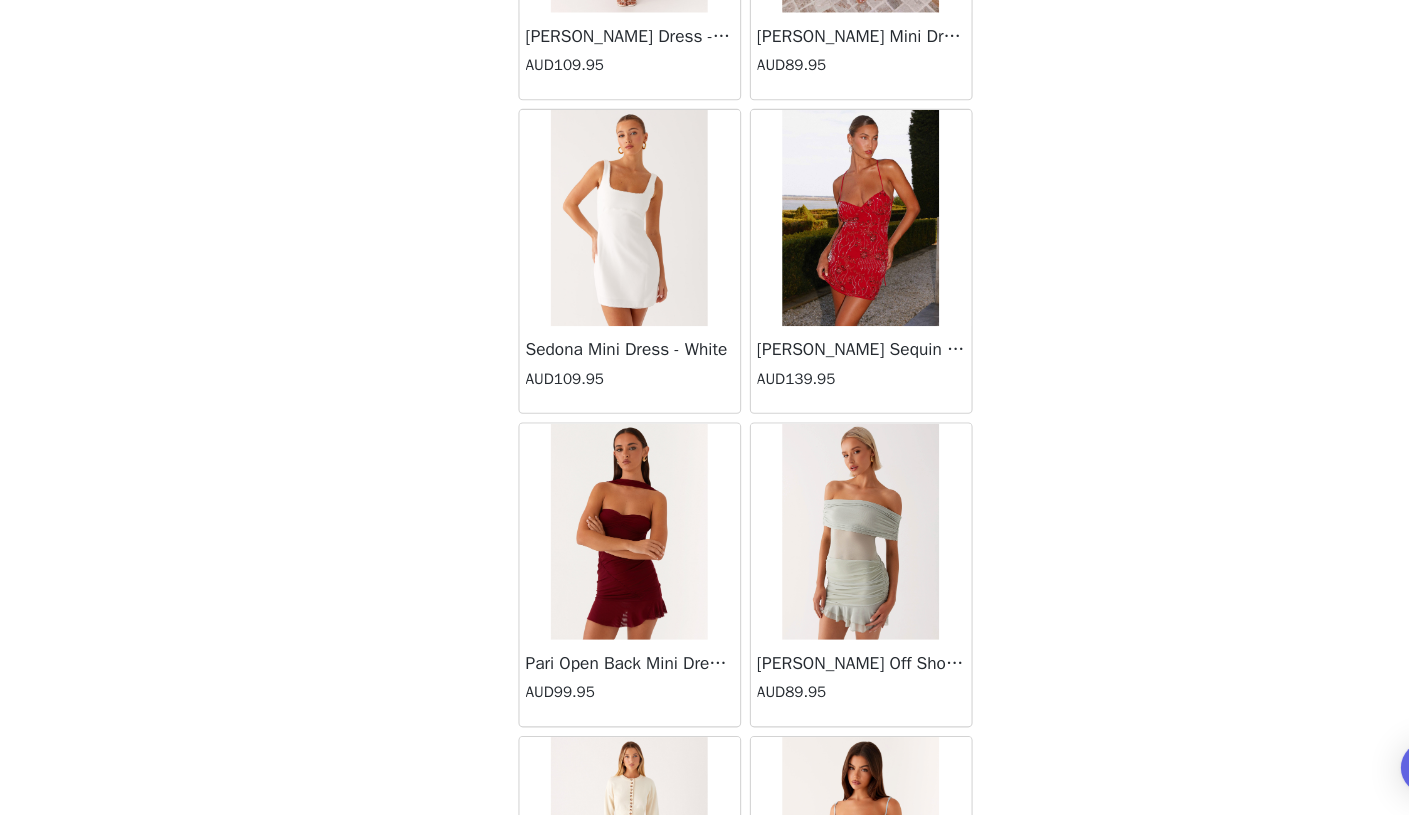 scroll, scrollTop: 69524, scrollLeft: 0, axis: vertical 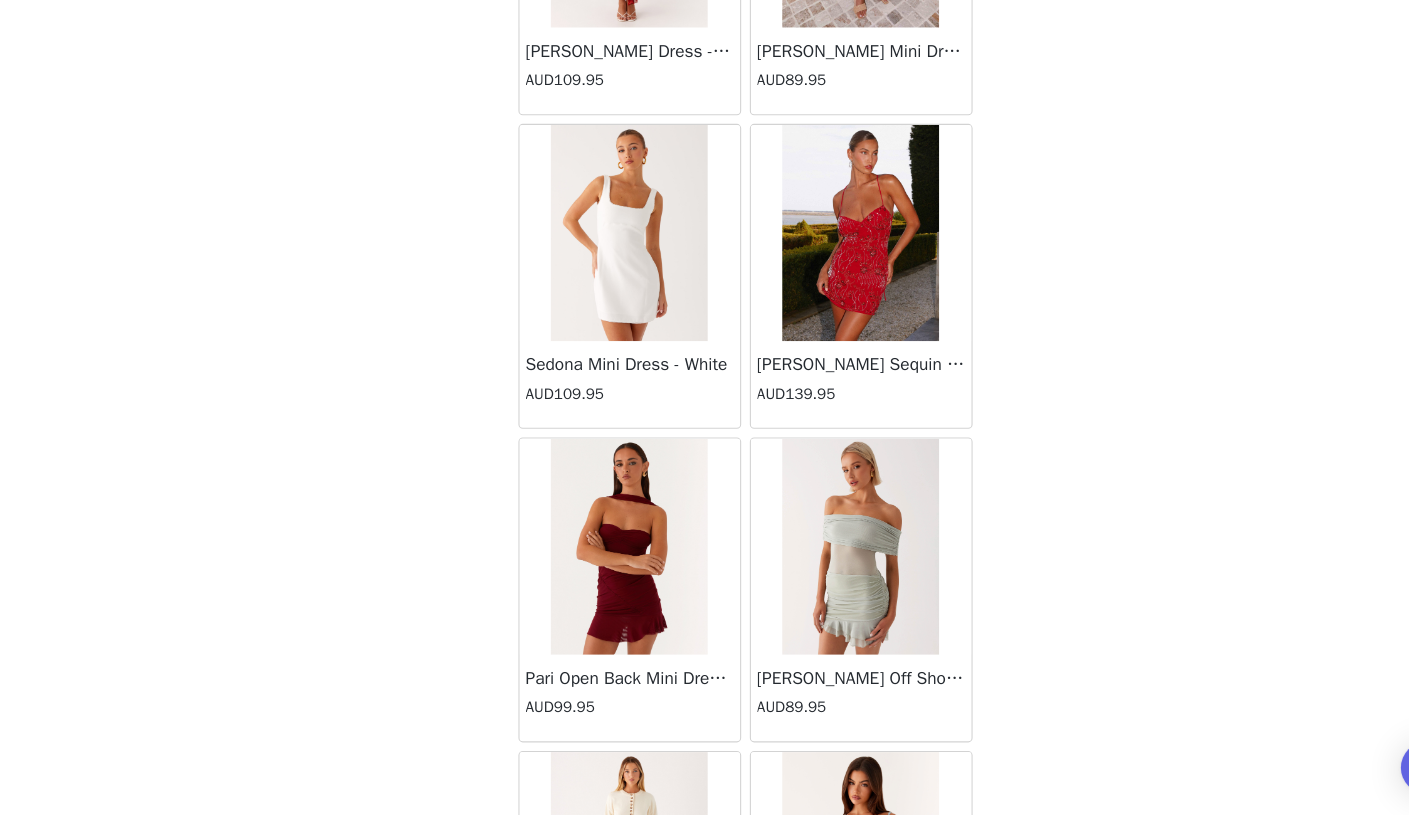 click at bounding box center [811, 567] 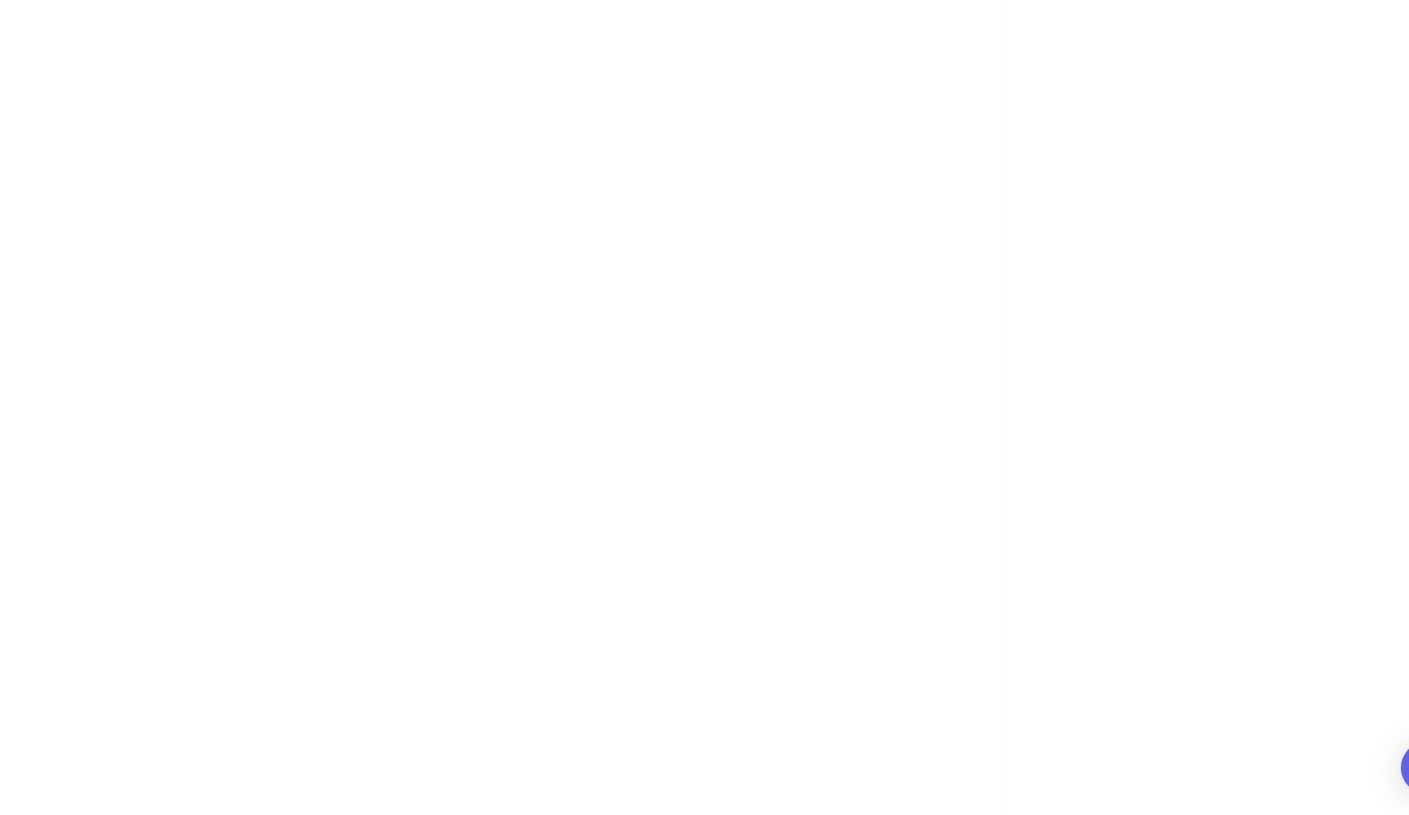 scroll, scrollTop: 0, scrollLeft: 0, axis: both 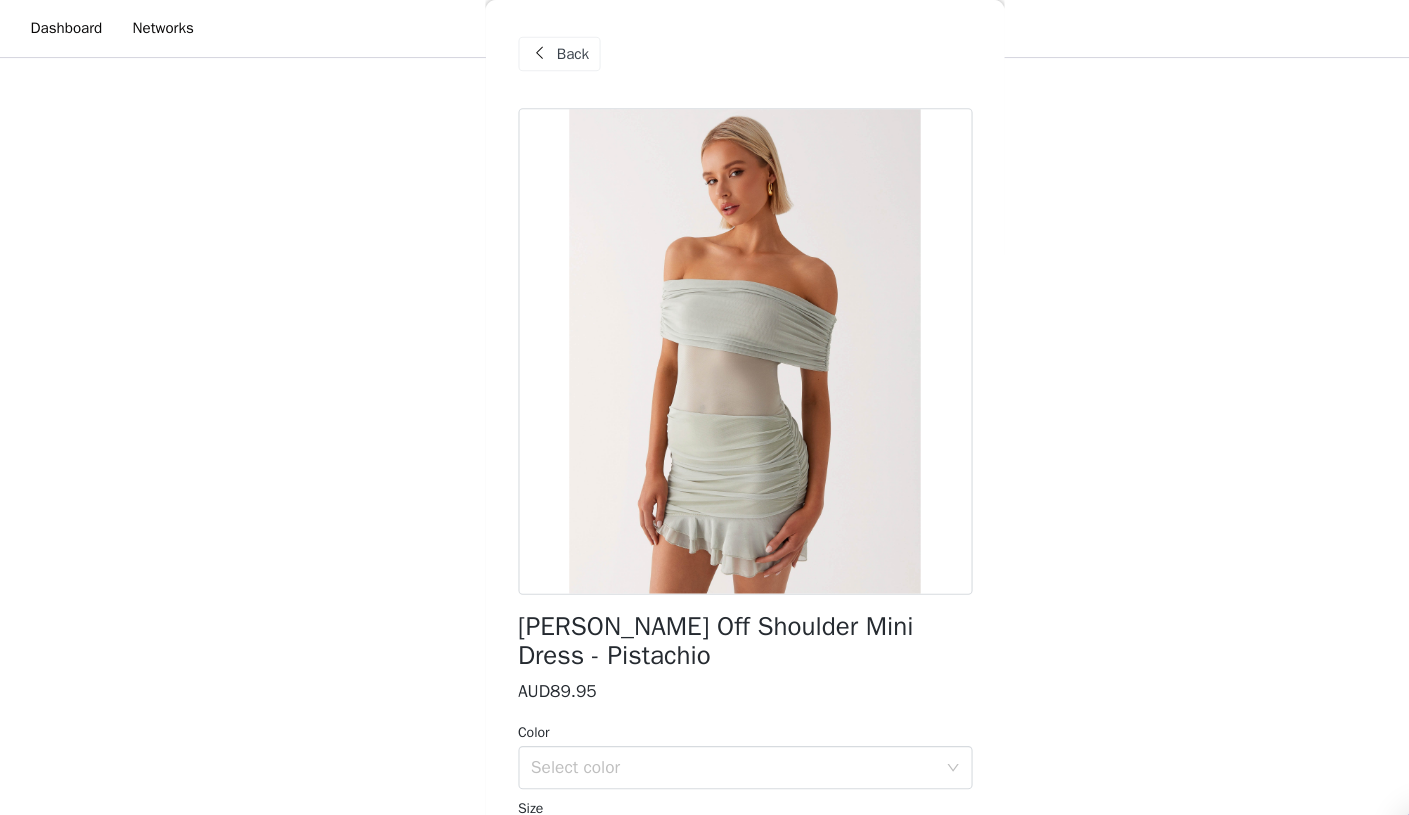 click on "Back" at bounding box center [546, 50] 